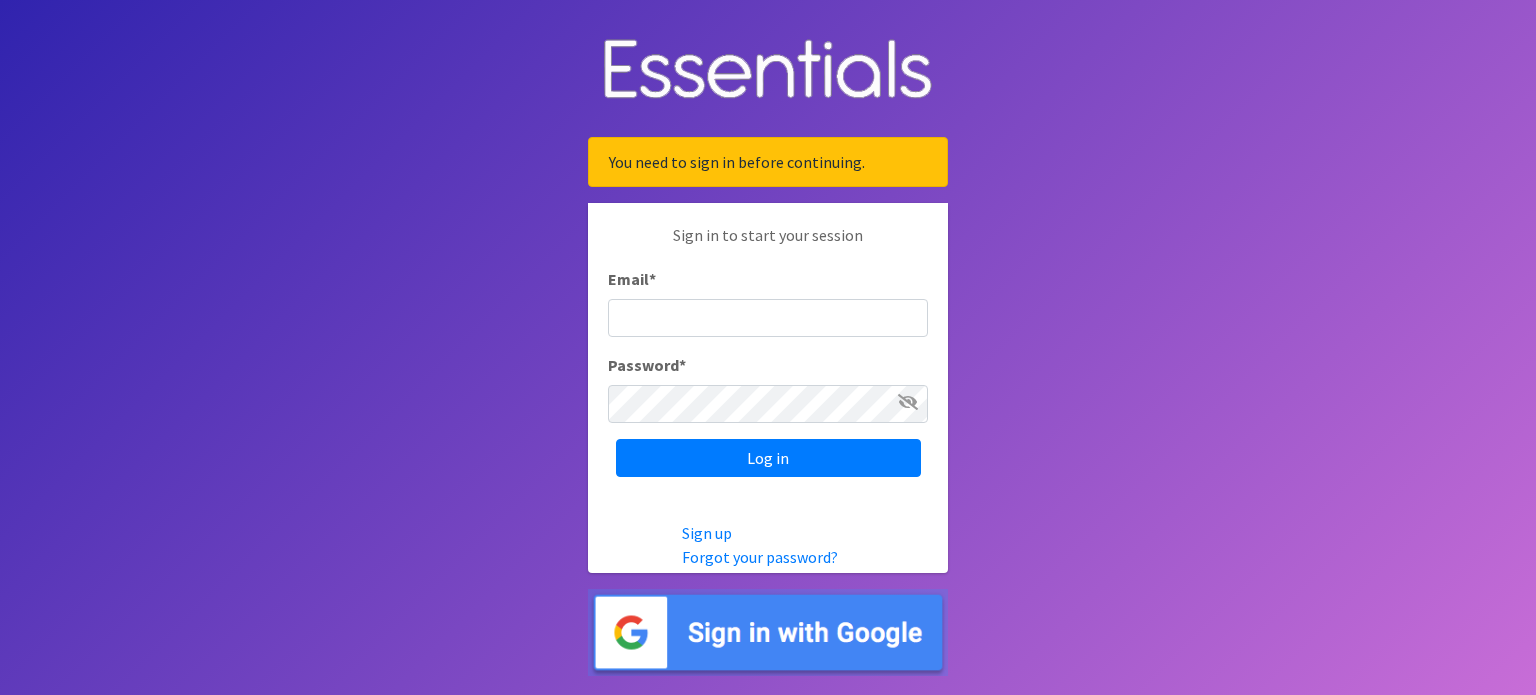 scroll, scrollTop: 0, scrollLeft: 0, axis: both 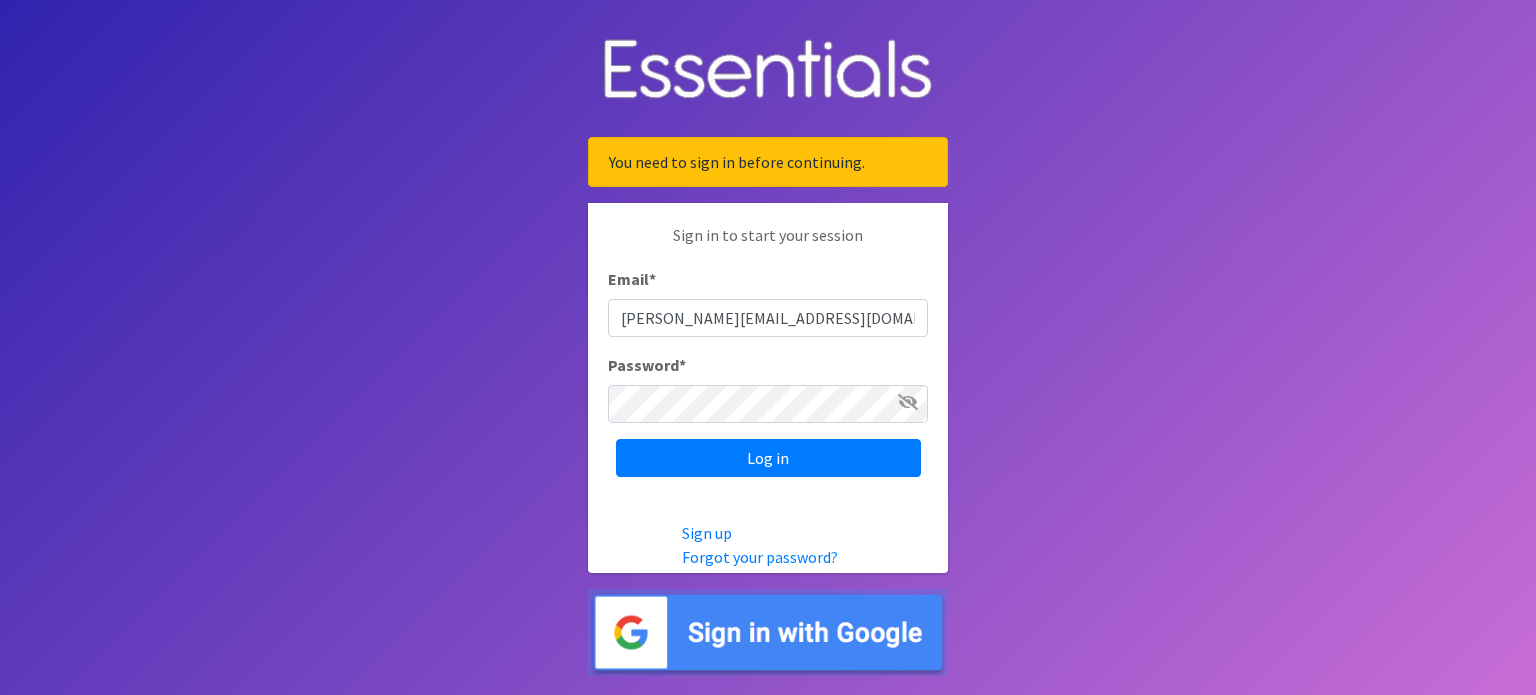 click at bounding box center [908, 402] 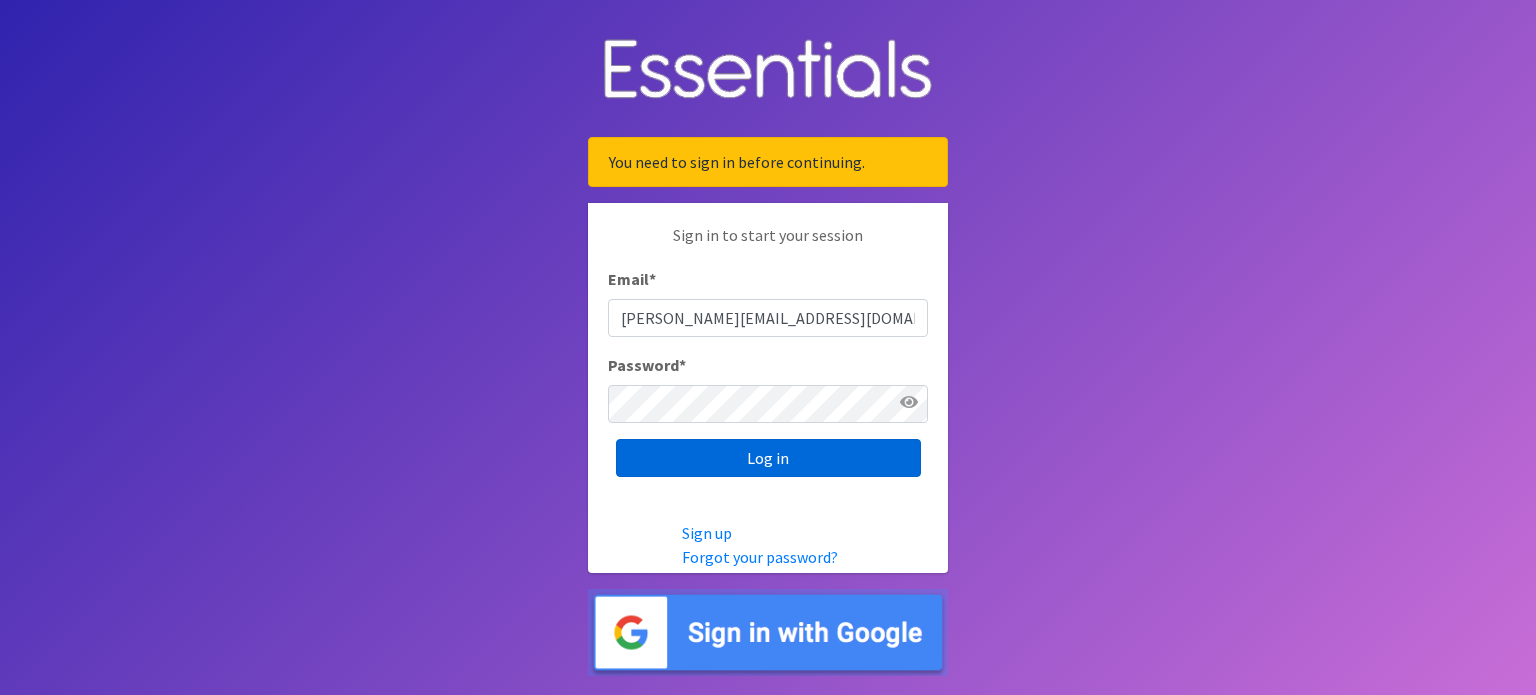 click on "Log in" at bounding box center [768, 458] 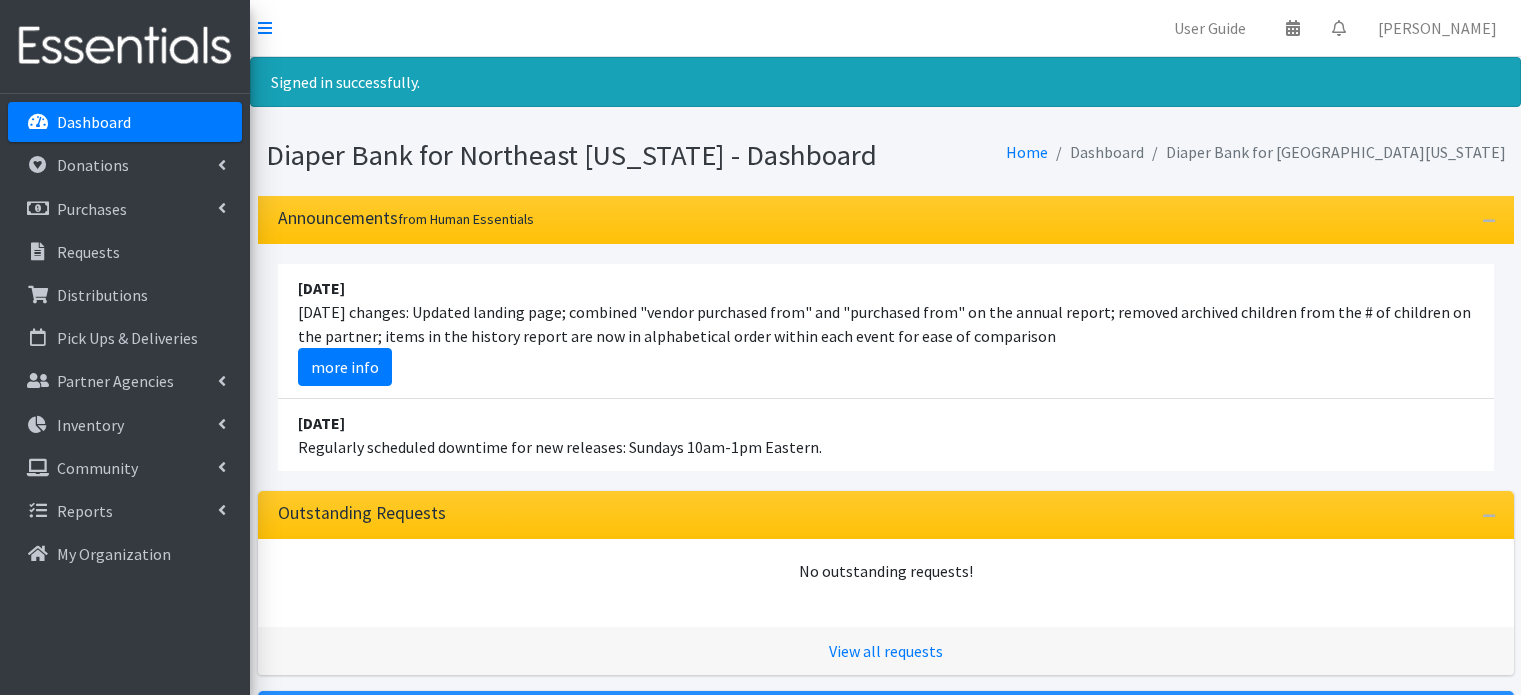 scroll, scrollTop: 0, scrollLeft: 0, axis: both 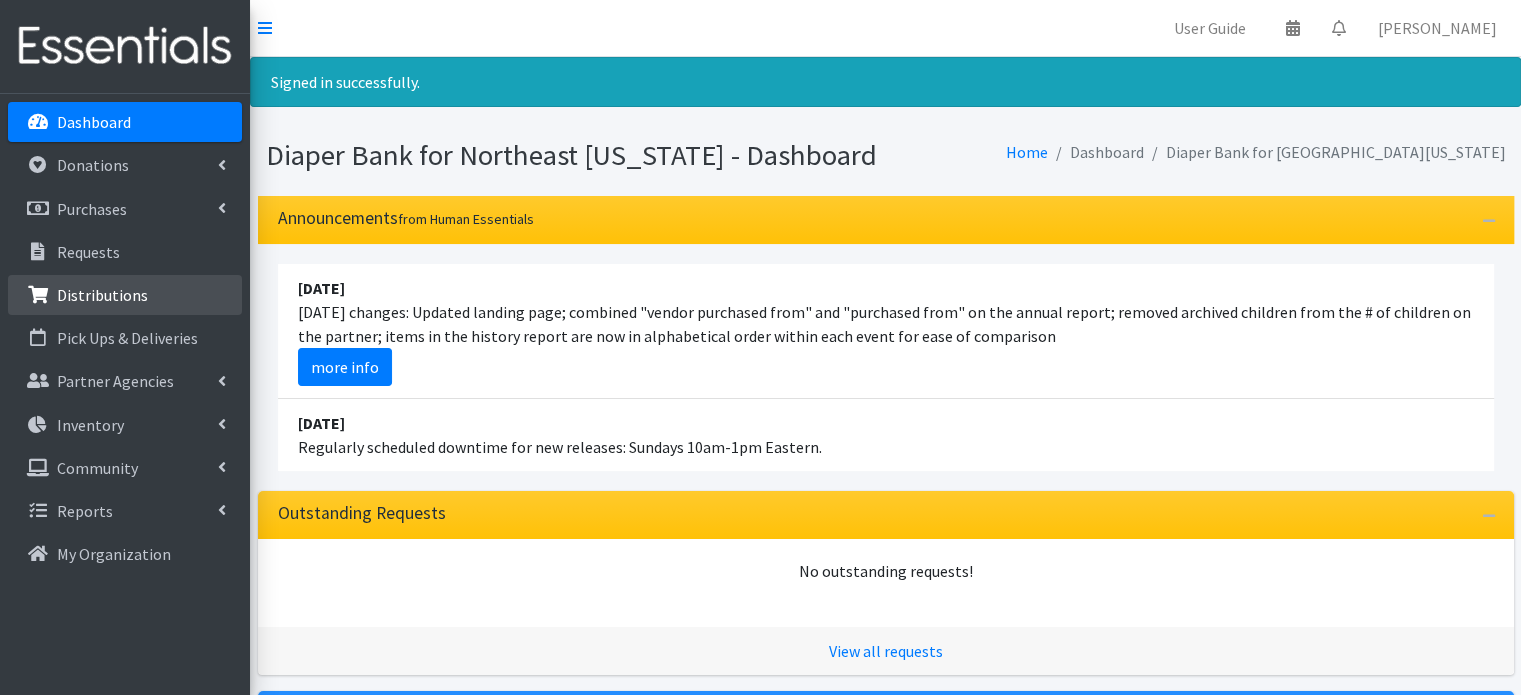 click on "Distributions" at bounding box center [125, 295] 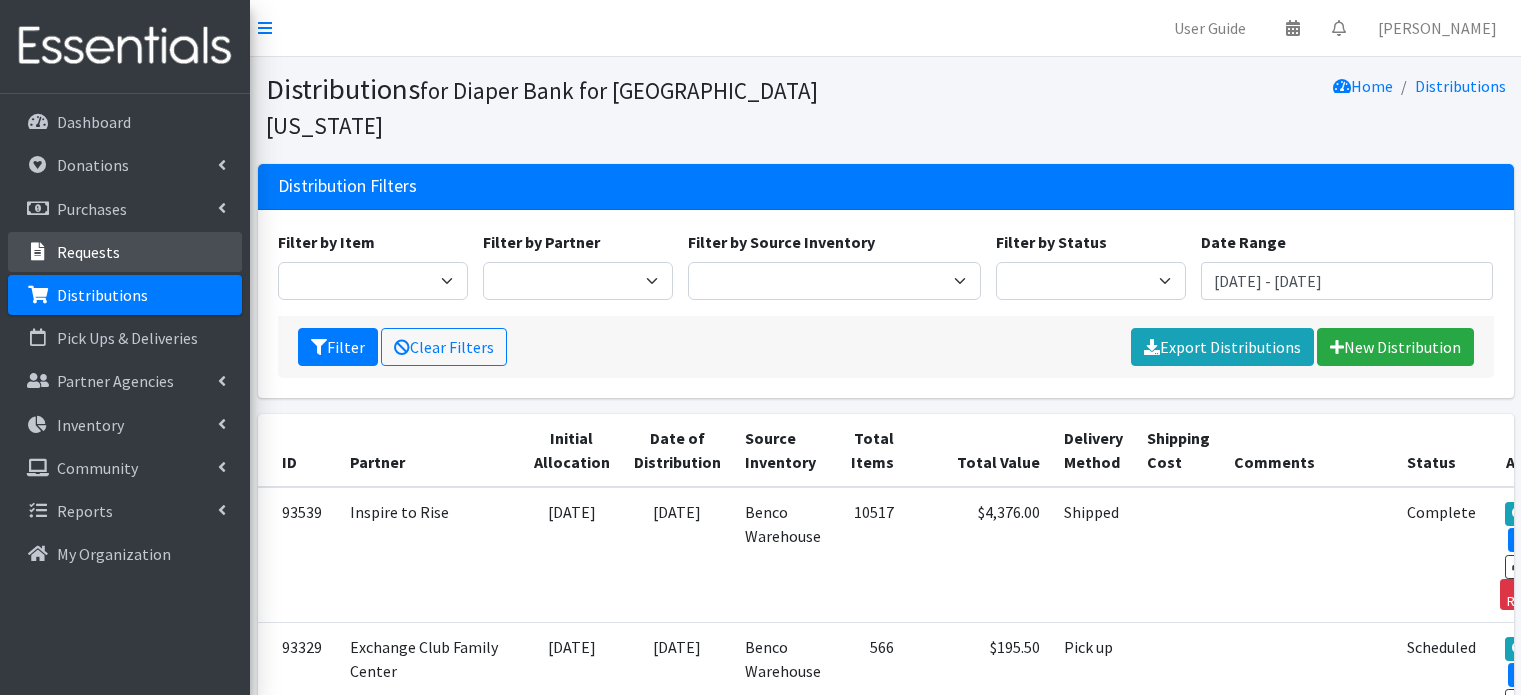 scroll, scrollTop: 0, scrollLeft: 0, axis: both 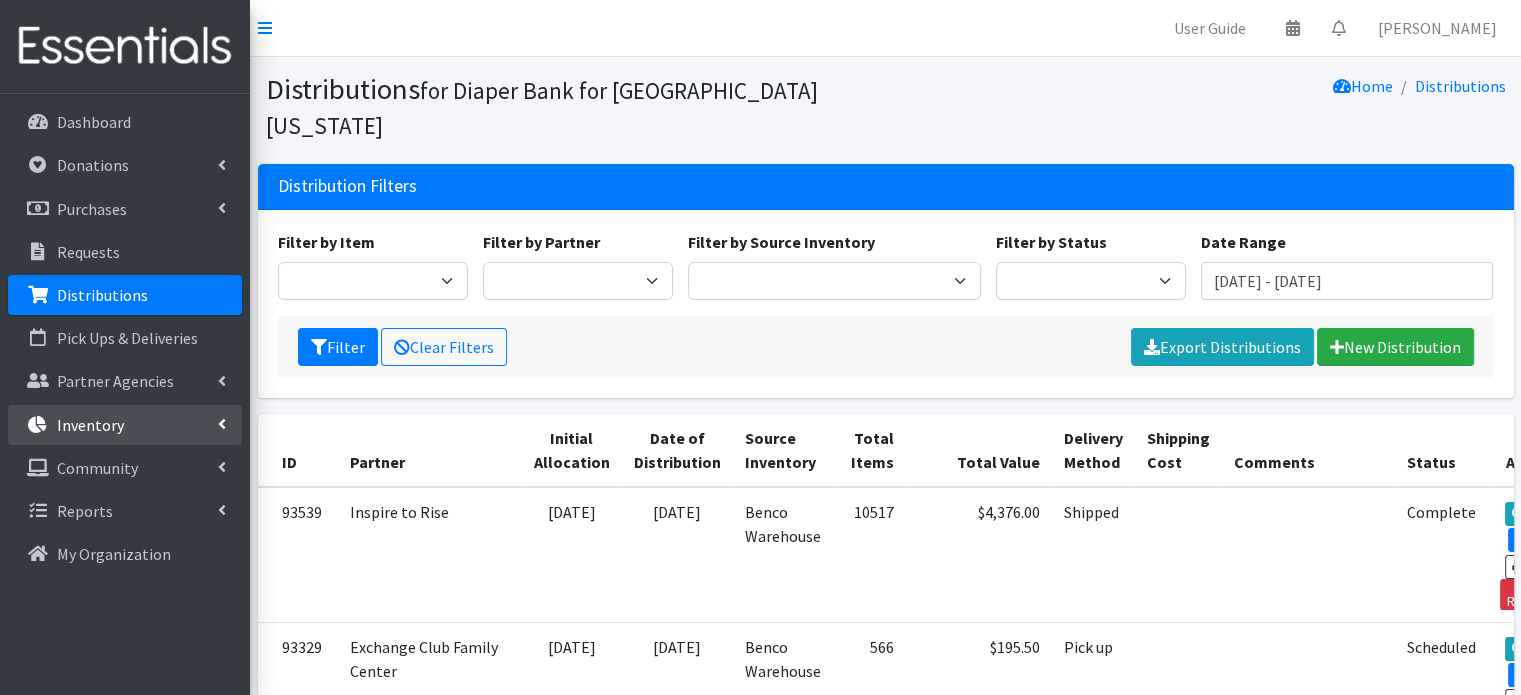 click on "Inventory" at bounding box center (125, 425) 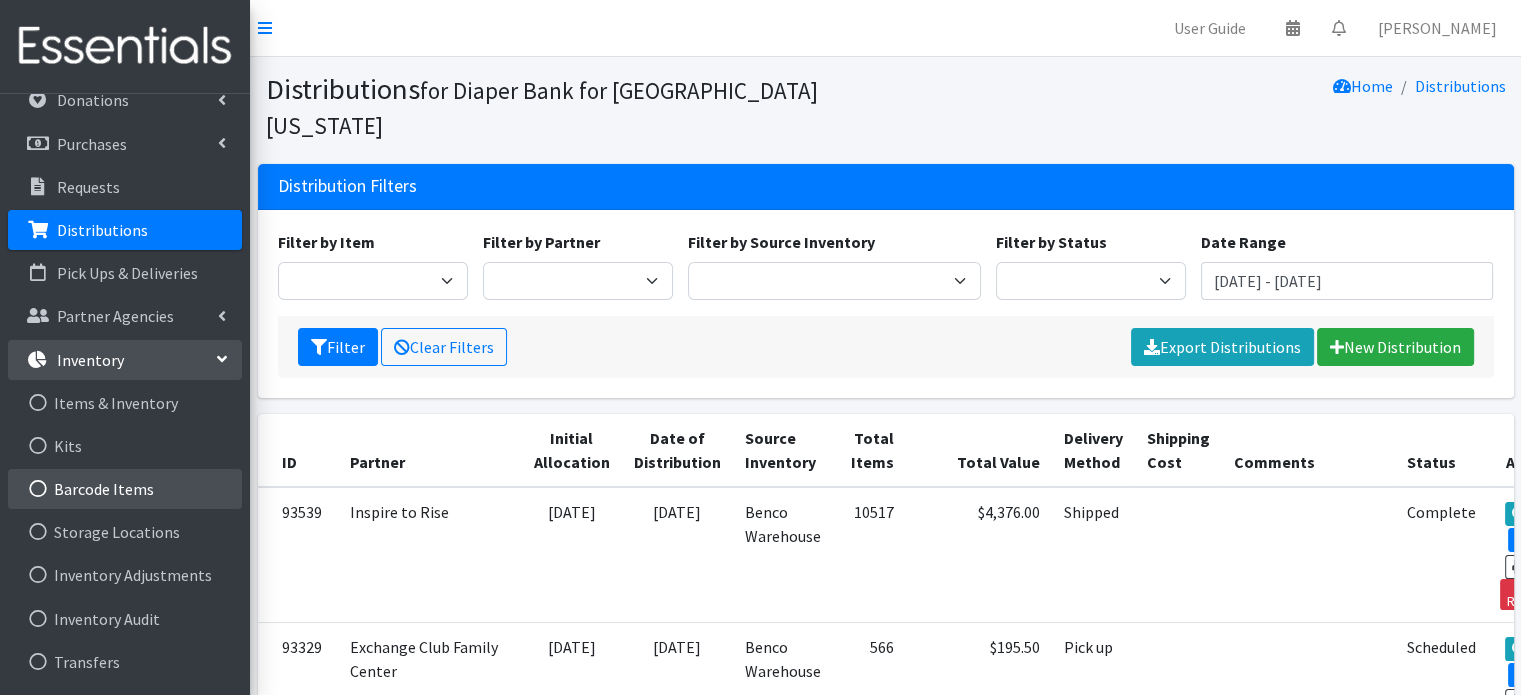 scroll, scrollTop: 100, scrollLeft: 0, axis: vertical 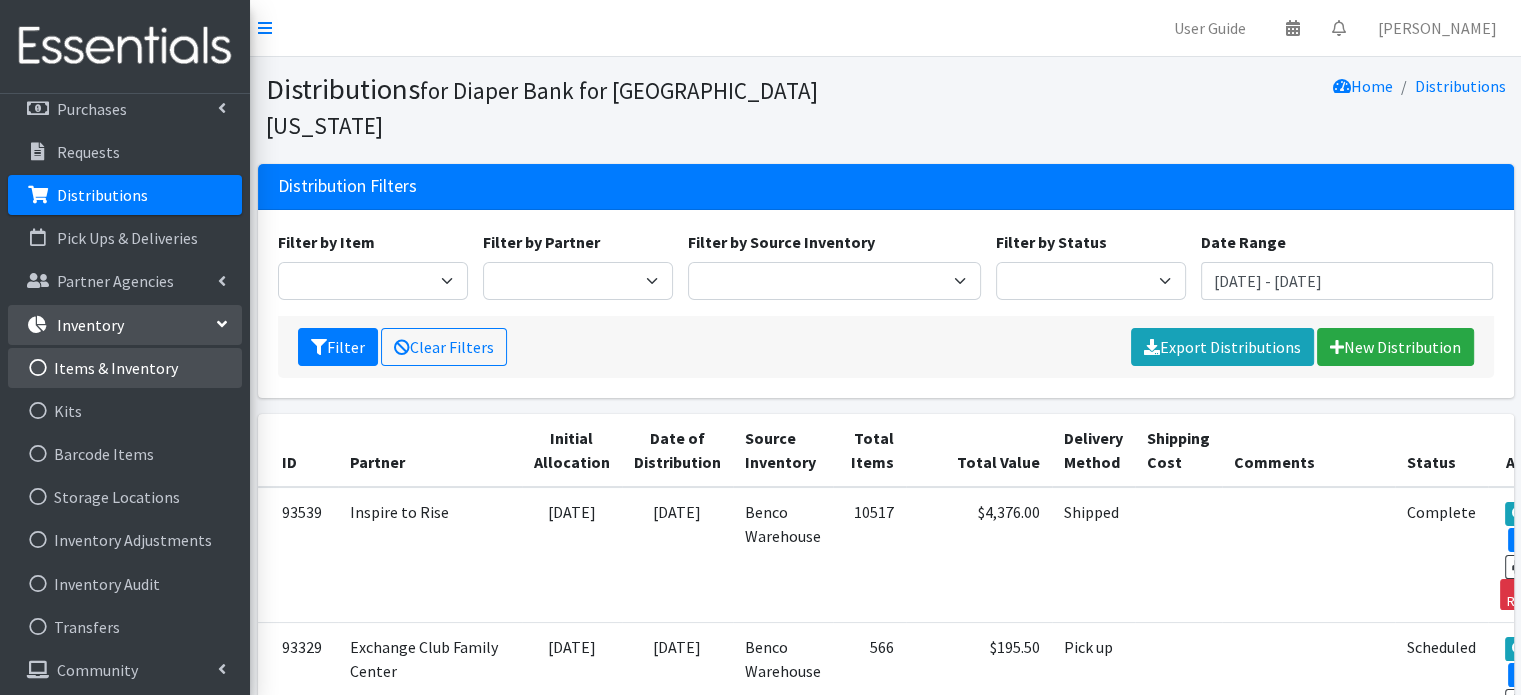 click on "Items & Inventory" at bounding box center [125, 368] 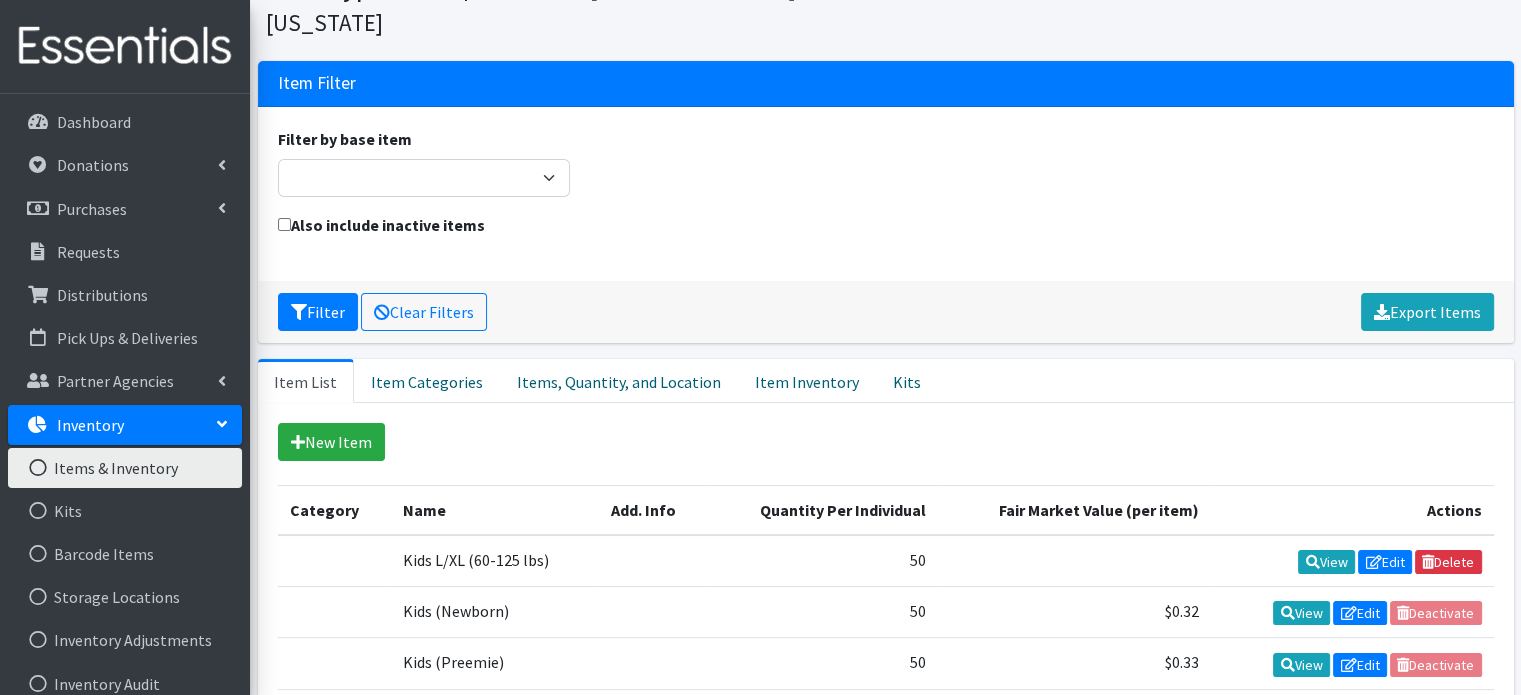 scroll, scrollTop: 100, scrollLeft: 0, axis: vertical 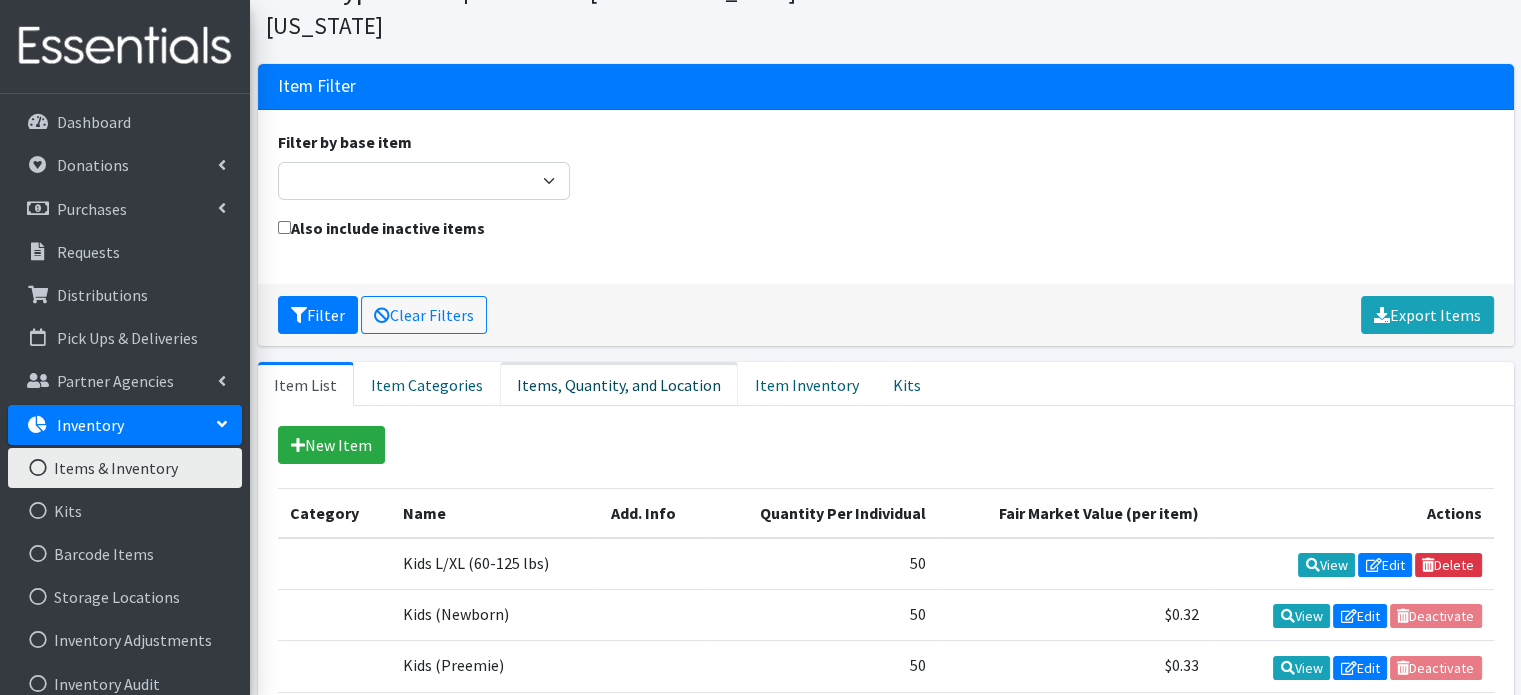 click on "Items,
Quantity, and Location" at bounding box center [619, 384] 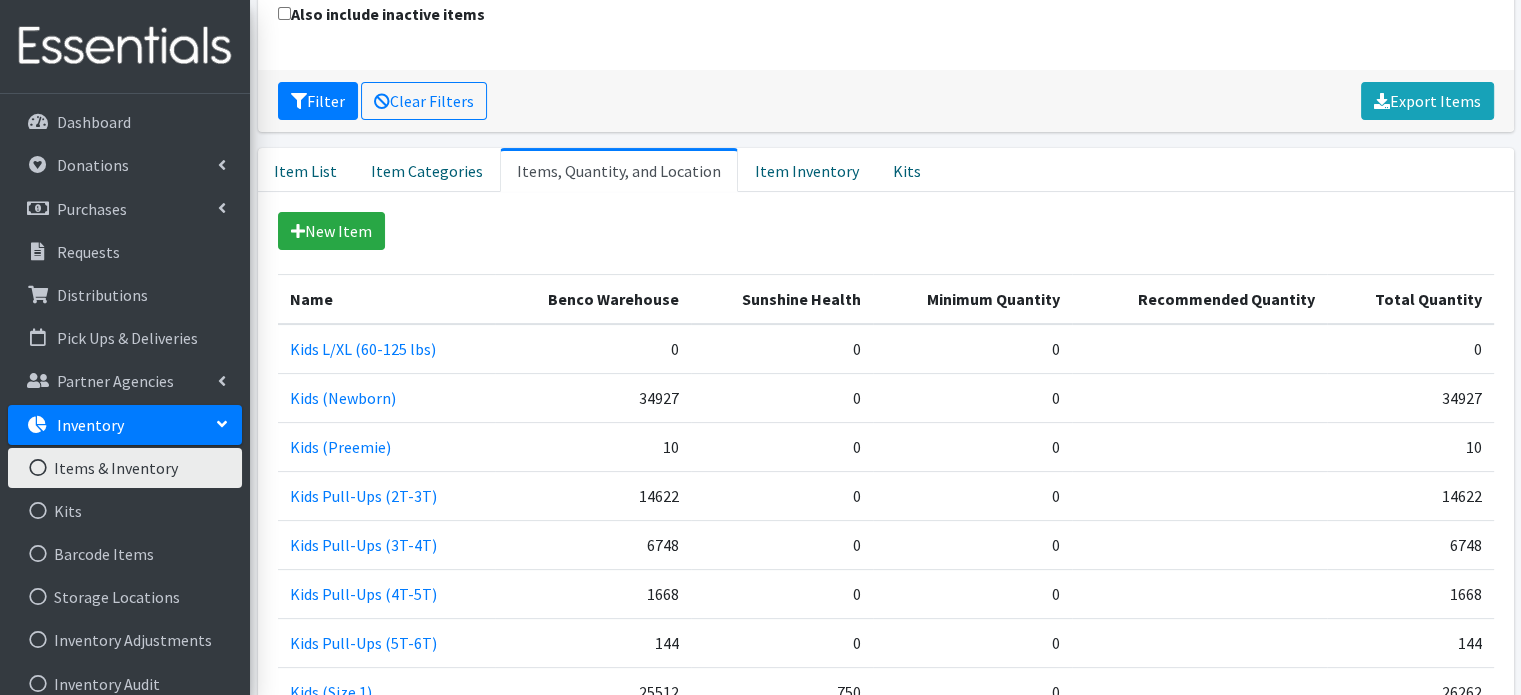 scroll, scrollTop: 114, scrollLeft: 0, axis: vertical 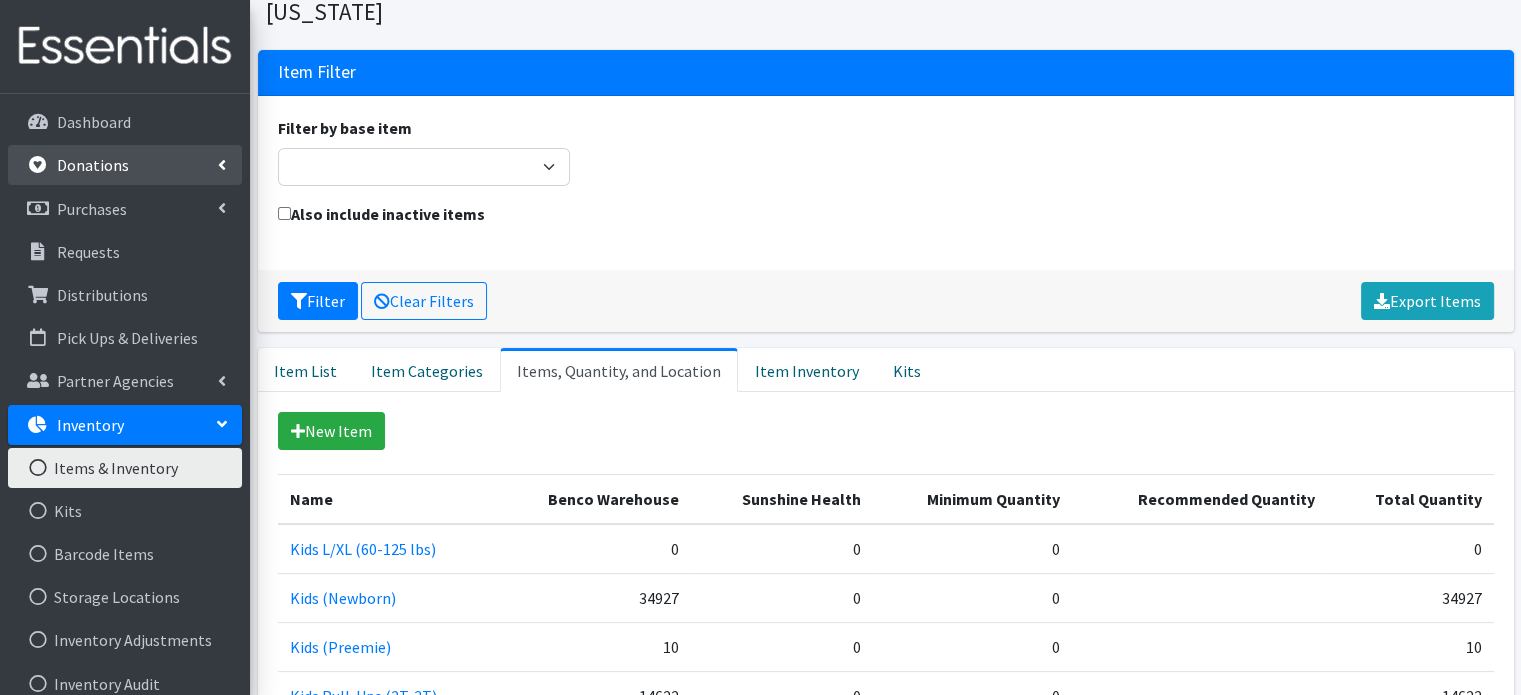 click on "Donations" at bounding box center [93, 165] 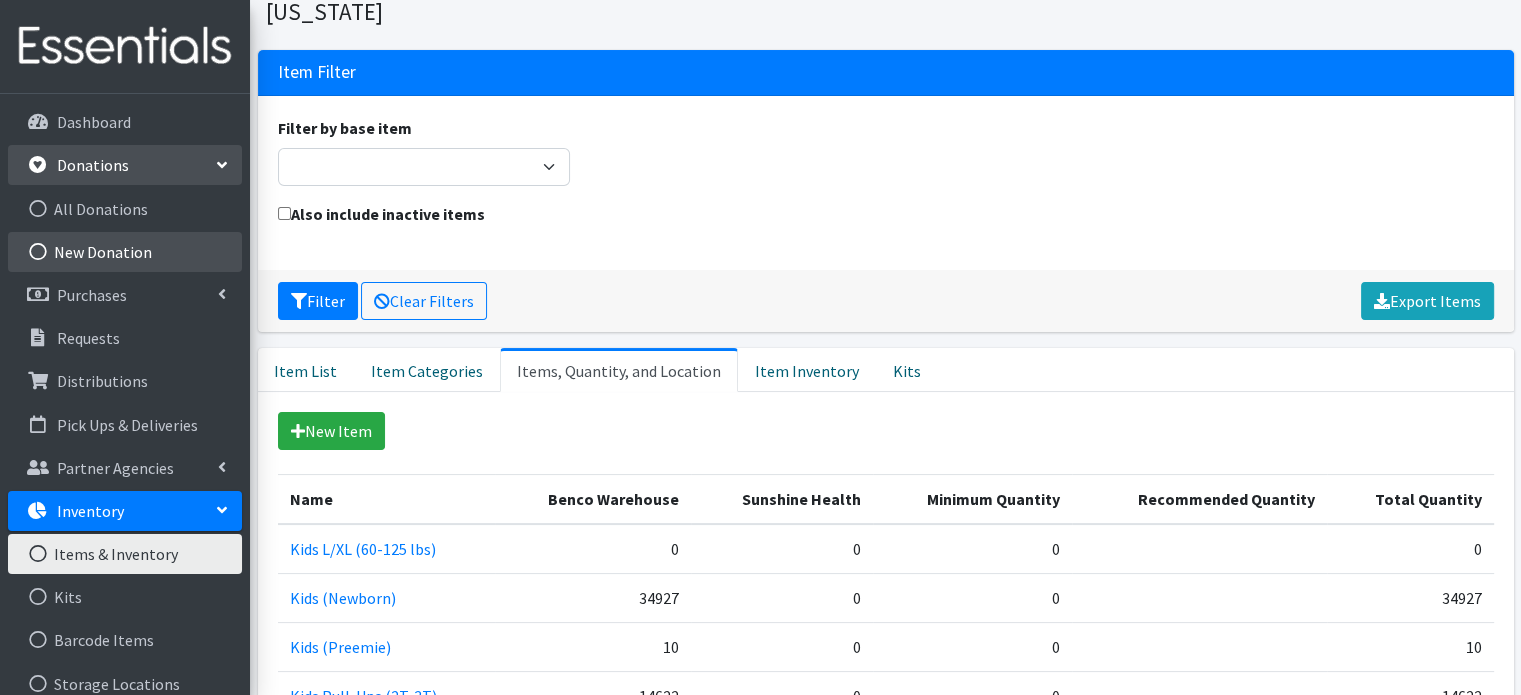 click on "New Donation" at bounding box center (125, 252) 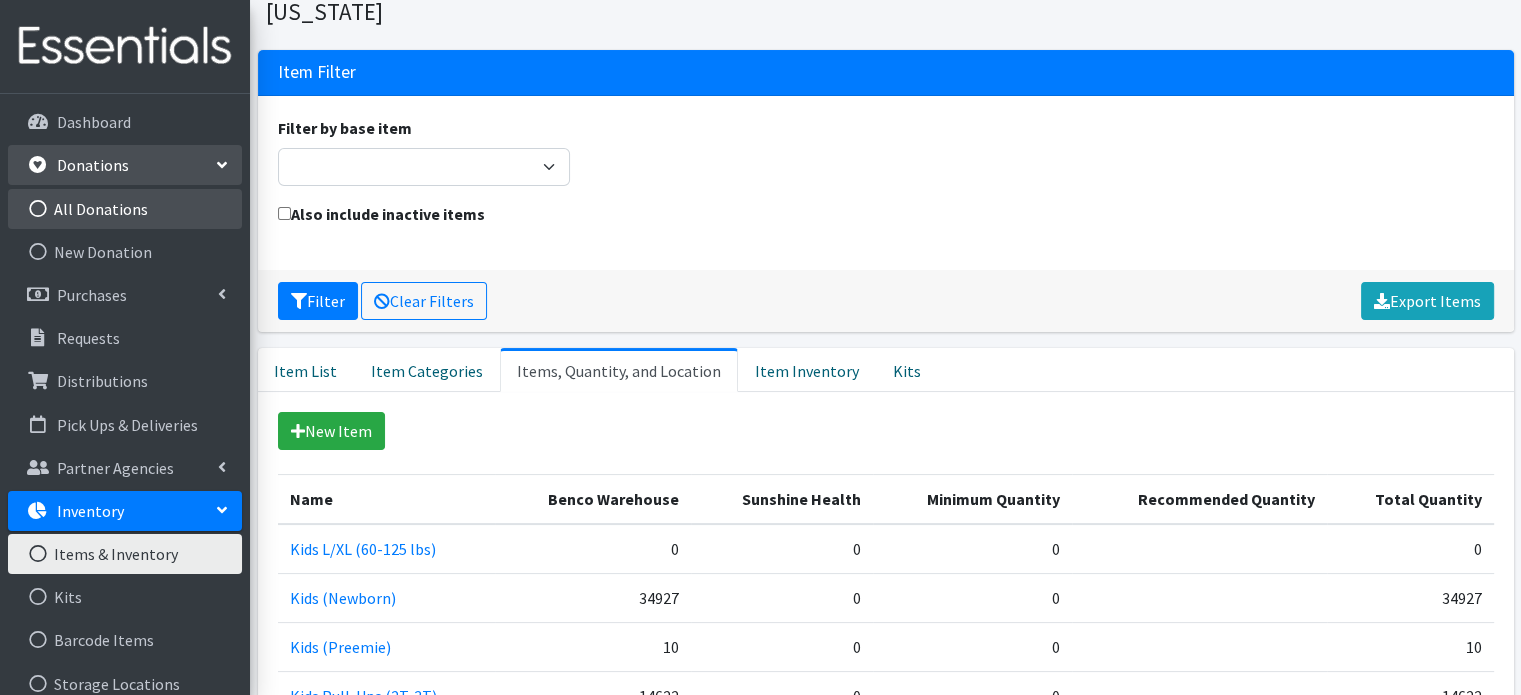 click on "All Donations" at bounding box center [125, 209] 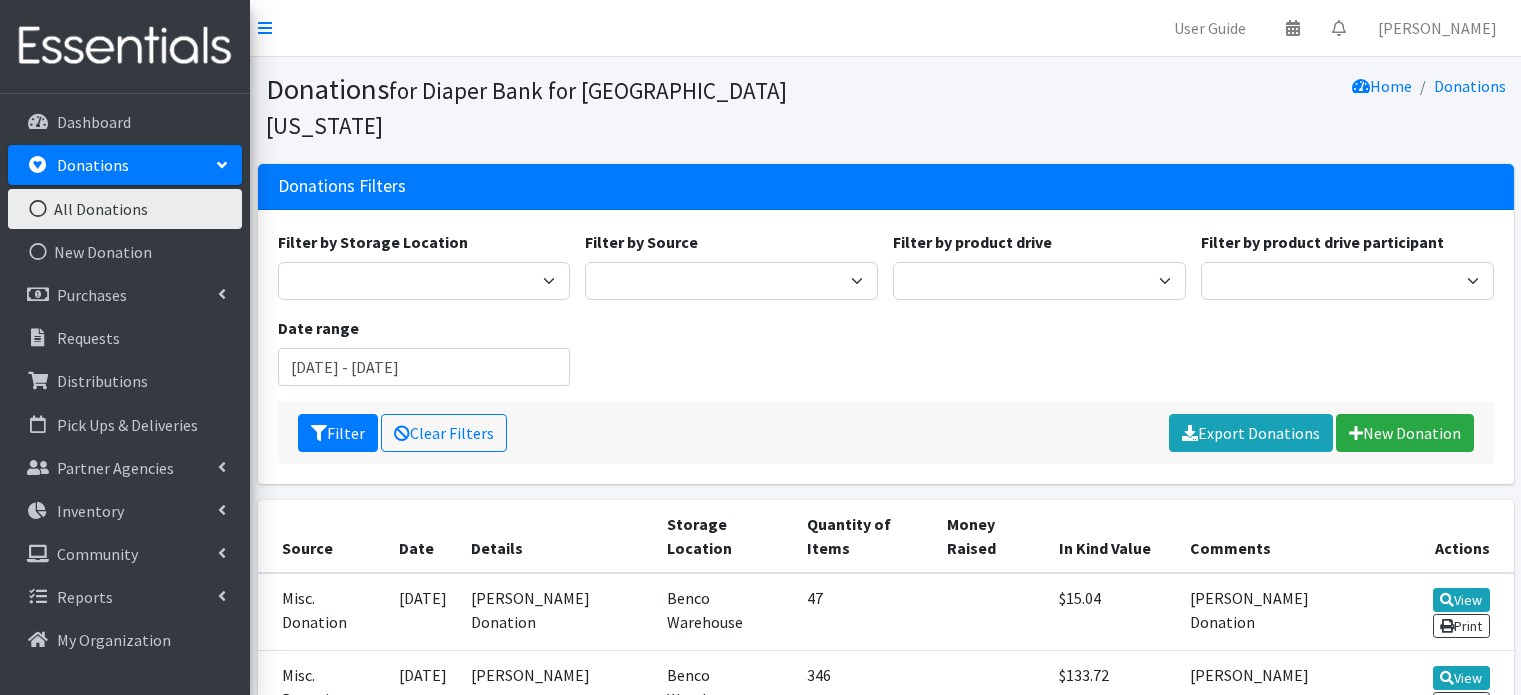 scroll, scrollTop: 0, scrollLeft: 0, axis: both 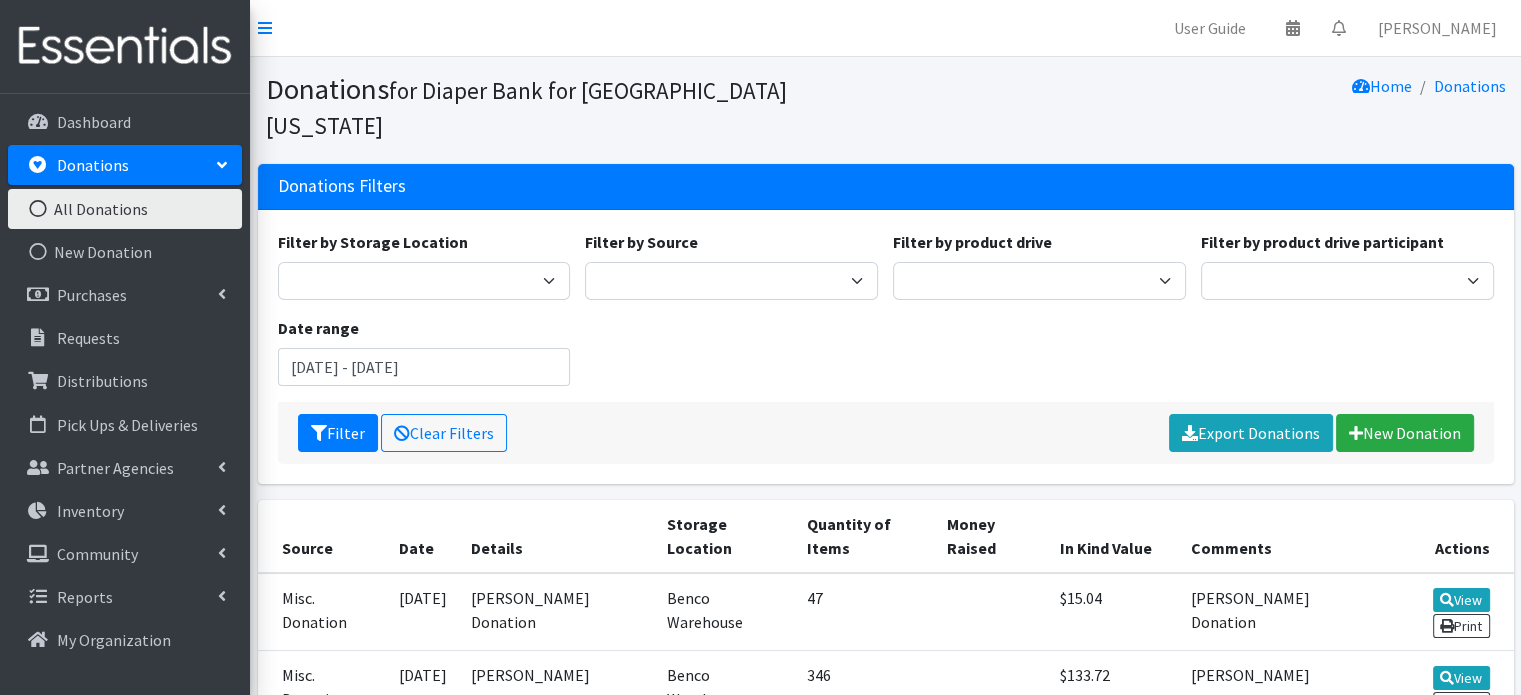 click on "Filter by product drive participant
Fig & Willow
Alleycakes
USF Alumni of Jacksonville/St. Augustine
Bank of America
24/7 Pediatric Care Centers
ARLINGTON NEWCOMERS CLUB
Brisky's BBQ
Once Upon a Child" at bounding box center (1347, 265) 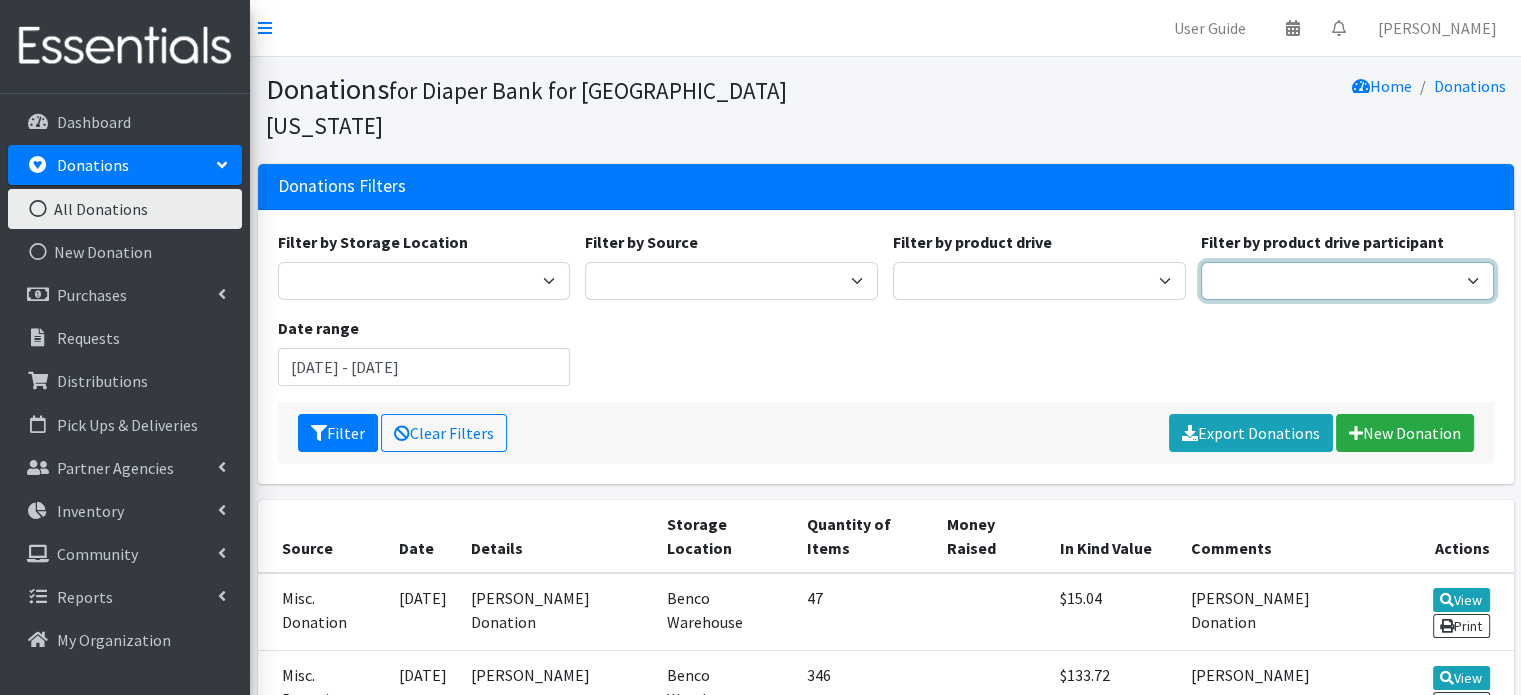 click on "Fig & Willow
Alleycakes
USF Alumni of Jacksonville/St. Augustine
Bank of America
24/7 Pediatric Care Centers
ARLINGTON NEWCOMERS CLUB
Brisky's BBQ
Once Upon a Child" at bounding box center (1347, 281) 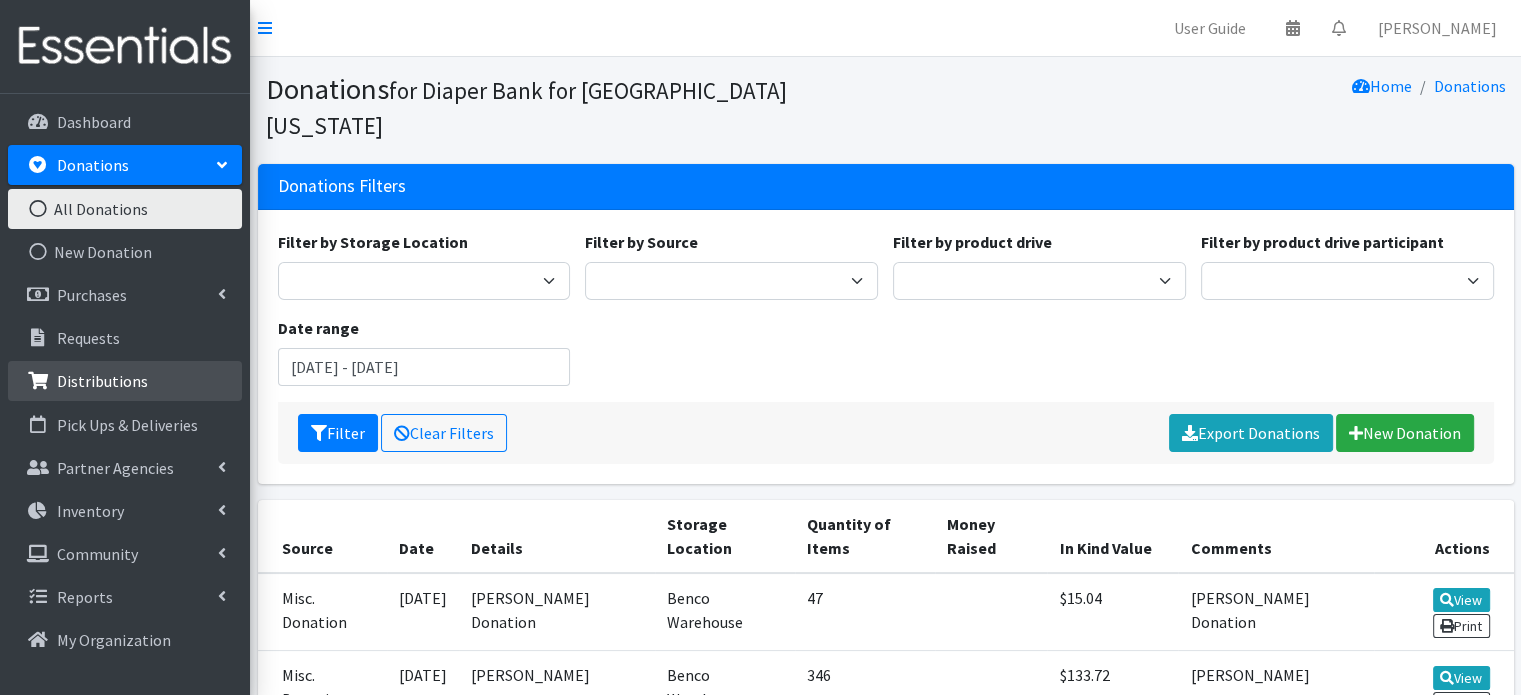 drag, startPoint x: 725, startPoint y: 299, endPoint x: 135, endPoint y: 385, distance: 596.23486 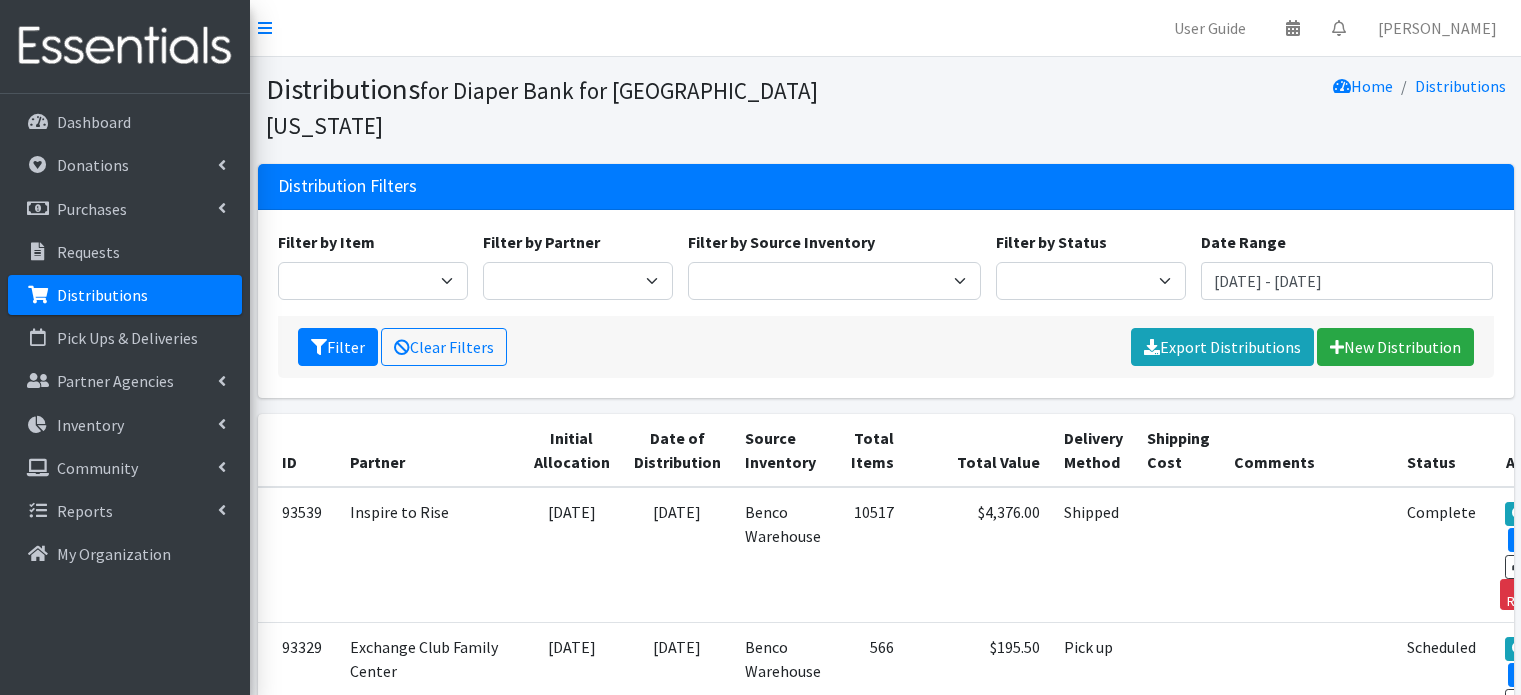 scroll, scrollTop: 0, scrollLeft: 0, axis: both 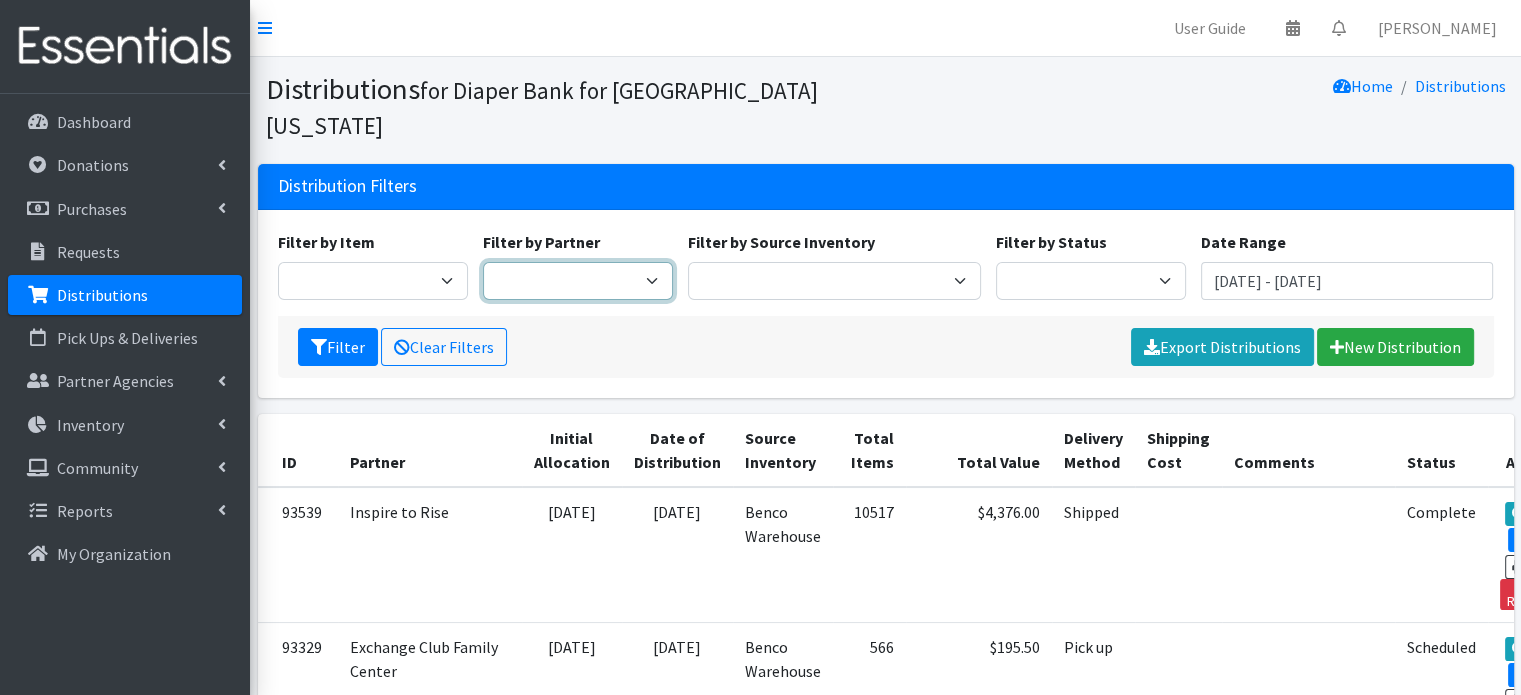 drag, startPoint x: 636, startPoint y: 245, endPoint x: 616, endPoint y: 246, distance: 20.024984 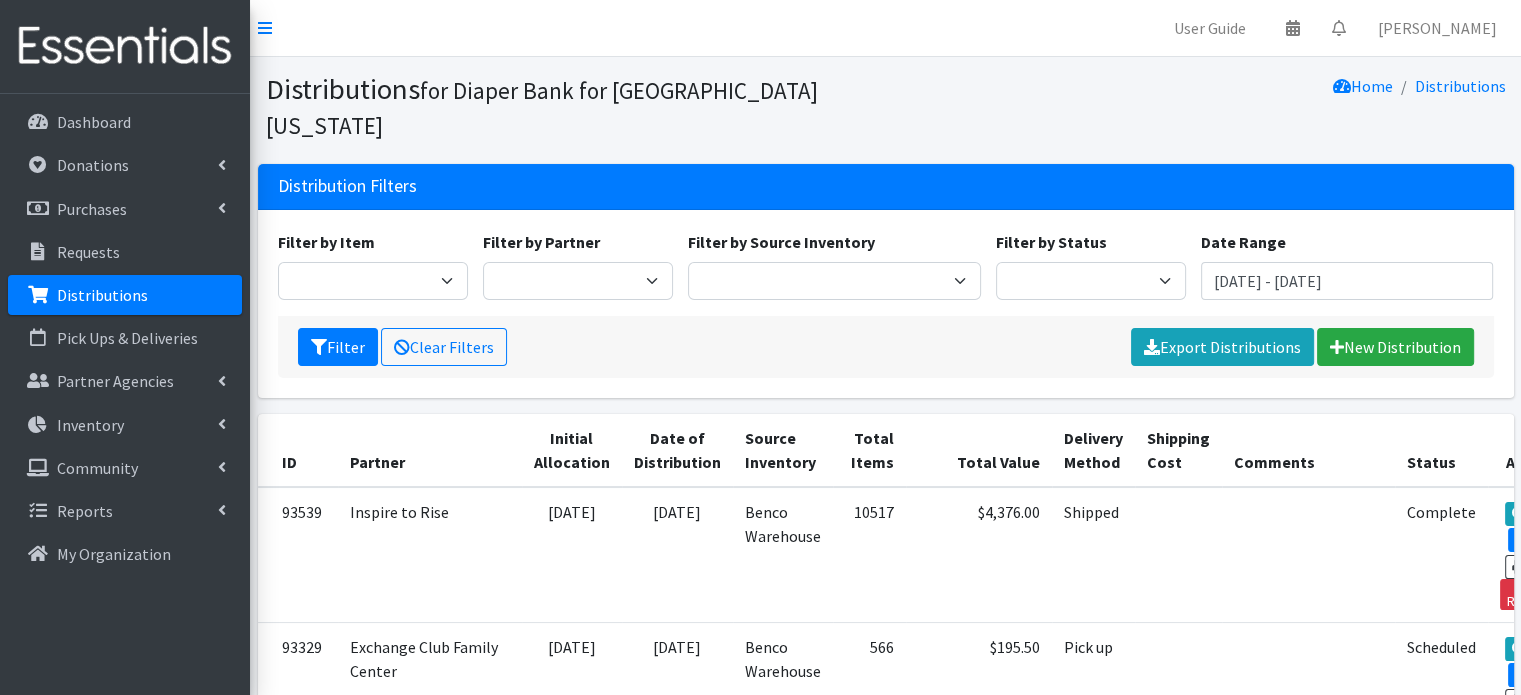 click on "Filter by Item
Baby Food (2 packs of 2oz)
Baby Food (2 packs of 4oz)
Baby Food - Single pack (4oz)
Enfagrow Toddler Formula - Powder (10 oz)
Enfamil Infant Formula - Powder (7.2 oz)
Enfamil Infant Formula - Powder (8 0z)
Enfamil Infant Formula - Powder Packets
Enspire Infant Formula - Powder (20.5 oz)
Enspire Infant Formula - Powder (8oz)
Goodstart Infant Formula - Powder (12.4 oz)
Goodstart Infant Formula - Powder (12.7 oz)
Happy Little Camper (150 ct.)
Happy Little Camper (20 ct.)
Happy Little Camper ( 216 ct.)
Happy Little Camper (72 ct.)
Kids L/XL (60-125 lbs)
Kids (Newborn)
Kids Nighttime Underwear (Size S-M)
Kids Nighttime Underwear (Size XS)
Kids (Preemie)
Kids Pull-Ups (12M-24M)
Kids Pull-Ups (2T-3T)
Kids Pull-Ups (3T-4T)
Kids Pull-Ups (4T-5T)
Kids Pull-Ups (5T-6T)
Kids (Size 1)
Kids (Size 2)
Kids (Size 3)
Kids (Size 4)
Kids (Size 5)
Kids (Size 6)
Kids (Size 7)" at bounding box center [886, 304] 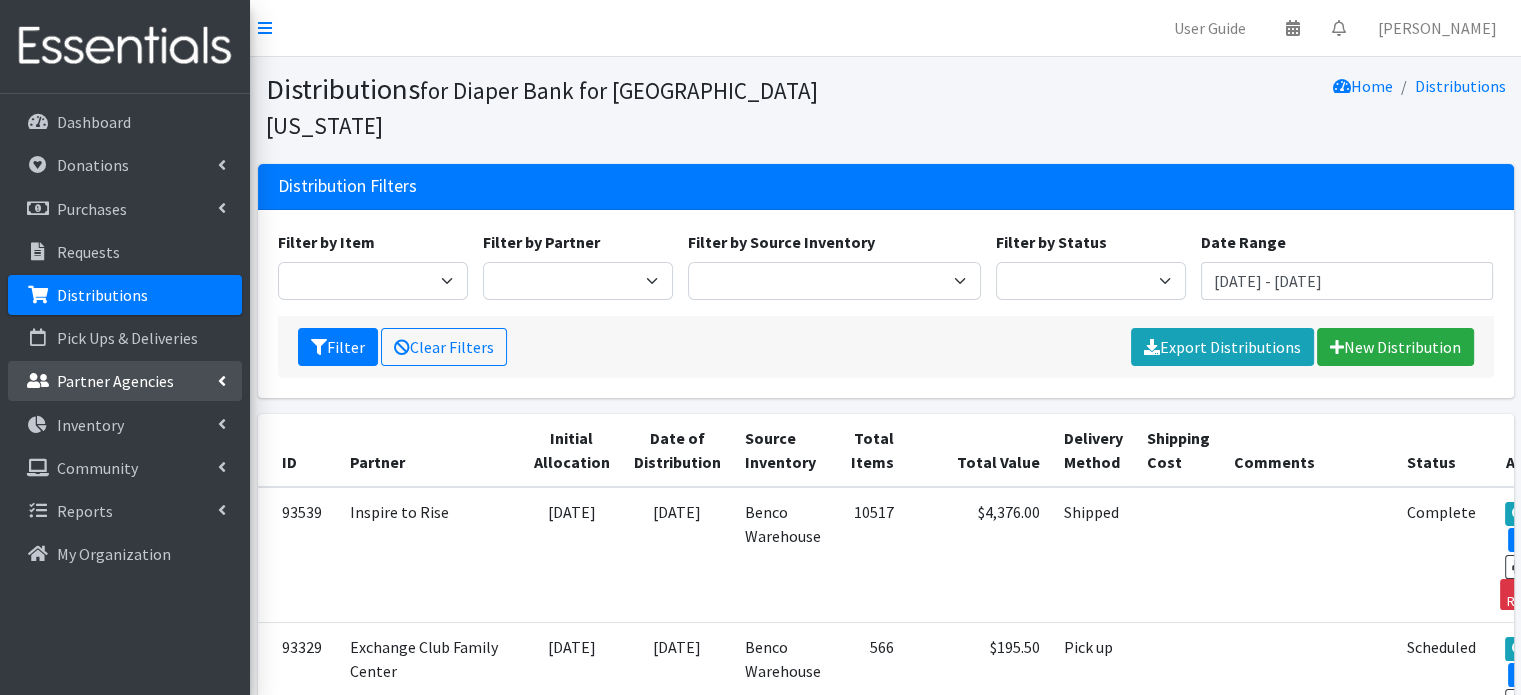 click on "Partner Agencies" at bounding box center [115, 381] 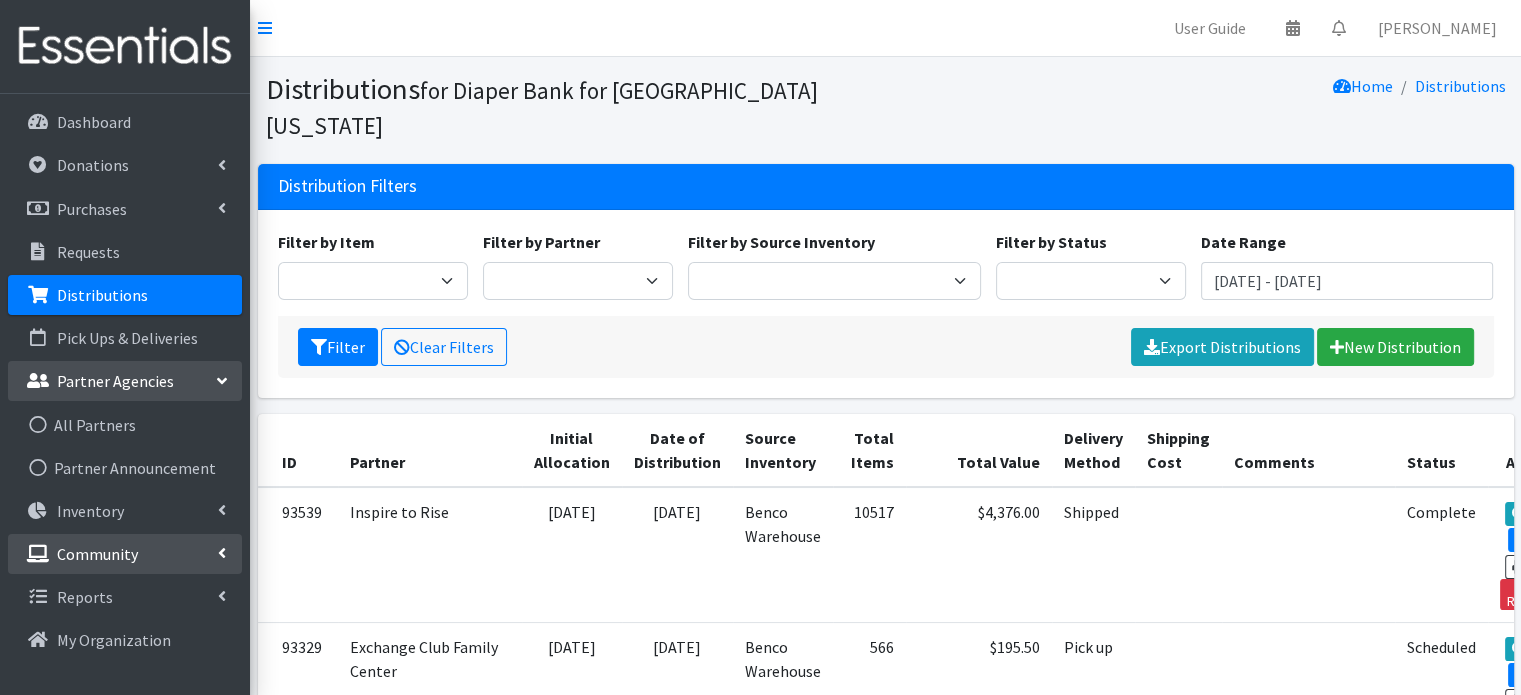 click on "Community" at bounding box center (125, 554) 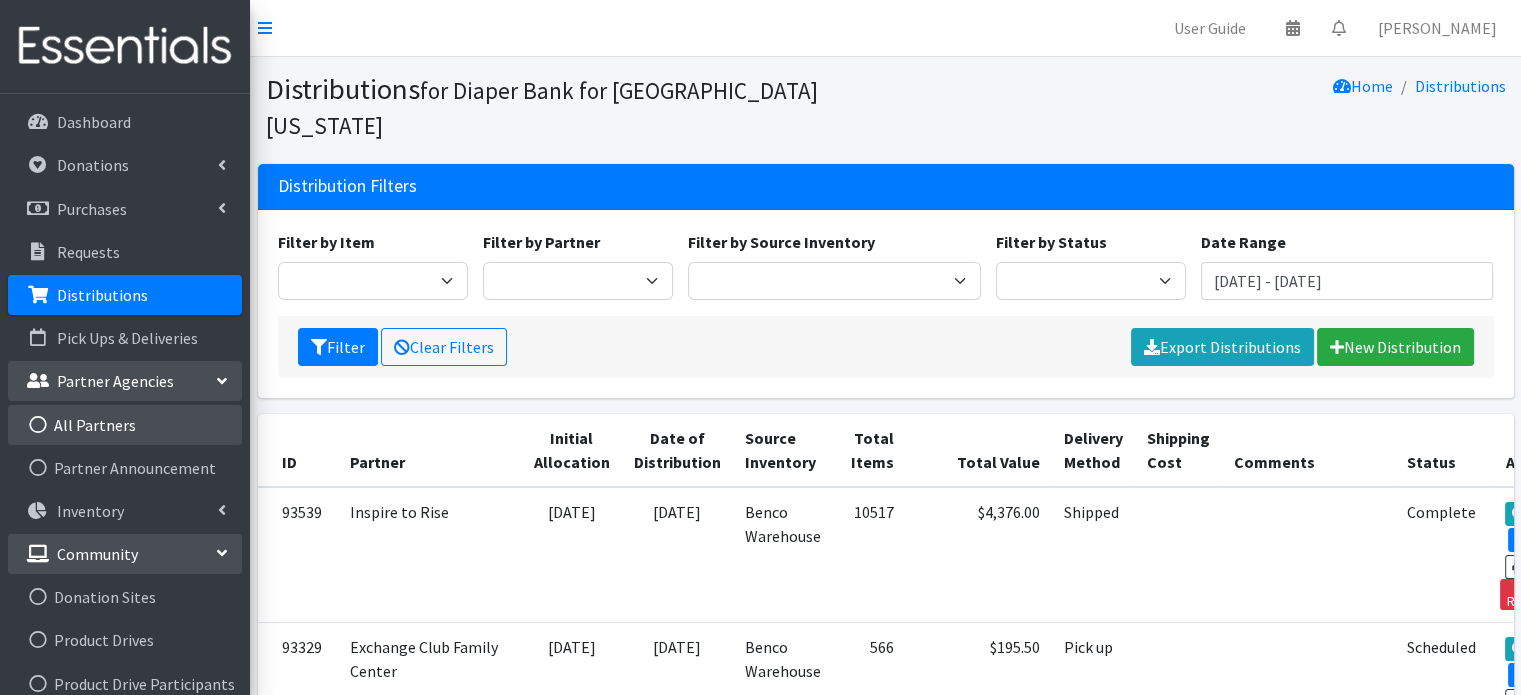 click on "All Partners" at bounding box center (125, 425) 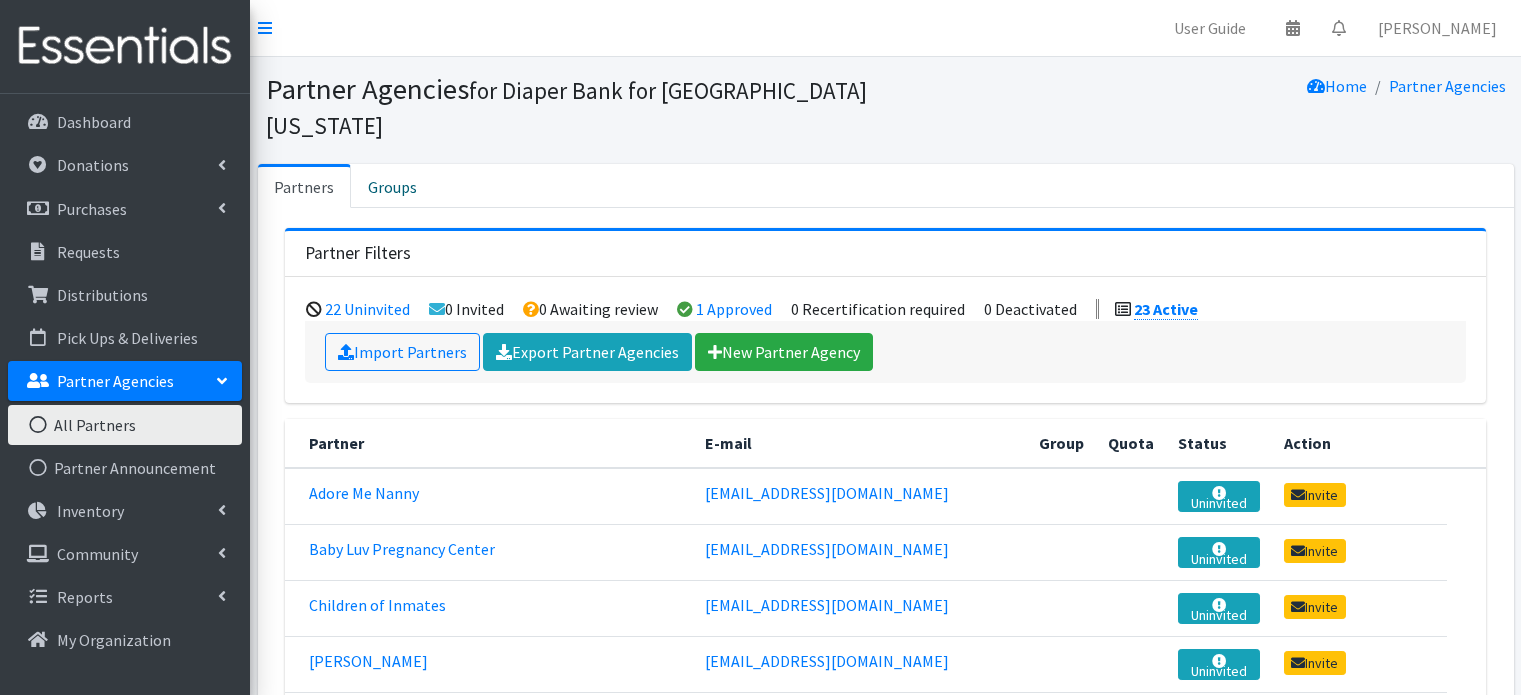 scroll, scrollTop: 0, scrollLeft: 0, axis: both 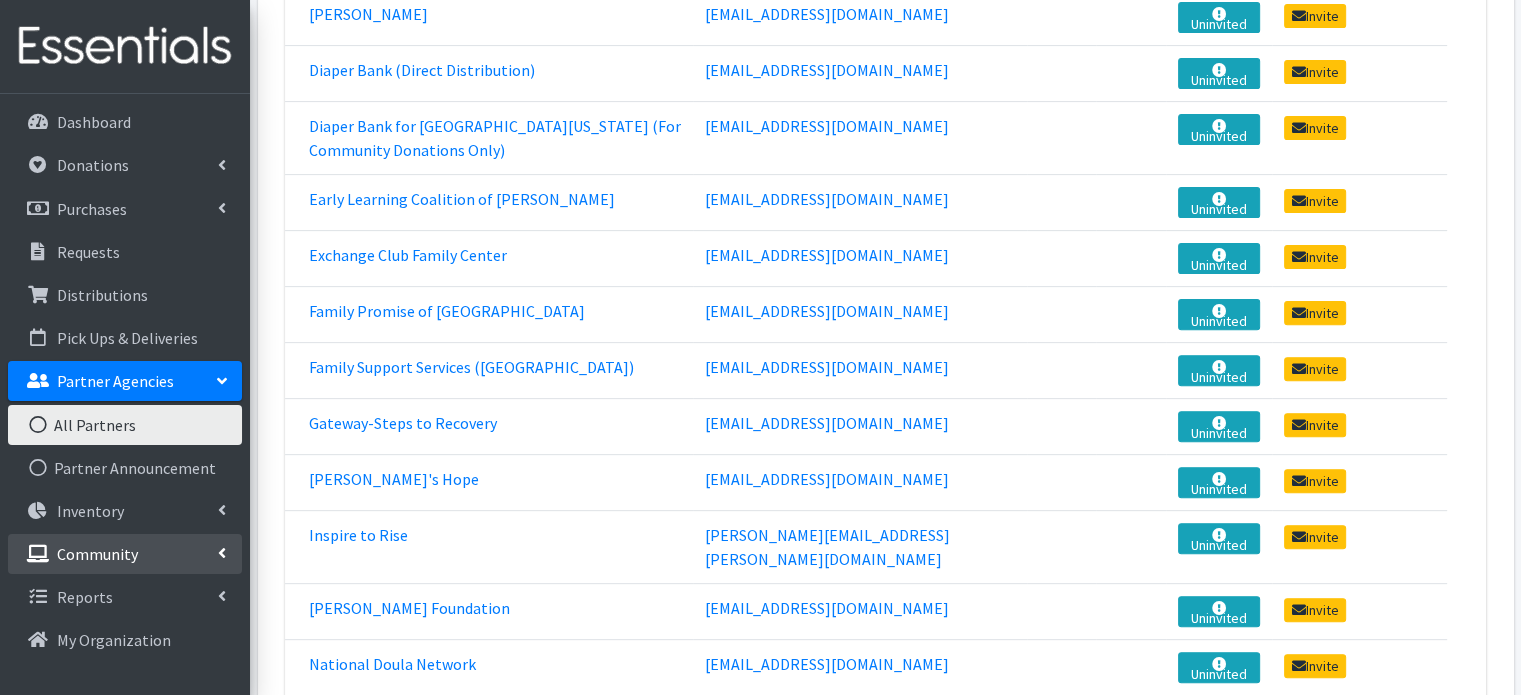 click on "Community" at bounding box center [97, 554] 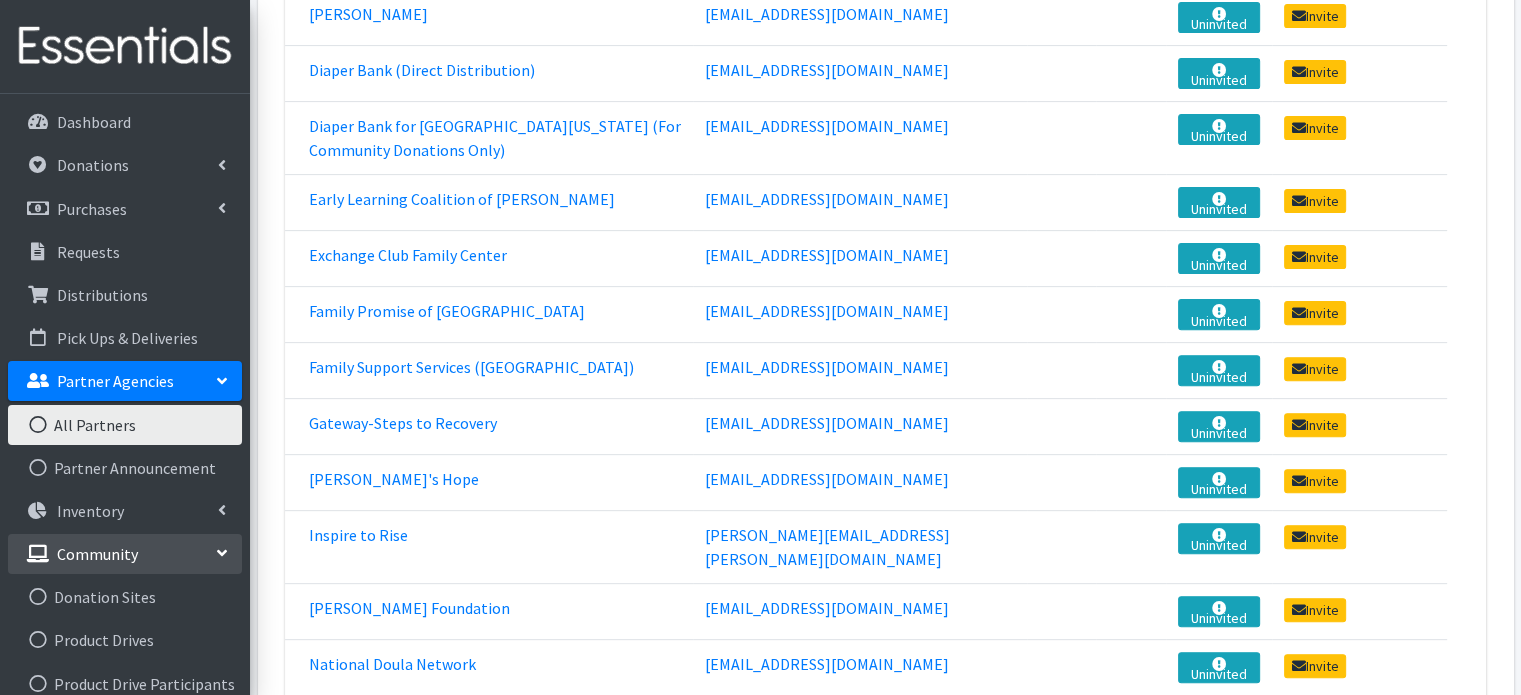 scroll, scrollTop: 23, scrollLeft: 0, axis: vertical 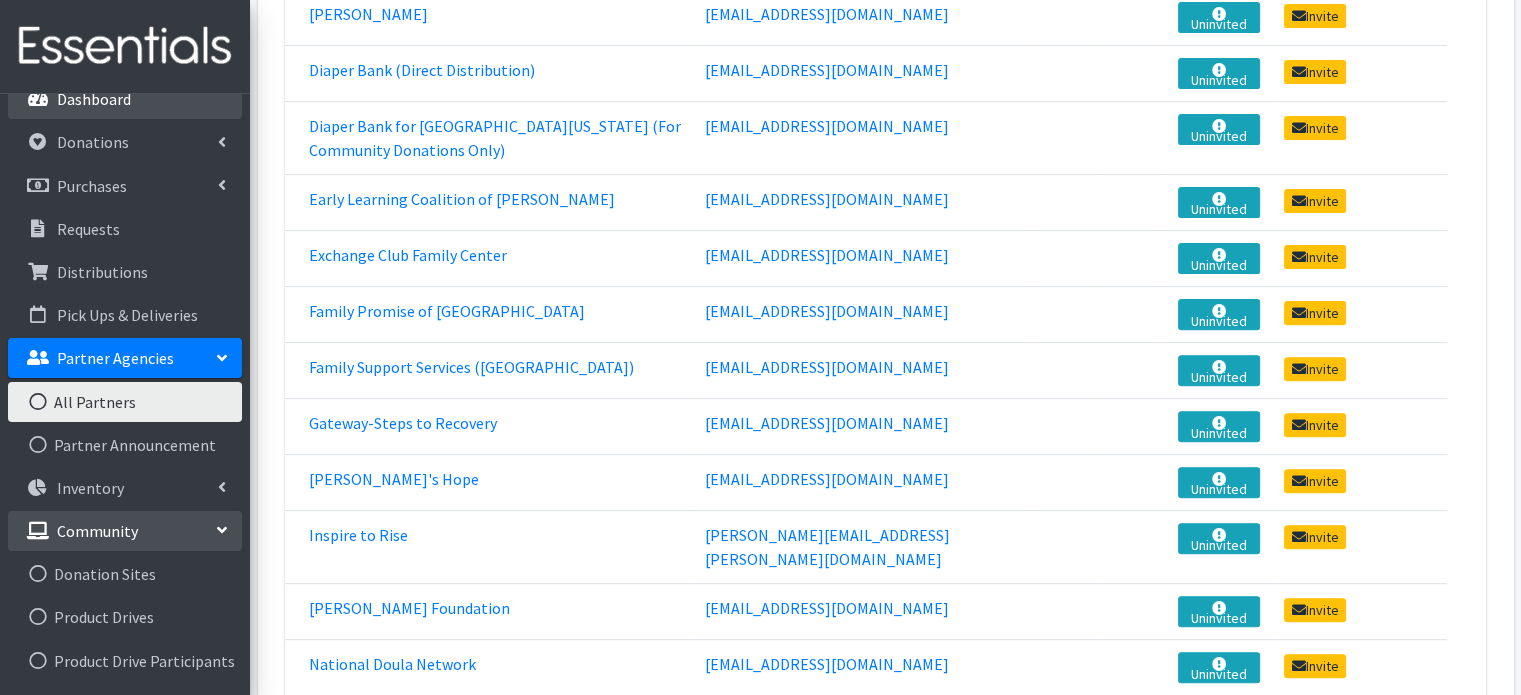 click on "Dashboard" at bounding box center (94, 99) 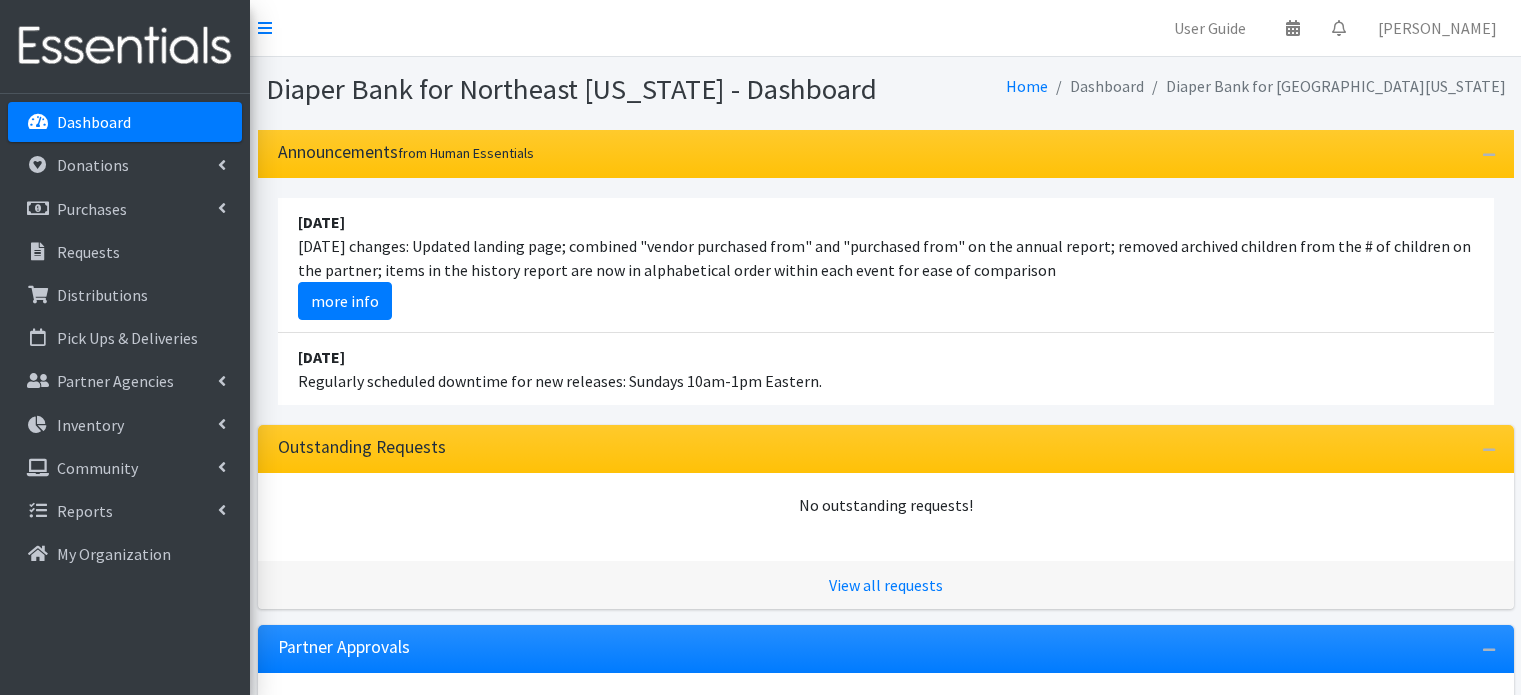 scroll, scrollTop: 0, scrollLeft: 0, axis: both 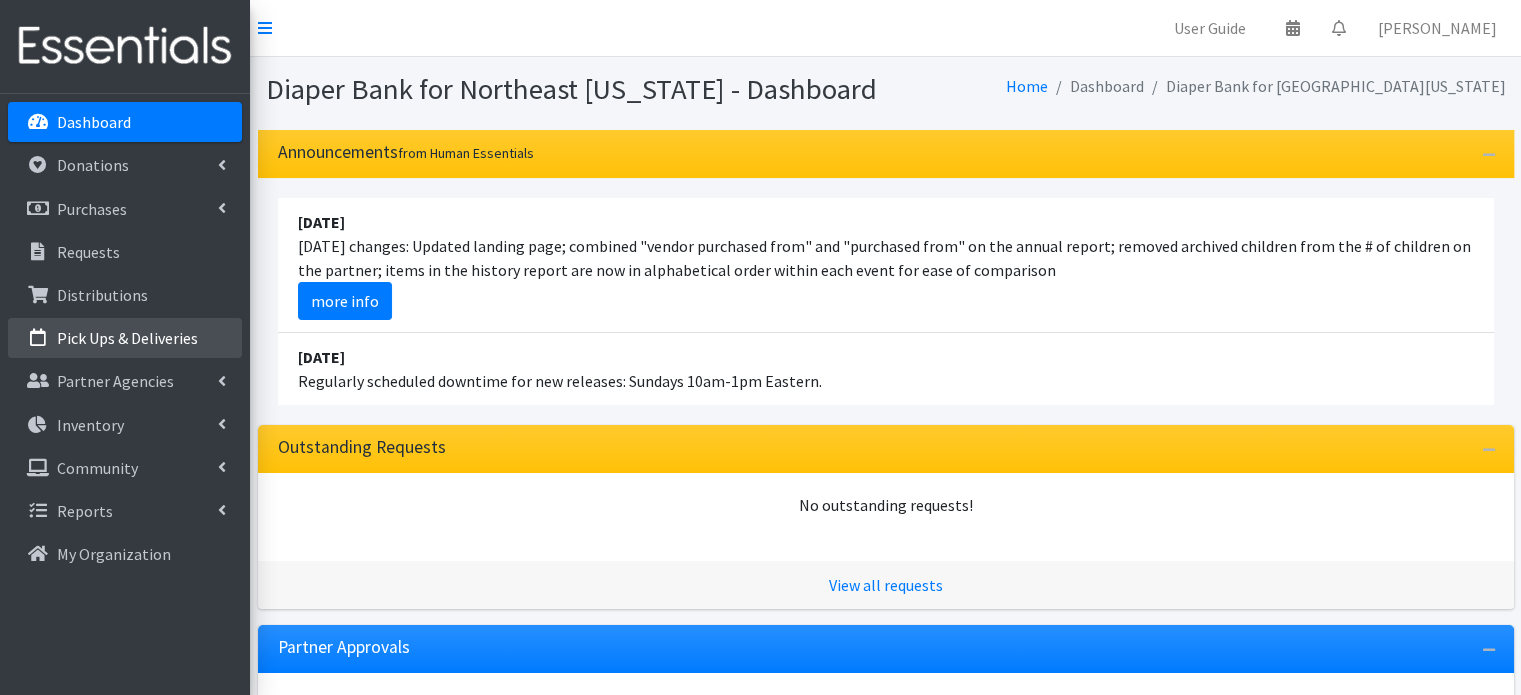 click on "Pick Ups & Deliveries" at bounding box center (127, 338) 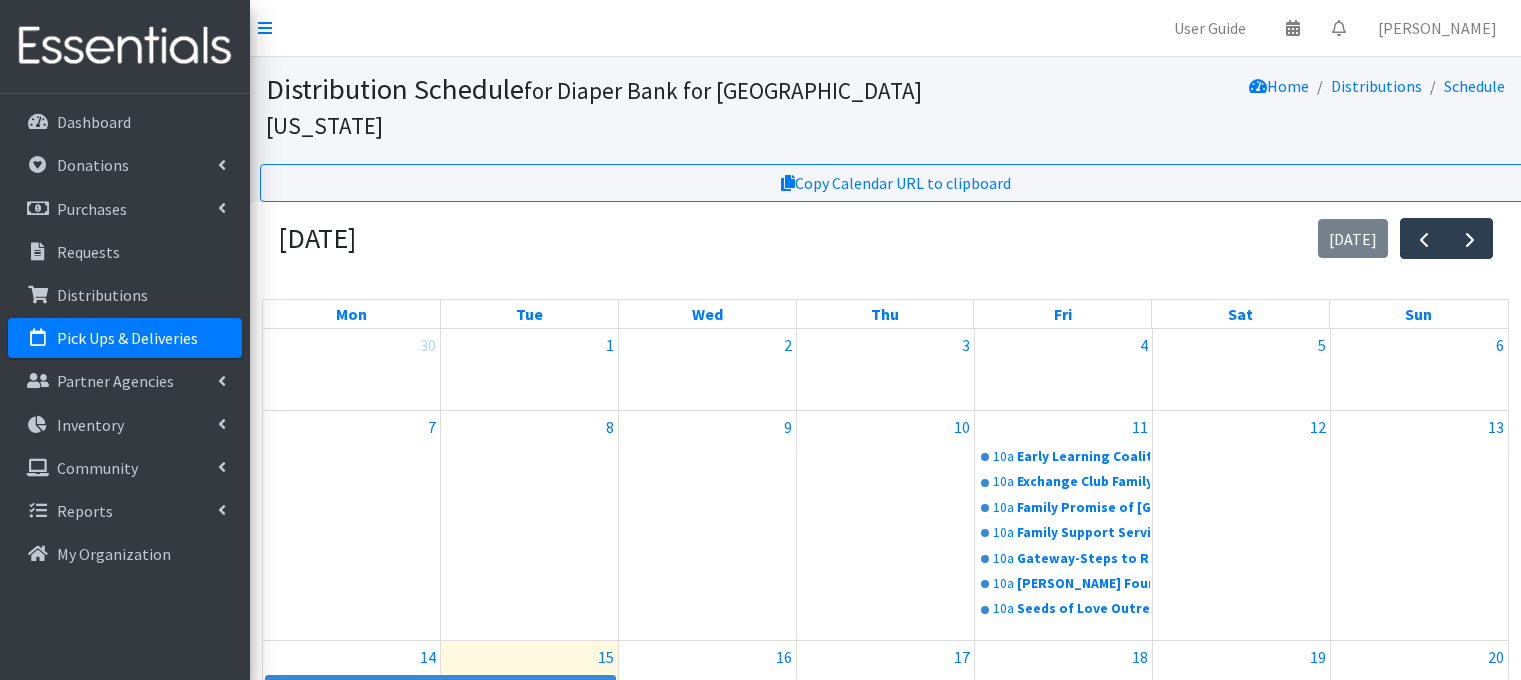 scroll, scrollTop: 0, scrollLeft: 0, axis: both 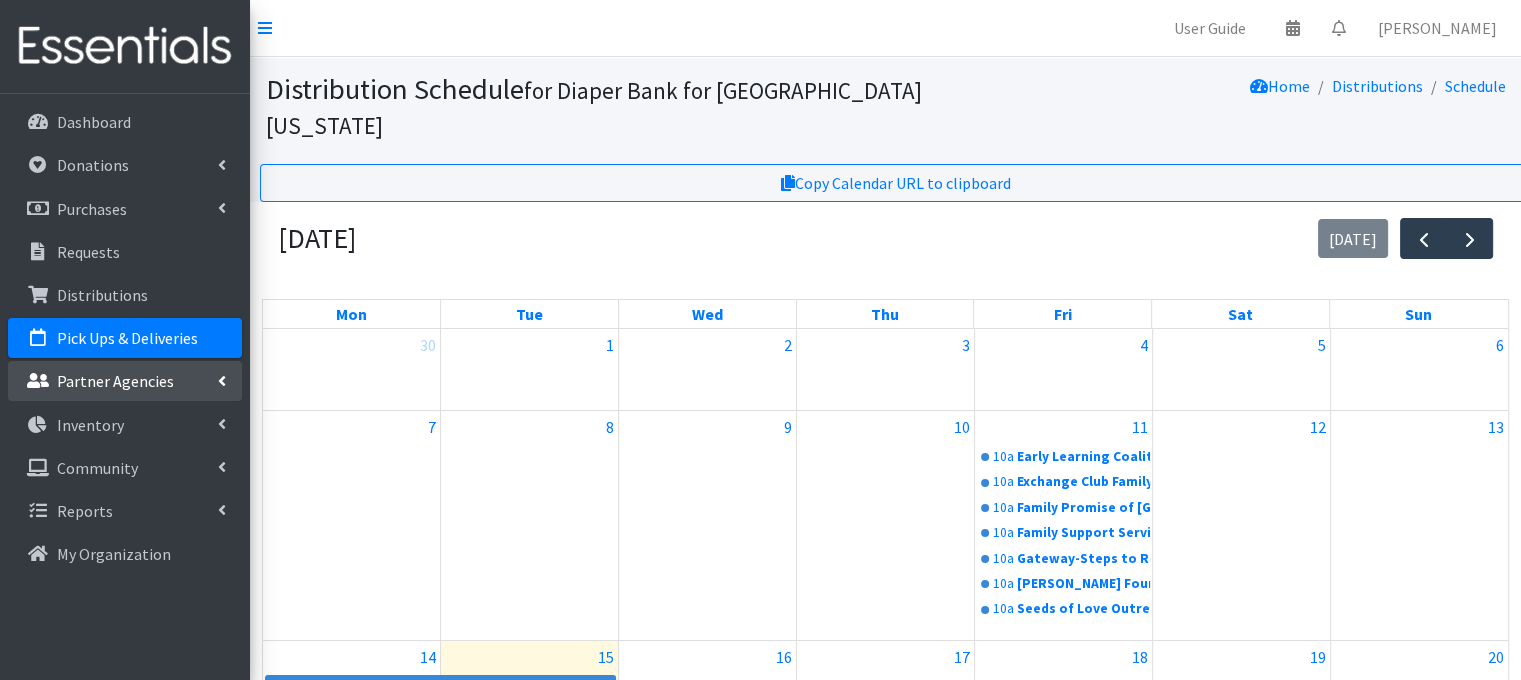 click on "Partner Agencies" at bounding box center (125, 381) 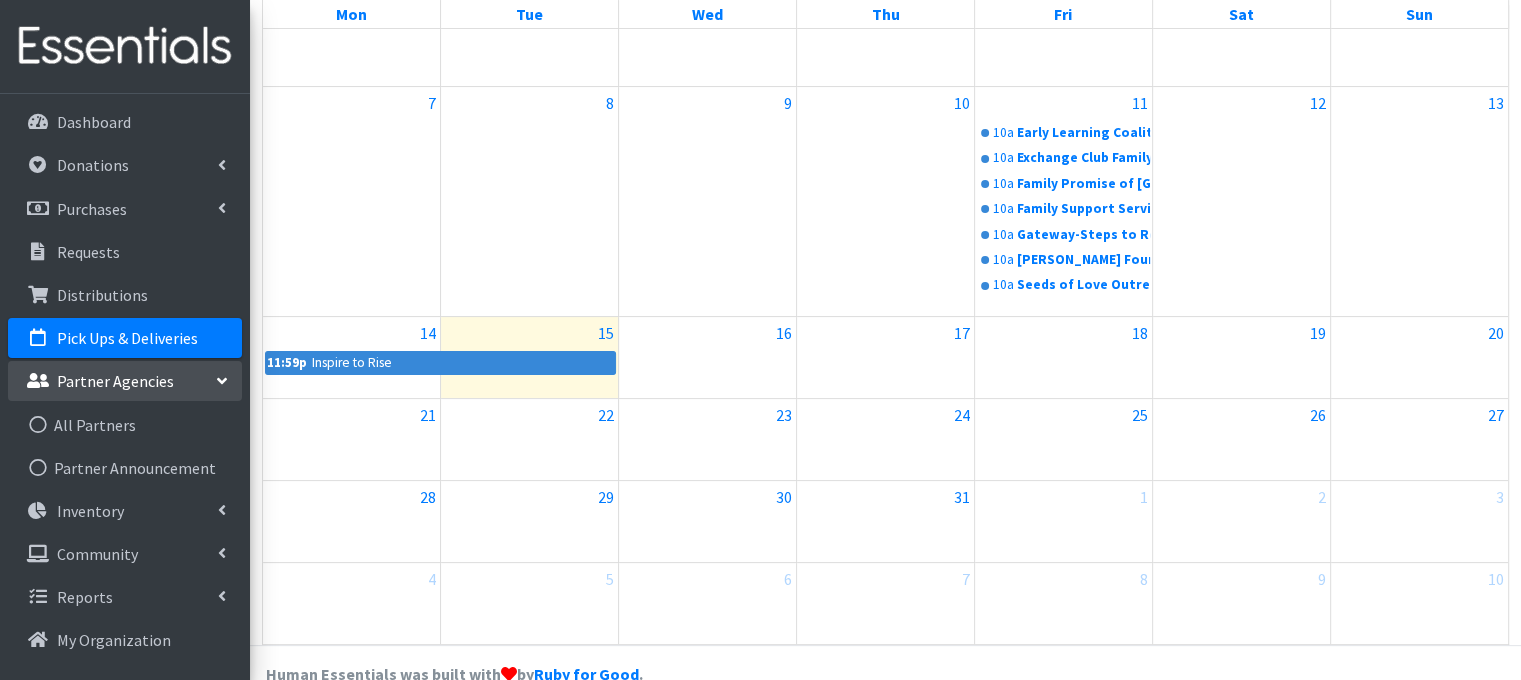 scroll, scrollTop: 326, scrollLeft: 0, axis: vertical 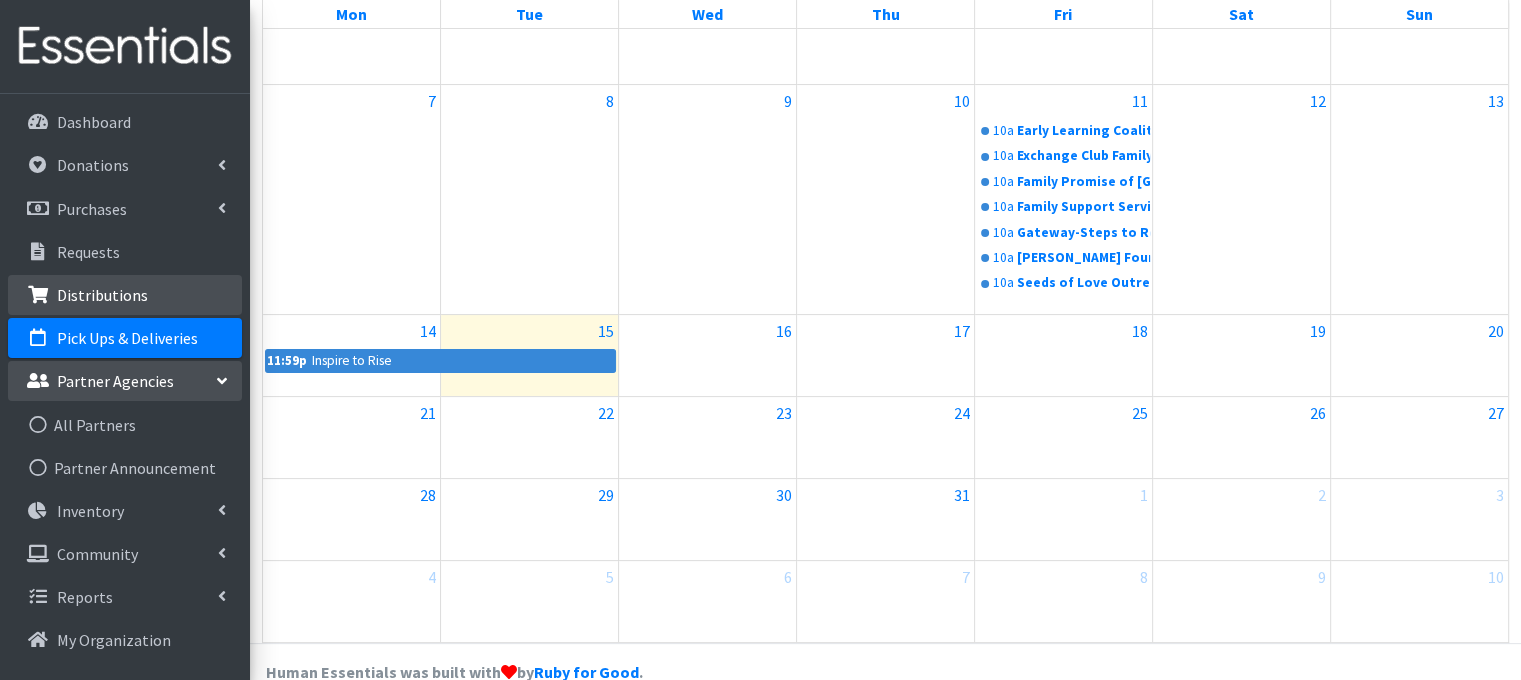 click on "Distributions" at bounding box center [102, 295] 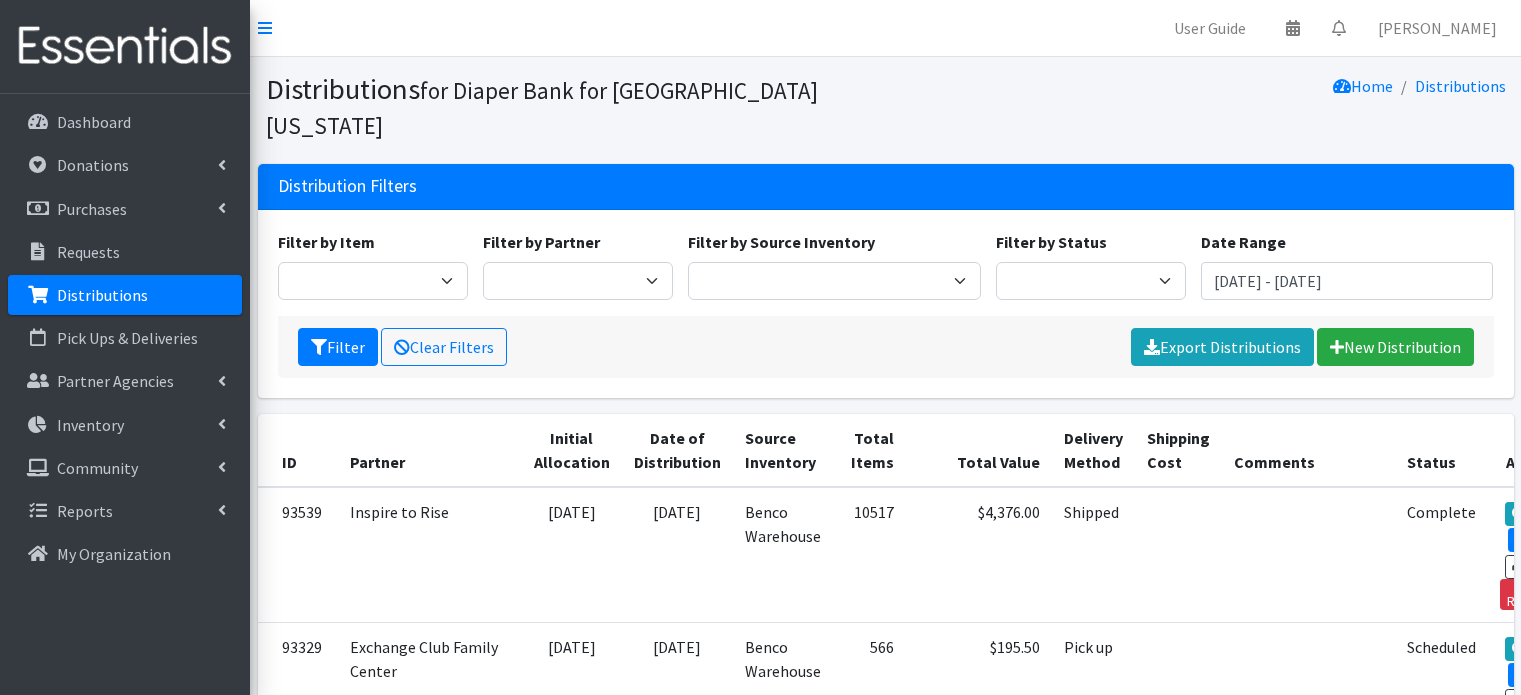 scroll, scrollTop: 0, scrollLeft: 0, axis: both 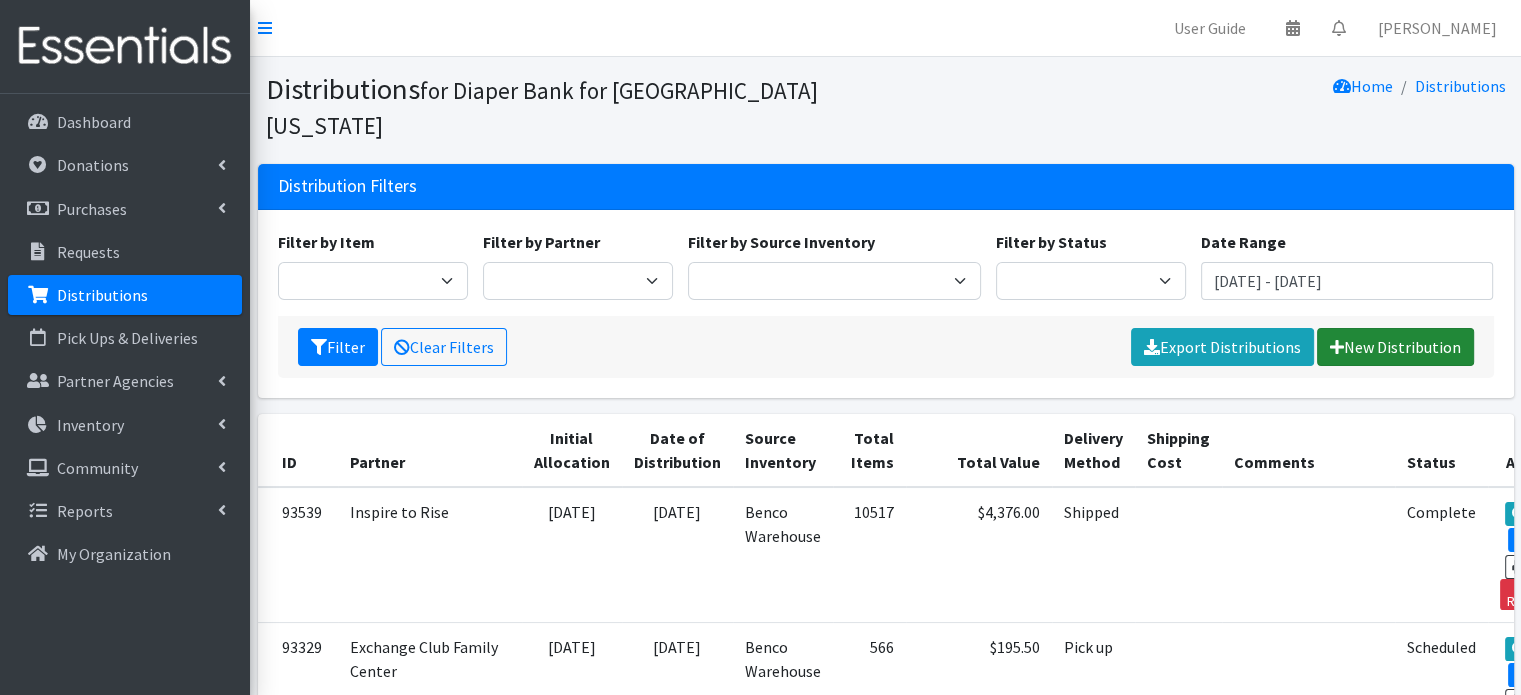 drag, startPoint x: 1404, startPoint y: 318, endPoint x: 1388, endPoint y: 311, distance: 17.464249 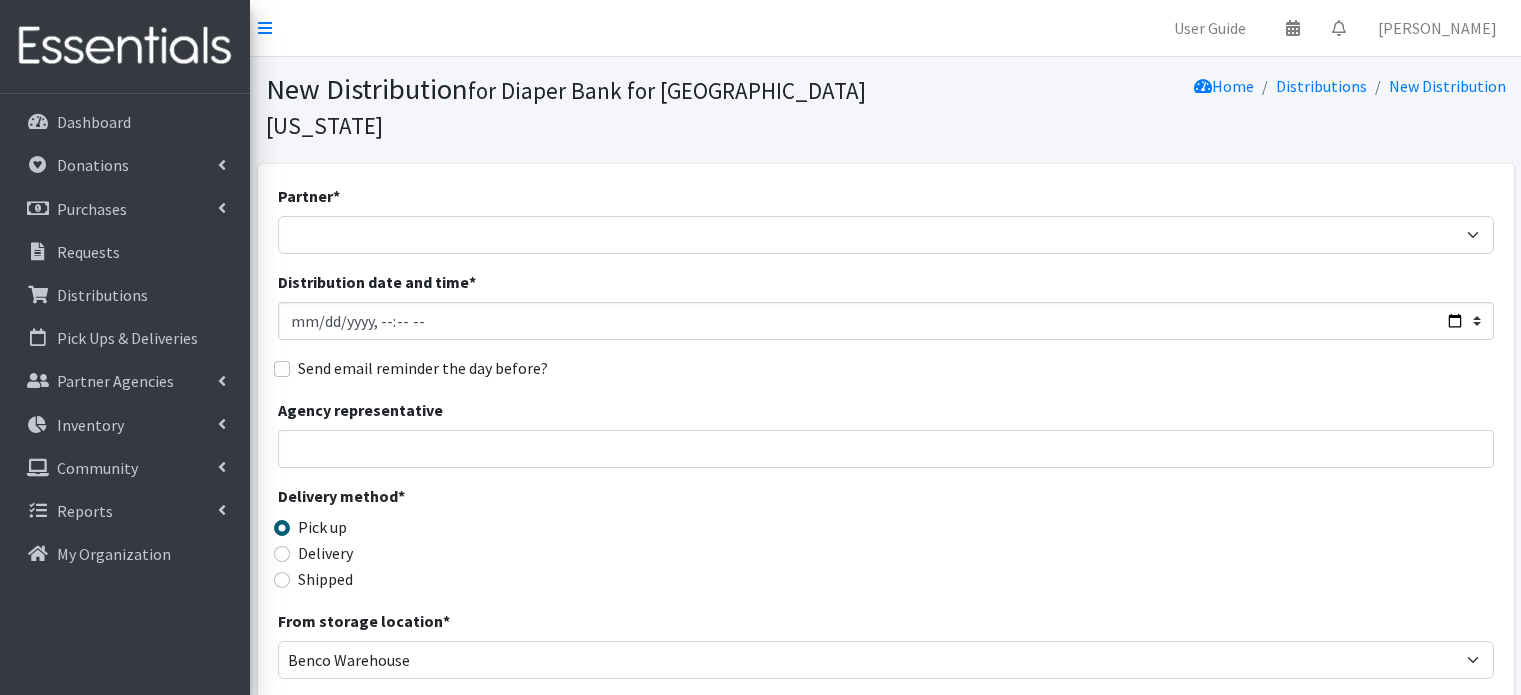 scroll, scrollTop: 0, scrollLeft: 0, axis: both 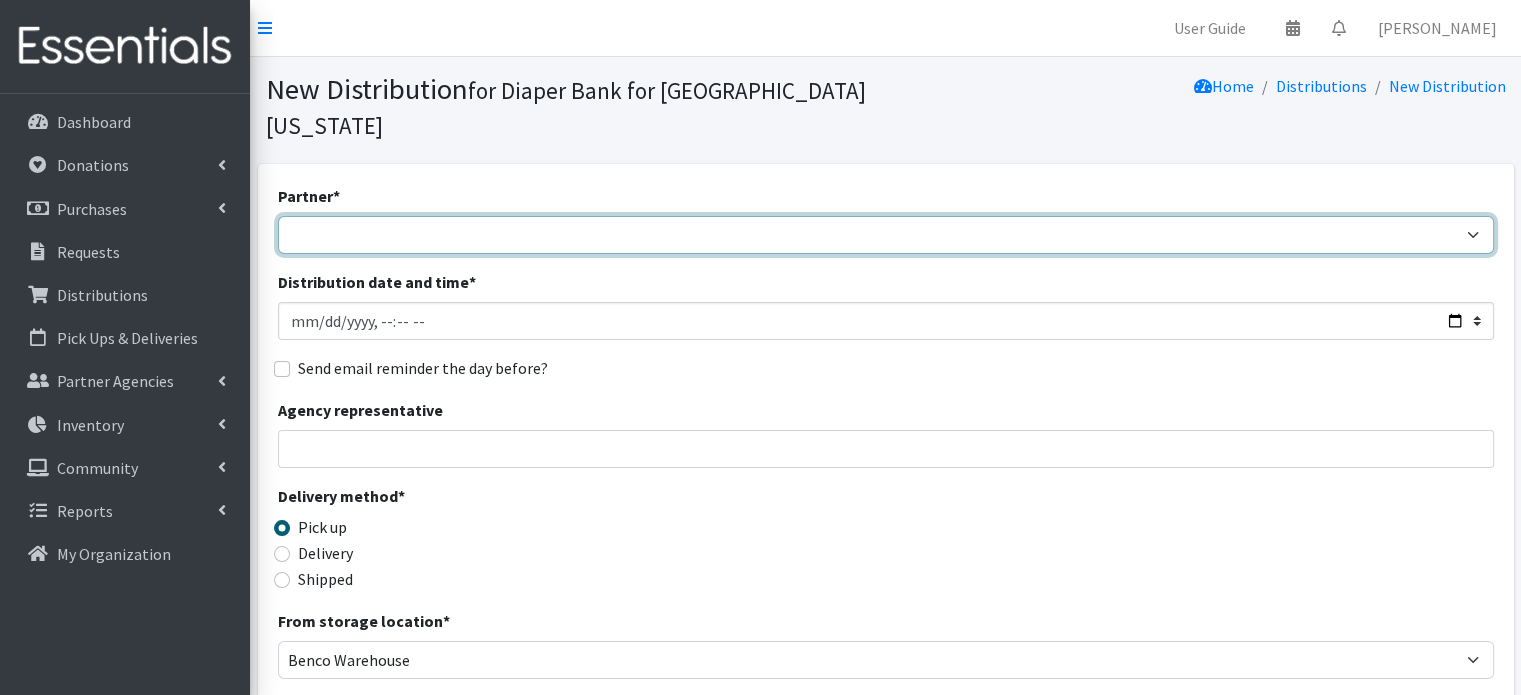 click on "Adore Me Nanny
Baby Luv Pregnancy Center
Children of Inmates
[PERSON_NAME] Kids
Diaper Bank (Direct Distribution)
Diaper Bank for [GEOGRAPHIC_DATA][US_STATE] (For Community Donations Only)
Early Learning Coalition of [PERSON_NAME]
Exchange Club Family Center
Family Promise of Jacksonville
Family Support Services ([GEOGRAPHIC_DATA])
Gateway-Steps to Recovery
Hadassah's Hope
Inspire to Rise
[PERSON_NAME] Foundation
National Doula Network
National Doula Network - [PERSON_NAME]
National Doula Network - [PERSON_NAME]
Positive Family Pivot
[PERSON_NAME] House Charities of [GEOGRAPHIC_DATA]
Seeds of Love Outreach
Sunshine Health
Test Account
The Lotus Flower Project" at bounding box center (886, 235) 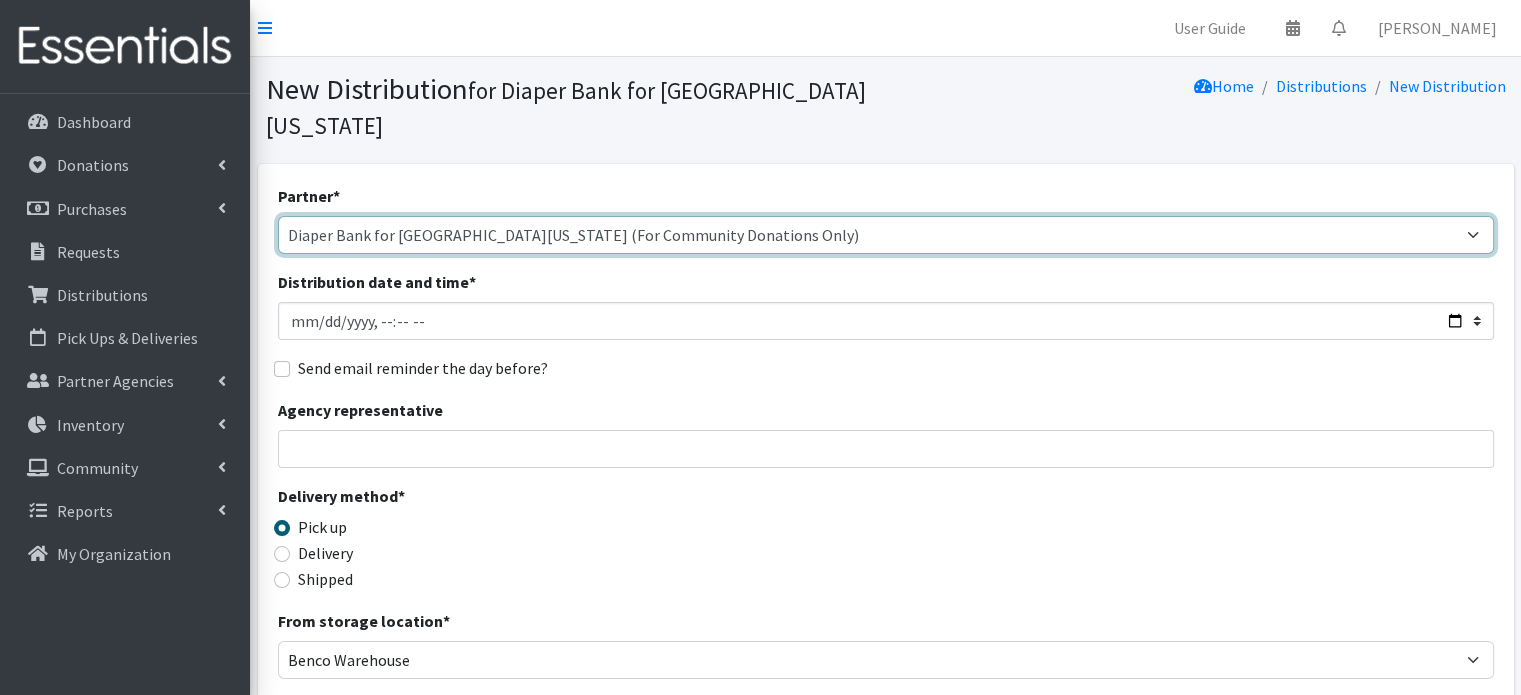 click on "Adore Me Nanny
Baby Luv Pregnancy Center
Children of Inmates
Daniel Kids
Diaper Bank (Direct Distribution)
Diaper Bank for Northeast Florida (For Community Donations Only)
Early Learning Coalition of Duval
Exchange Club Family Center
Family Promise of Jacksonville
Family Support Services (Center of Hope)
Gateway-Steps to Recovery
Hadassah's Hope
Inspire to Rise
Jonathan Jean Foundation
National Doula Network
National Doula Network - Marie Hester
National Doula Network - Sharon Lonix
Positive Family Pivot
Ronald McDonald House Charities of Jacksonville
Seeds of Love Outreach
Sunshine Health
Test Account
The Lotus Flower Project" at bounding box center (886, 235) 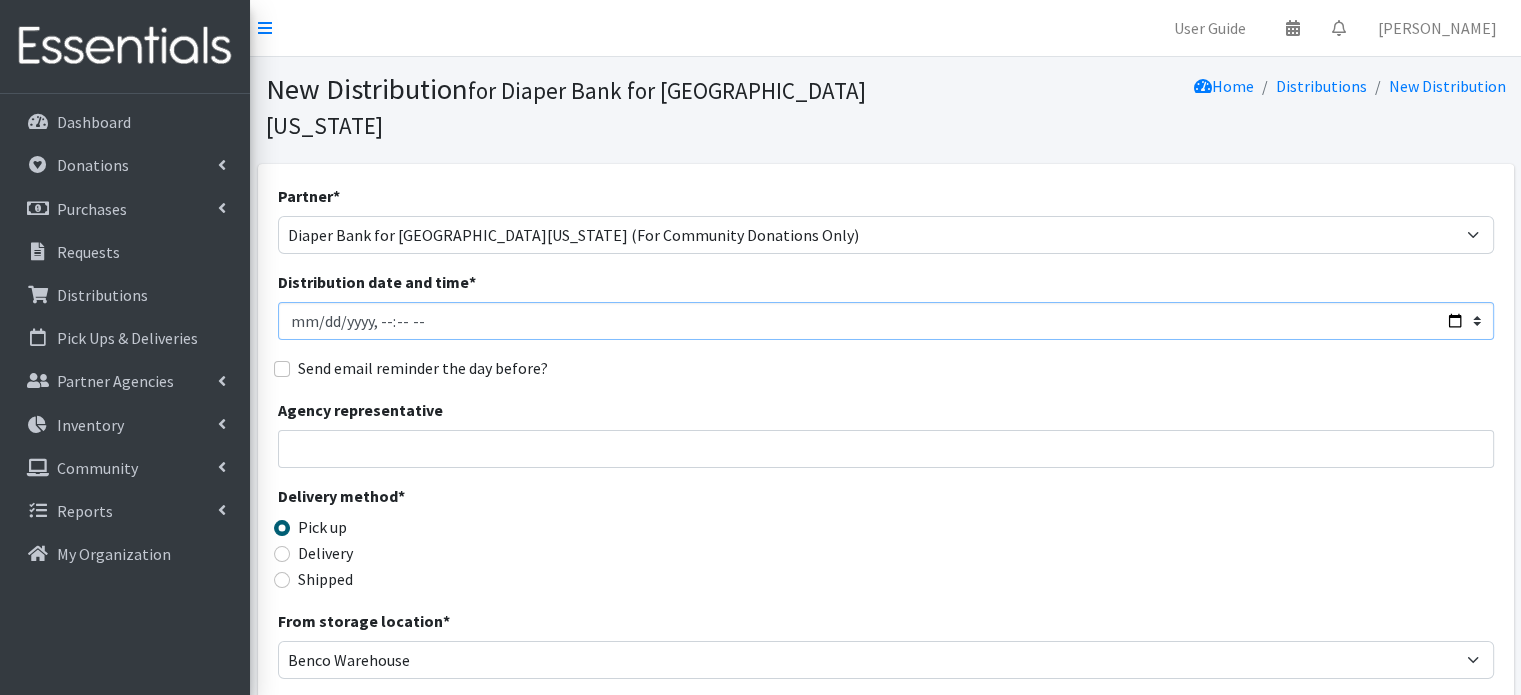 drag, startPoint x: 733, startPoint y: 271, endPoint x: 1455, endPoint y: 287, distance: 722.17725 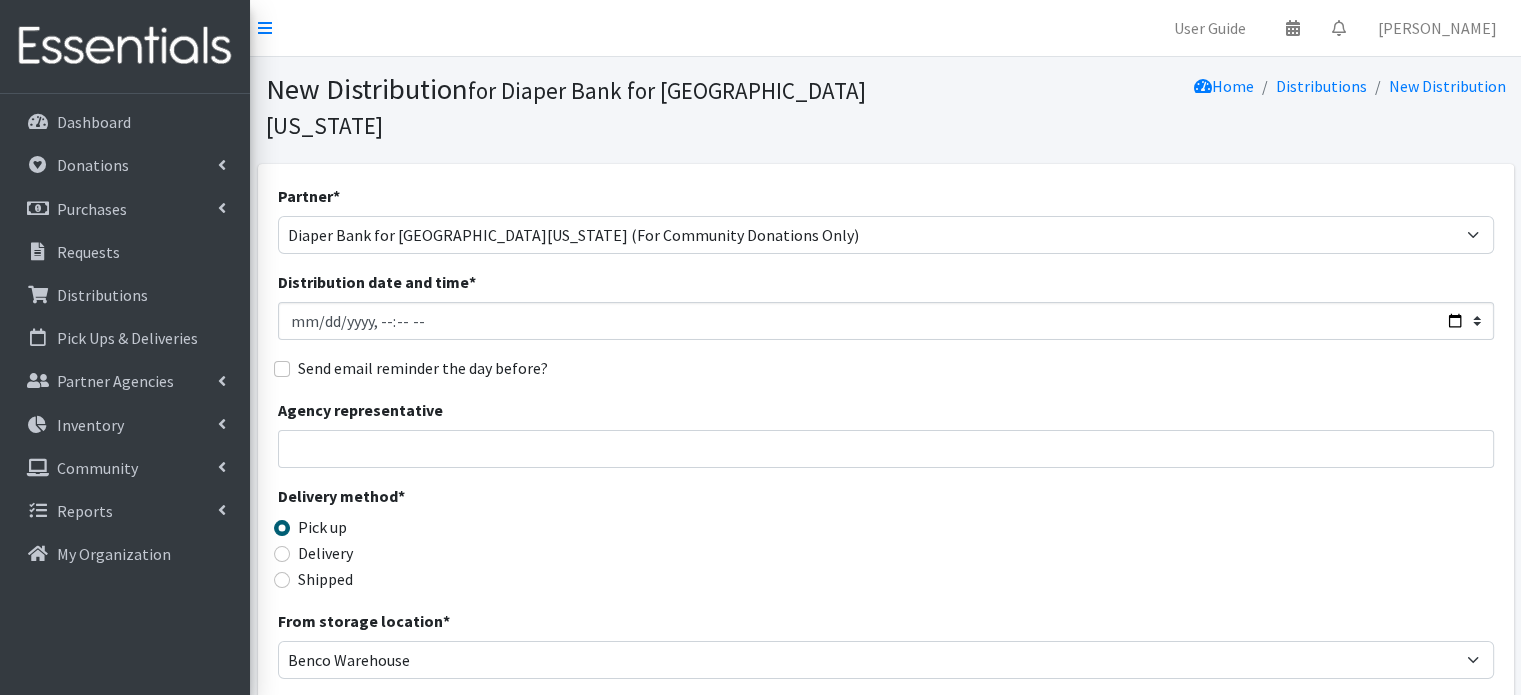 type on "2025-07-17T11:59" 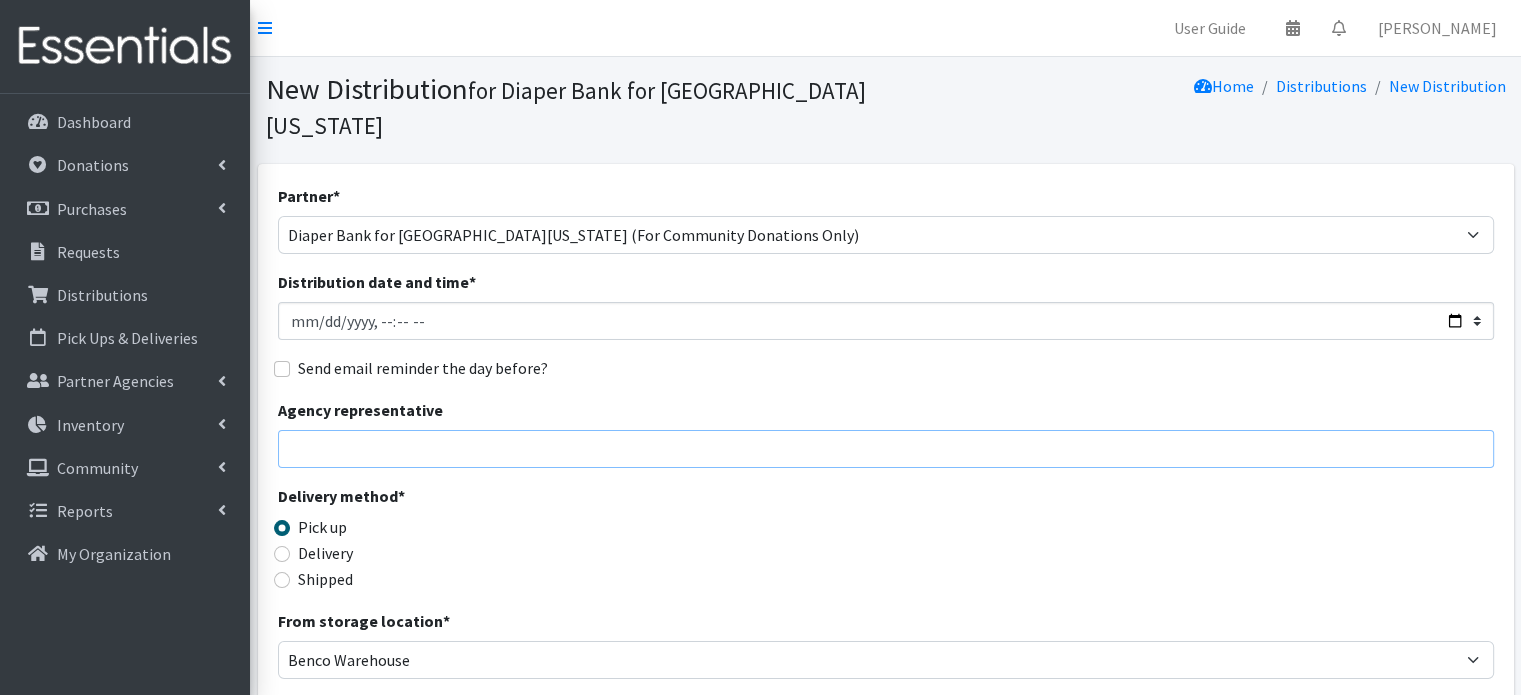 click on "Agency representative" at bounding box center [886, 449] 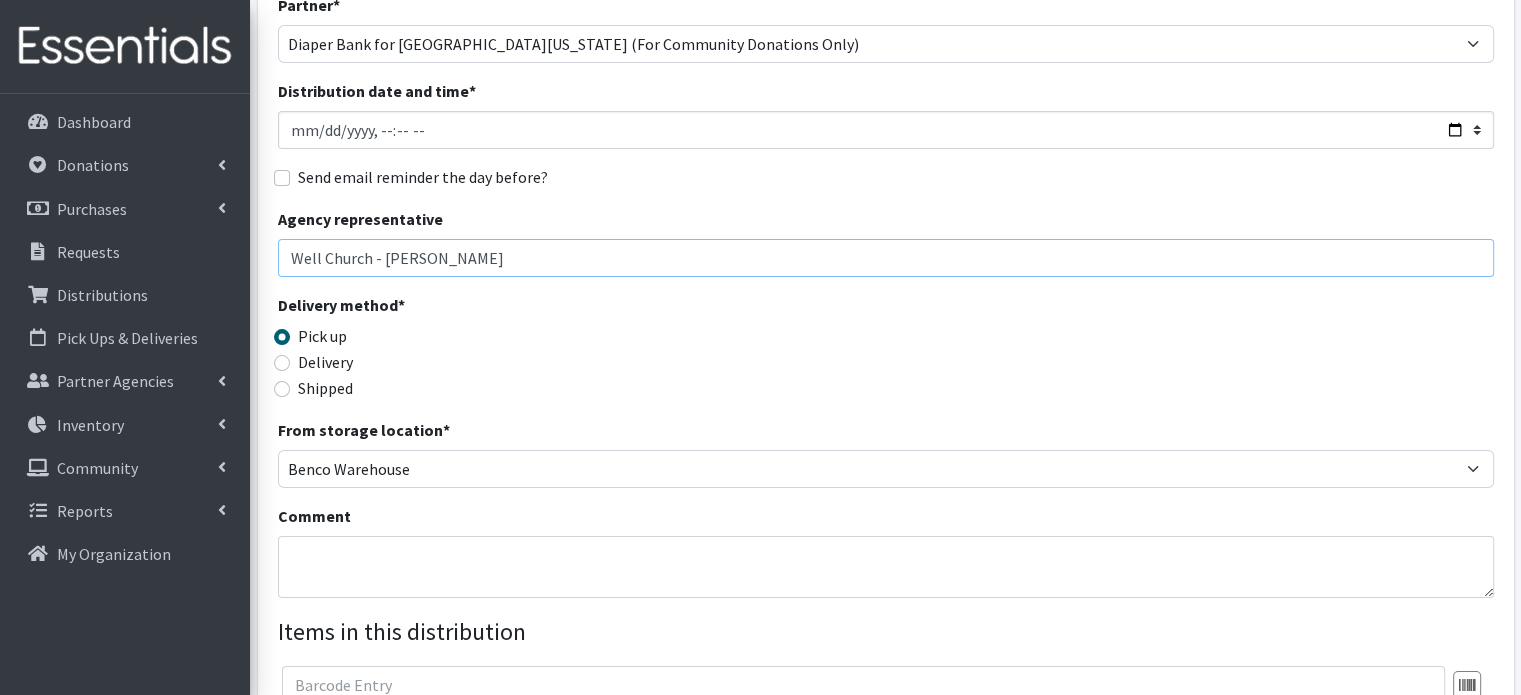 scroll, scrollTop: 256, scrollLeft: 0, axis: vertical 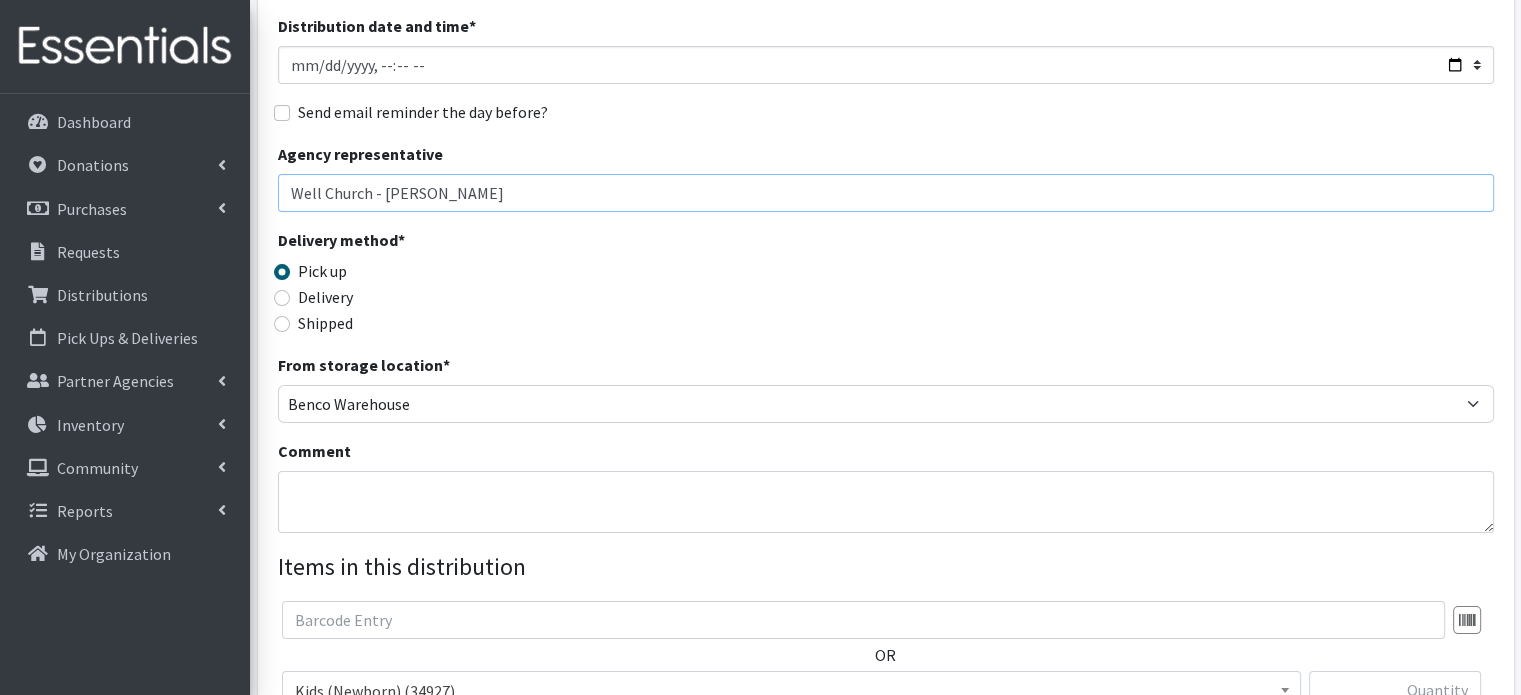 type on "Well Church - Christie Moyer" 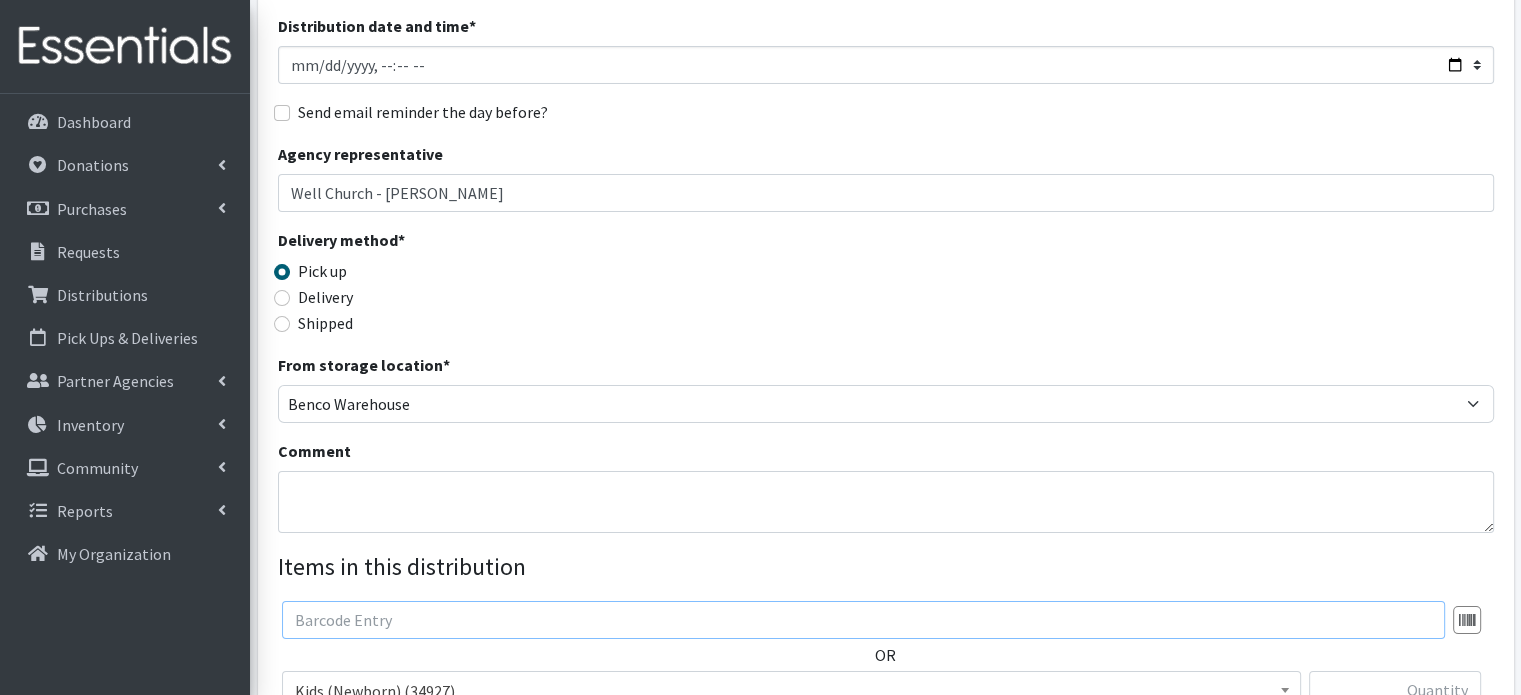 click at bounding box center (863, 620) 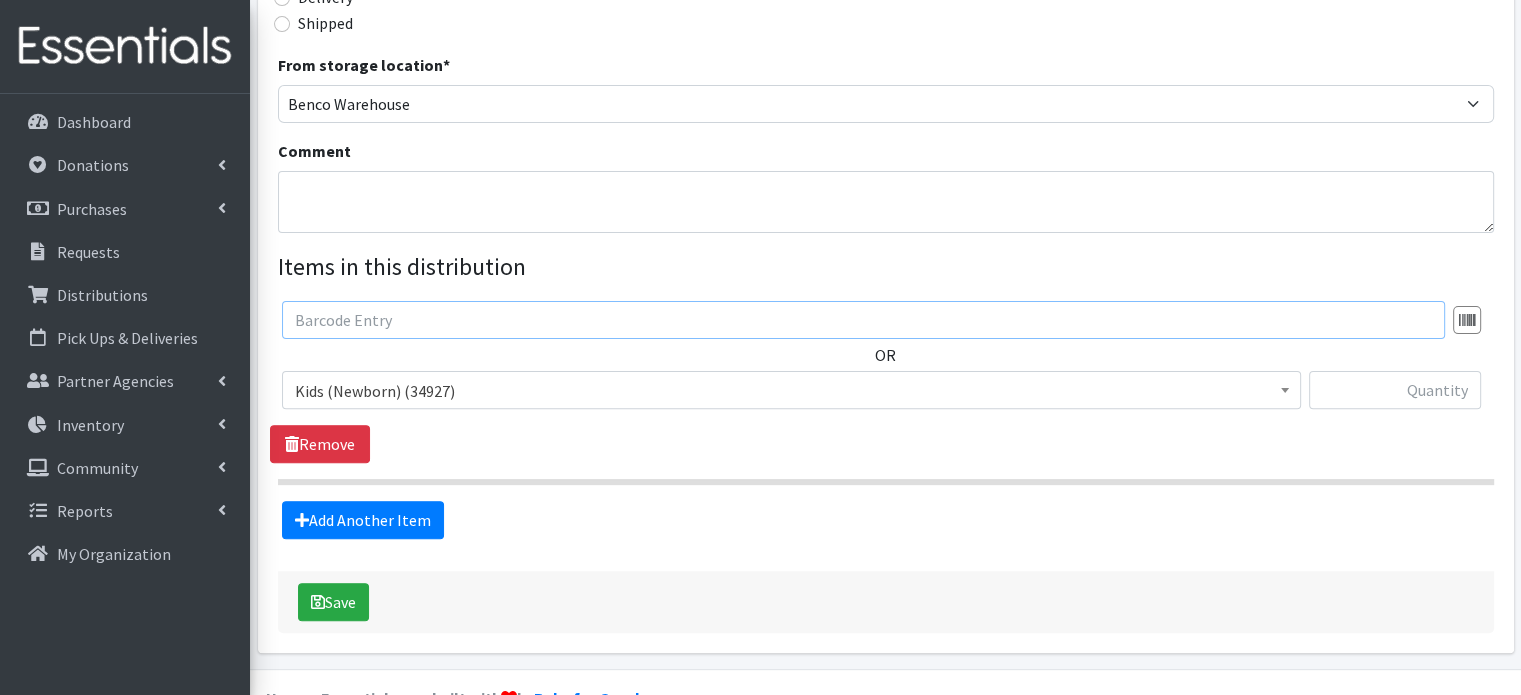 scroll, scrollTop: 559, scrollLeft: 0, axis: vertical 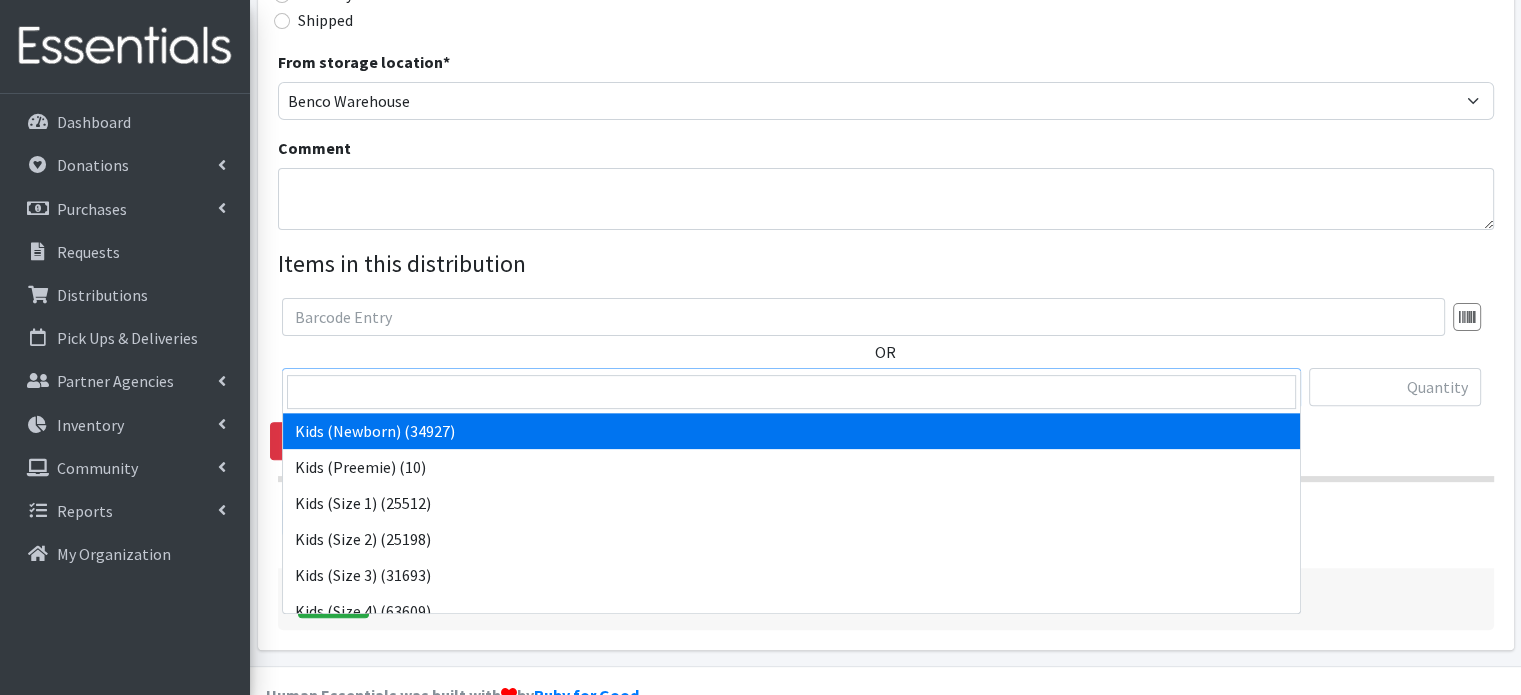 click on "Kids (Newborn) (34927)" at bounding box center (791, 388) 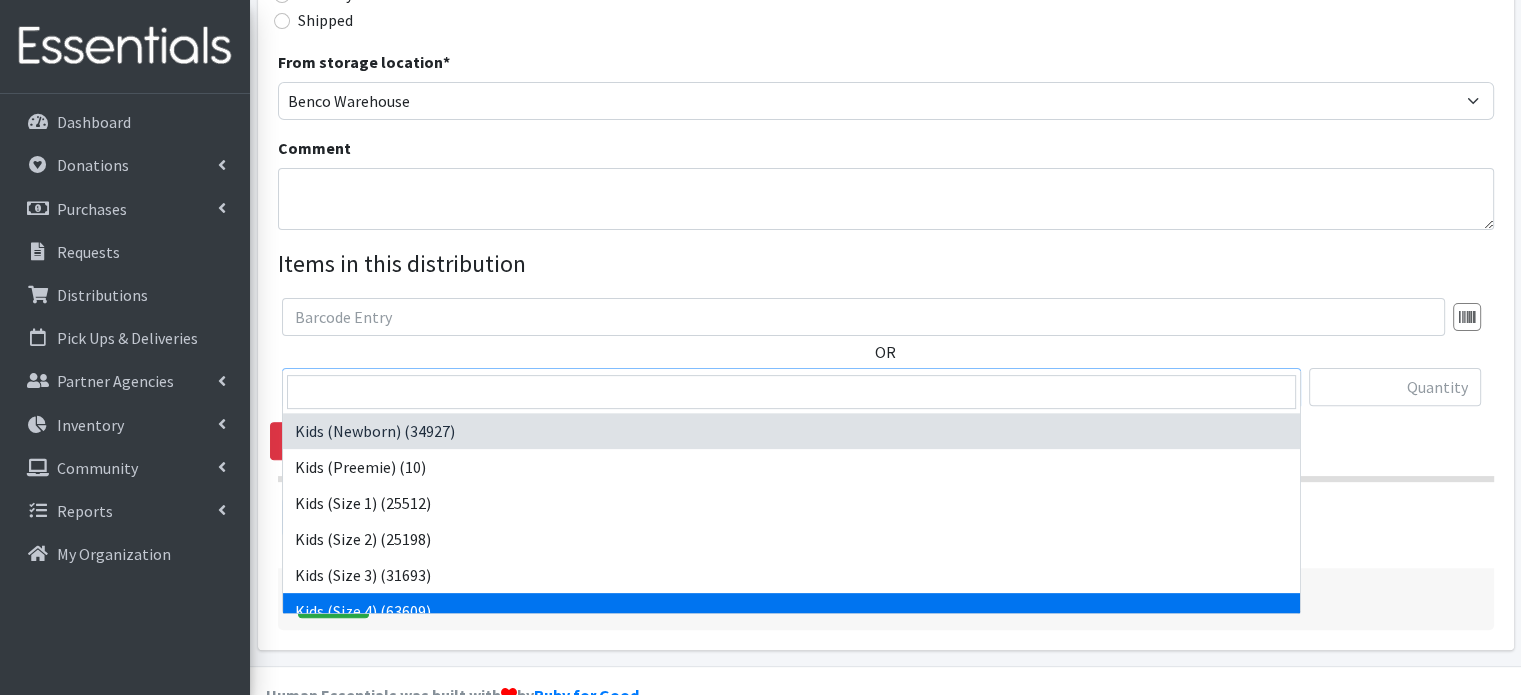 select on "4133" 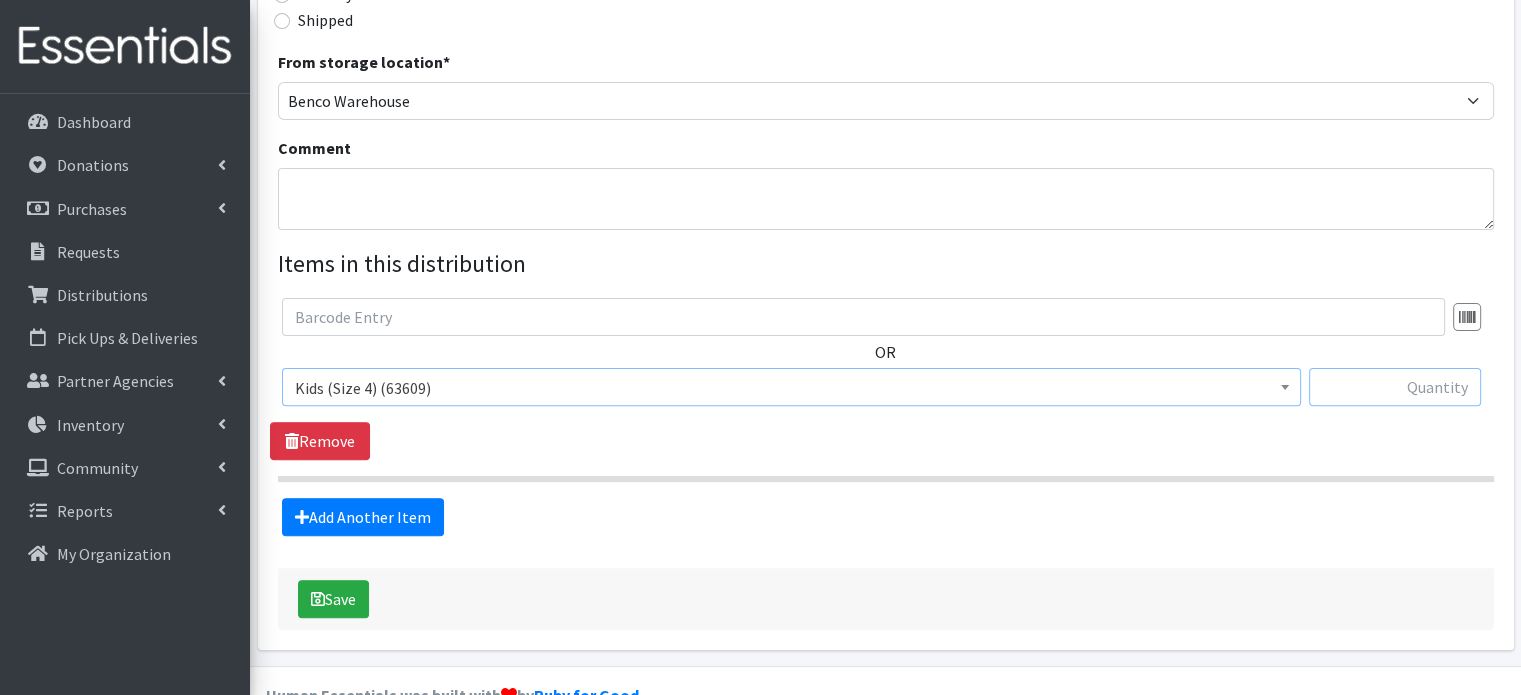 click at bounding box center [1395, 387] 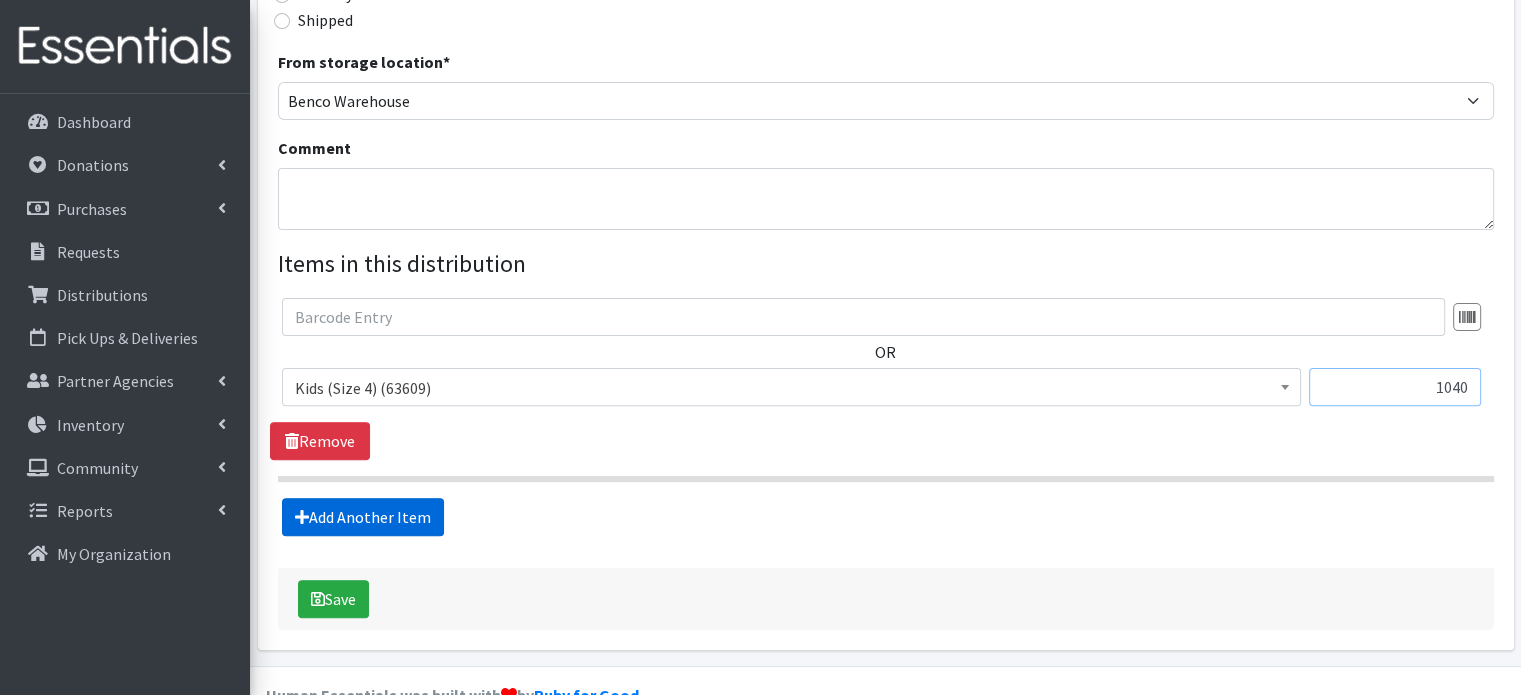type on "1040" 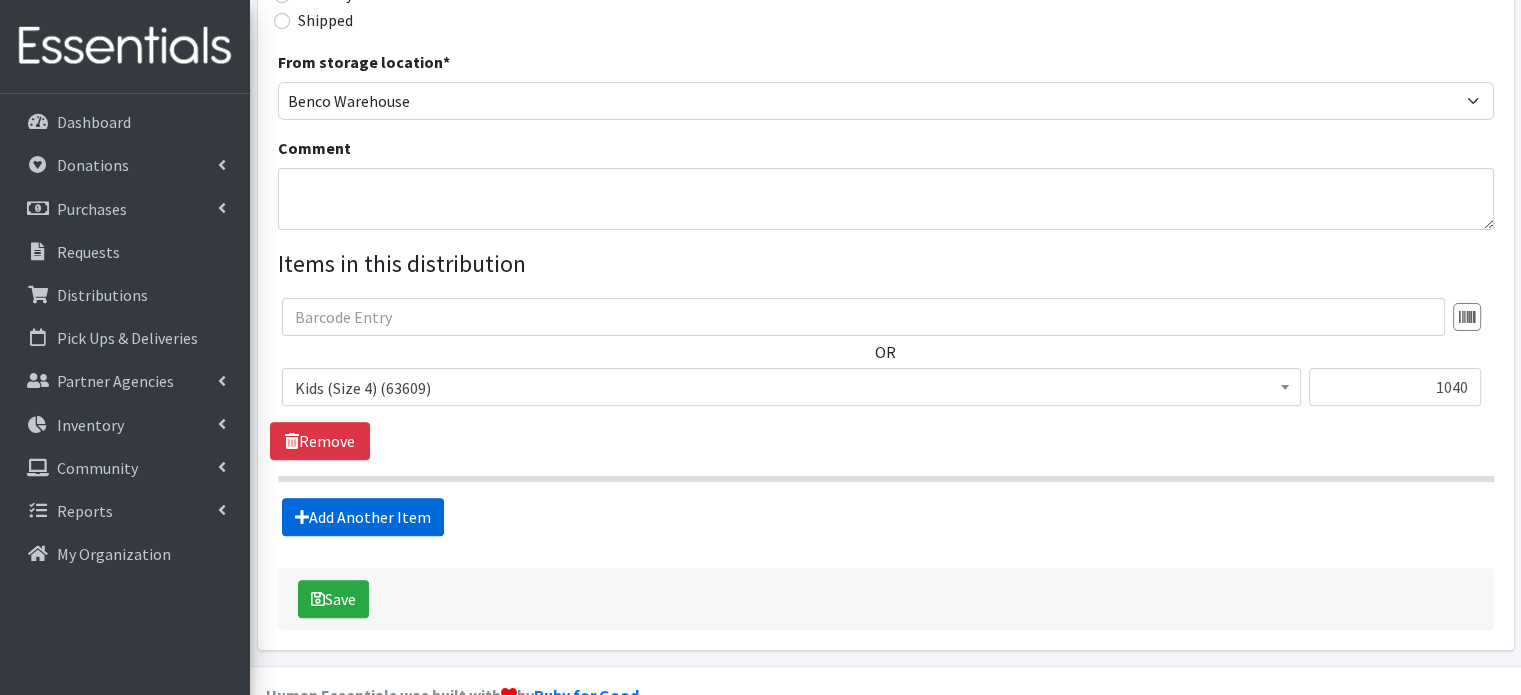click on "Add Another Item" at bounding box center [363, 517] 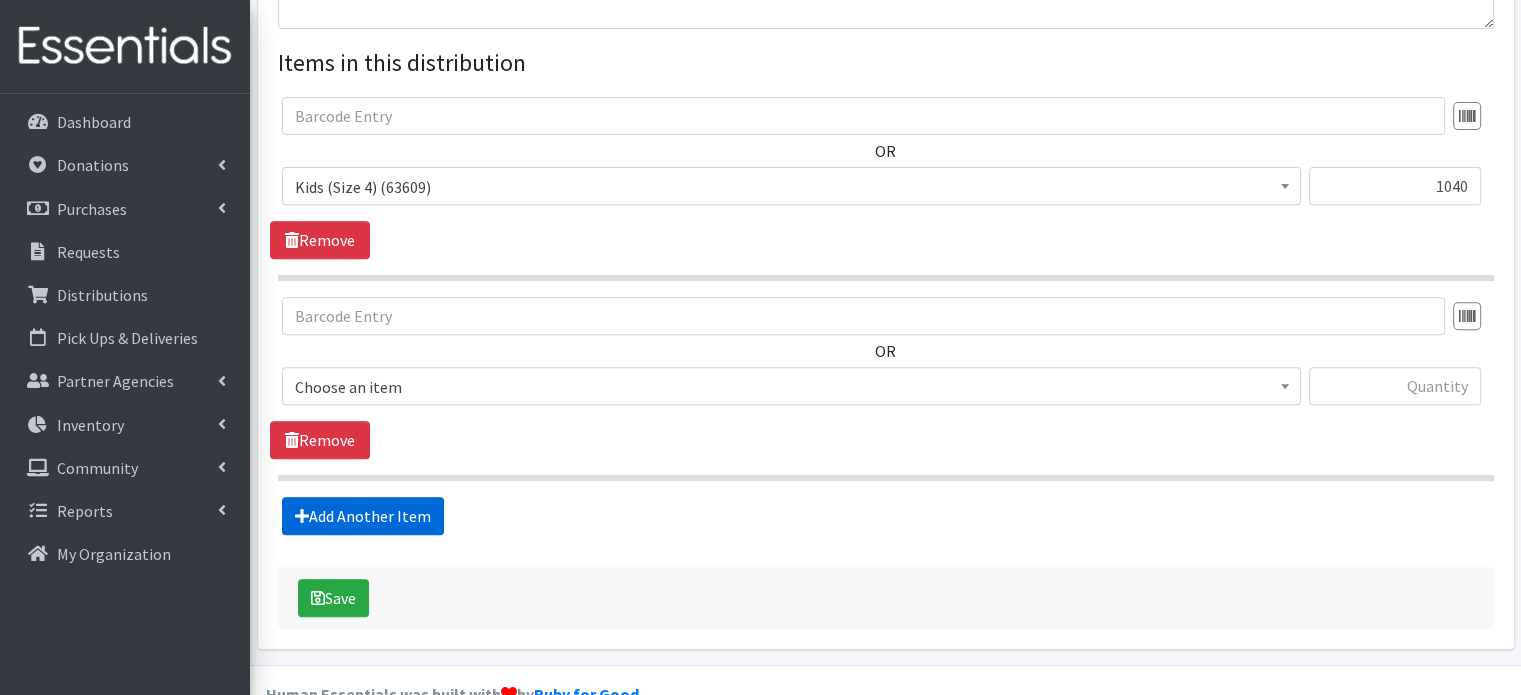 scroll, scrollTop: 768, scrollLeft: 0, axis: vertical 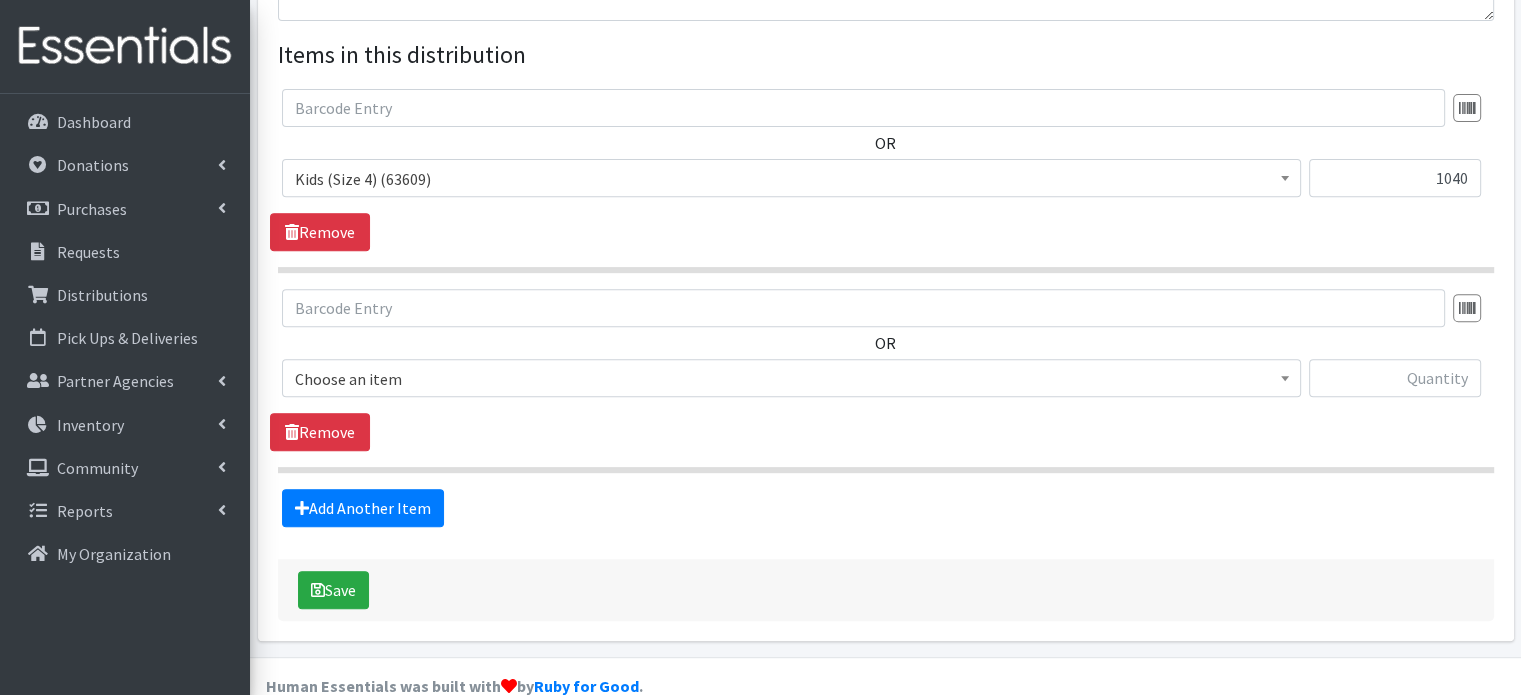 click on "Choose an item" at bounding box center (791, 379) 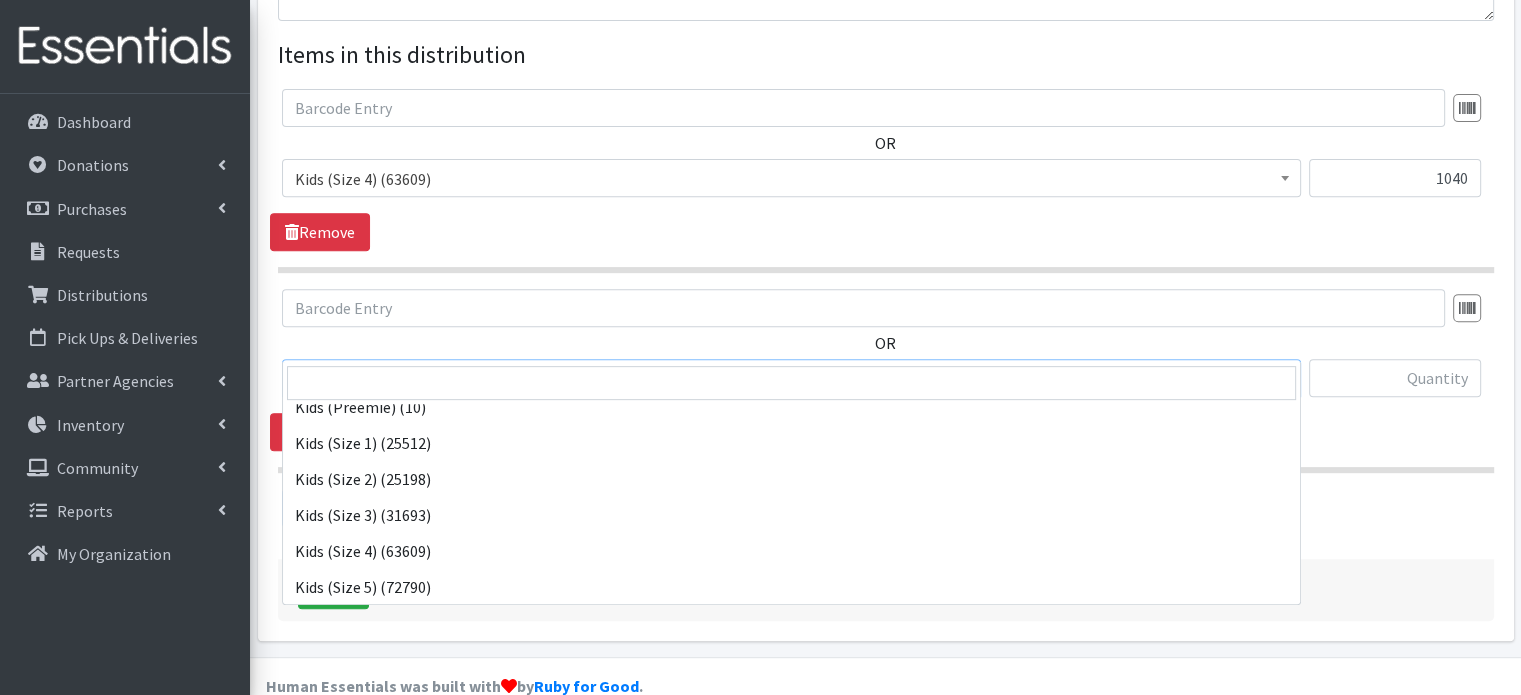 scroll, scrollTop: 94, scrollLeft: 0, axis: vertical 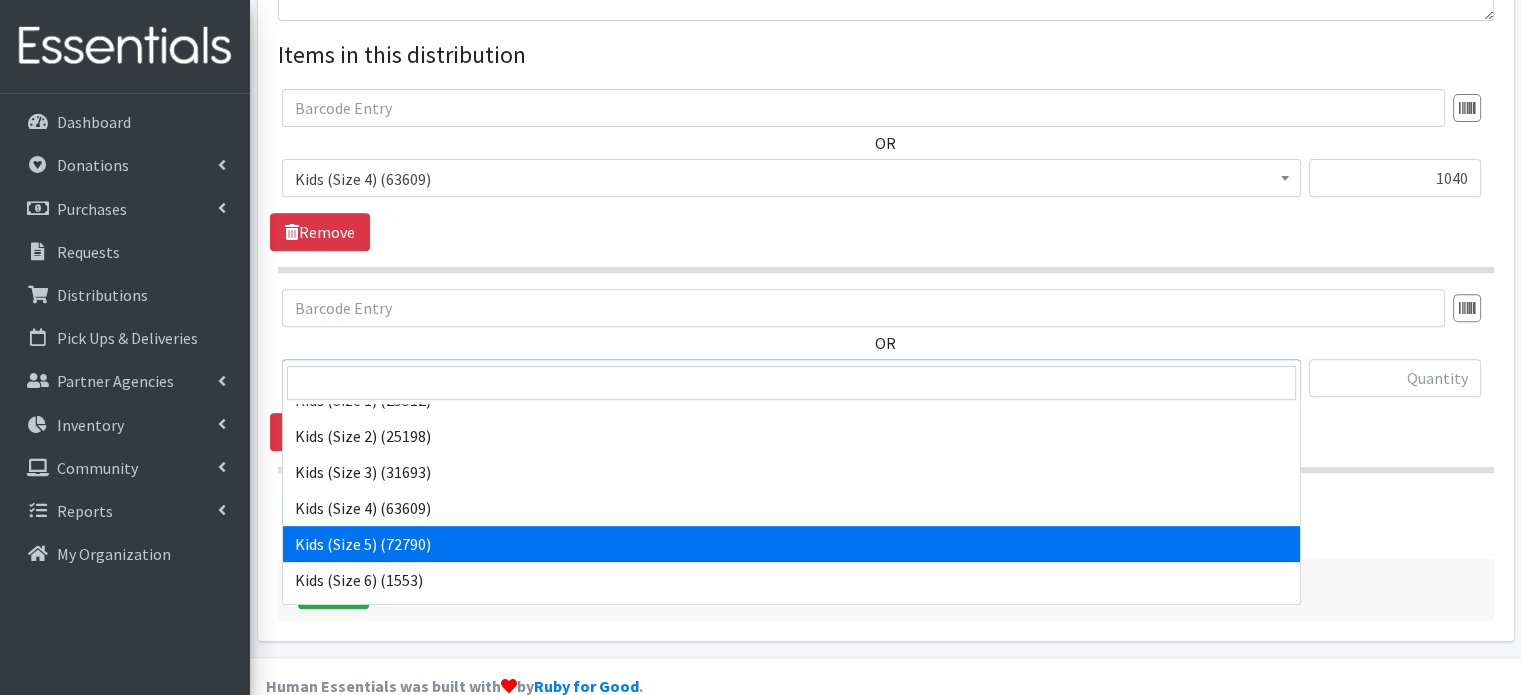 select on "4134" 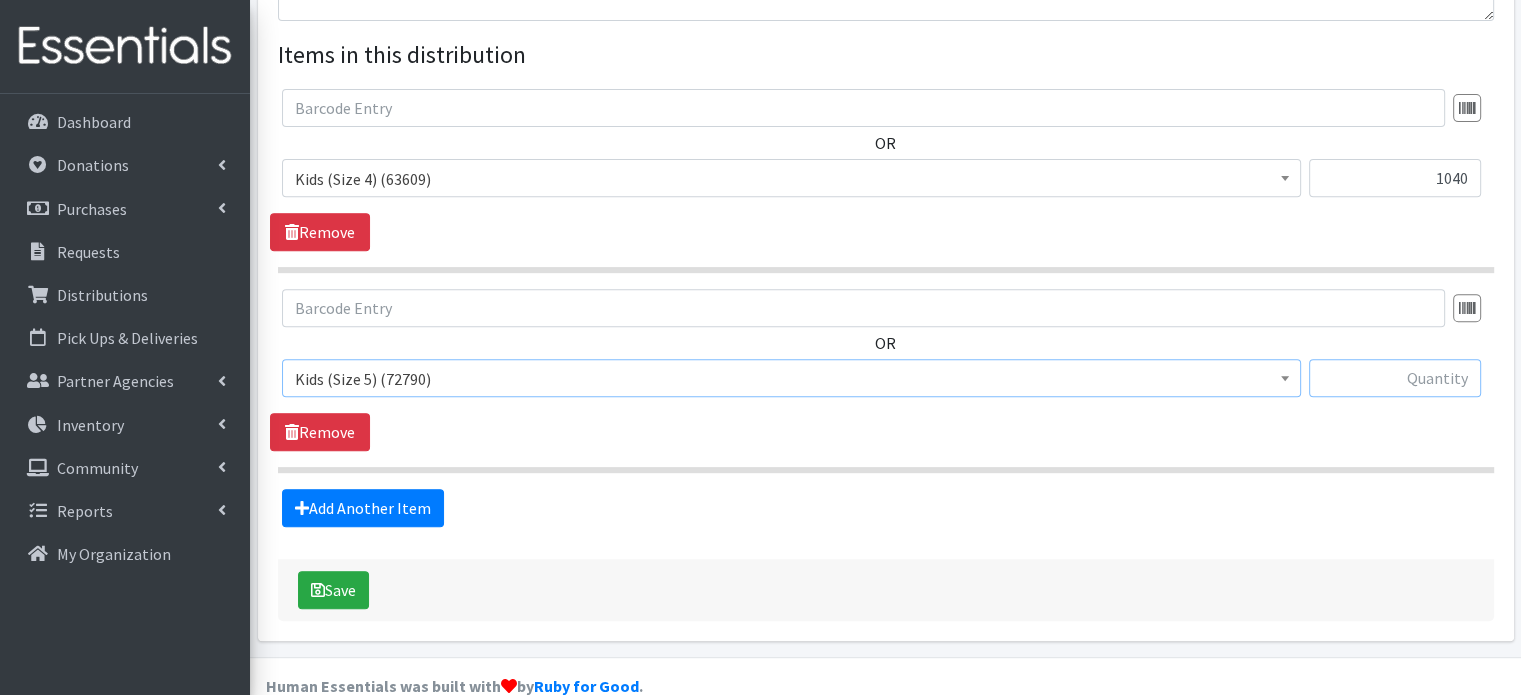 click at bounding box center [1395, 378] 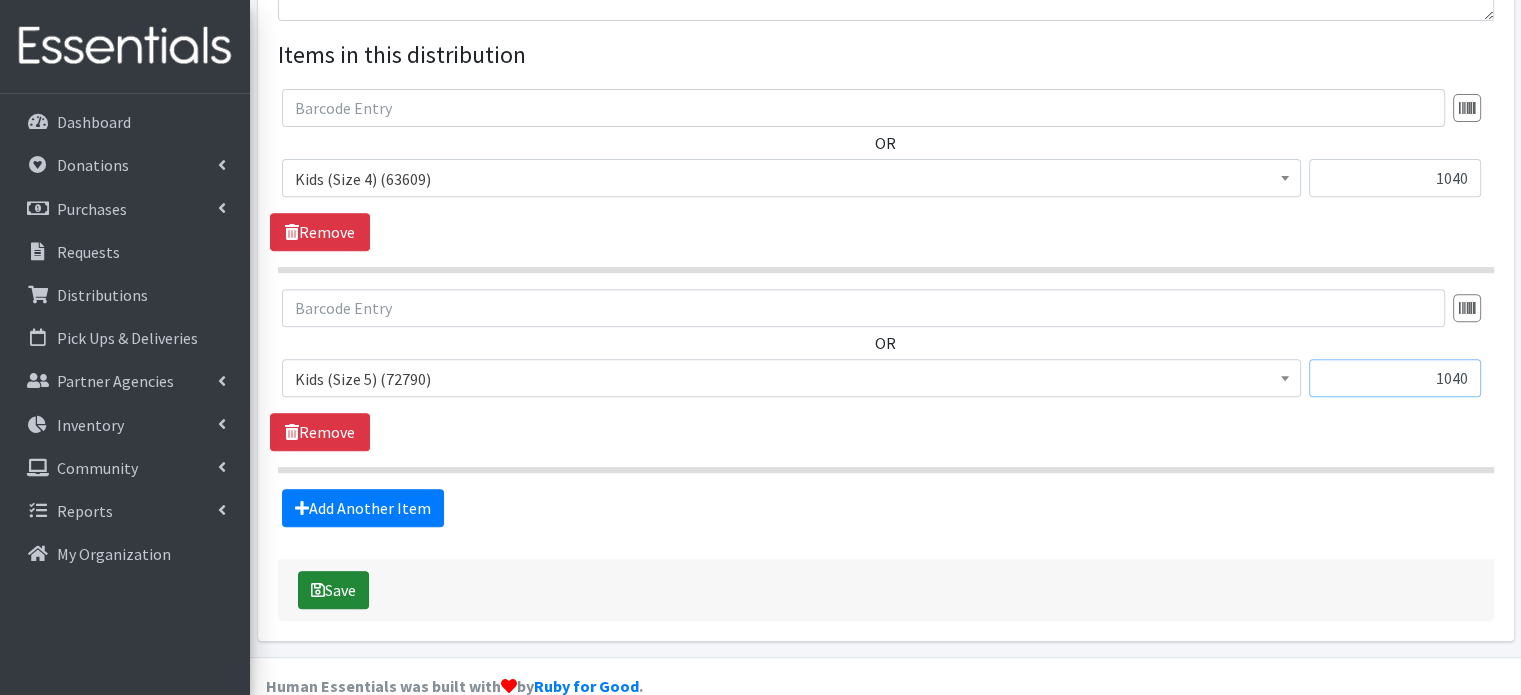 type on "1040" 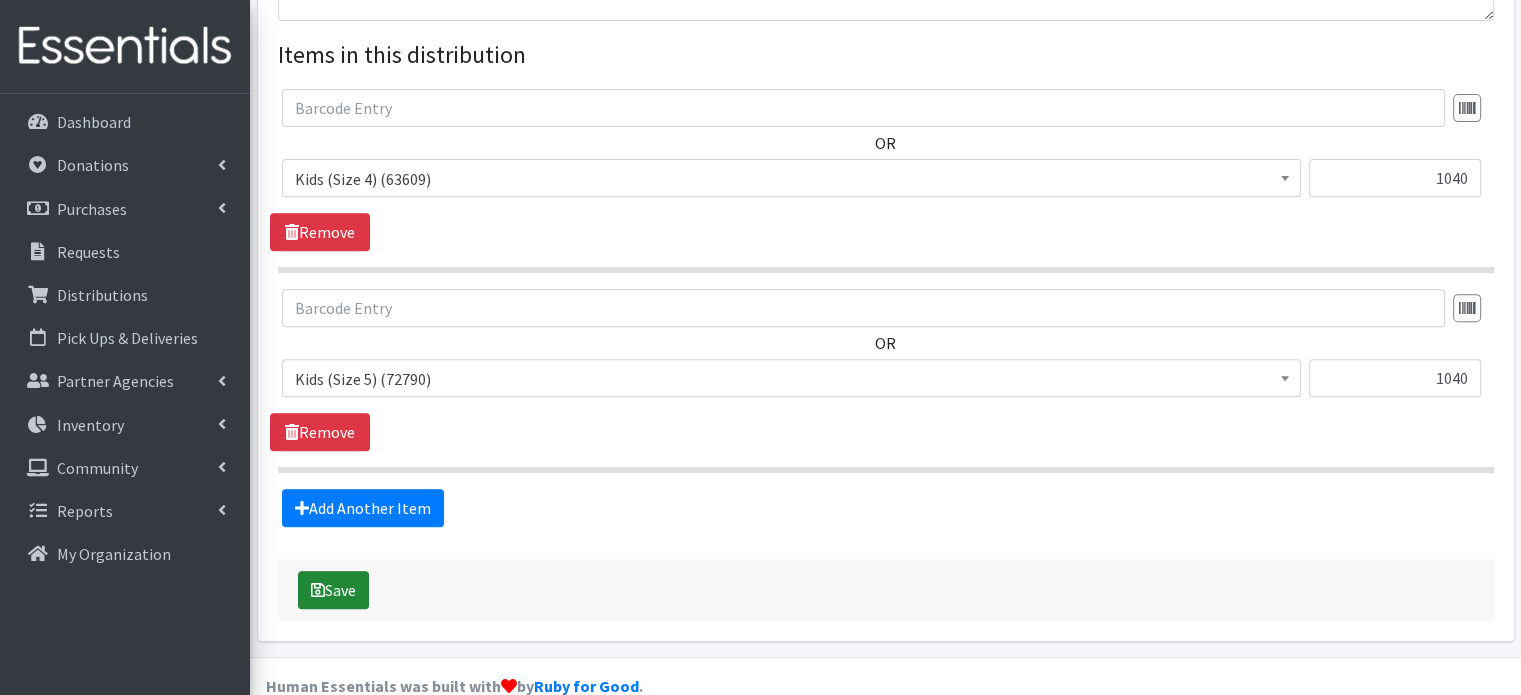click on "Save" at bounding box center (333, 590) 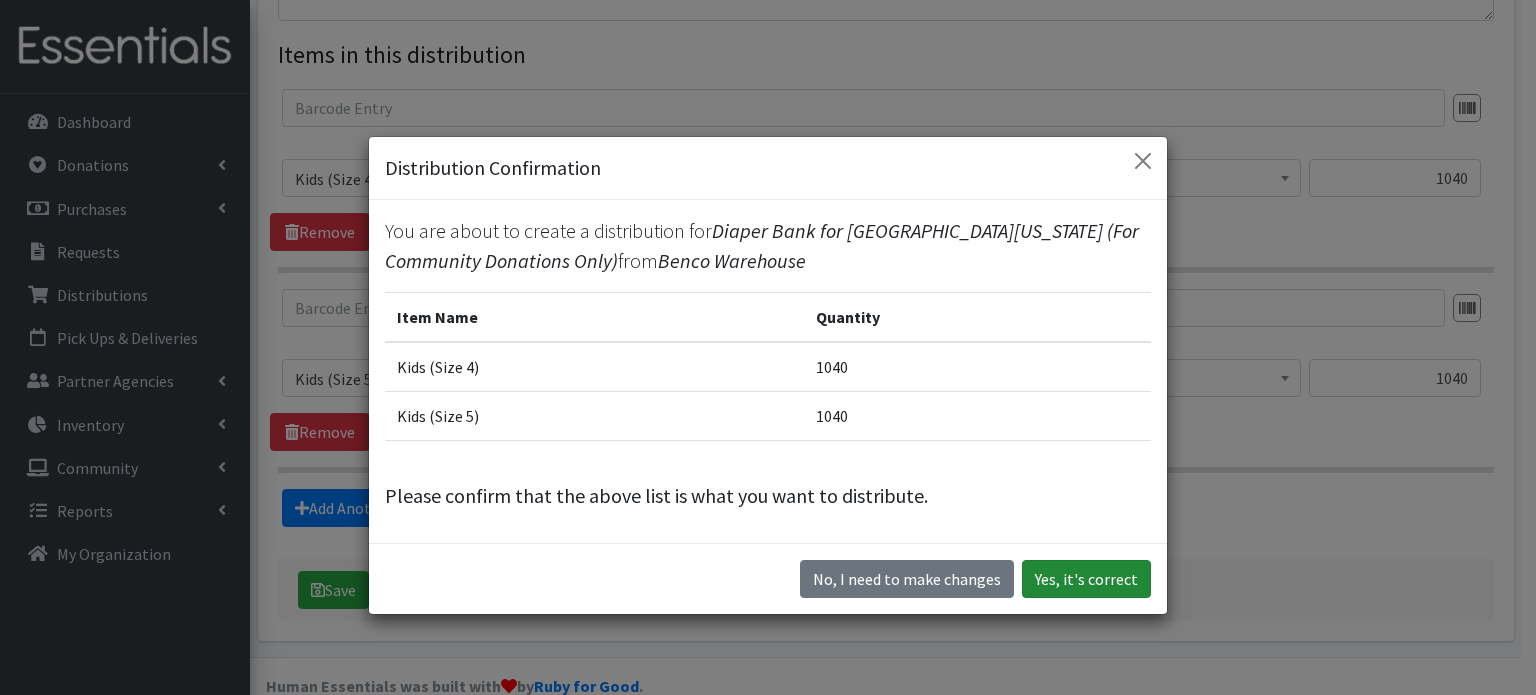 click on "Yes, it's correct" at bounding box center (1086, 579) 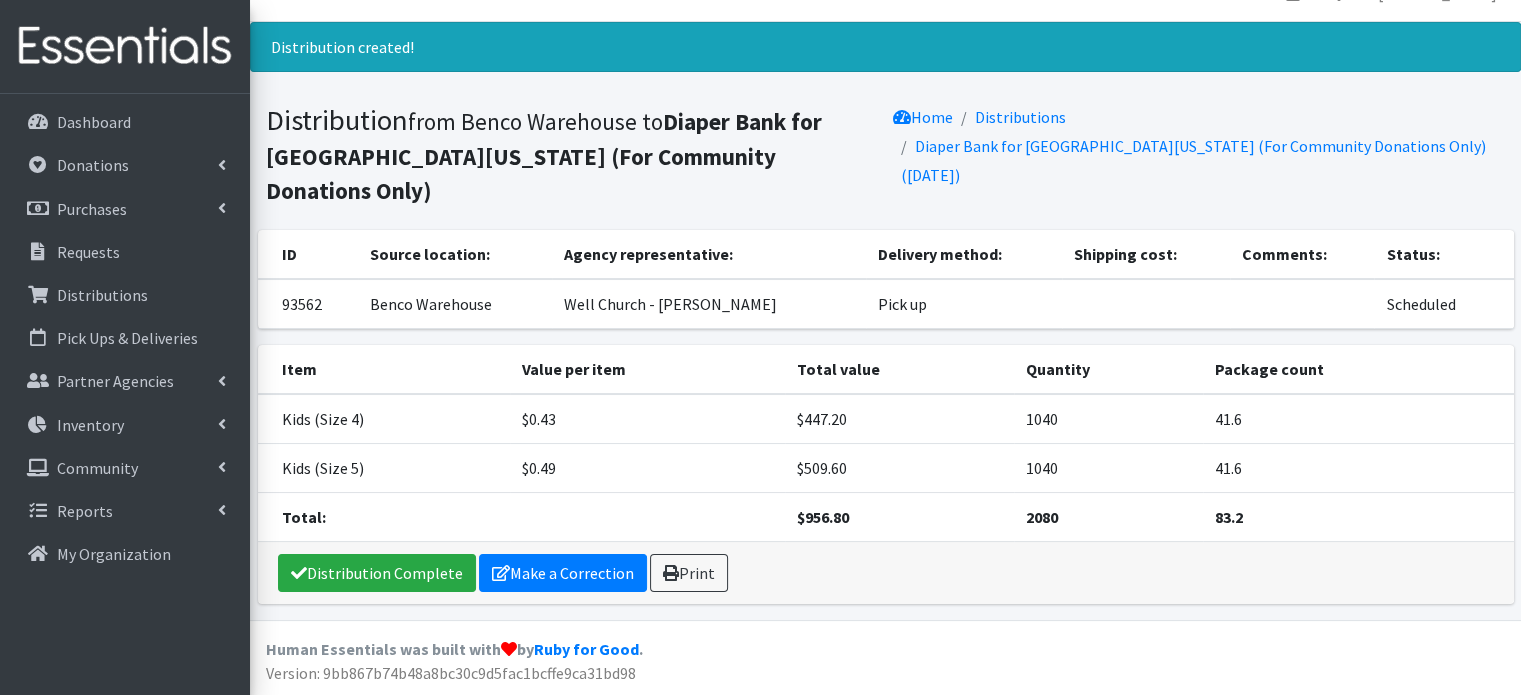 scroll, scrollTop: 0, scrollLeft: 0, axis: both 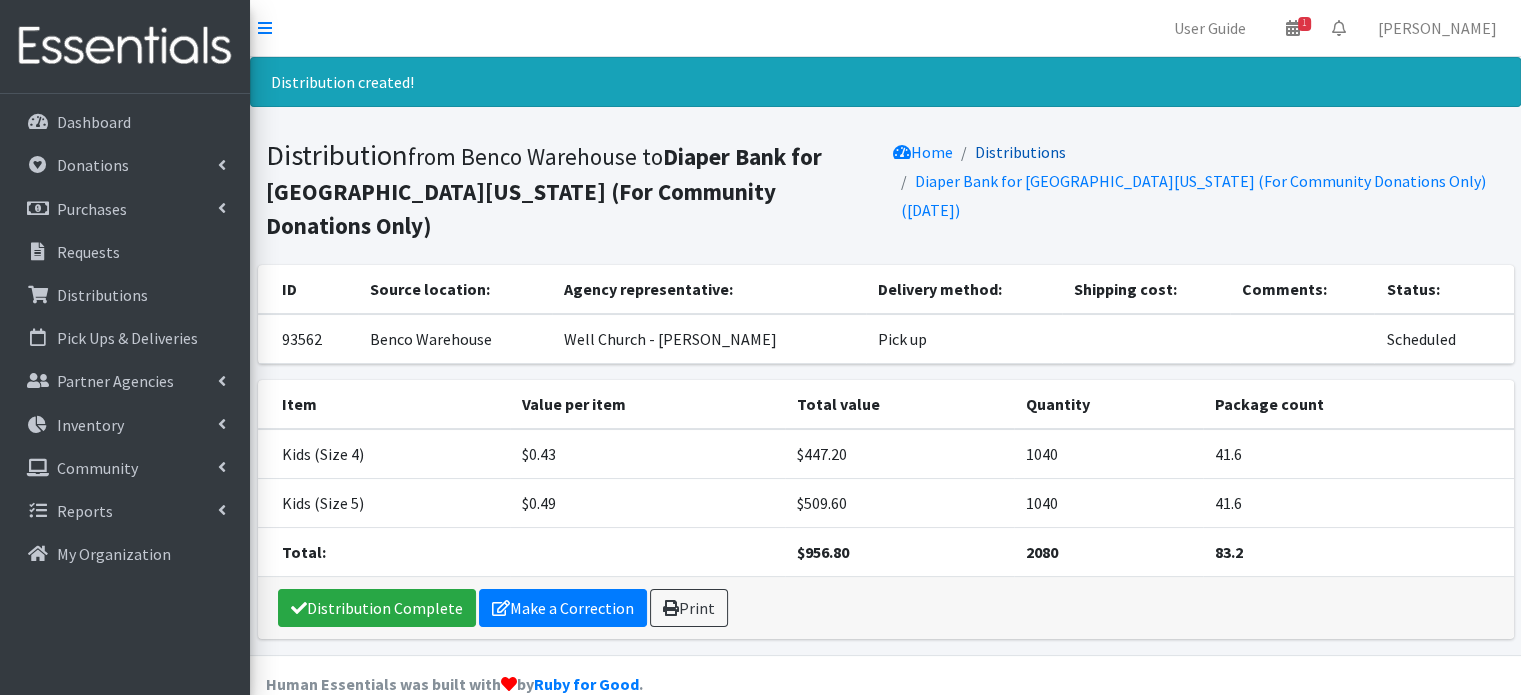 click on "Distributions" at bounding box center (1020, 152) 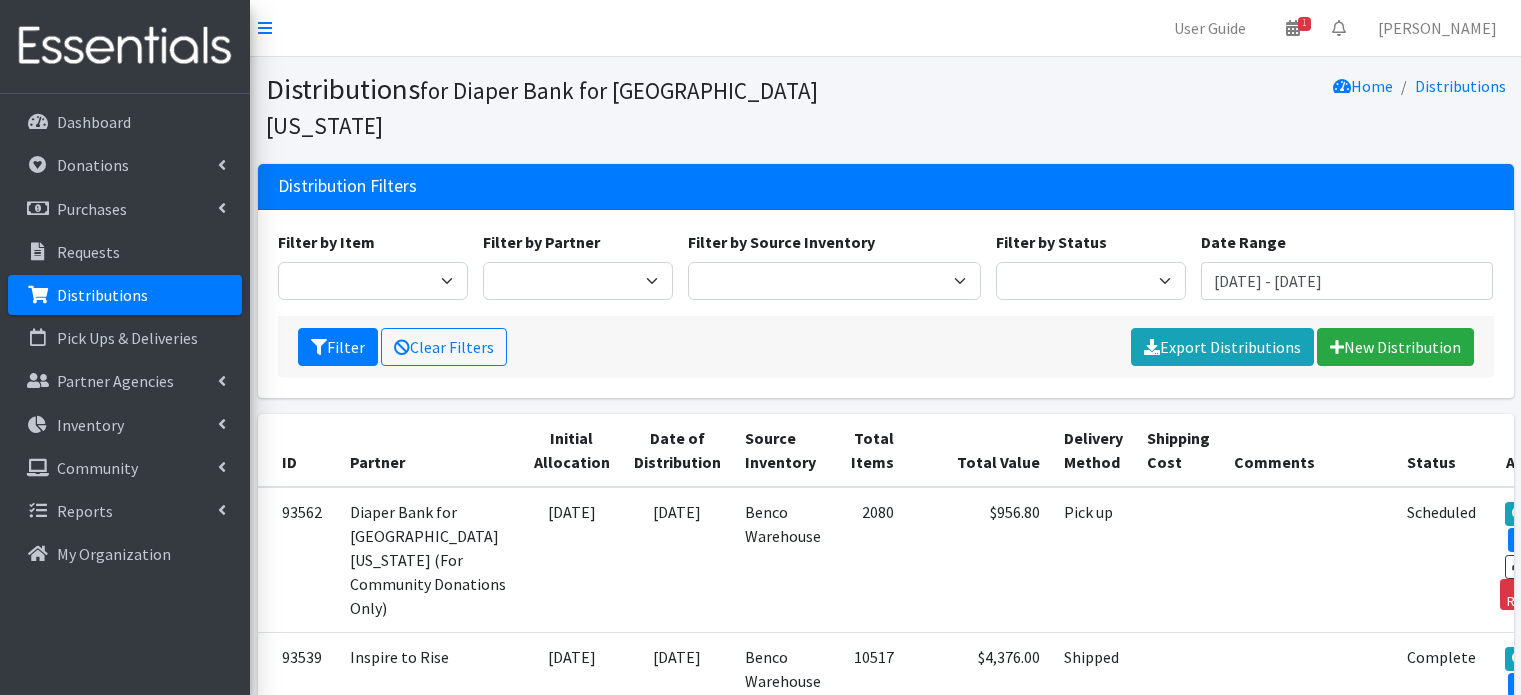 scroll, scrollTop: 0, scrollLeft: 0, axis: both 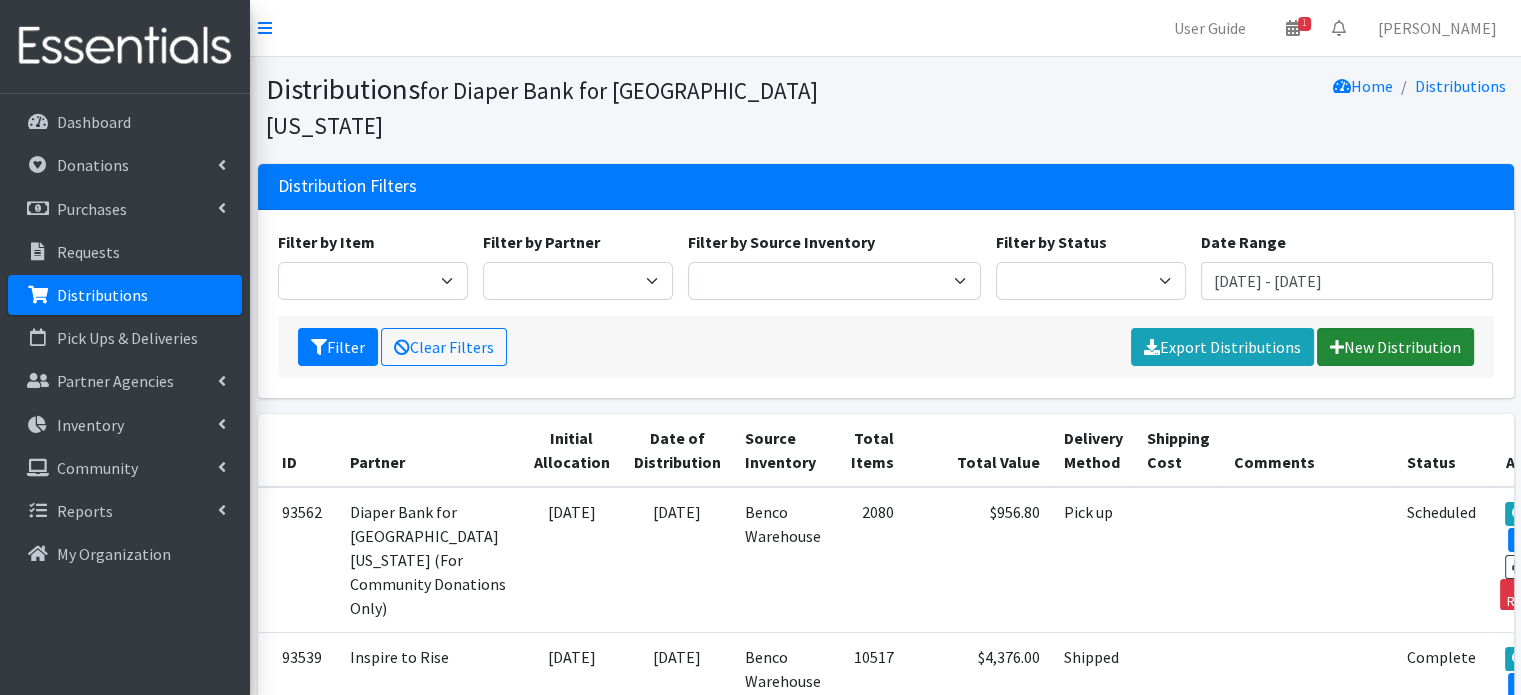 click at bounding box center [1337, 347] 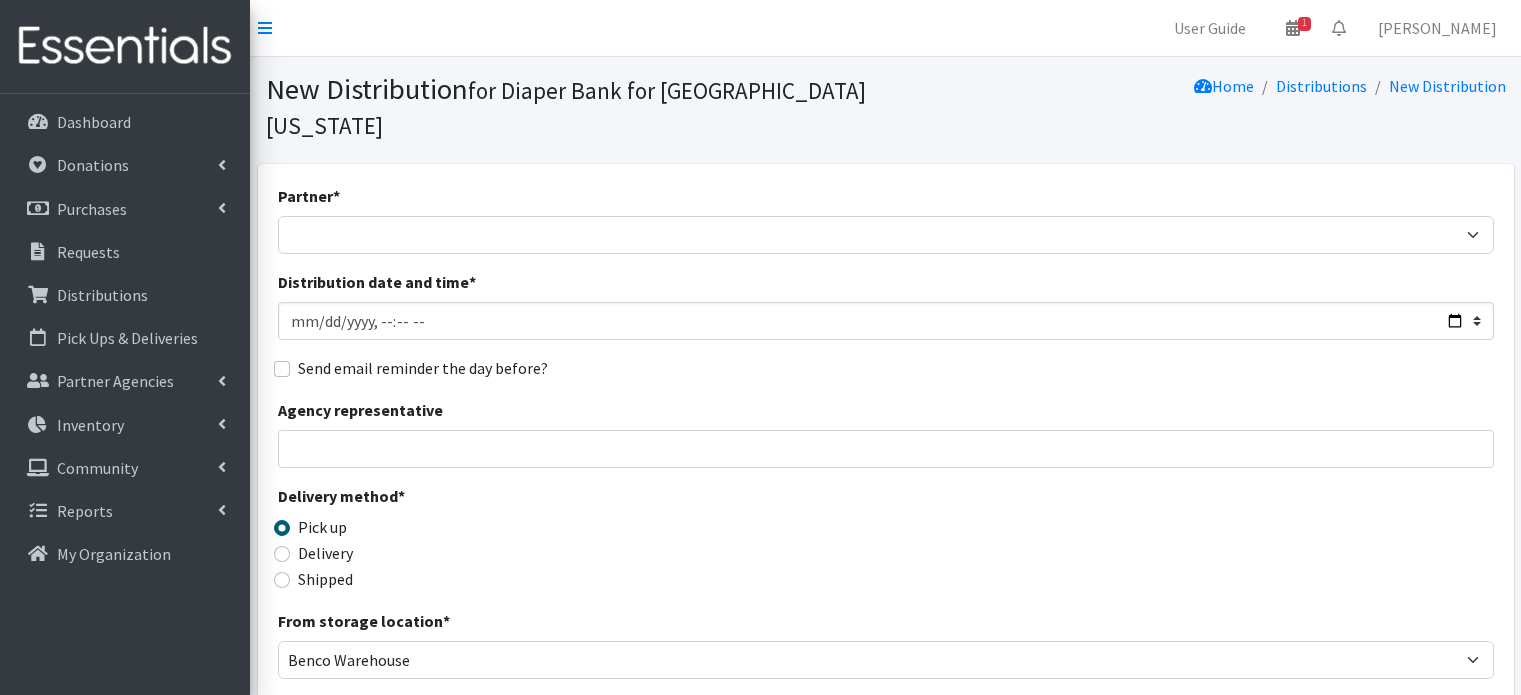 scroll, scrollTop: 0, scrollLeft: 0, axis: both 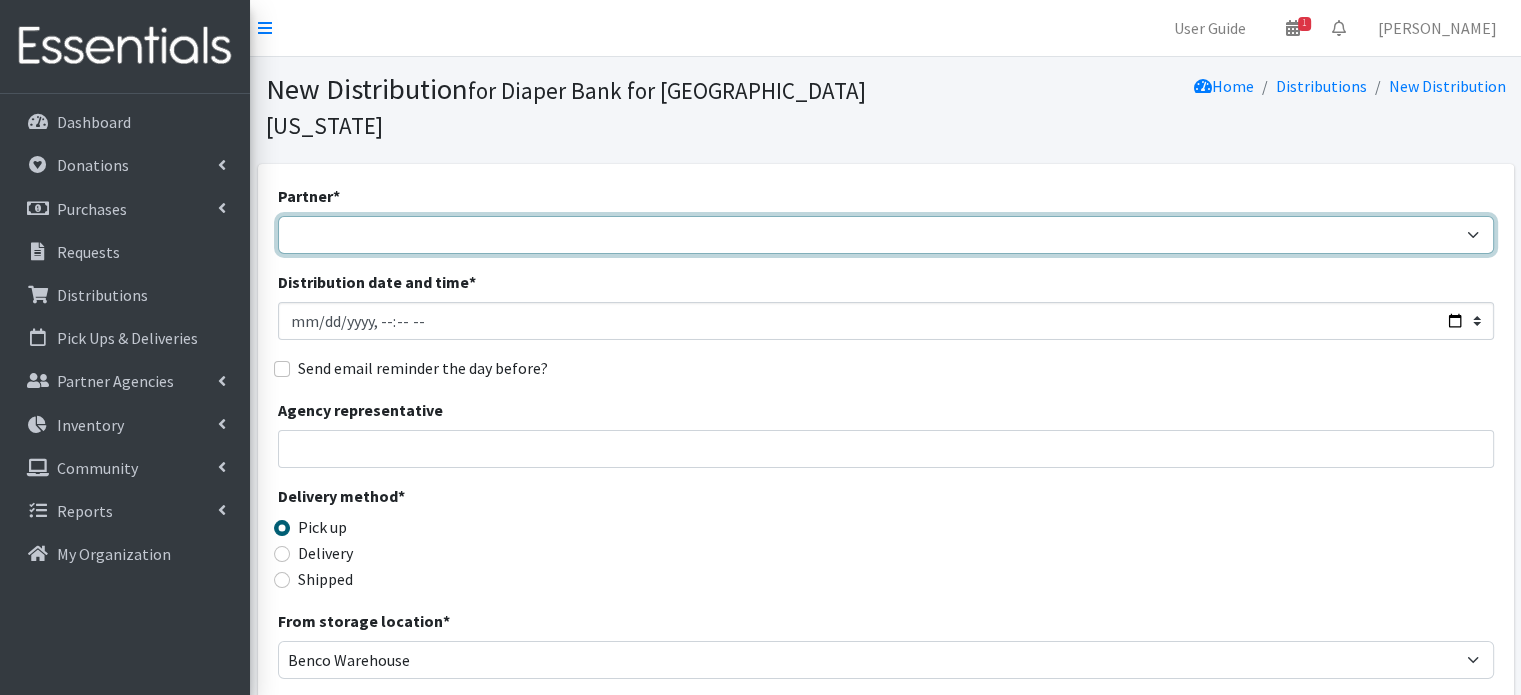 click on "Adore Me Nanny
Baby Luv Pregnancy Center
Children of Inmates
[PERSON_NAME] Kids
Diaper Bank (Direct Distribution)
Diaper Bank for [GEOGRAPHIC_DATA][US_STATE] (For Community Donations Only)
Early Learning Coalition of [PERSON_NAME]
Exchange Club Family Center
Family Promise of Jacksonville
Family Support Services ([GEOGRAPHIC_DATA])
Gateway-Steps to Recovery
Hadassah's Hope
Inspire to Rise
[PERSON_NAME] Foundation
National Doula Network
National Doula Network - [PERSON_NAME]
National Doula Network - [PERSON_NAME]
Positive Family Pivot
[PERSON_NAME] House Charities of [GEOGRAPHIC_DATA]
Seeds of Love Outreach
Sunshine Health
Test Account
The Lotus Flower Project" at bounding box center [886, 235] 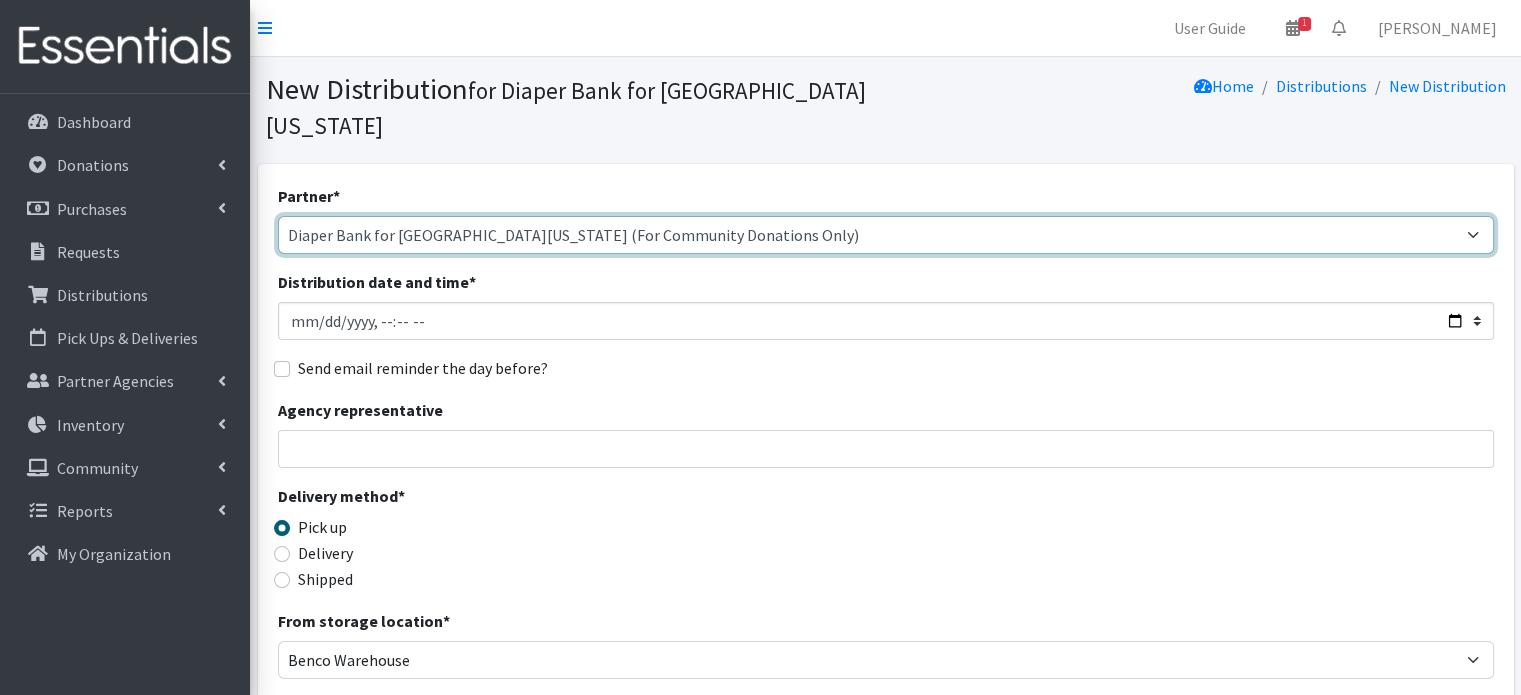 click on "Adore Me Nanny
Baby Luv Pregnancy Center
Children of Inmates
[PERSON_NAME] Kids
Diaper Bank (Direct Distribution)
Diaper Bank for [GEOGRAPHIC_DATA][US_STATE] (For Community Donations Only)
Early Learning Coalition of [PERSON_NAME]
Exchange Club Family Center
Family Promise of Jacksonville
Family Support Services ([GEOGRAPHIC_DATA])
Gateway-Steps to Recovery
Hadassah's Hope
Inspire to Rise
[PERSON_NAME] Foundation
National Doula Network
National Doula Network - [PERSON_NAME]
National Doula Network - [PERSON_NAME]
Positive Family Pivot
[PERSON_NAME] House Charities of [GEOGRAPHIC_DATA]
Seeds of Love Outreach
Sunshine Health
Test Account
The Lotus Flower Project" at bounding box center [886, 235] 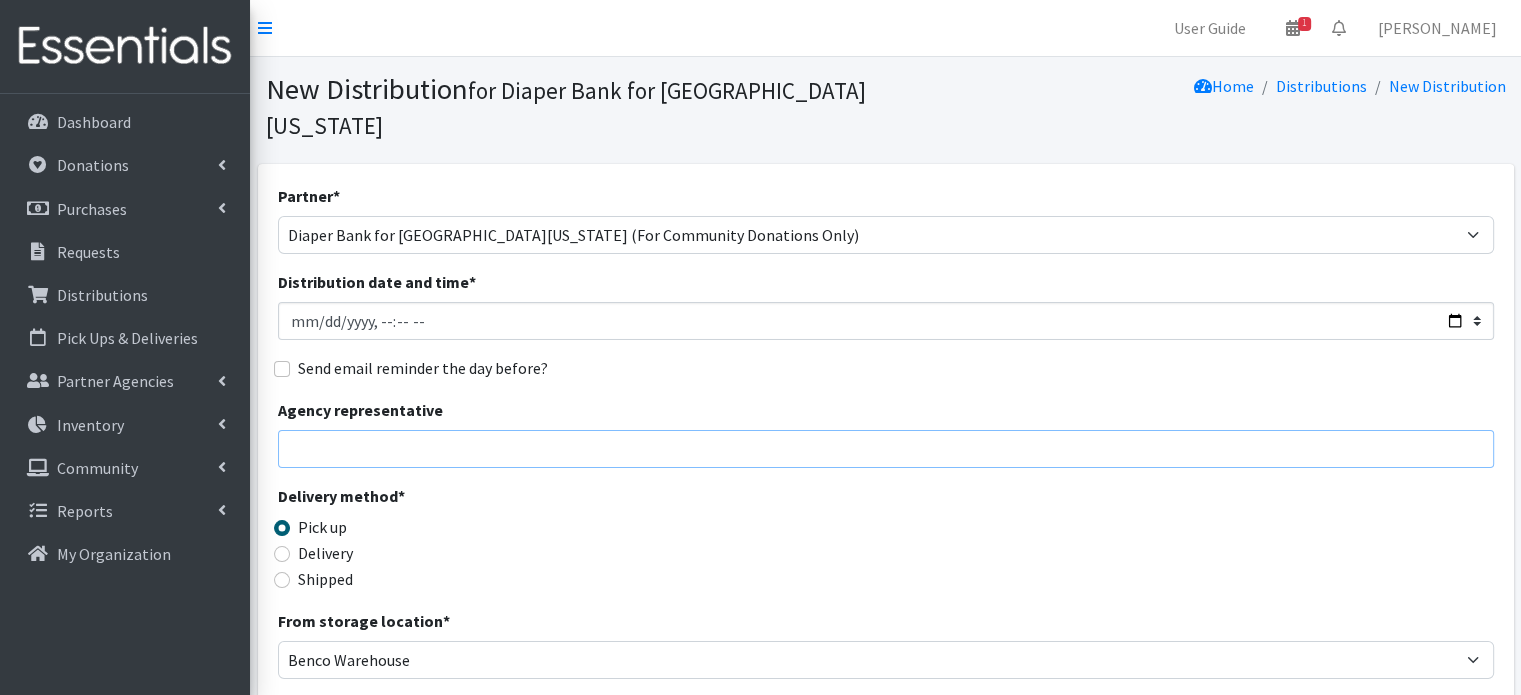 click on "Agency representative" at bounding box center [886, 449] 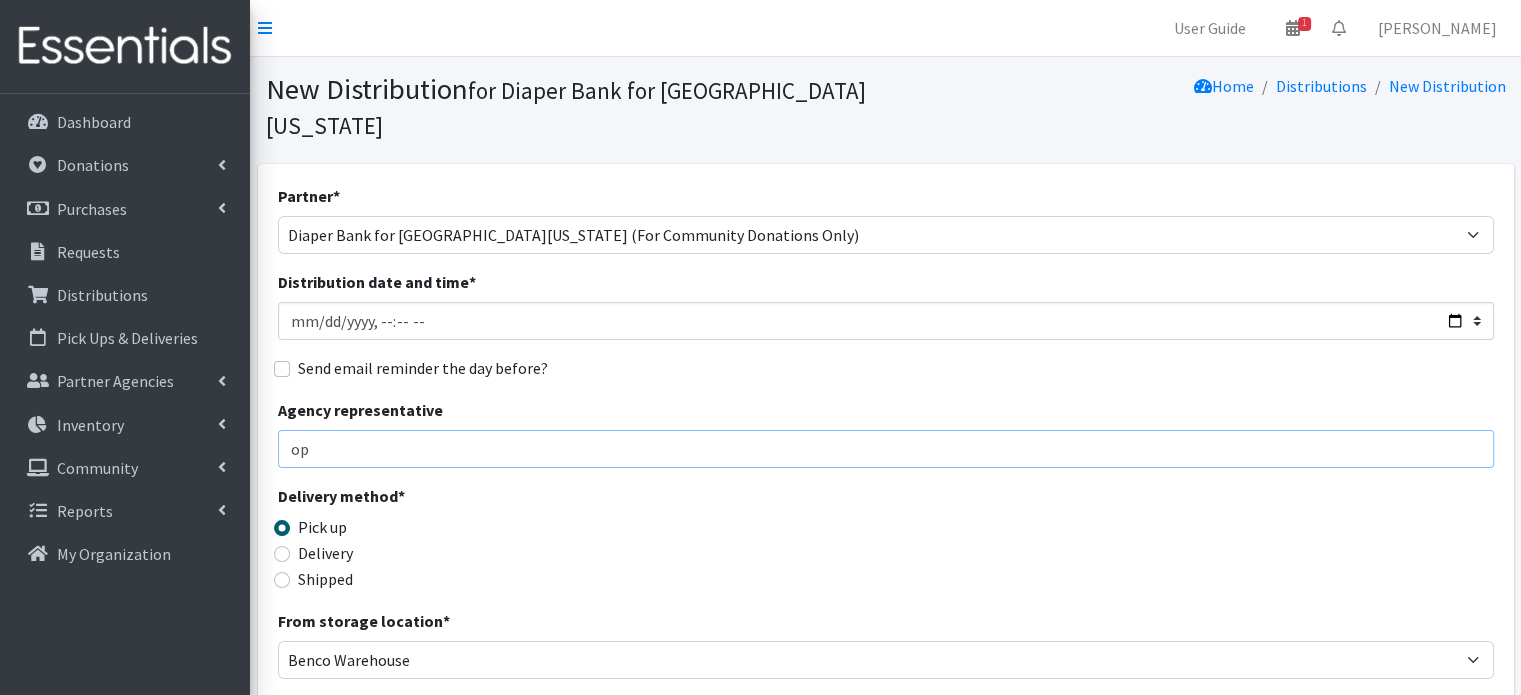 type on "o" 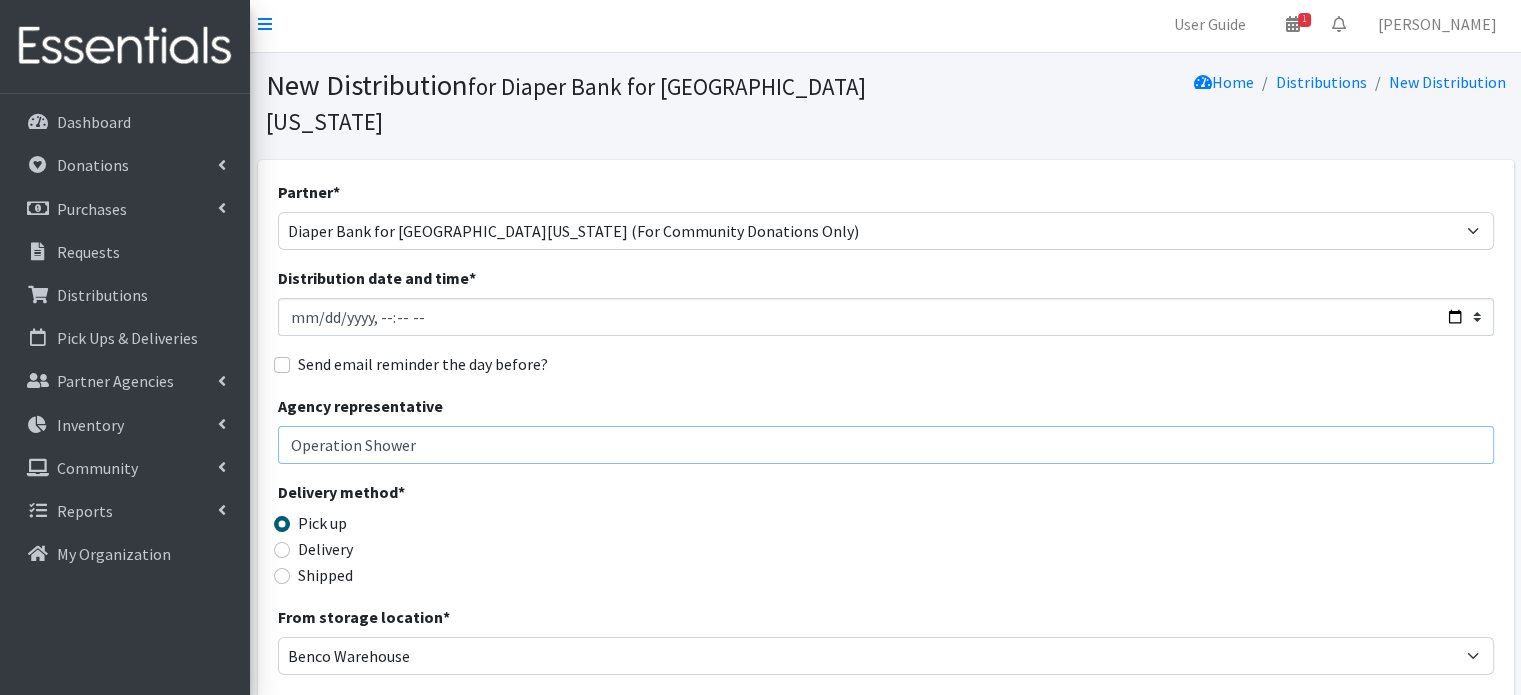 scroll, scrollTop: 6, scrollLeft: 0, axis: vertical 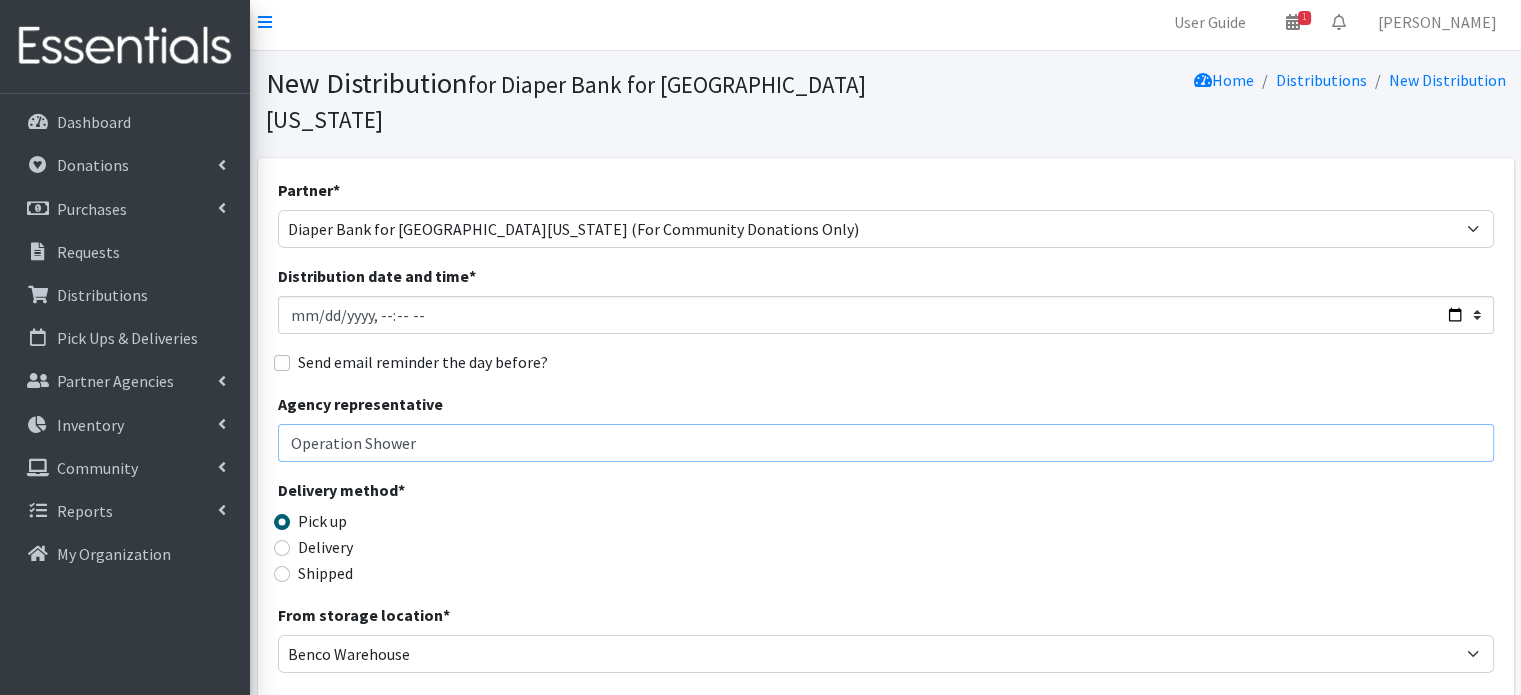 type on "Operation Shower" 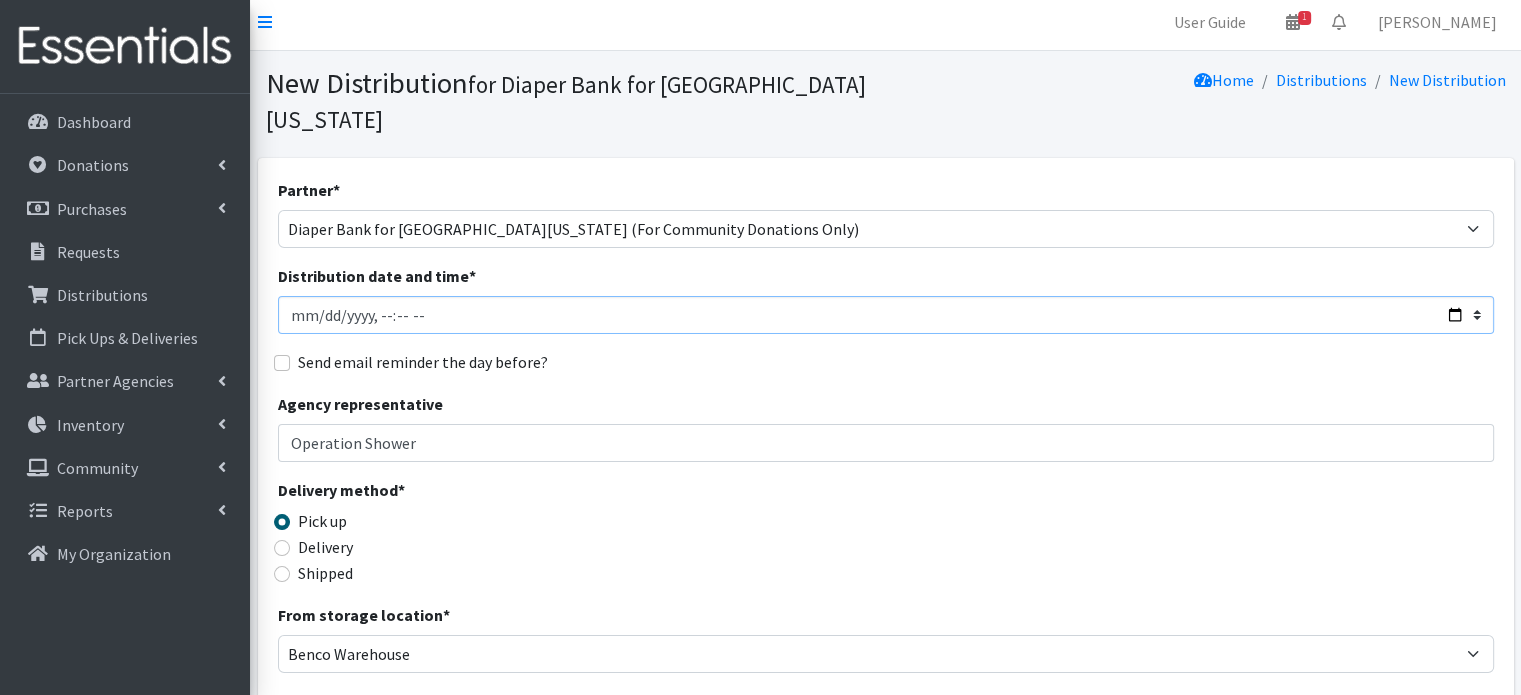click on "Distribution date and time  *" at bounding box center (886, 315) 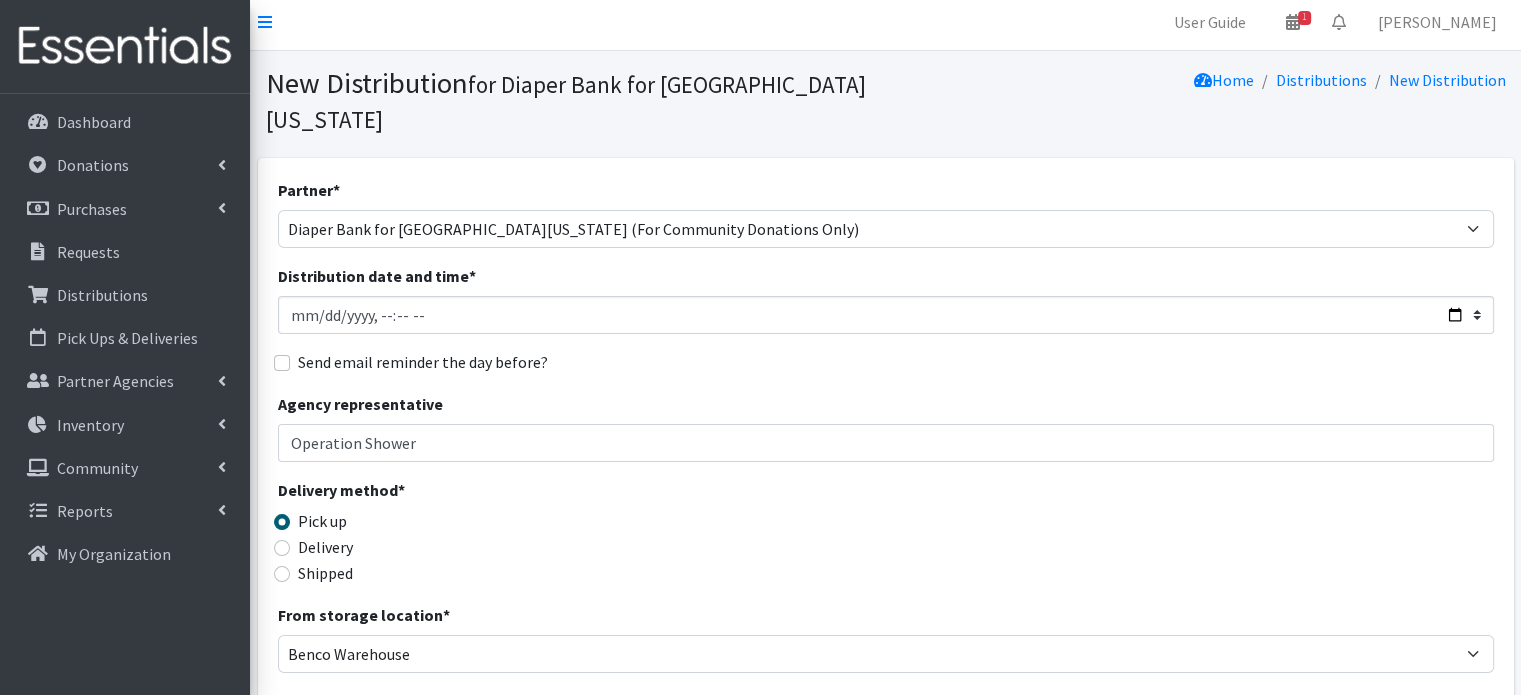 type on "[DATE]T23:59" 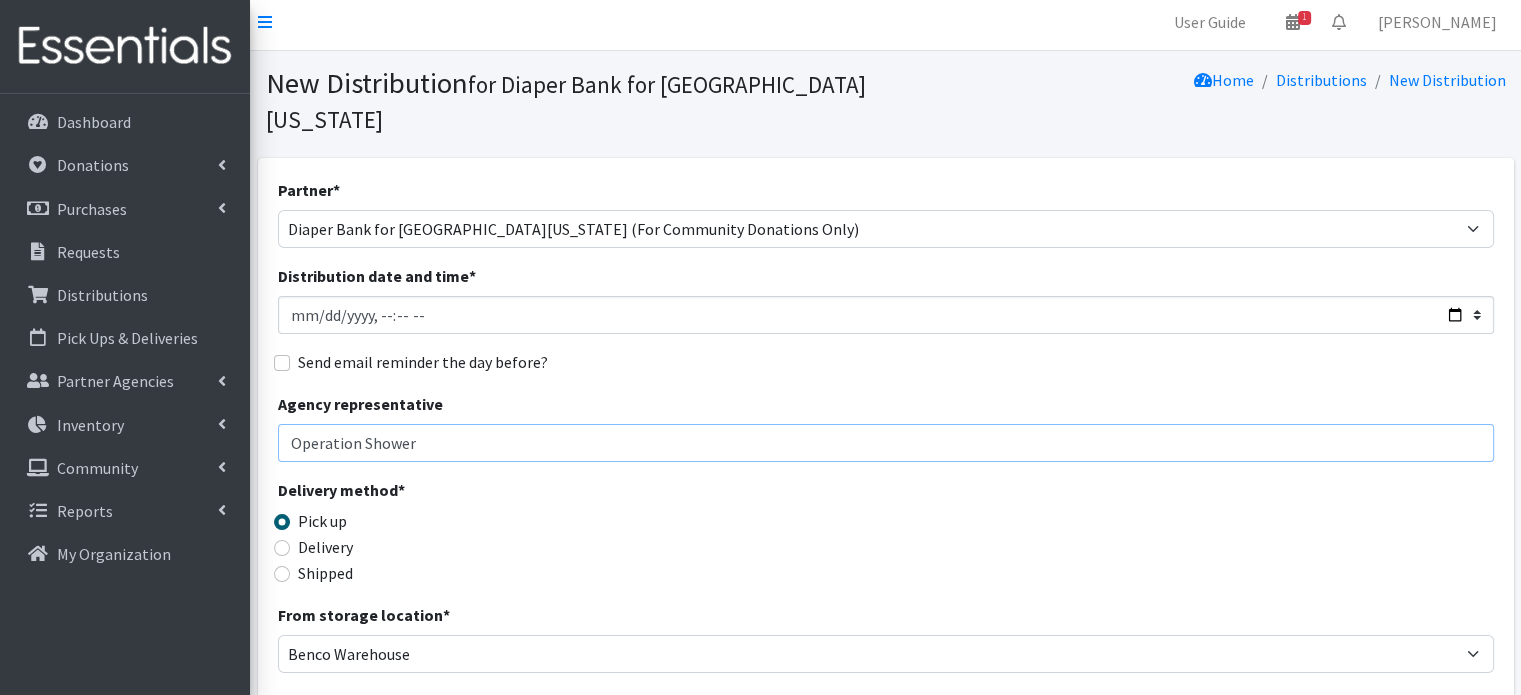 click on "Operation Shower" at bounding box center (886, 443) 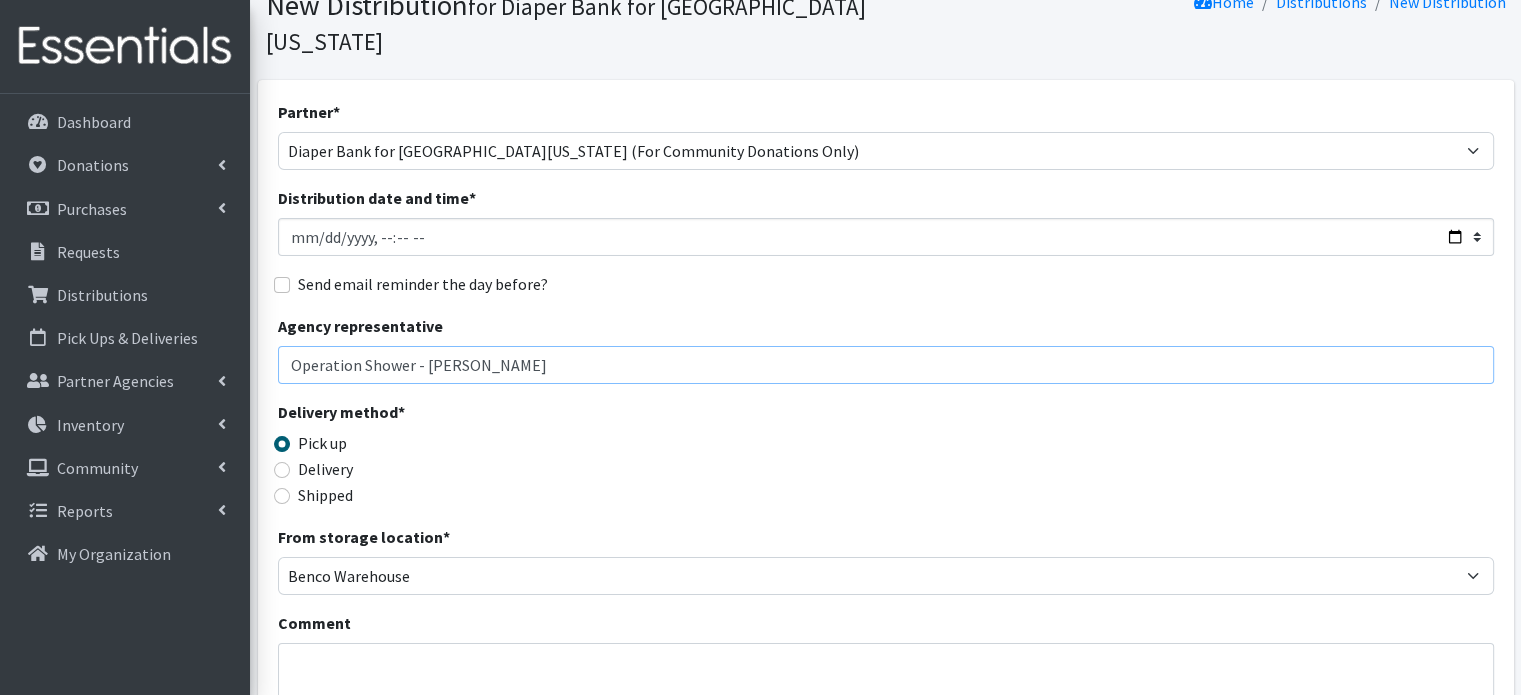 scroll, scrollTop: 123, scrollLeft: 0, axis: vertical 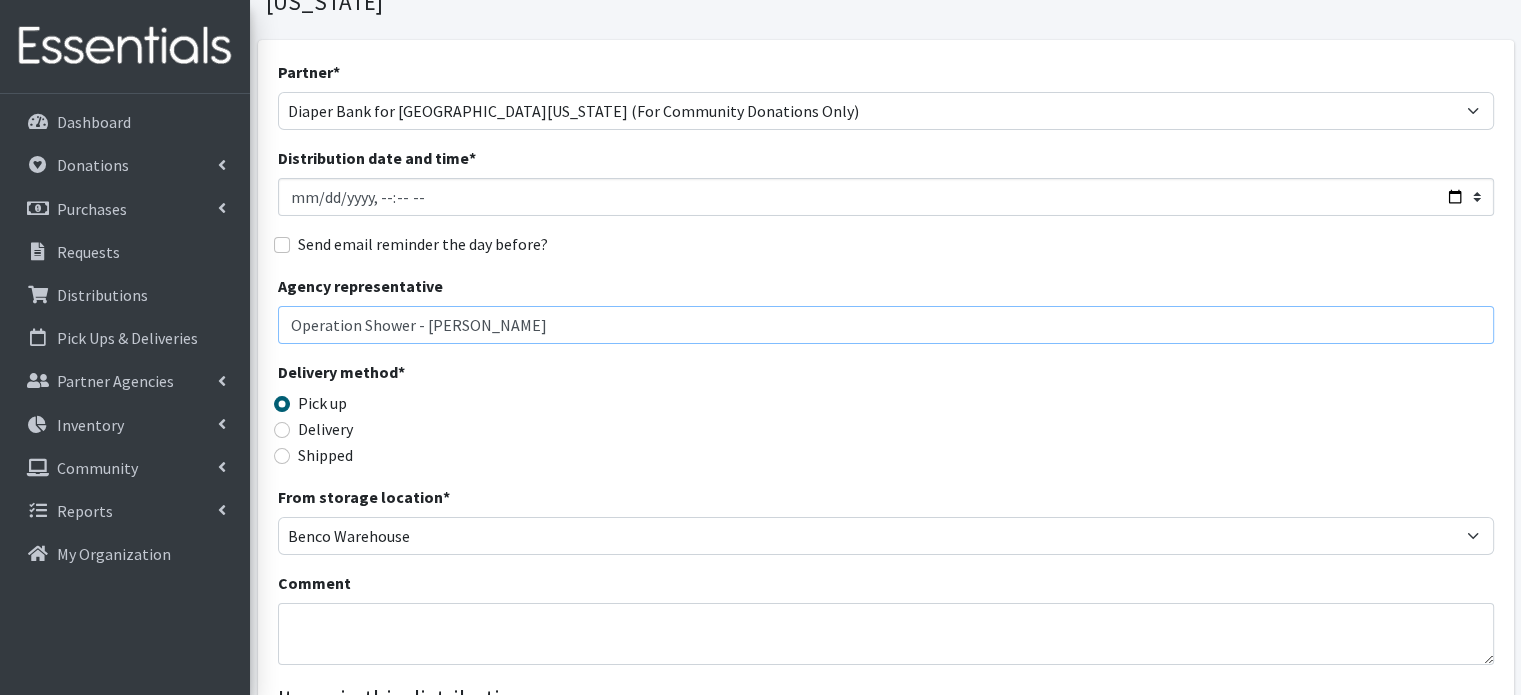 type on "Operation Shower - [PERSON_NAME]" 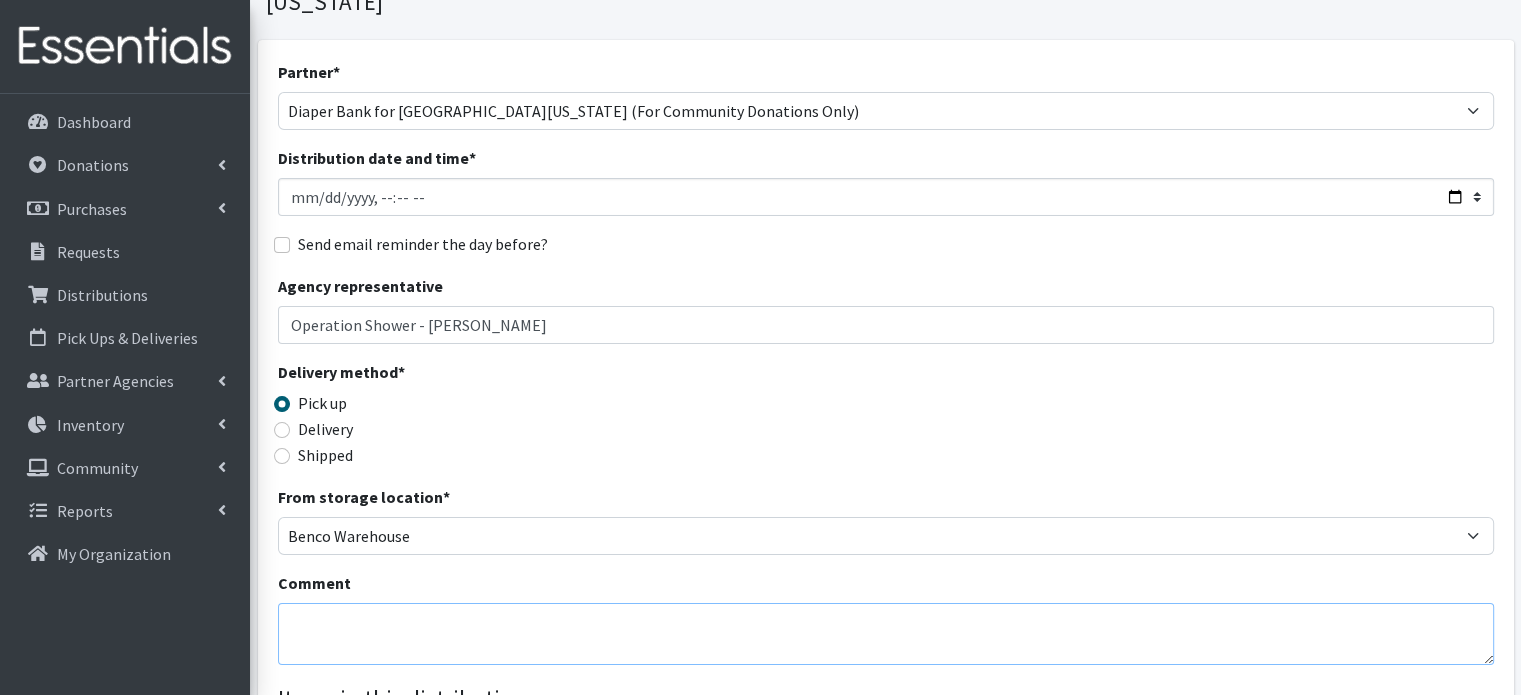 click on "Comment" at bounding box center [886, 634] 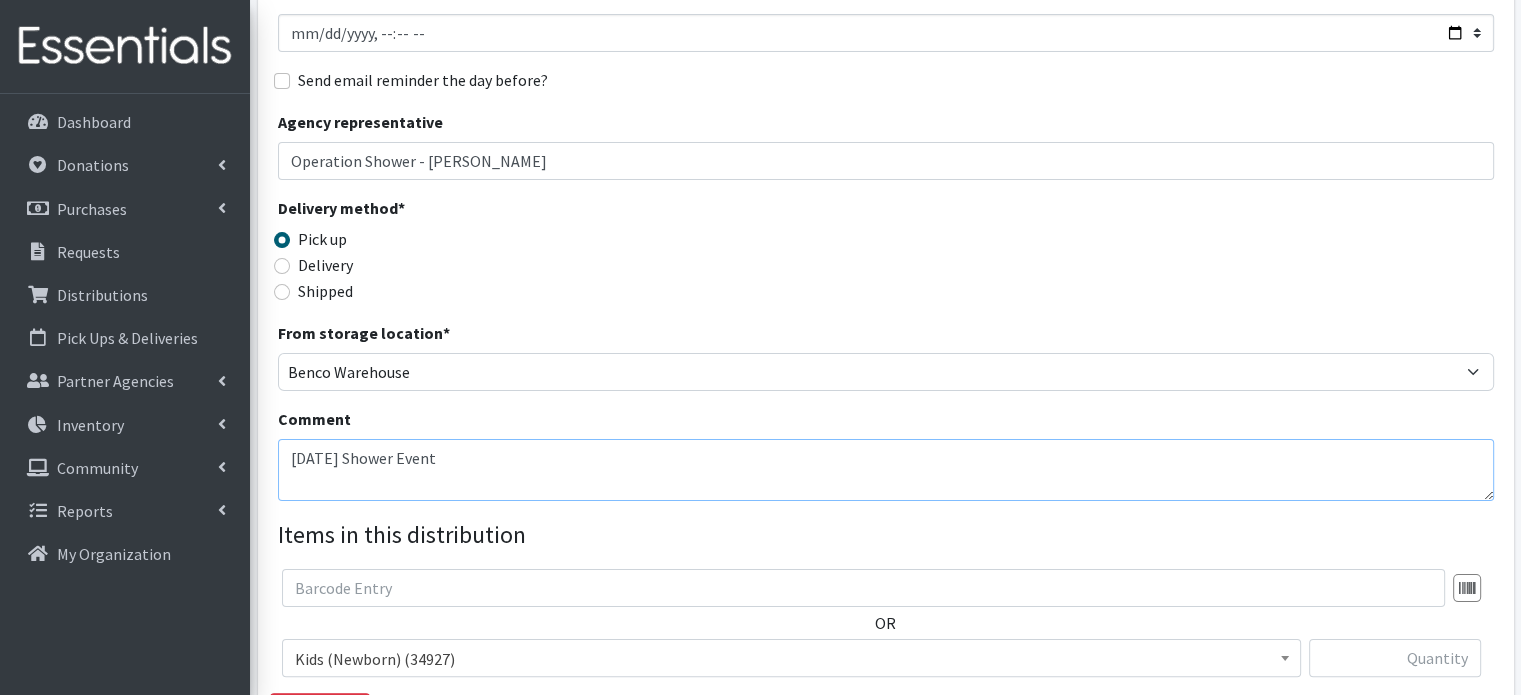 scroll, scrollTop: 294, scrollLeft: 0, axis: vertical 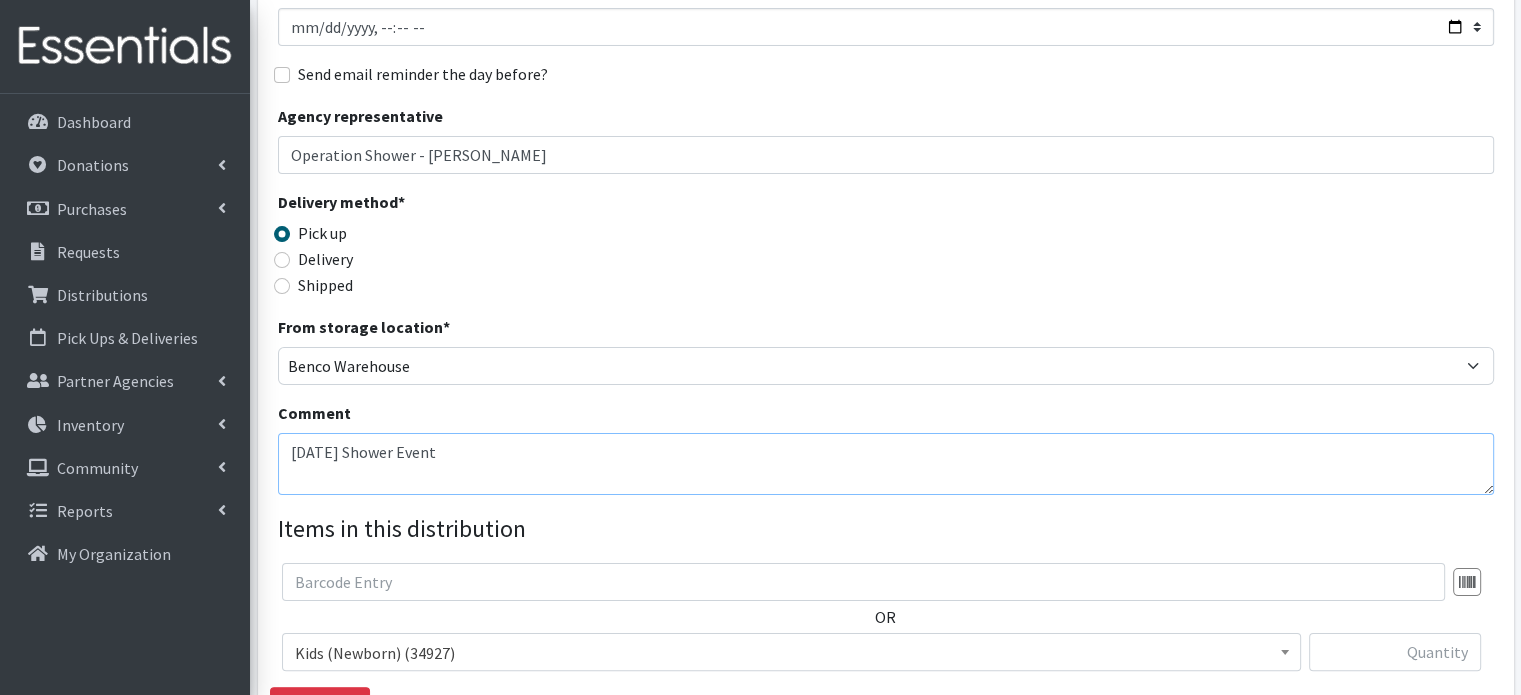 type on "Sept. 28th Shower Event" 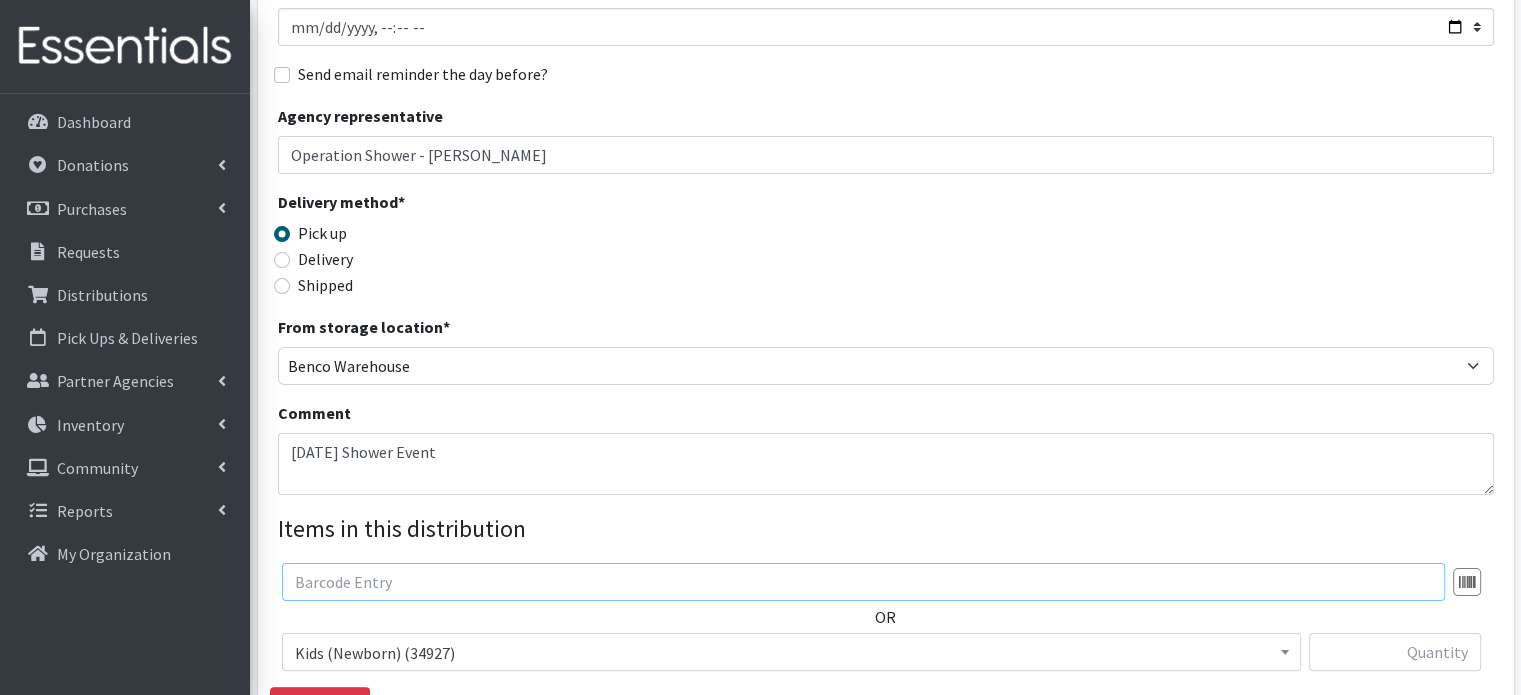 click at bounding box center [863, 582] 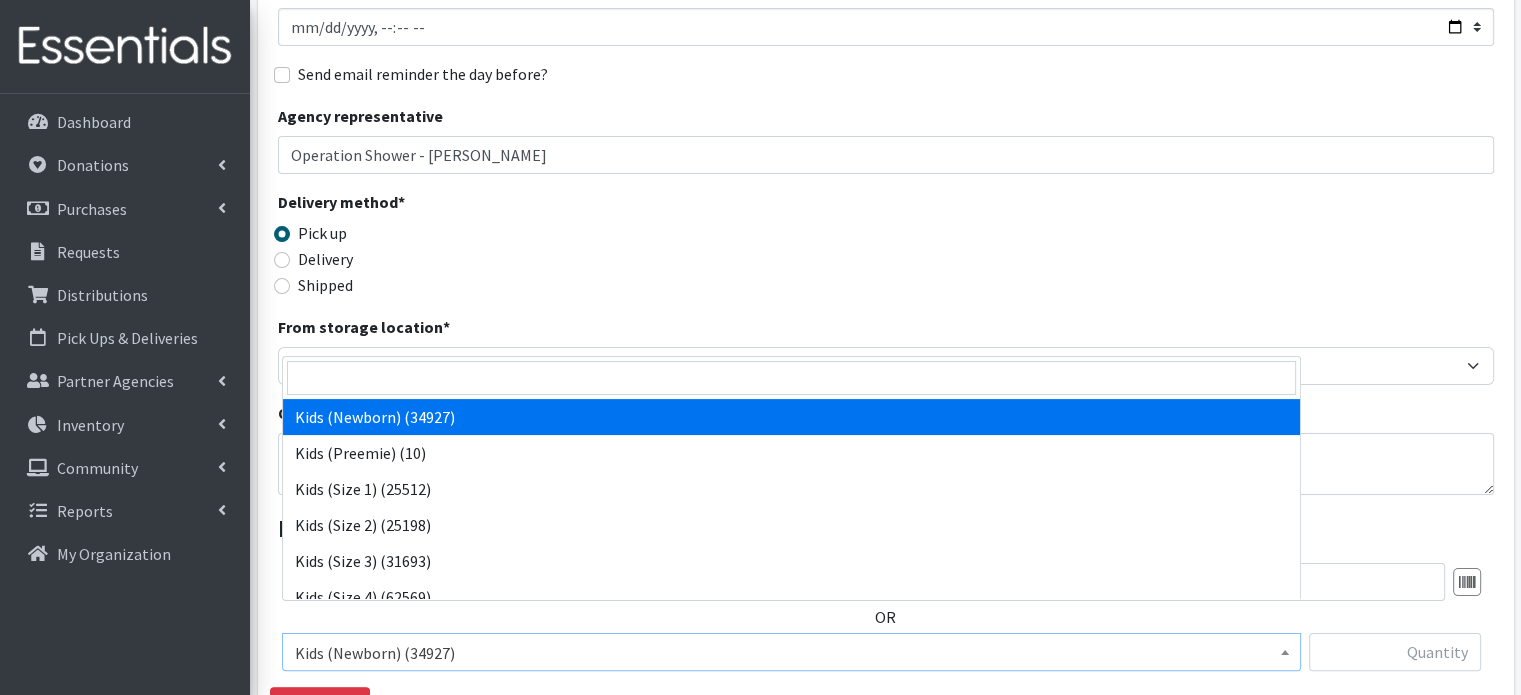 click on "Kids (Newborn) (34927)" at bounding box center (791, 652) 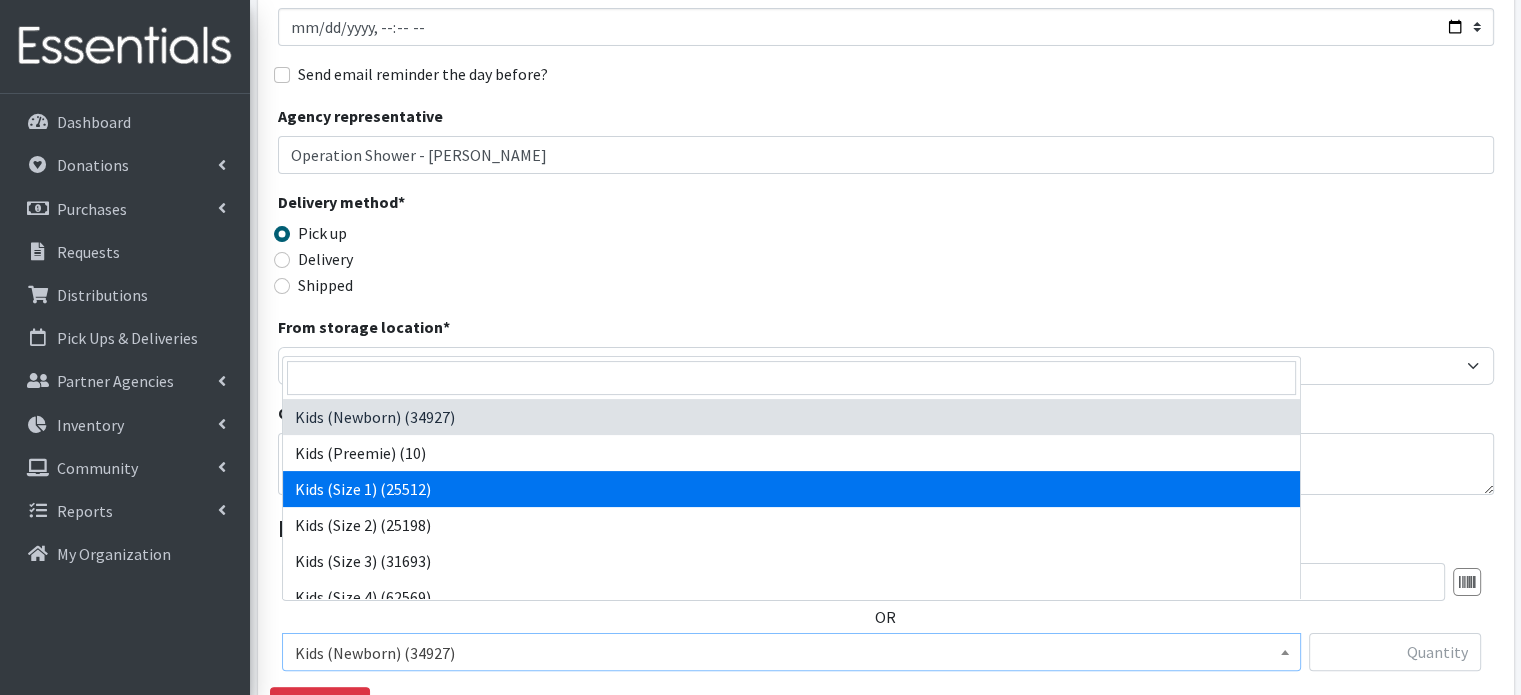 select on "4130" 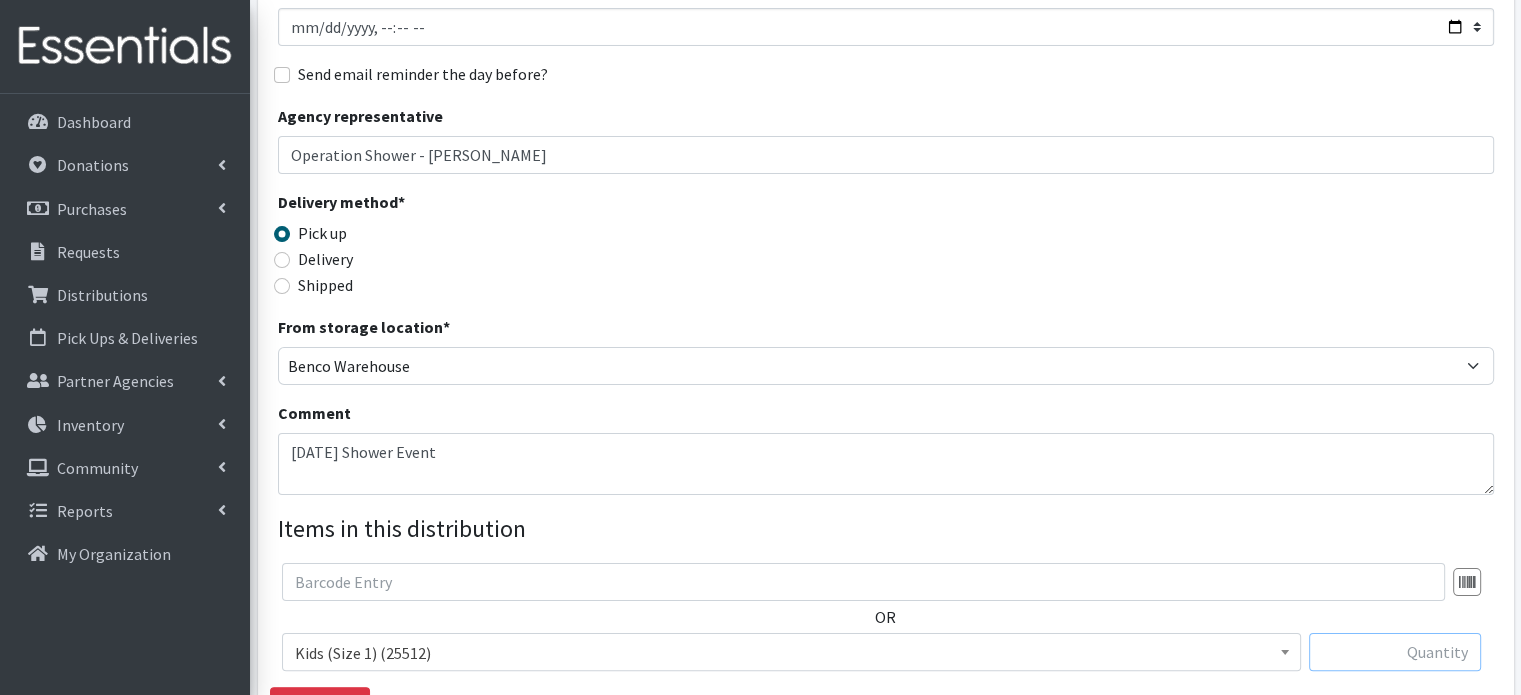 click at bounding box center (1395, 652) 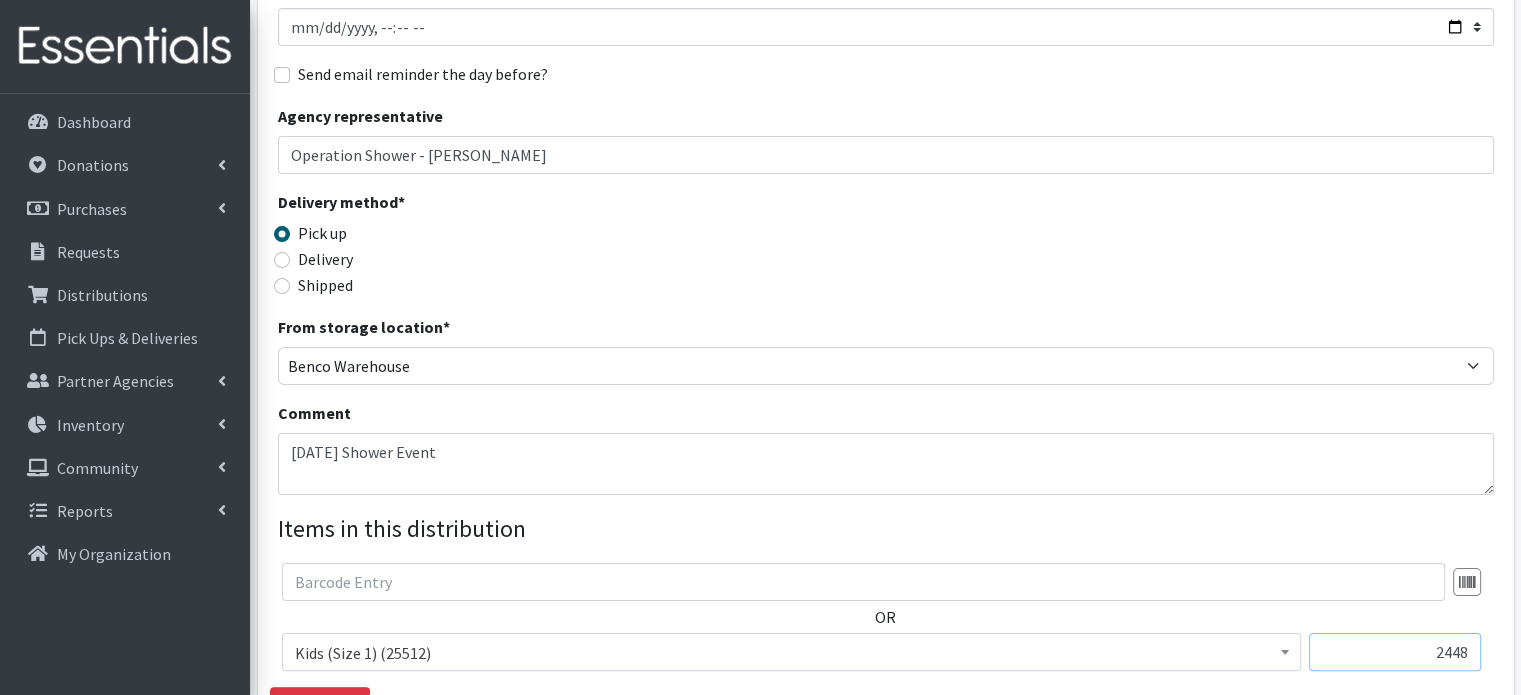 scroll, scrollTop: 296, scrollLeft: 0, axis: vertical 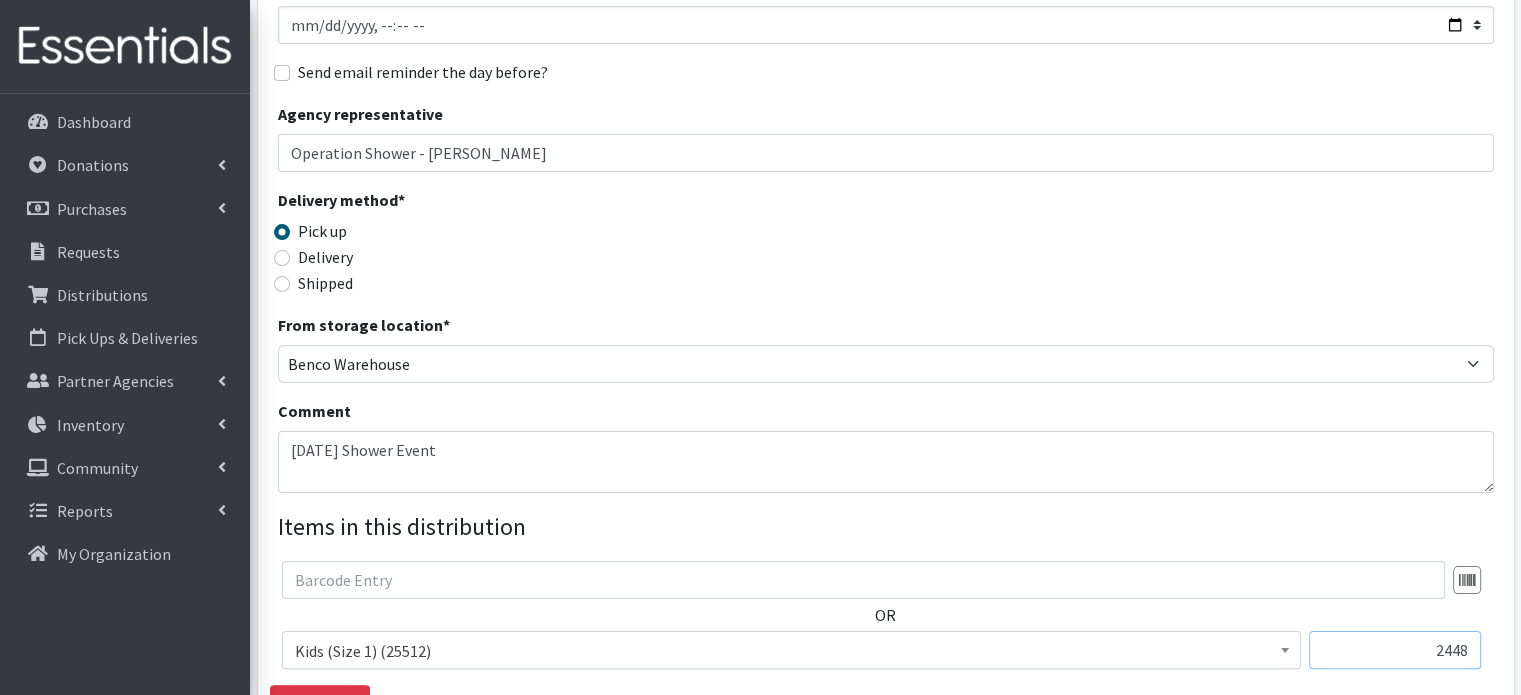 type on "2448" 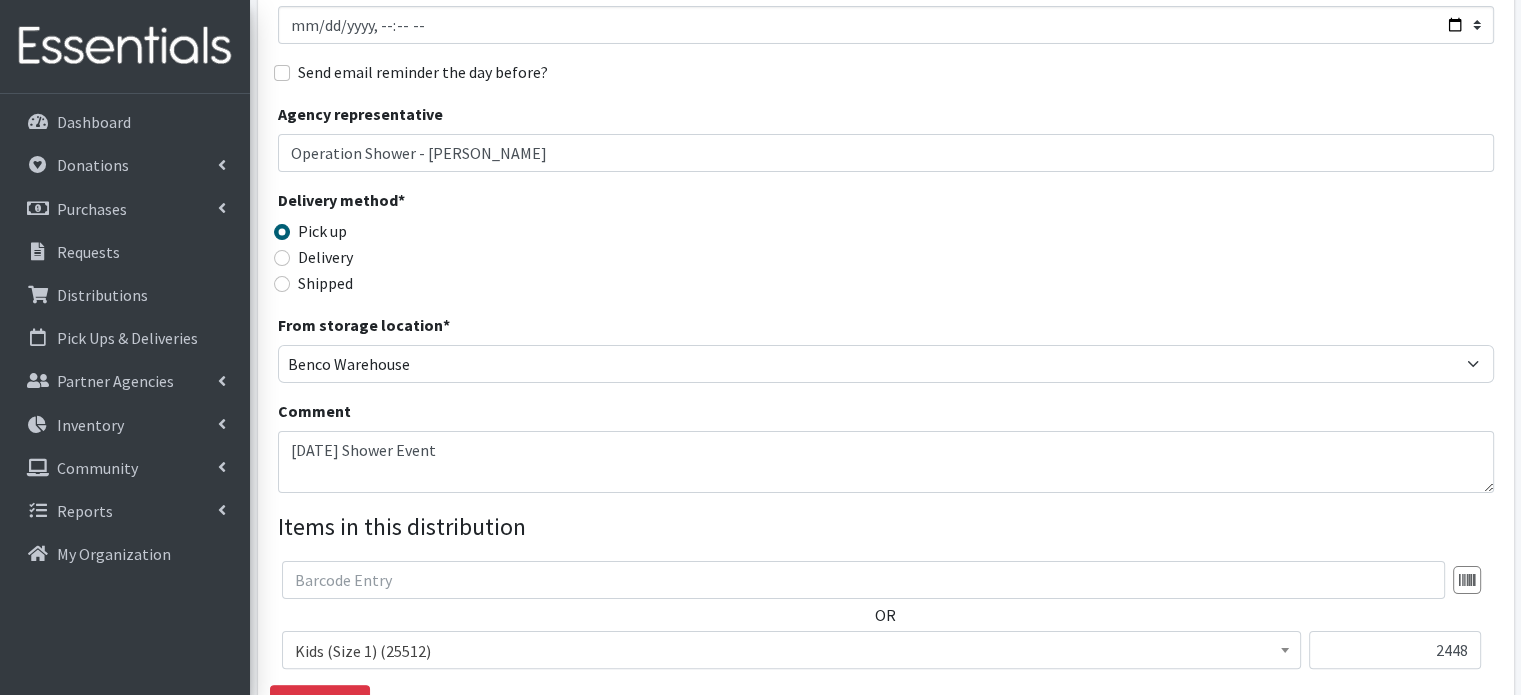 drag, startPoint x: 1518, startPoint y: 454, endPoint x: 1532, endPoint y: 456, distance: 14.142136 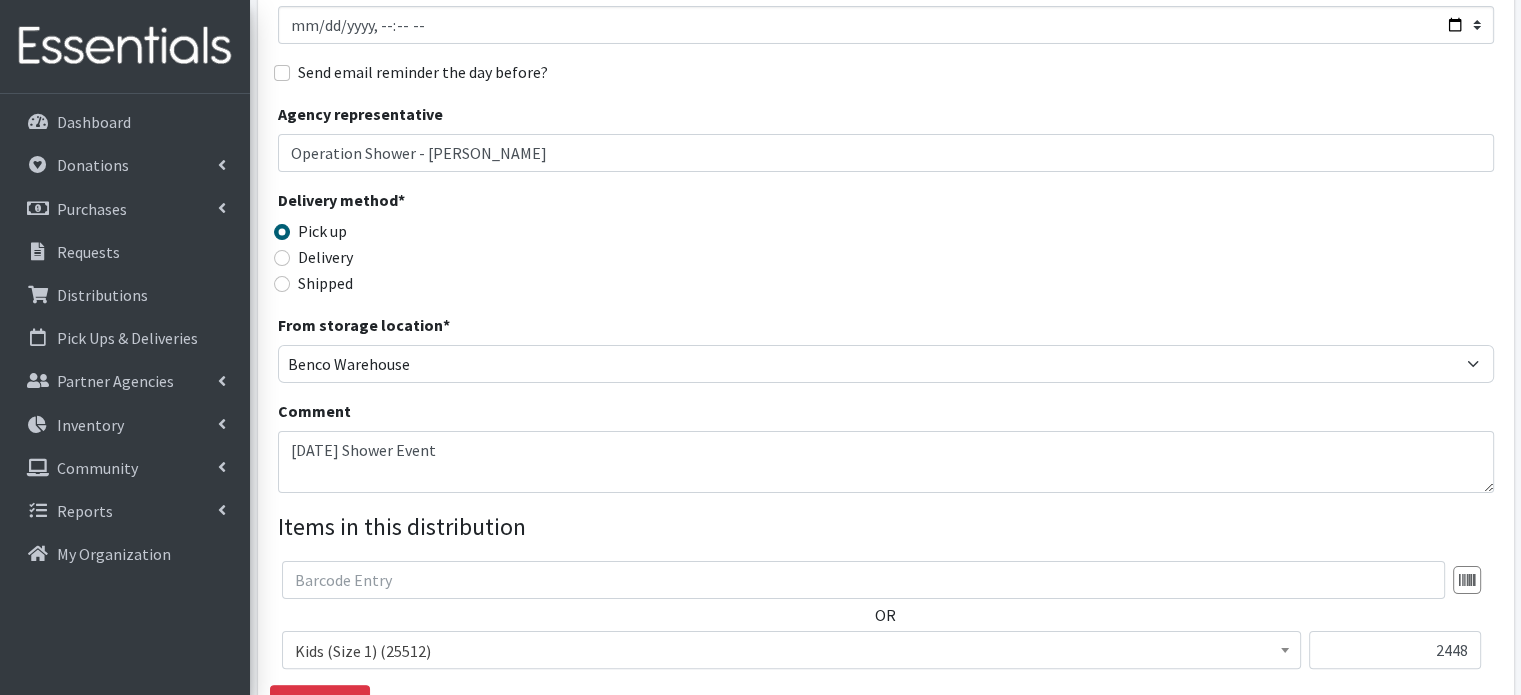 click on "User Guide
1
1 Pick-ups
remaining this week
View Calendar
0
Requests
0
Partner Agencies Pending Review
Emily Panasowich
Account Settings
My Organization
Log Out
Dashboard
Donations
All Donations
New Donation
Purchases
All Purchases
New Purchase
Requests
Distributions" at bounding box center [760, 354] 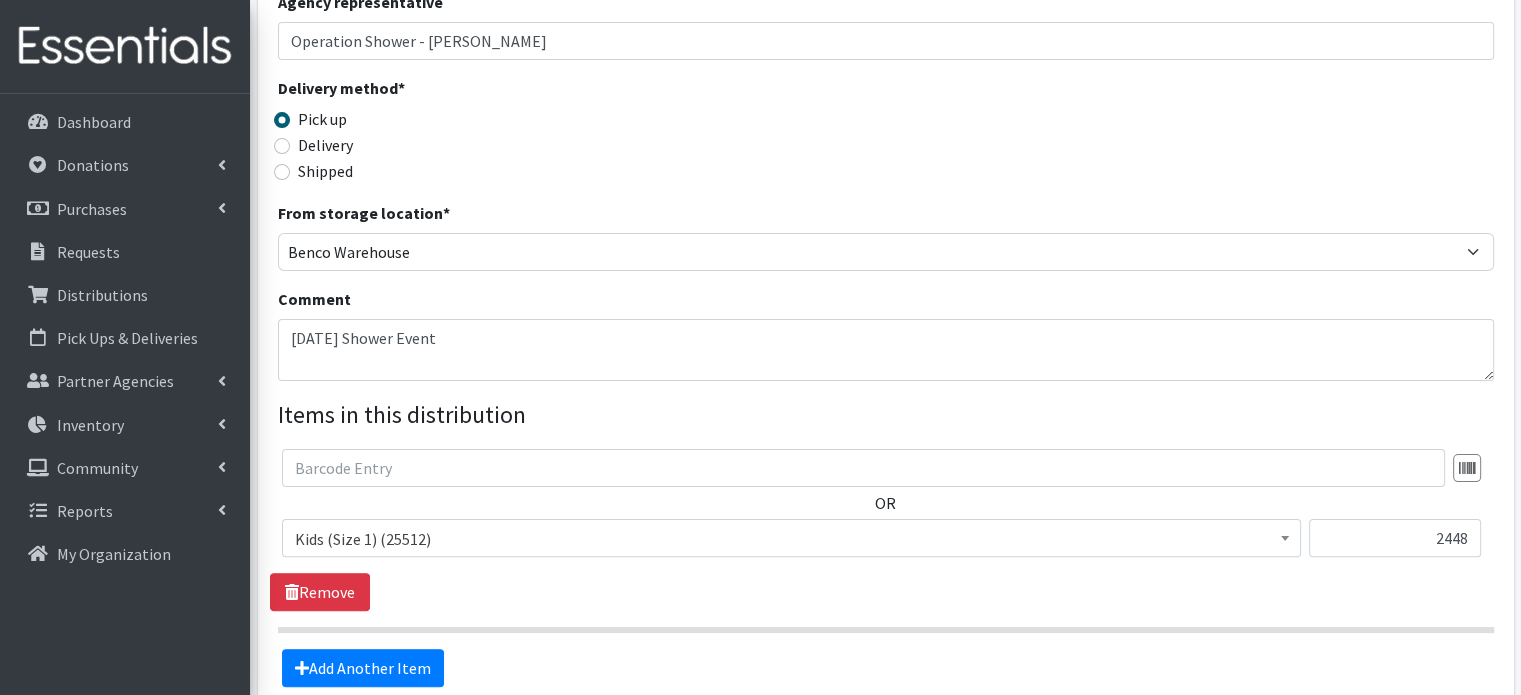 scroll, scrollTop: 568, scrollLeft: 0, axis: vertical 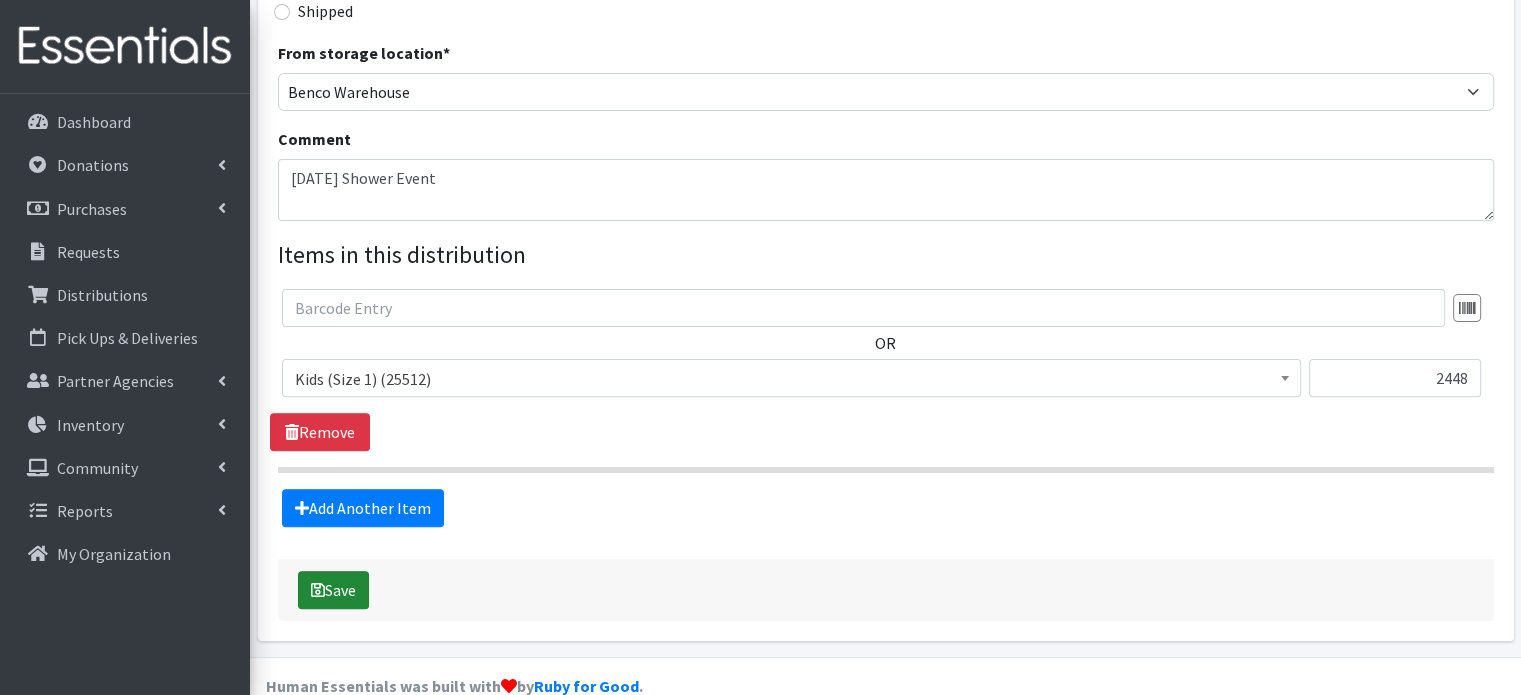 click on "Save" at bounding box center (333, 590) 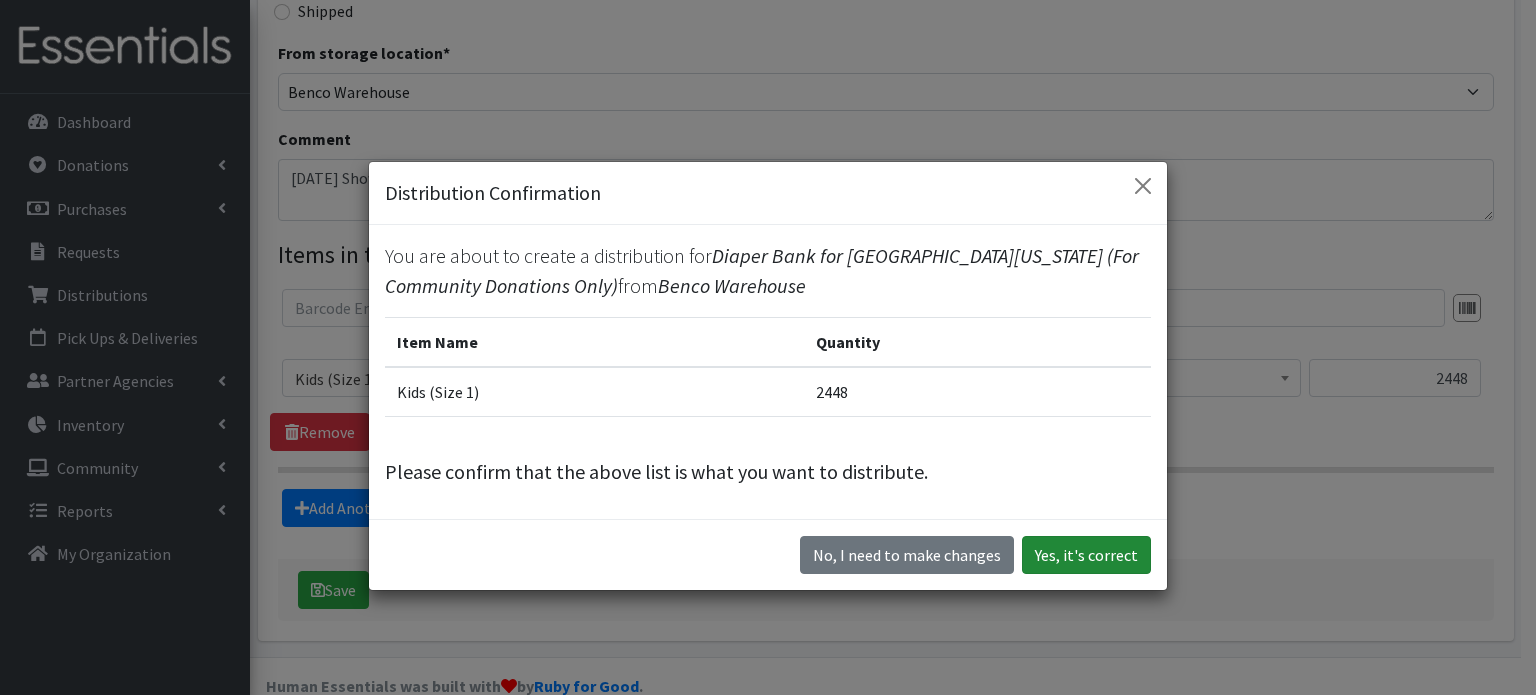 click on "Yes, it's correct" at bounding box center [1086, 555] 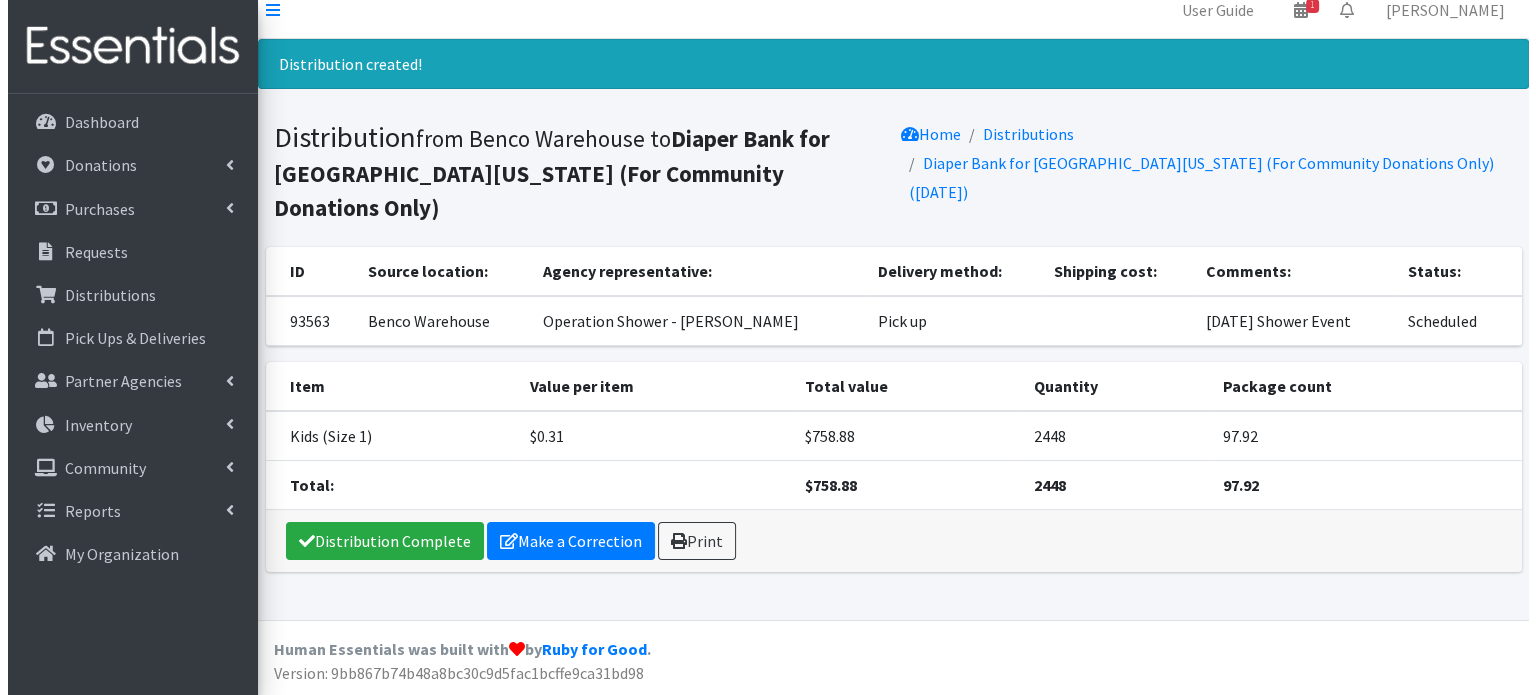 scroll, scrollTop: 0, scrollLeft: 0, axis: both 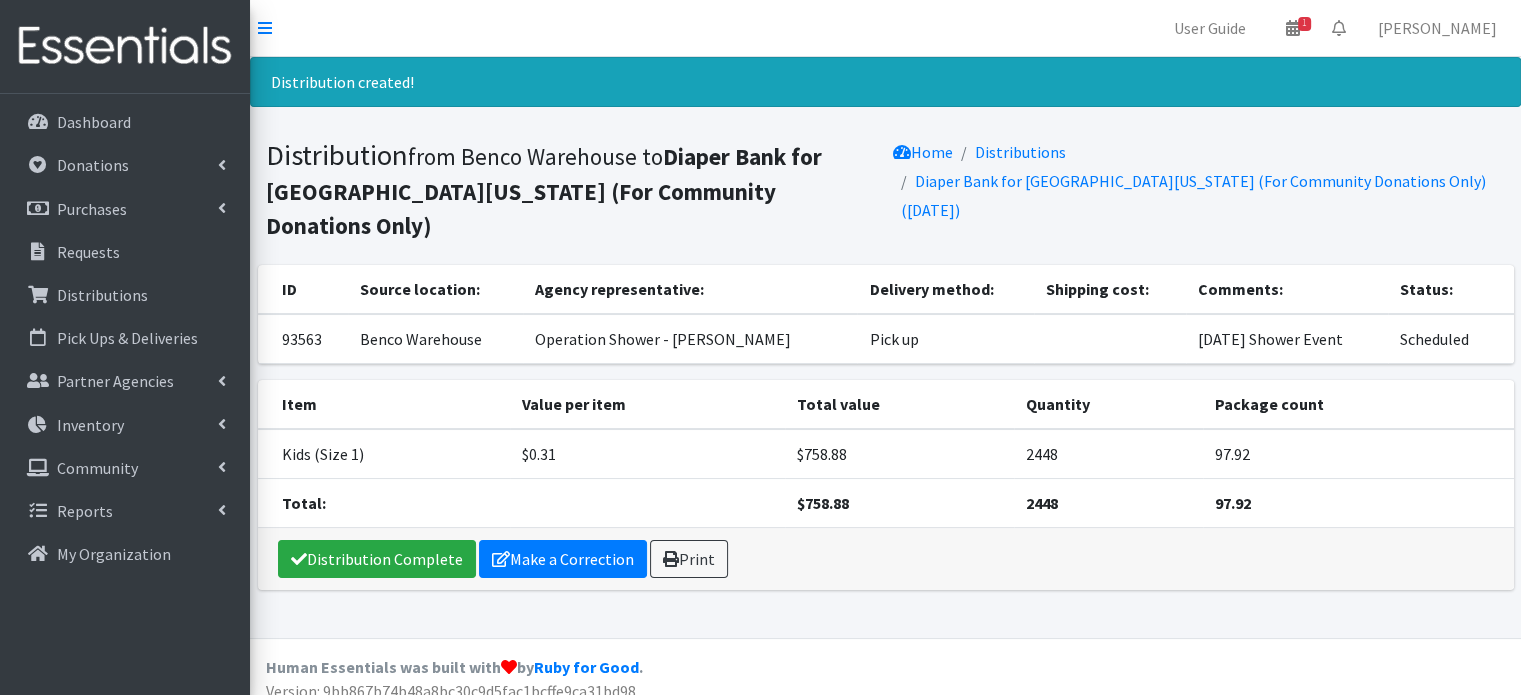 click on "Distribution
from Benco Warehouse to  Diaper Bank for Northeast Florida (For Community Donations Only)" at bounding box center [572, 190] 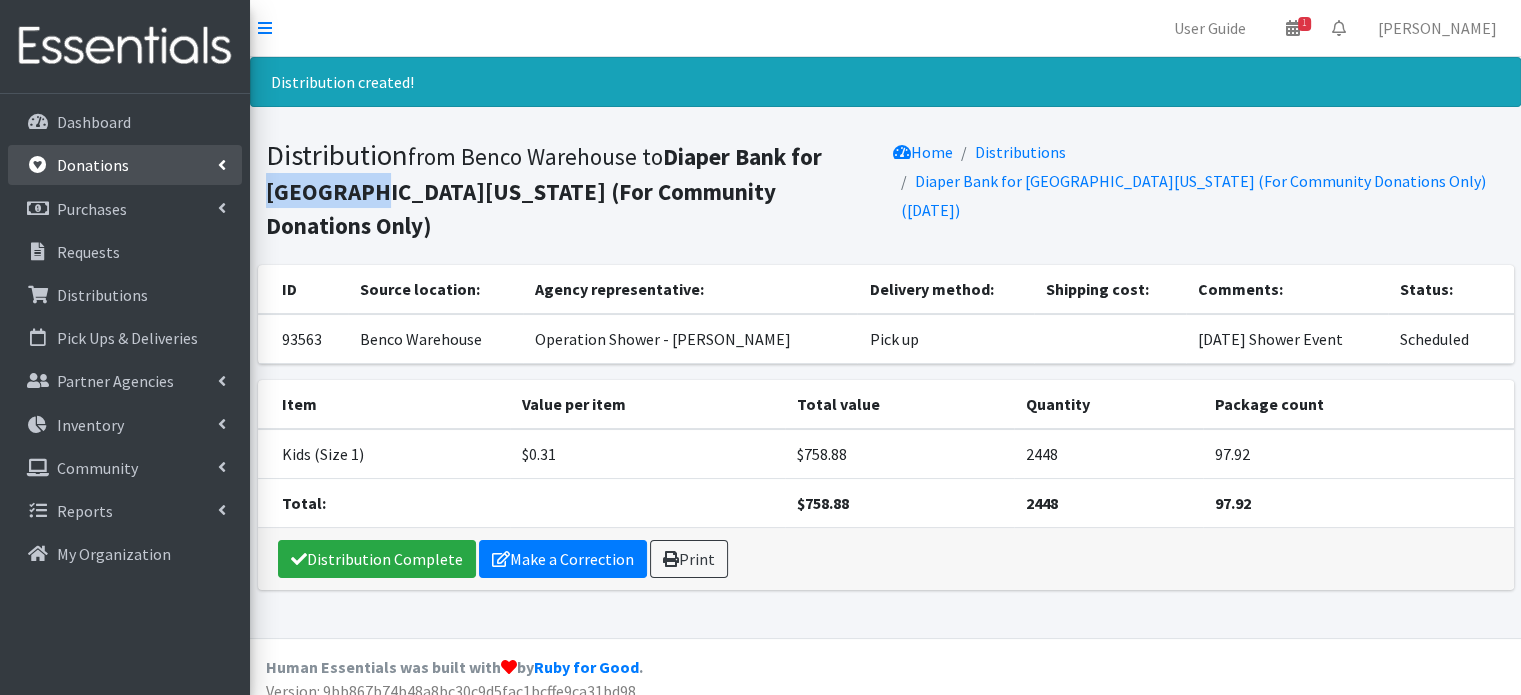 click on "Donations" at bounding box center (125, 165) 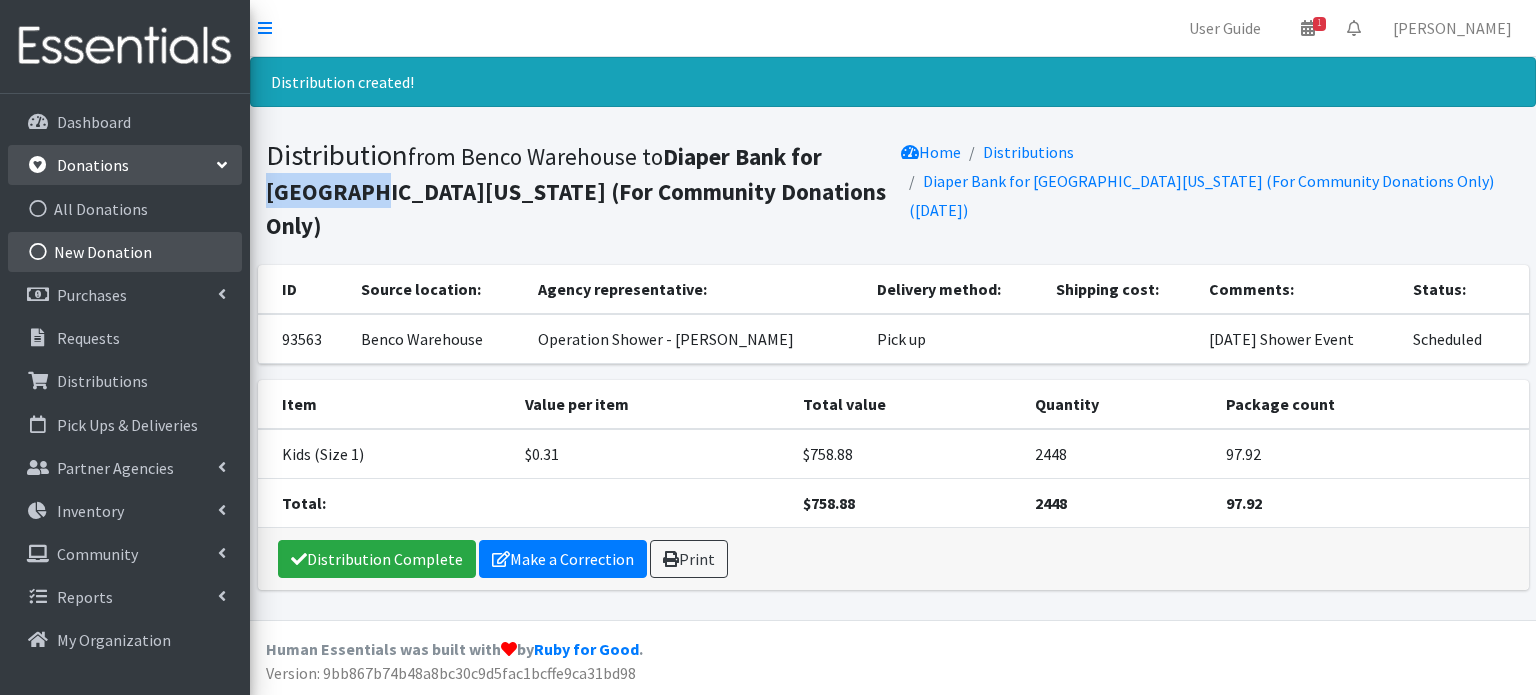 click on "New Donation" at bounding box center (125, 252) 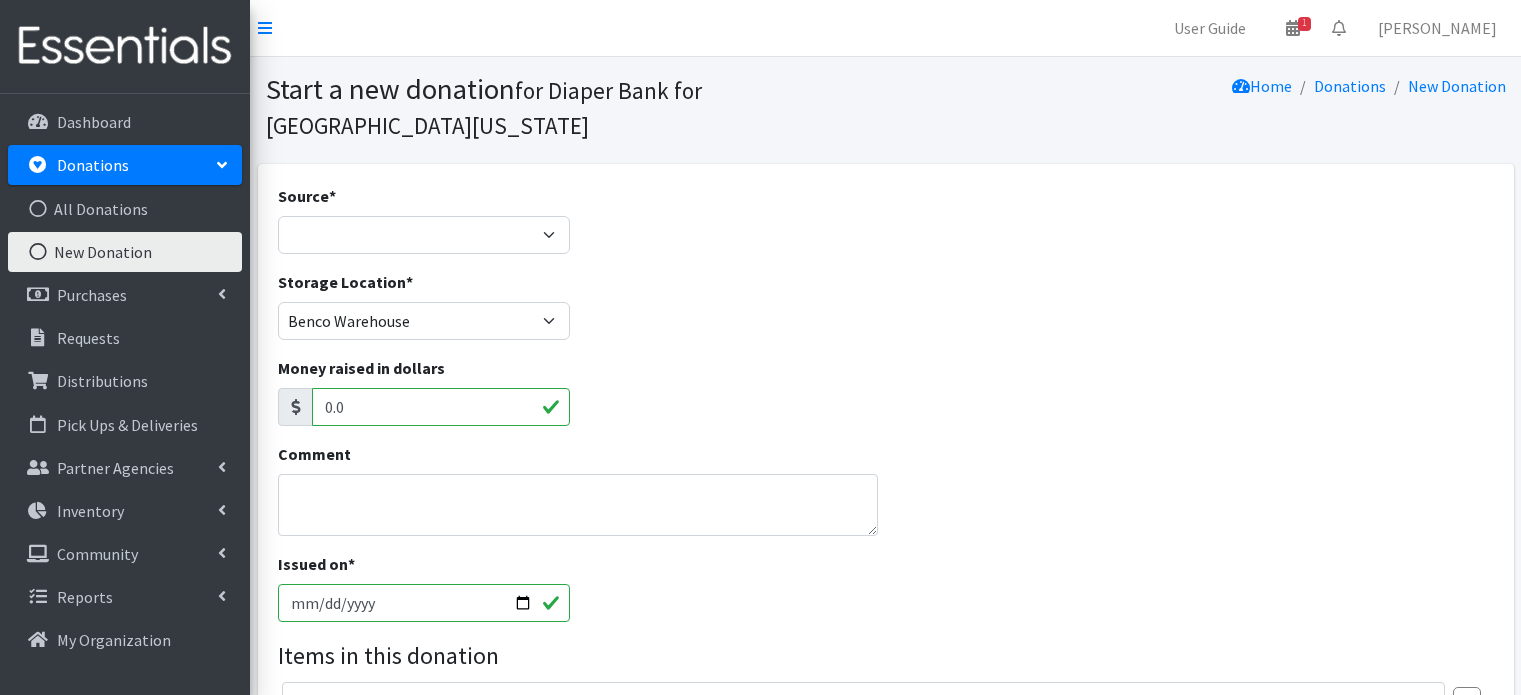 scroll, scrollTop: 0, scrollLeft: 0, axis: both 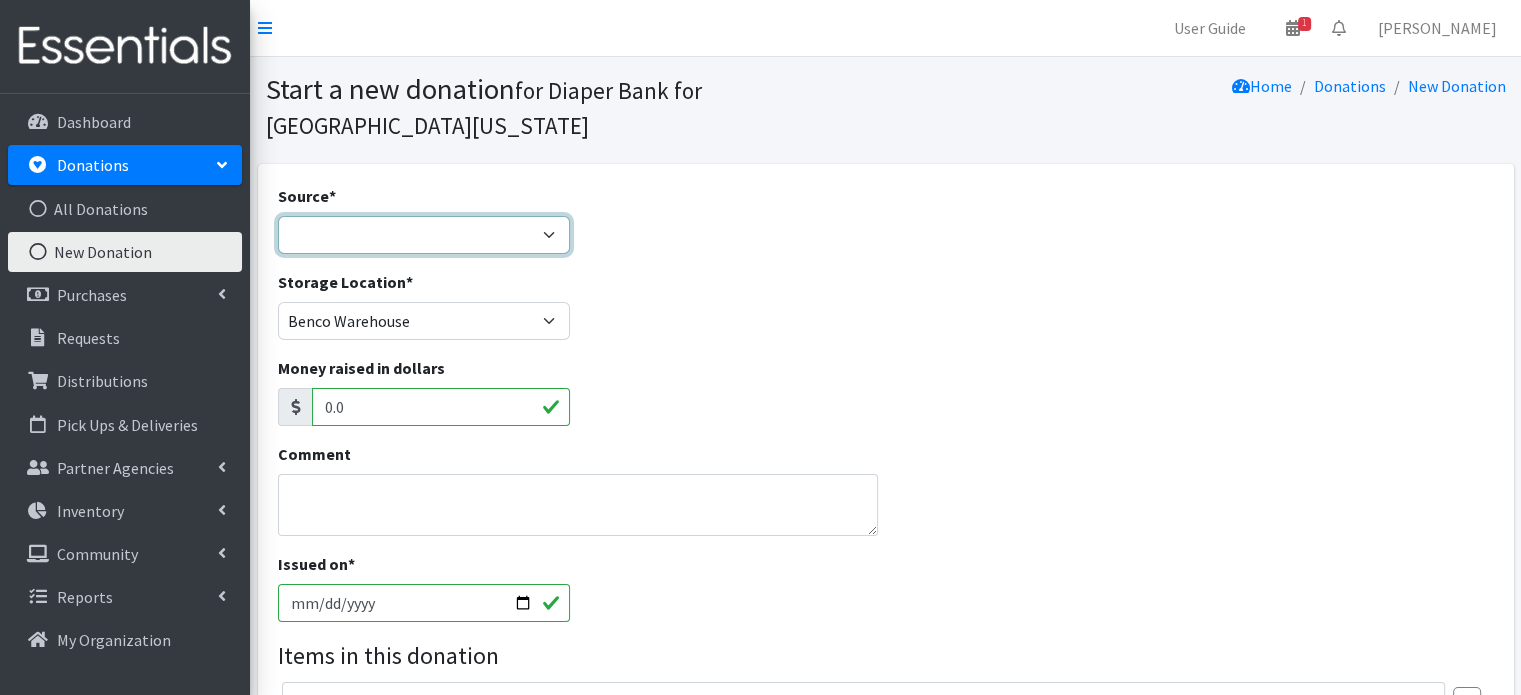 click on "Product Drive
Manufacturer
Donation Site
Misc. Donation" at bounding box center (424, 235) 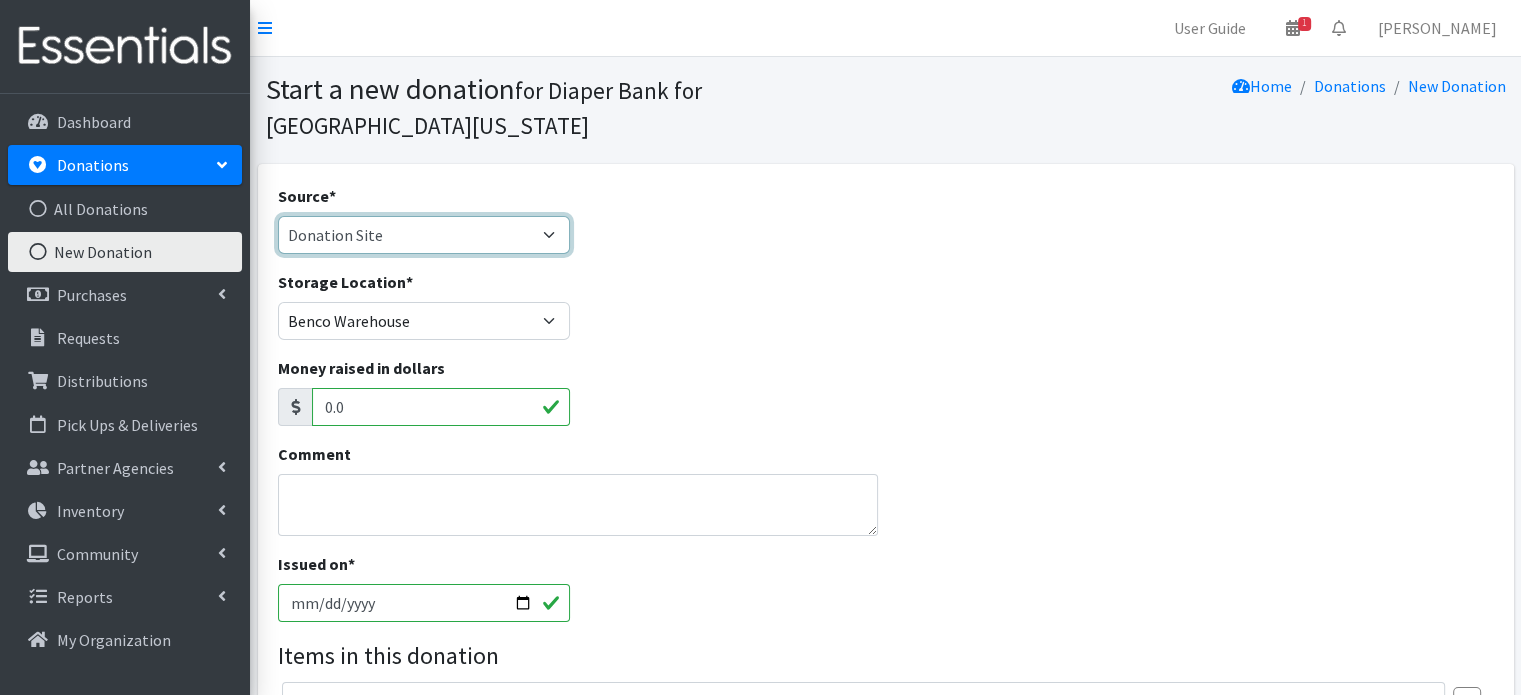 click on "Product Drive
Manufacturer
Donation Site
Misc. Donation" at bounding box center (424, 235) 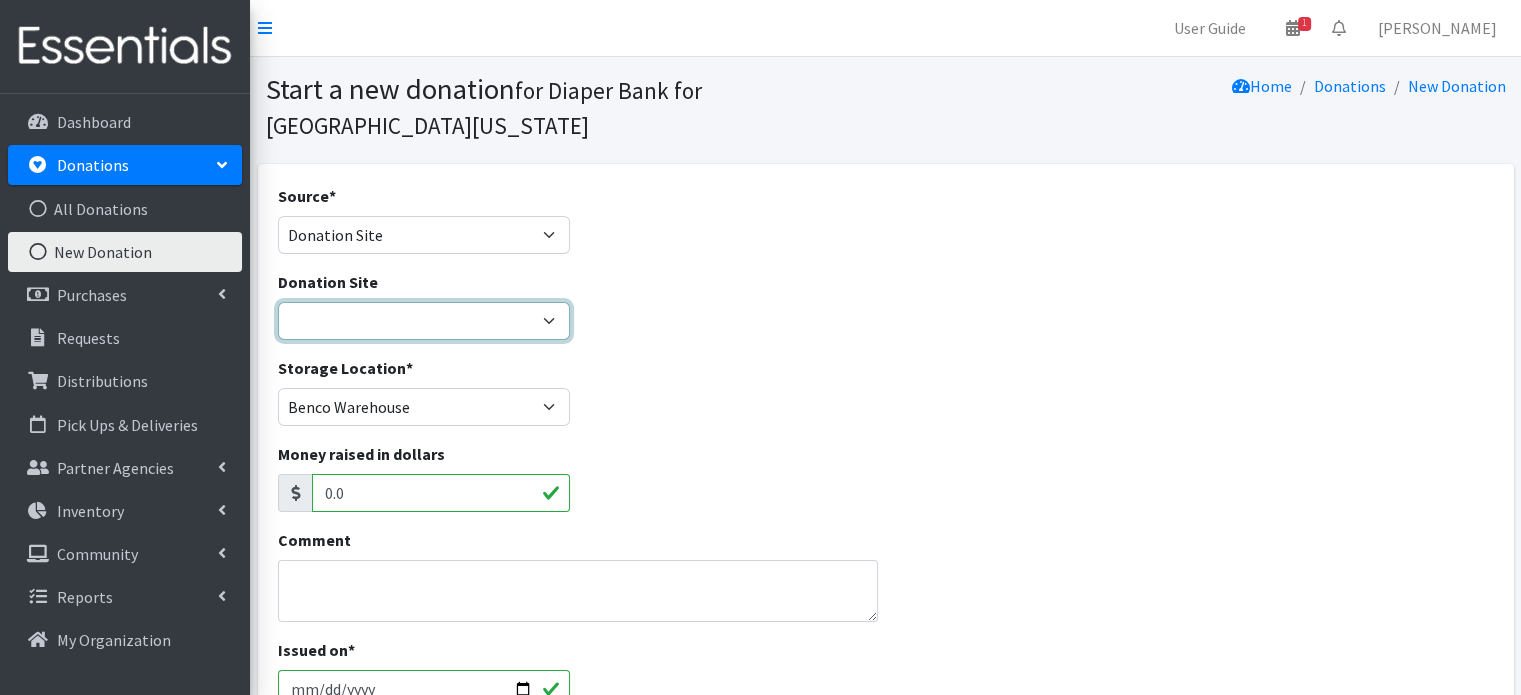 click on "24/7 Pediatric Care Centers (Point Meadows)
Alleycakes Bakery
Amazon Wishlist
Bay & Bee
Community Health Outreach
CrossView Realty San Jose
CrossView Realty San Jose
Fig & Willow
Nite Lite Pediatrics
Once Upon a Child (Mandarin)
Play Factory & Cafe
PM Pediatric Care Jacksonville" at bounding box center (424, 321) 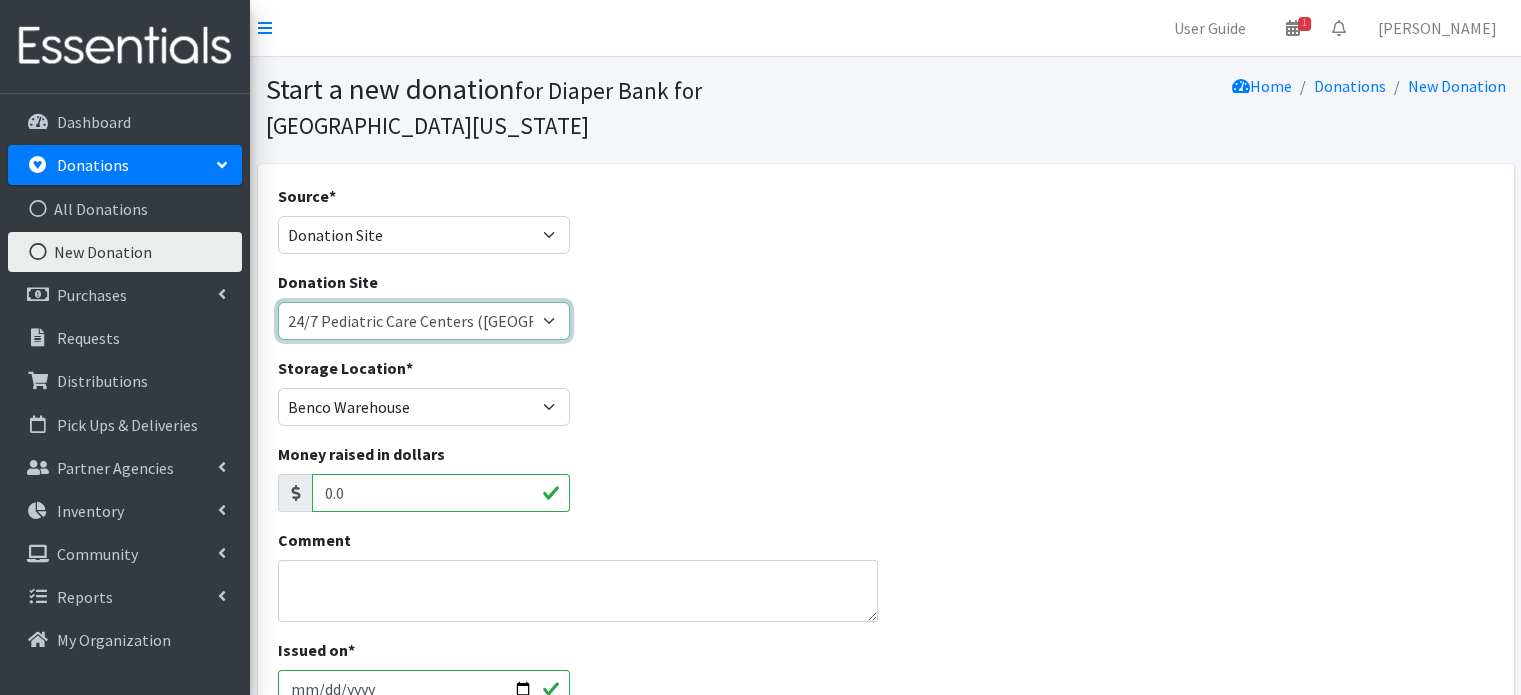 click on "24/7 Pediatric Care Centers (Point Meadows)
Alleycakes Bakery
Amazon Wishlist
Bay & Bee
Community Health Outreach
CrossView Realty San Jose
CrossView Realty San Jose
Fig & Willow
Nite Lite Pediatrics
Once Upon a Child (Mandarin)
Play Factory & Cafe
PM Pediatric Care Jacksonville" at bounding box center (424, 321) 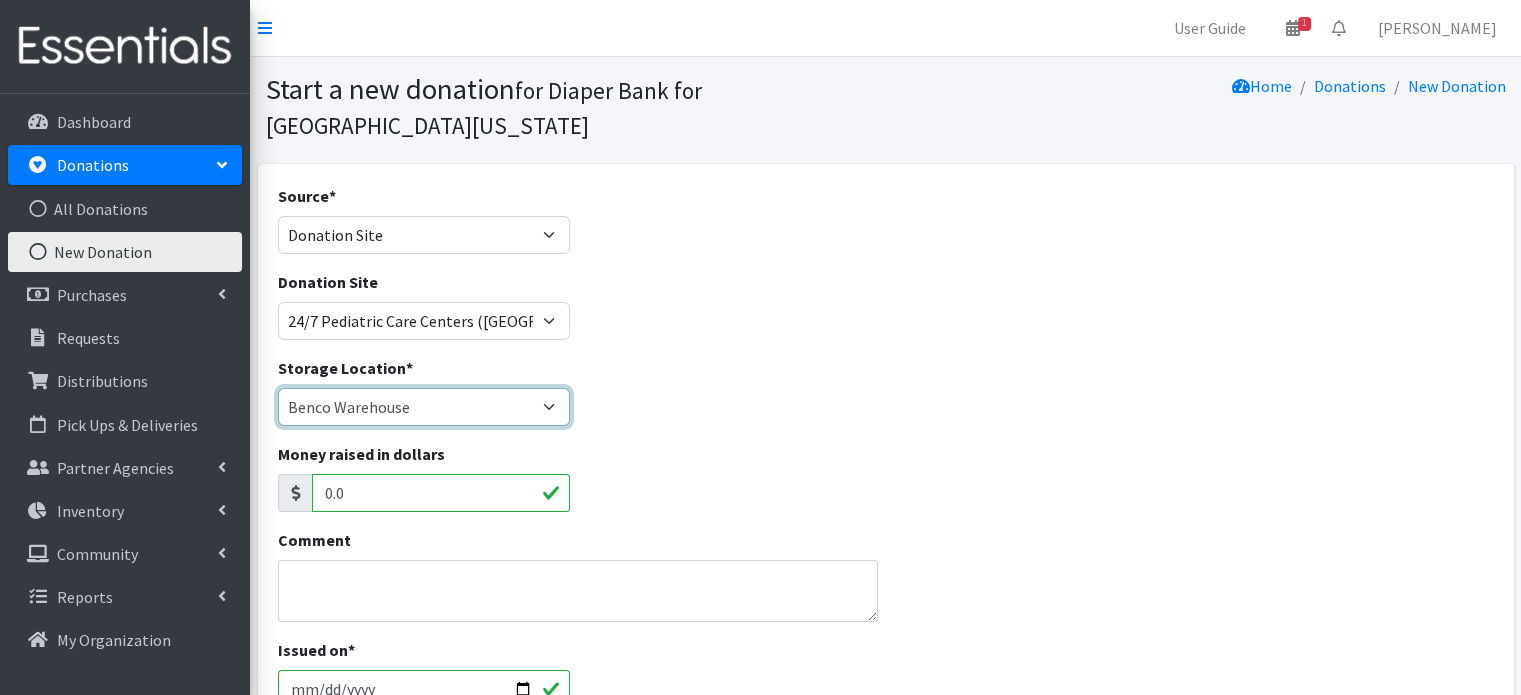 click on "Benco Warehouse
Sunshine Health" at bounding box center [424, 407] 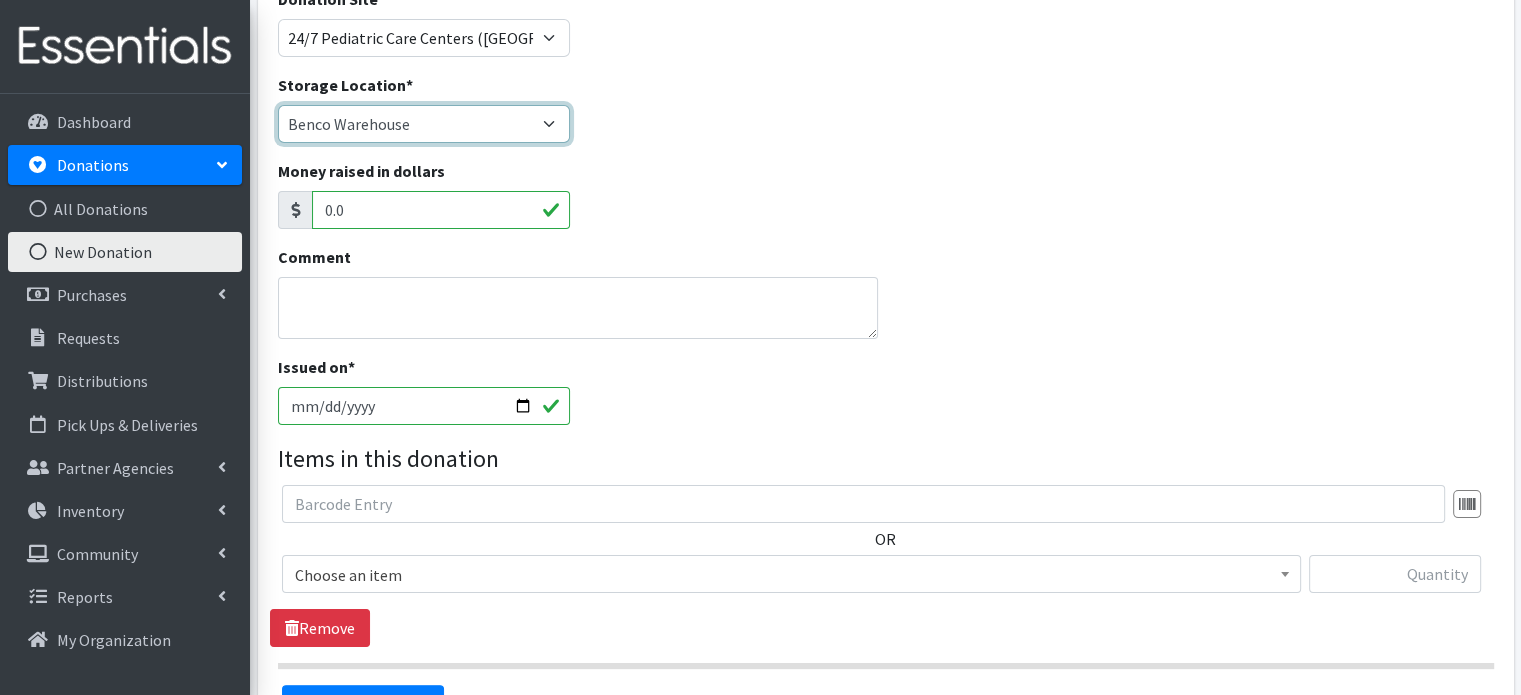scroll, scrollTop: 400, scrollLeft: 0, axis: vertical 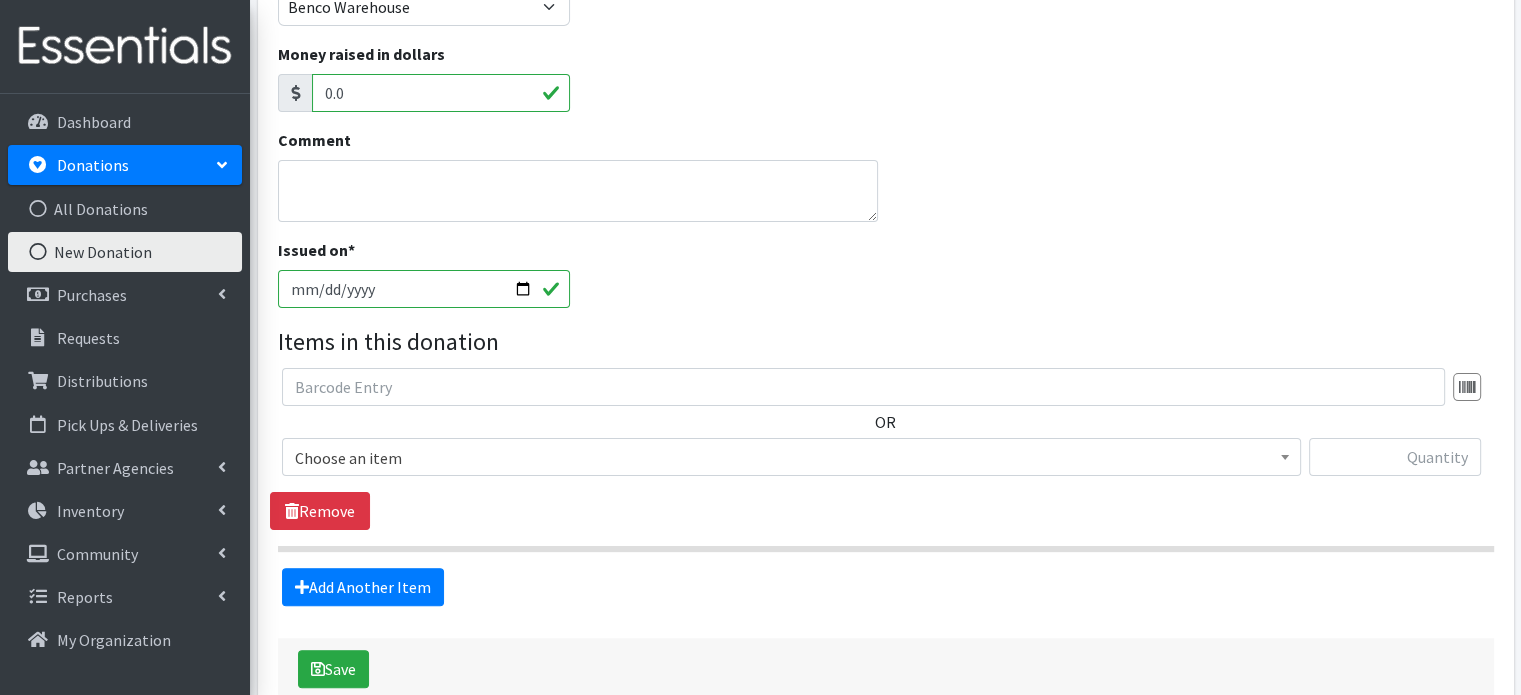 click on "2025-07-15" at bounding box center [424, 289] 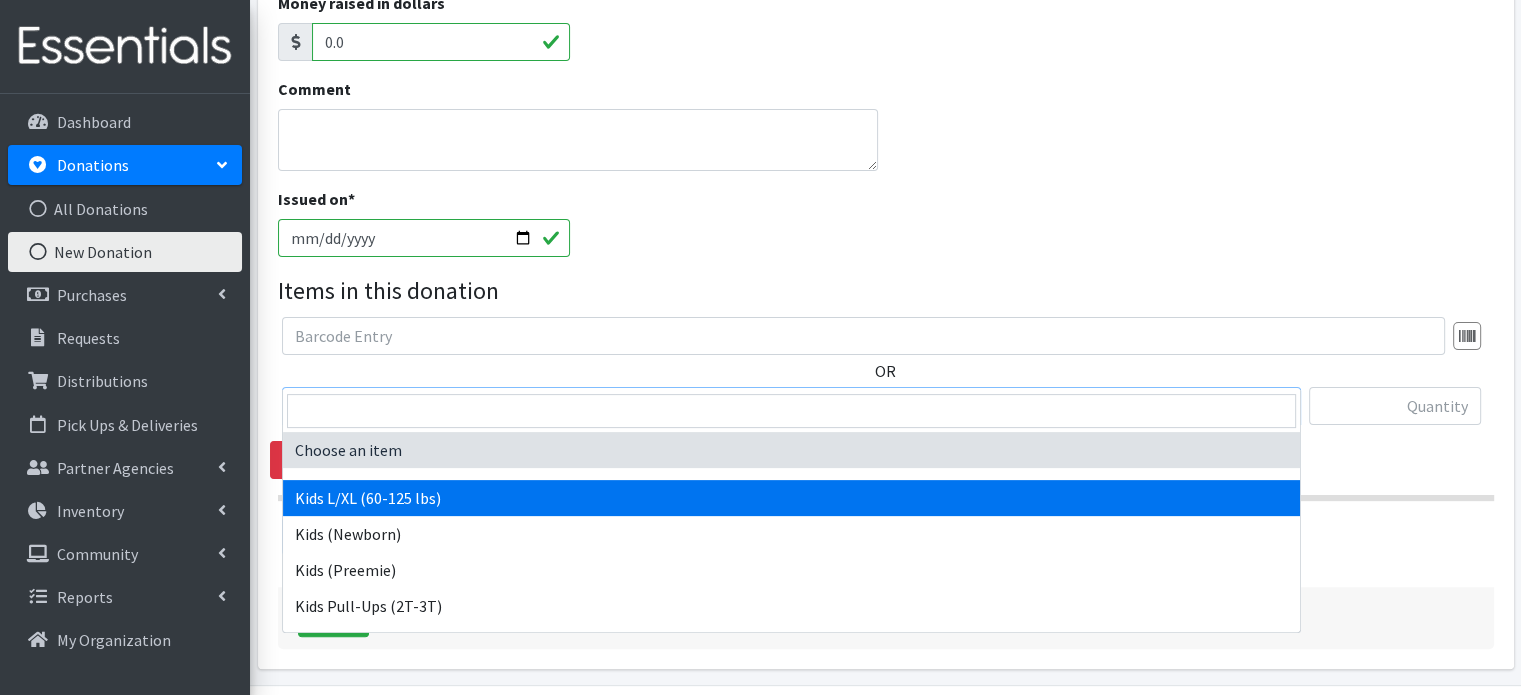scroll, scrollTop: 479, scrollLeft: 0, axis: vertical 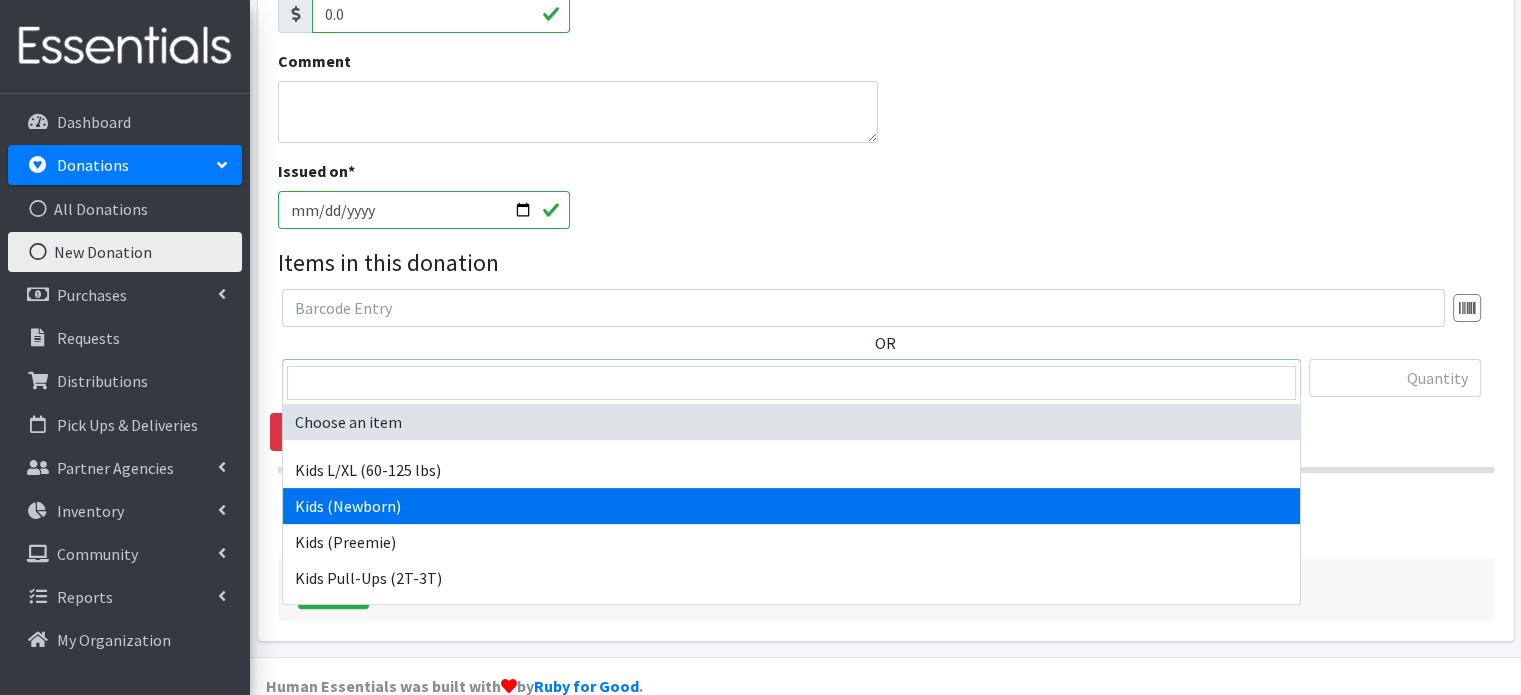 select on "4131" 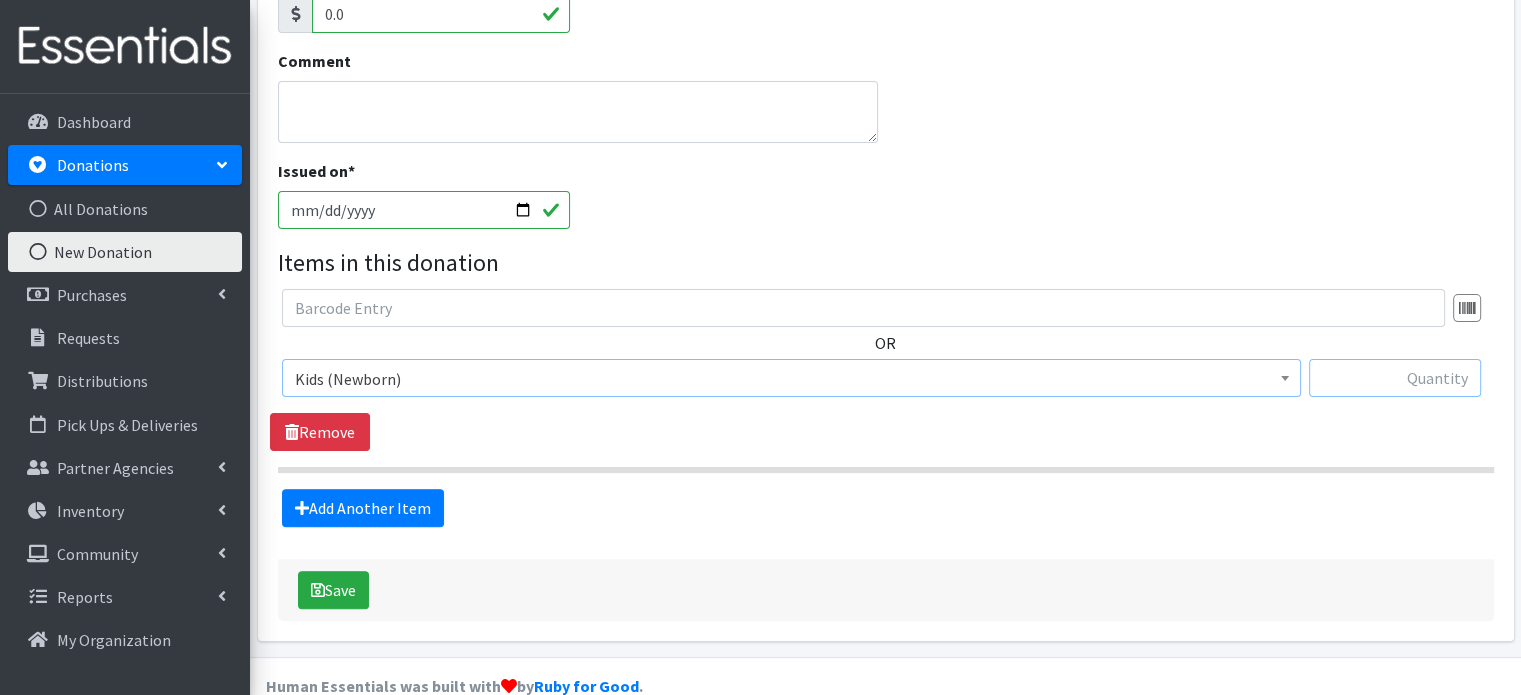 click at bounding box center [1395, 378] 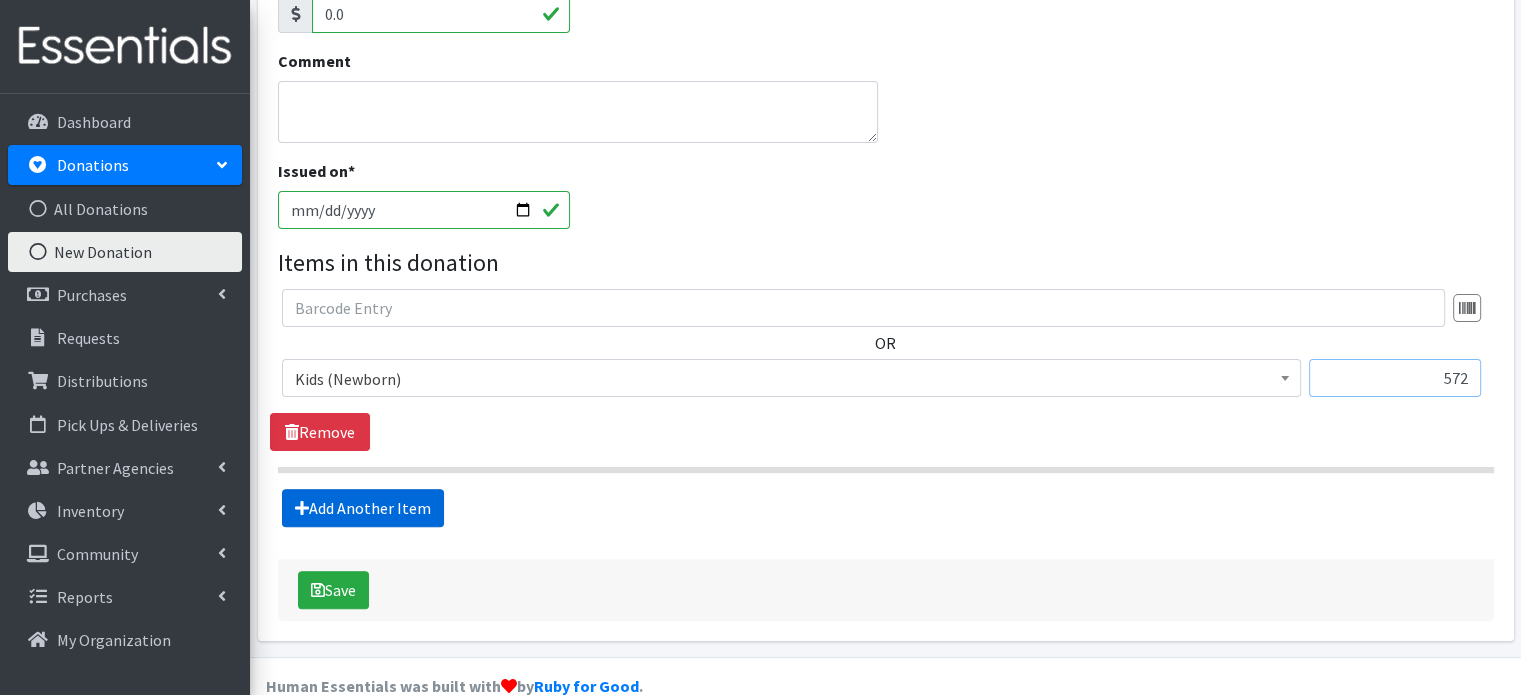 type on "572" 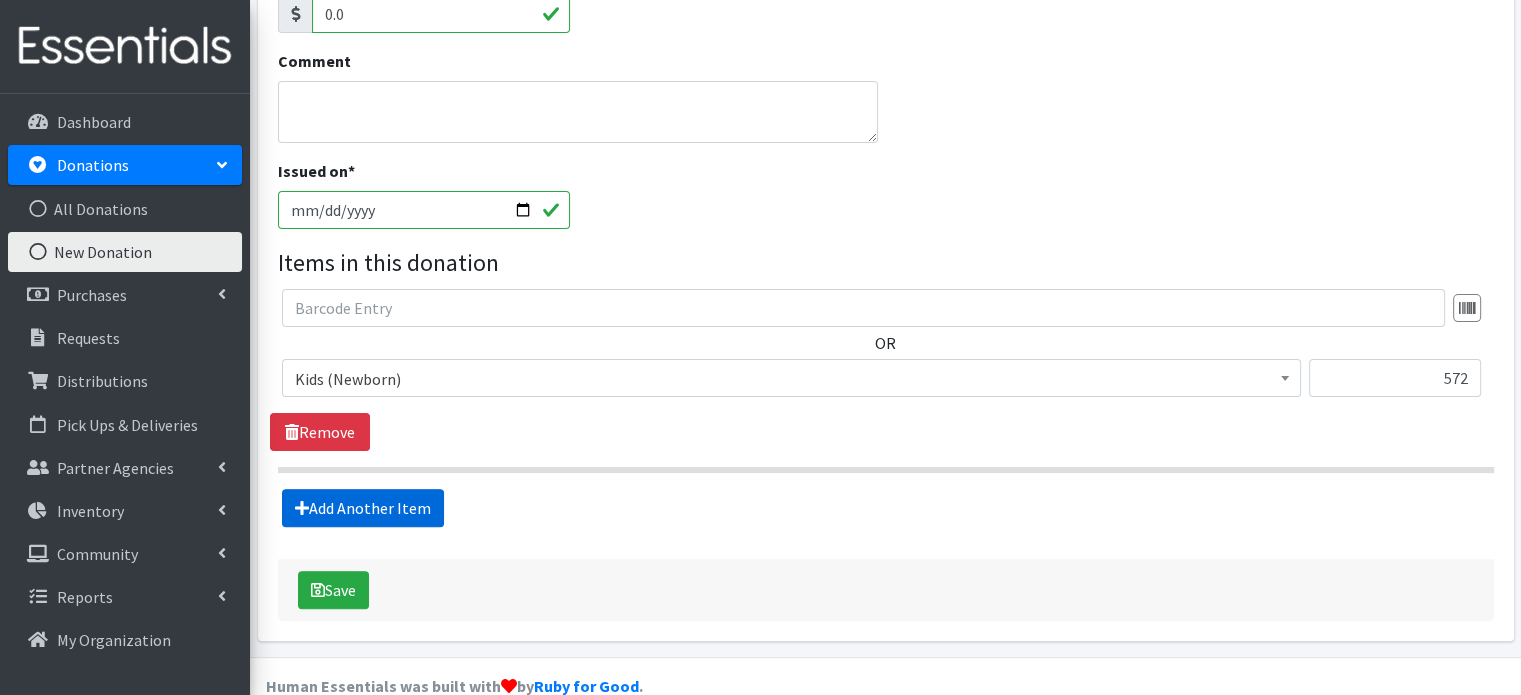 click on "Add Another Item" at bounding box center (363, 508) 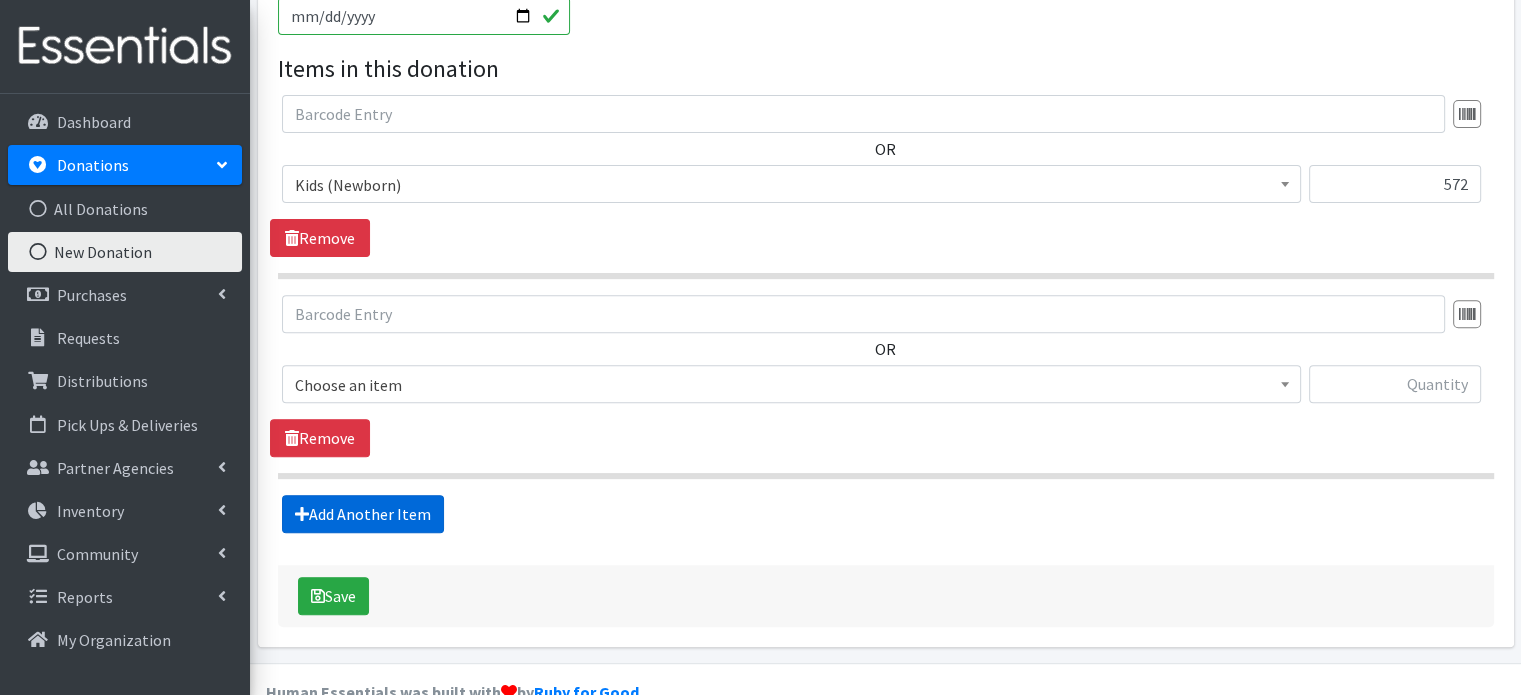 scroll, scrollTop: 679, scrollLeft: 0, axis: vertical 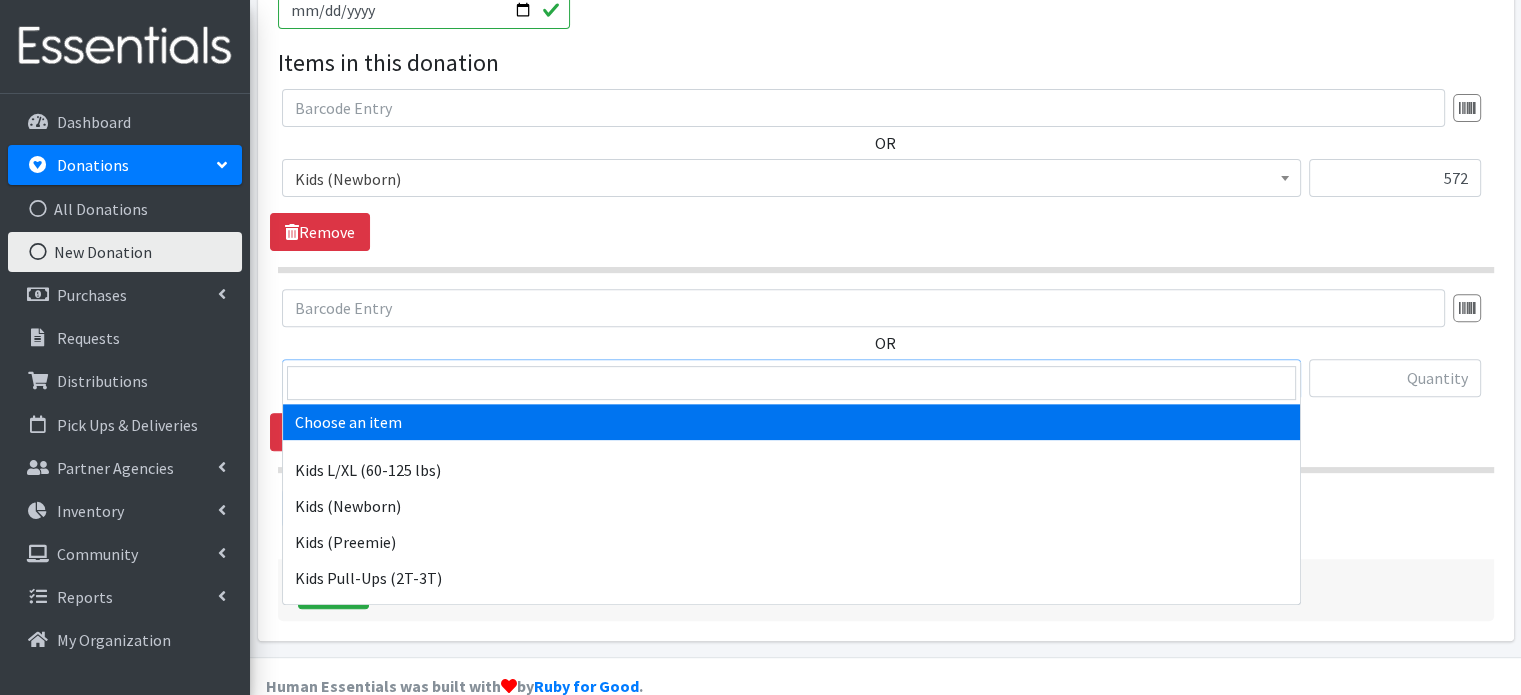 click on "Choose an item" at bounding box center [791, 379] 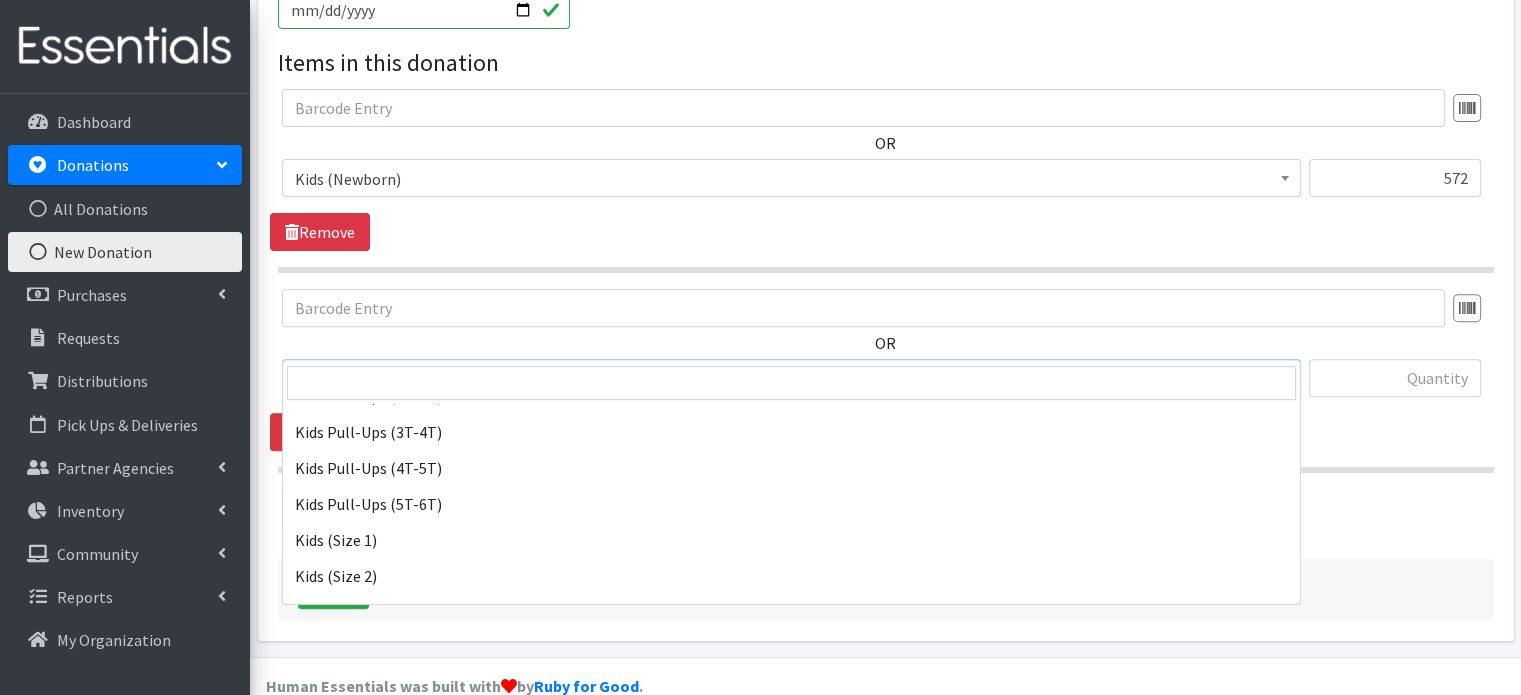 scroll, scrollTop: 200, scrollLeft: 0, axis: vertical 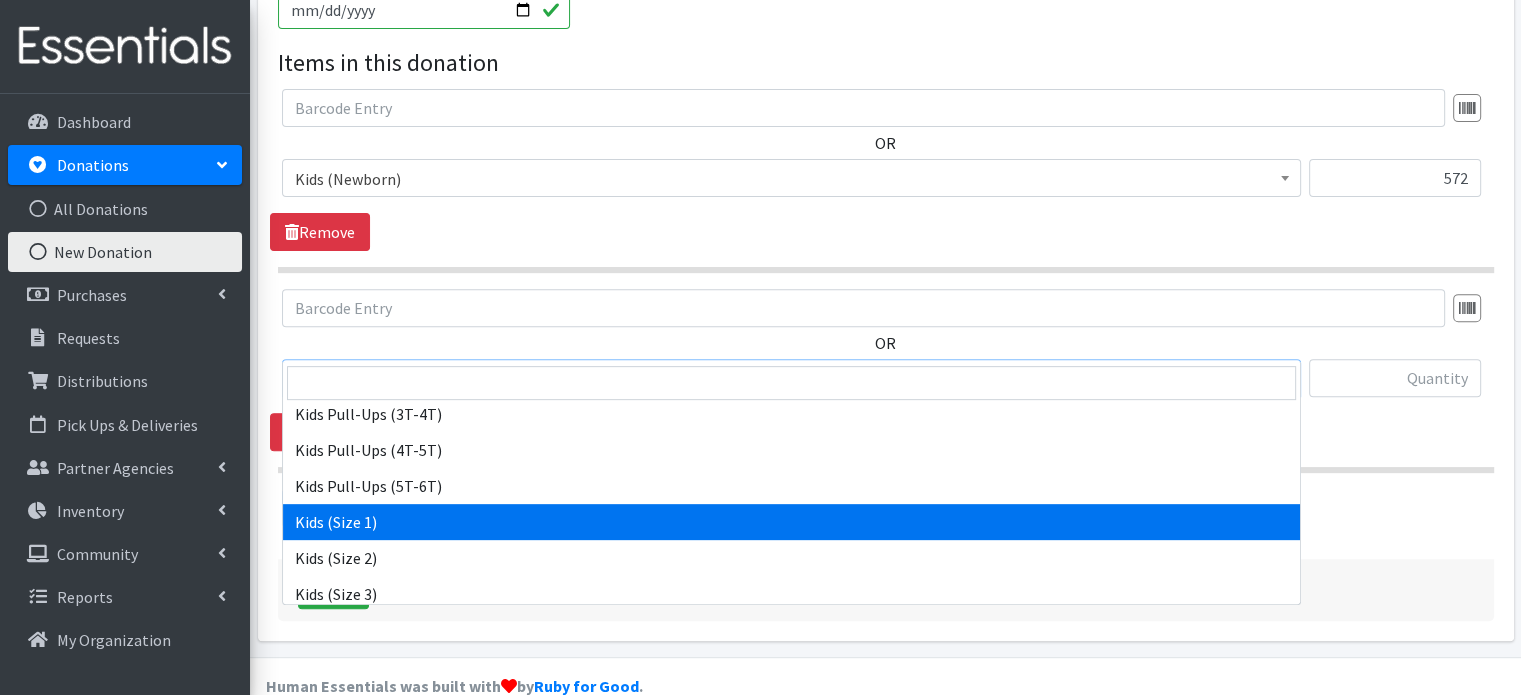 select on "4130" 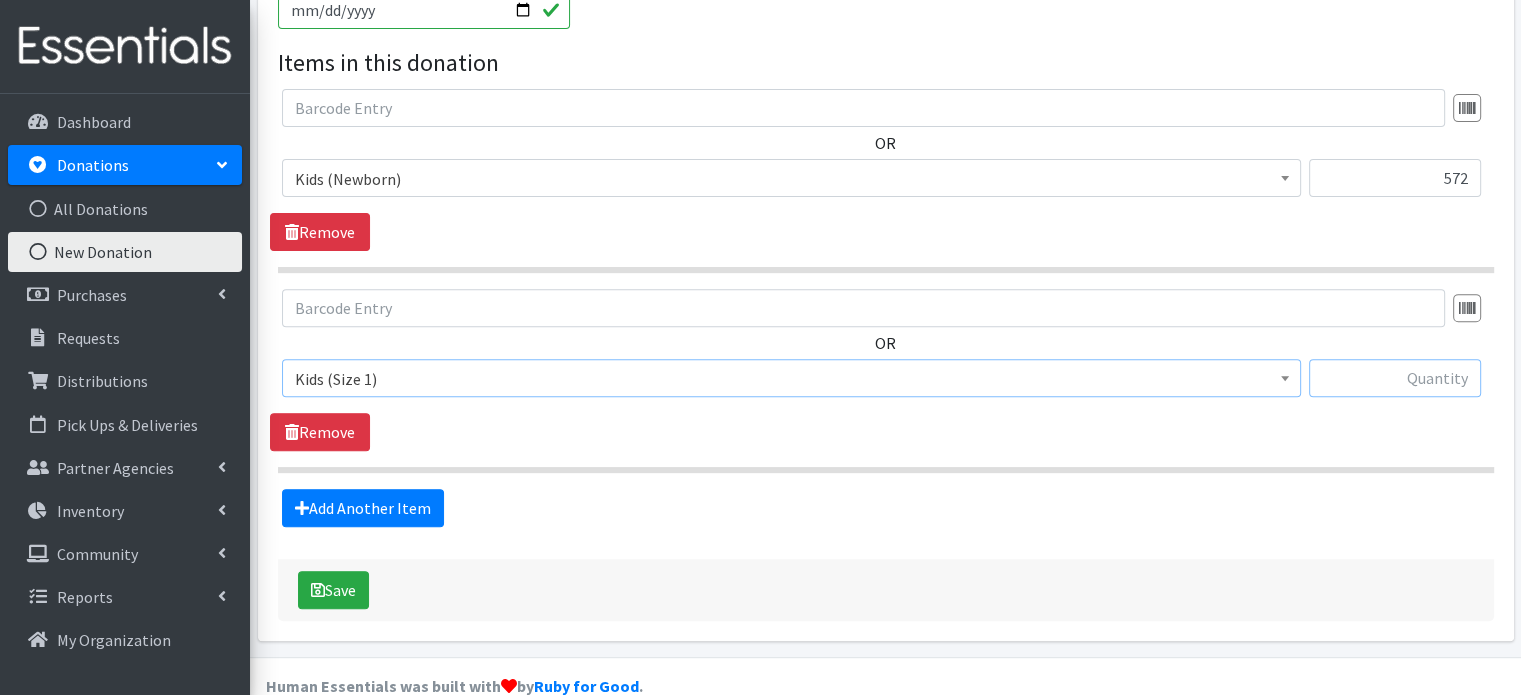 click at bounding box center [1395, 378] 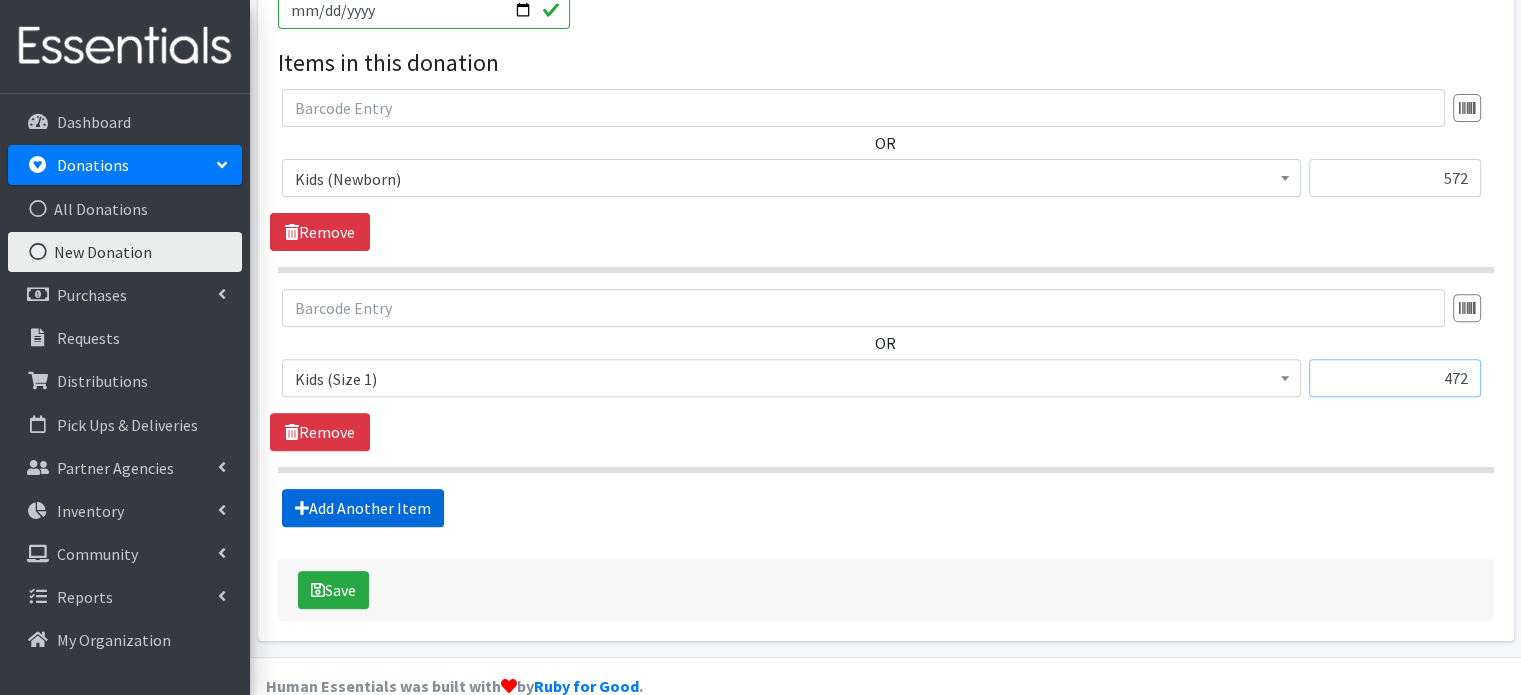 type on "472" 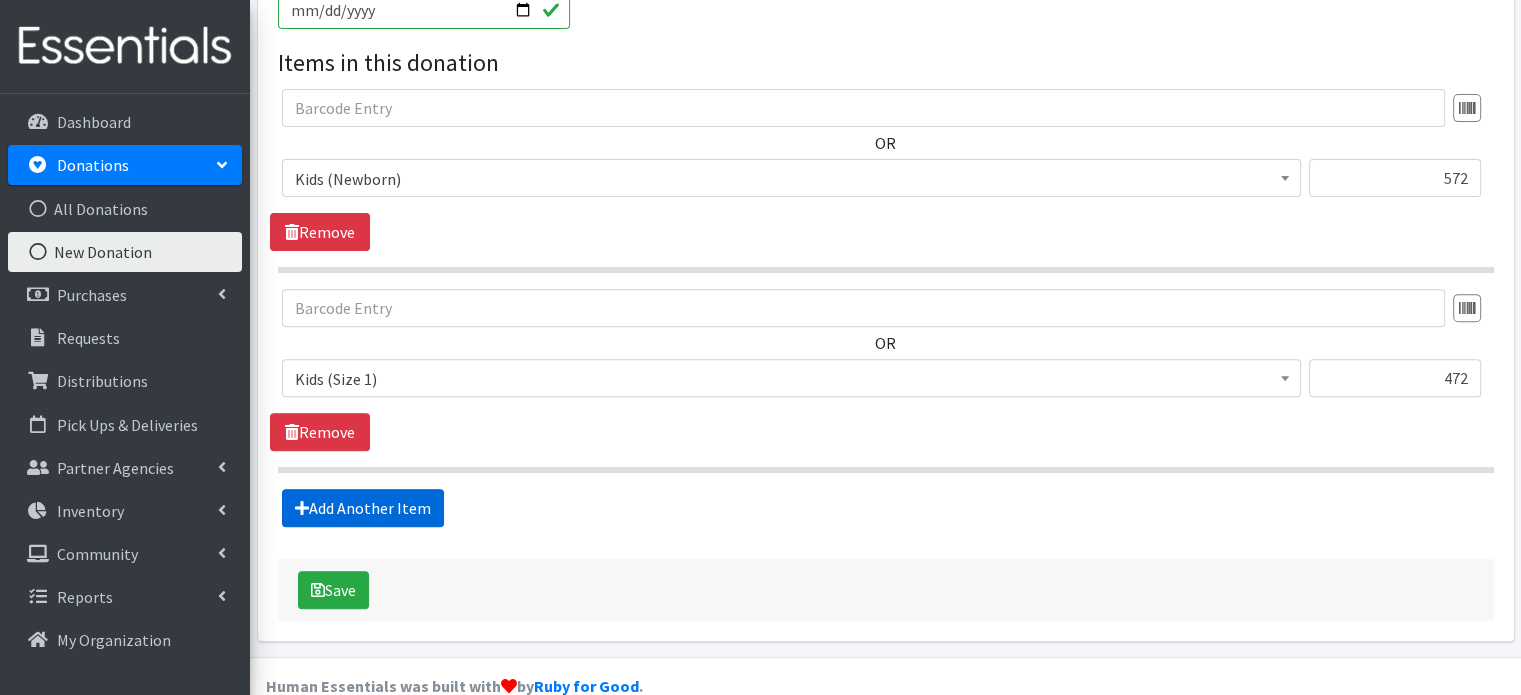 click on "Add Another Item" at bounding box center (363, 508) 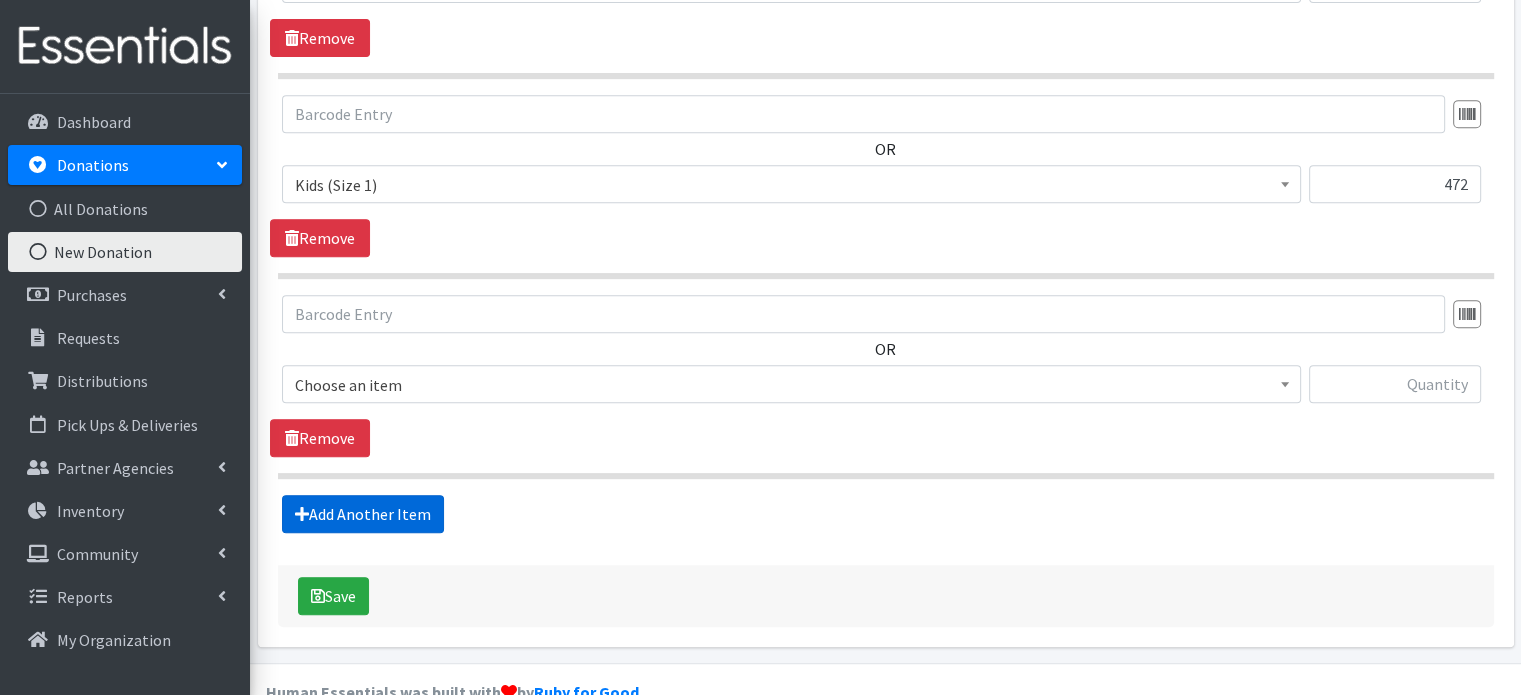 scroll, scrollTop: 878, scrollLeft: 0, axis: vertical 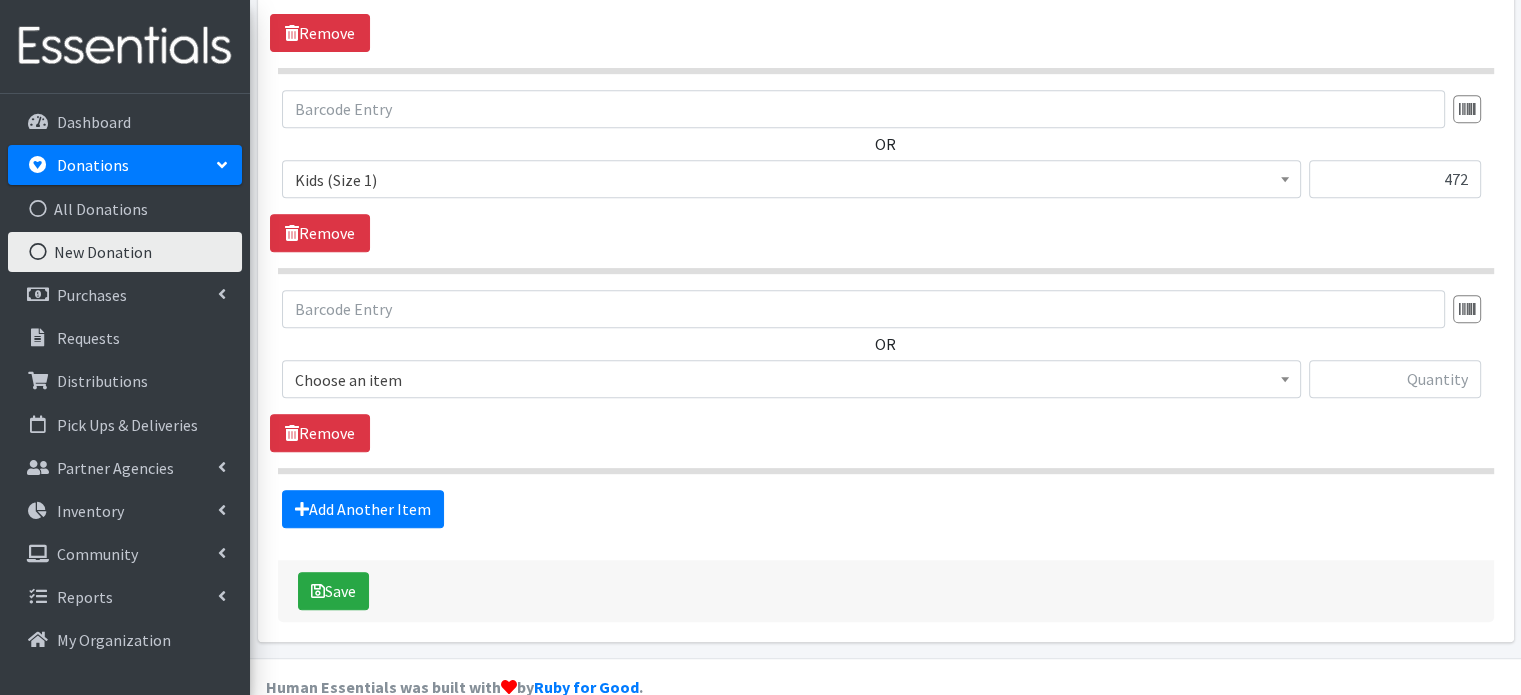 click on "Choose an item" at bounding box center [791, 380] 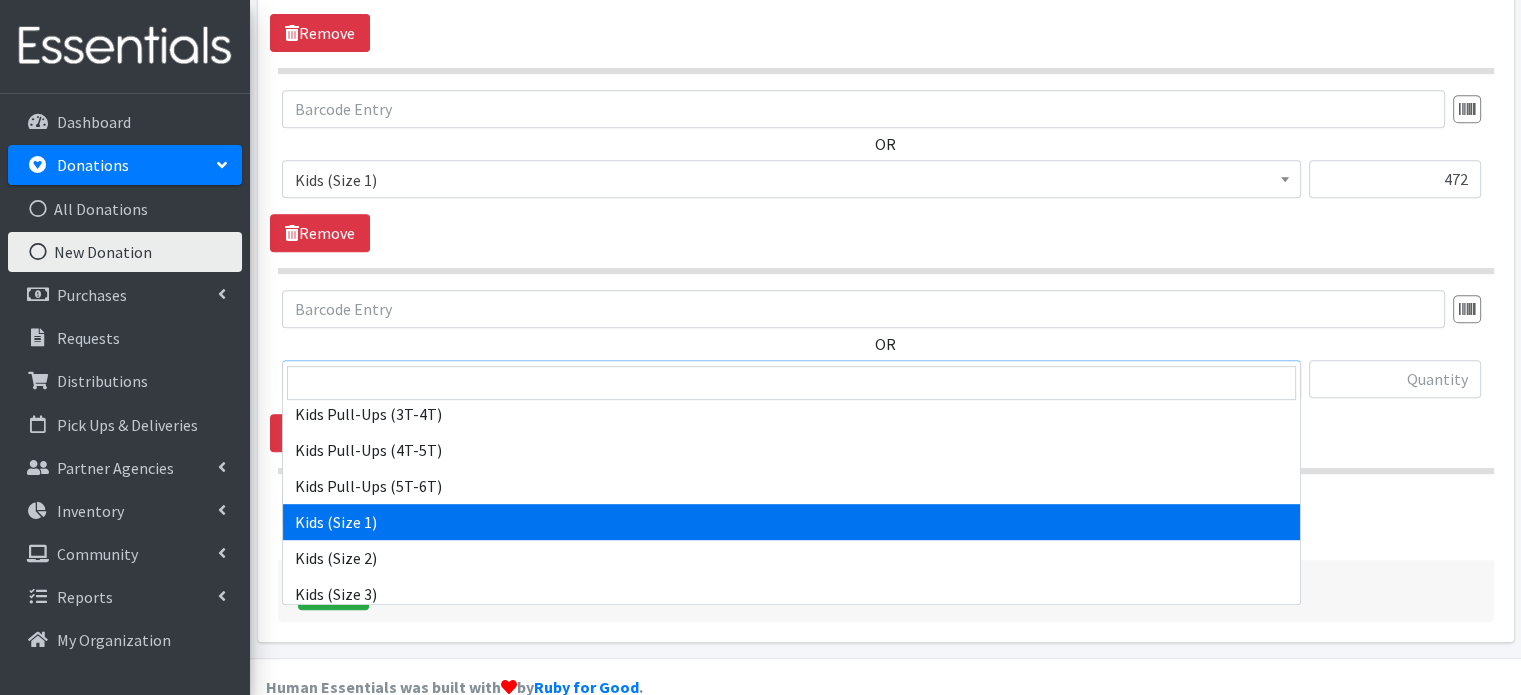 scroll, scrollTop: 300, scrollLeft: 0, axis: vertical 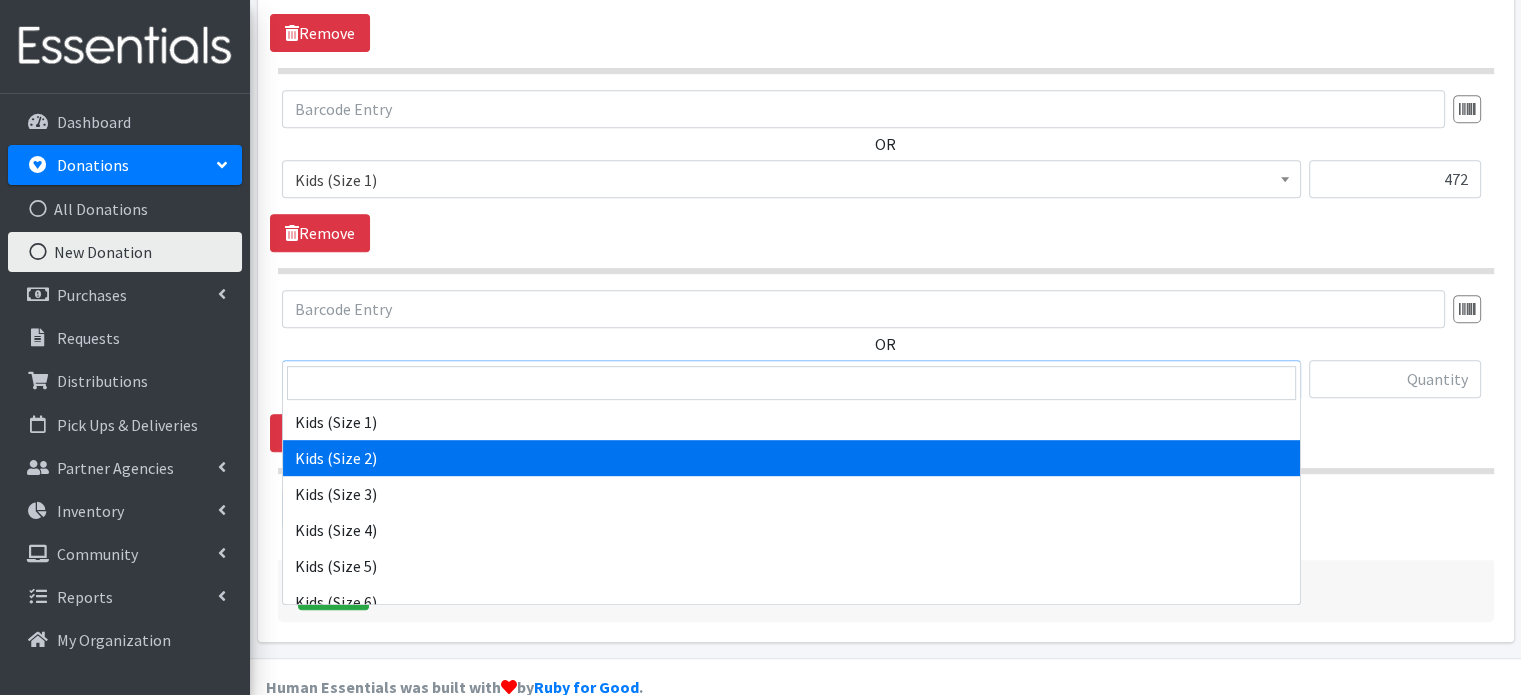 select on "4128" 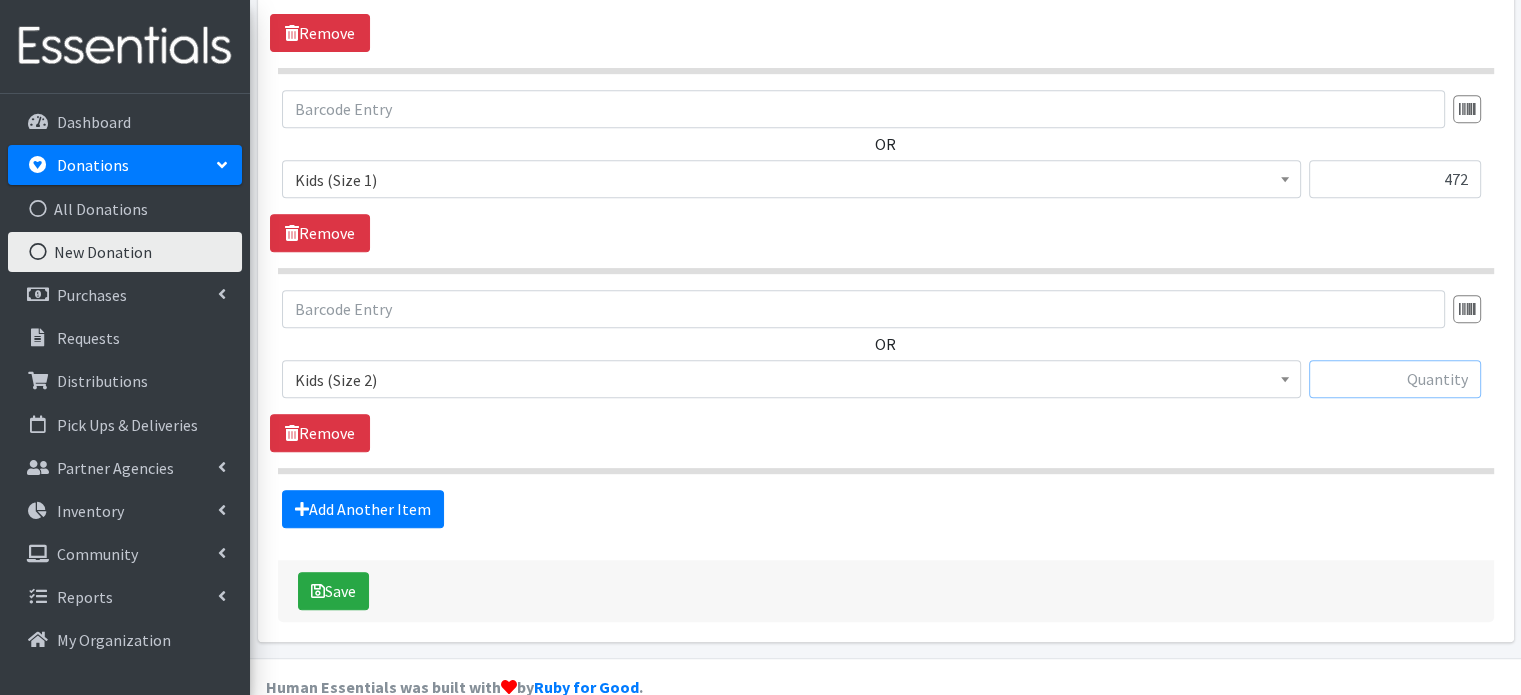 click at bounding box center [1395, 379] 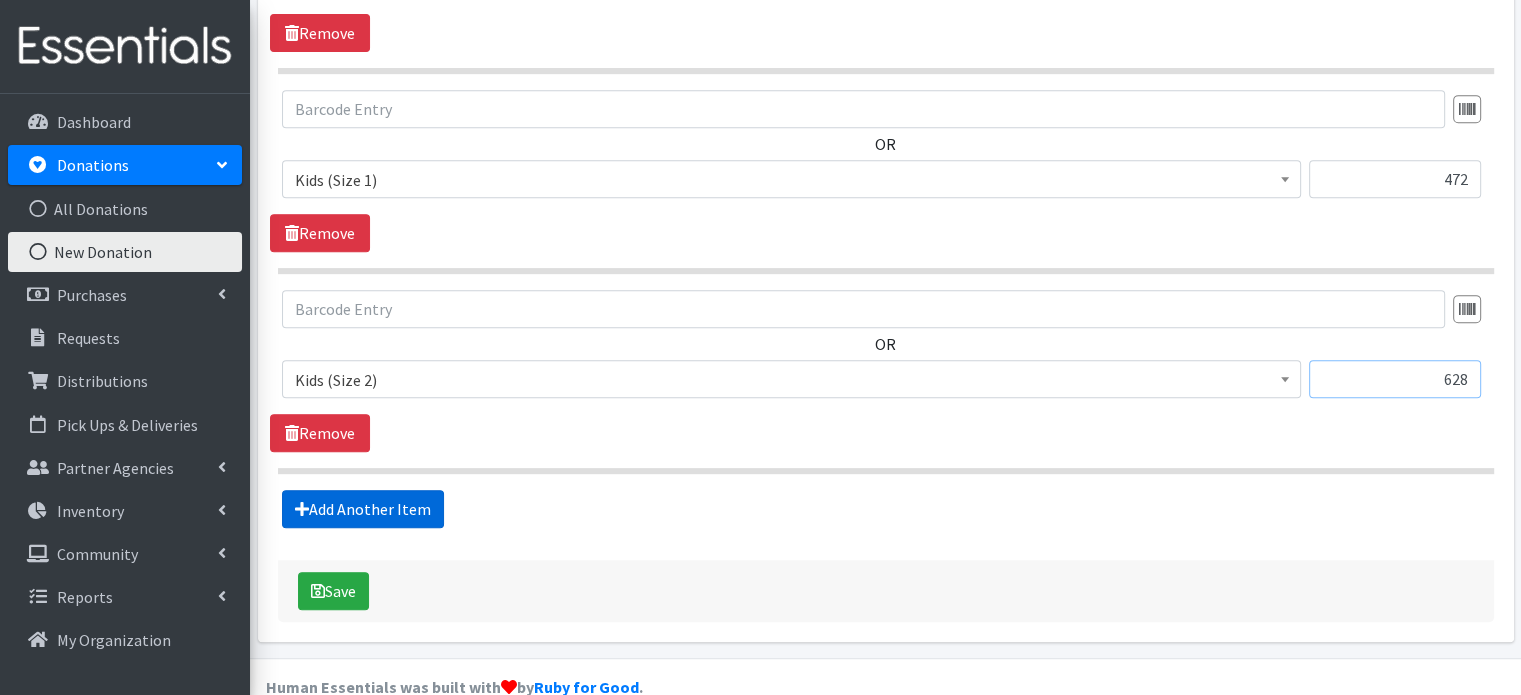 type on "628" 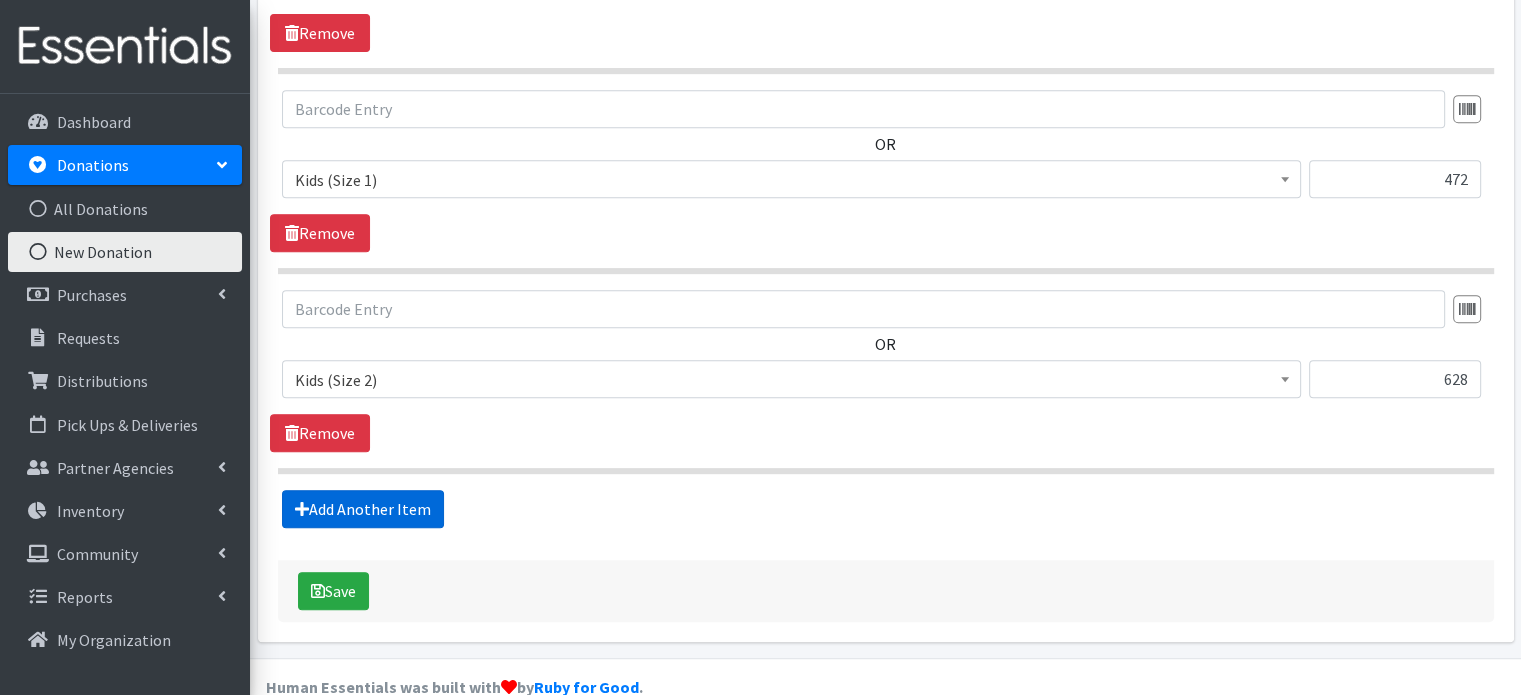 click on "Add Another Item" at bounding box center (363, 509) 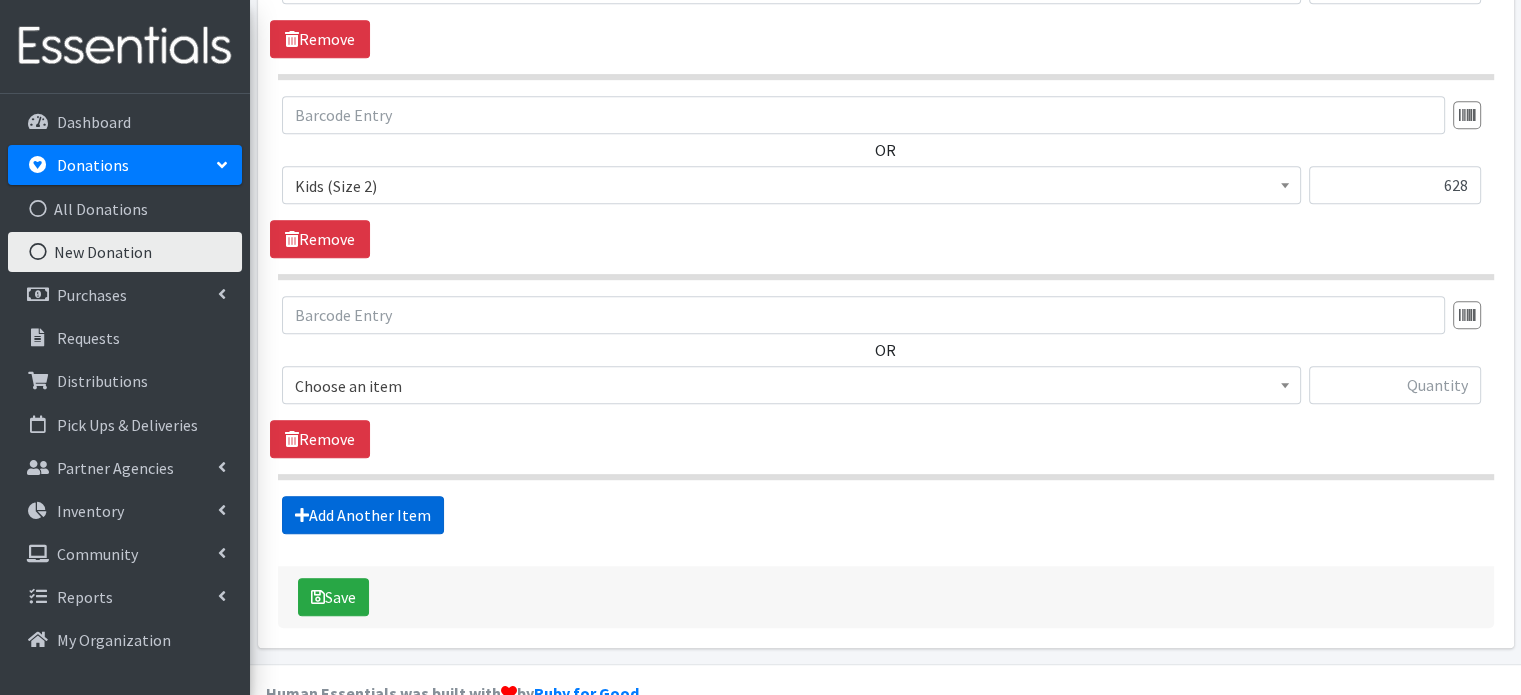scroll, scrollTop: 1077, scrollLeft: 0, axis: vertical 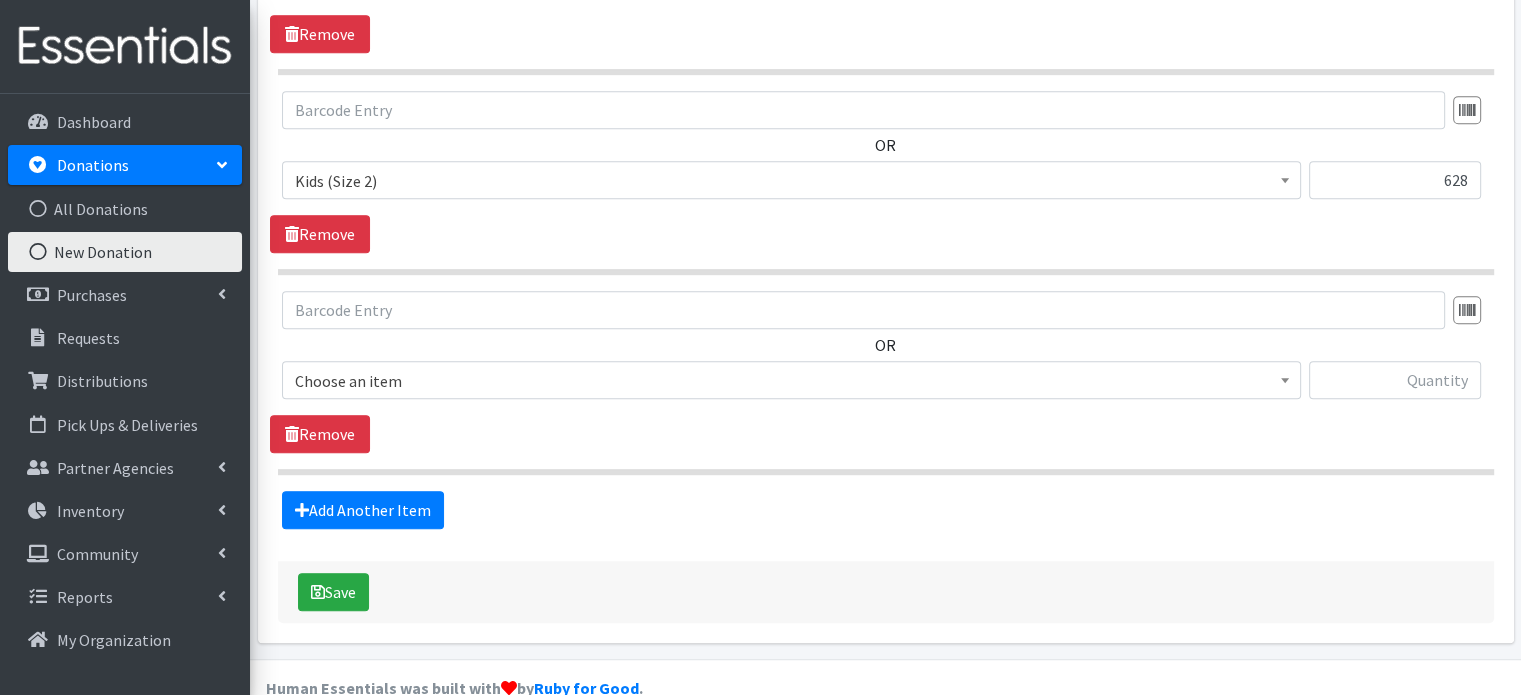 click on "Choose an item" at bounding box center [791, 381] 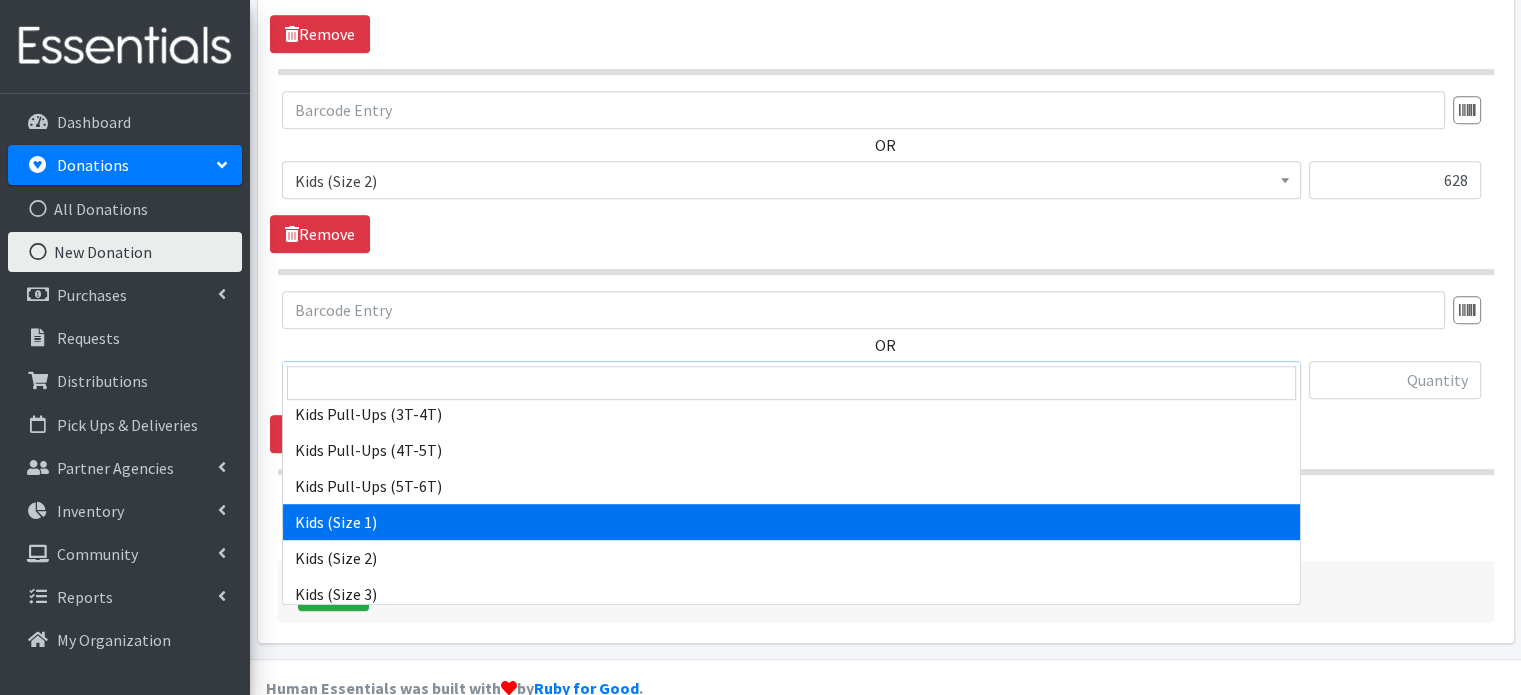 scroll, scrollTop: 300, scrollLeft: 0, axis: vertical 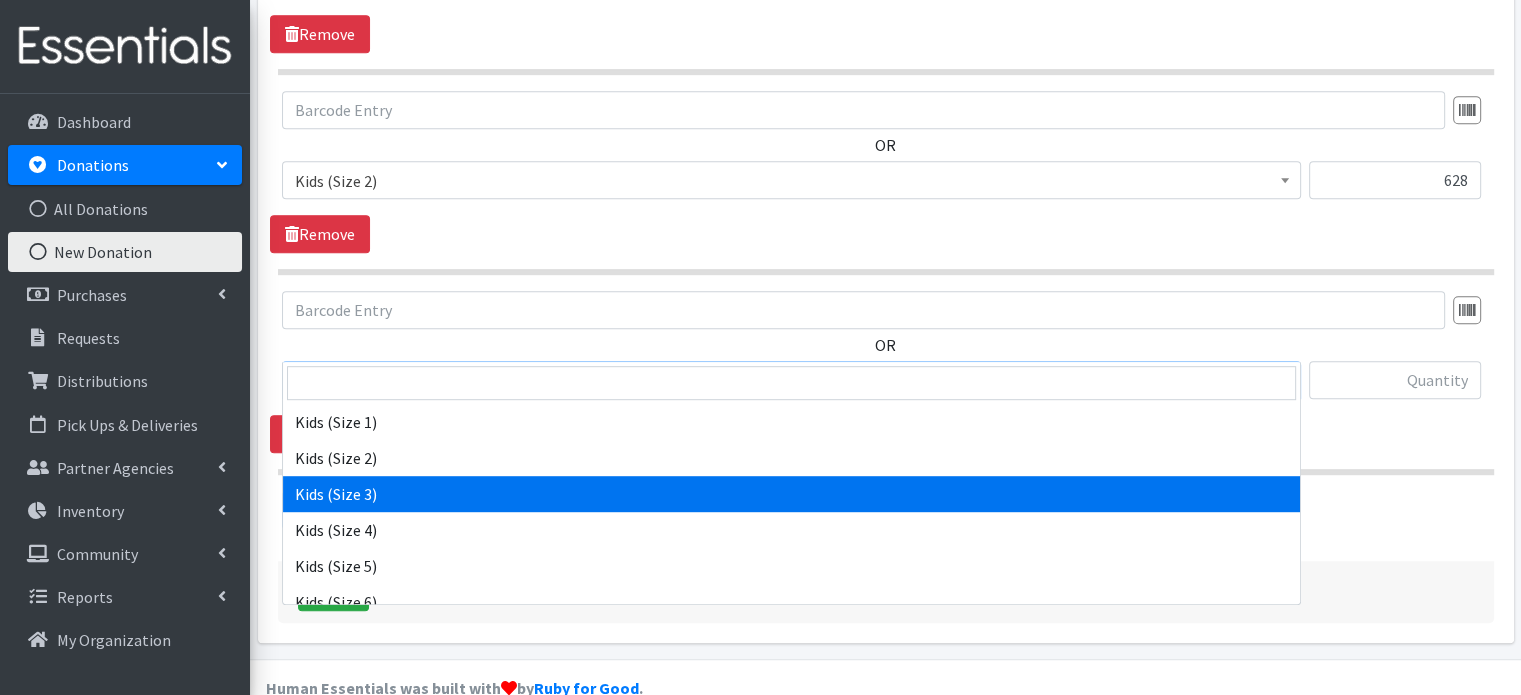 select on "4132" 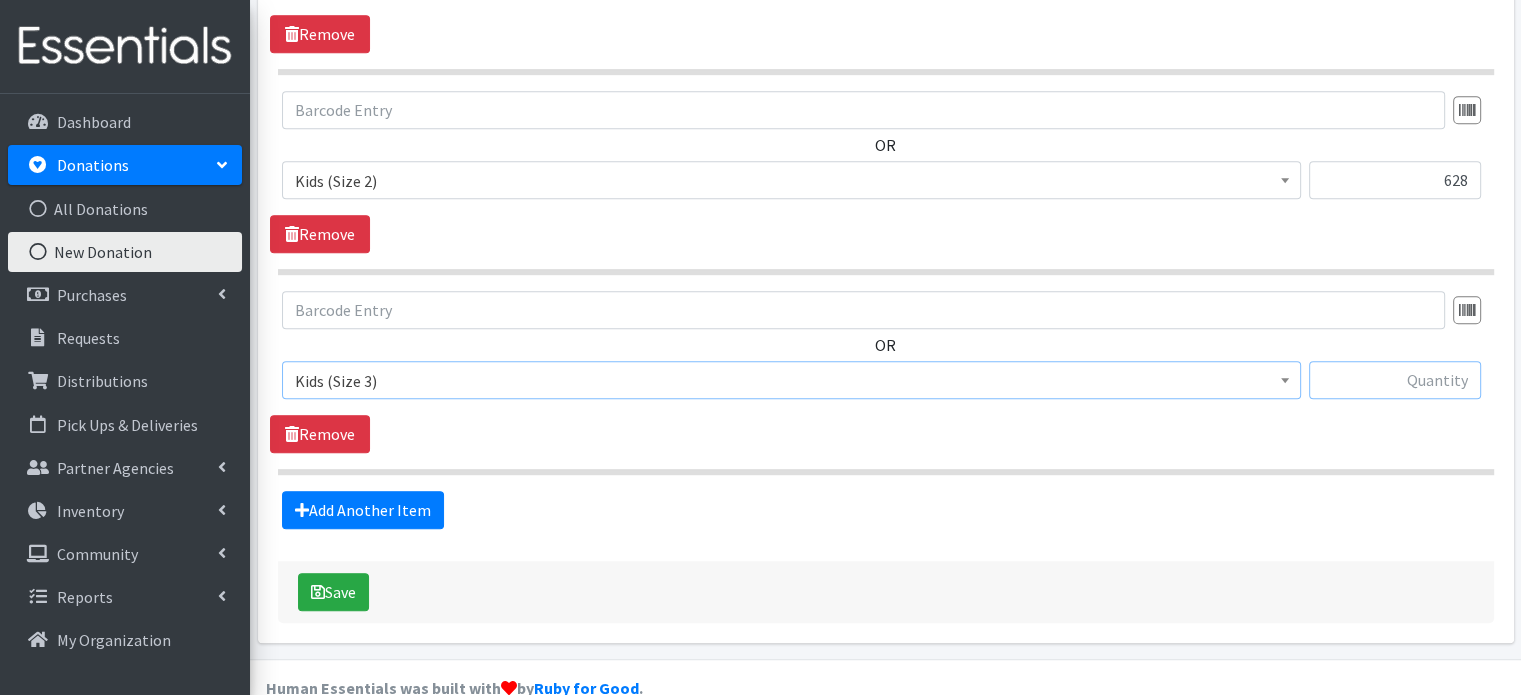 click at bounding box center (1395, 380) 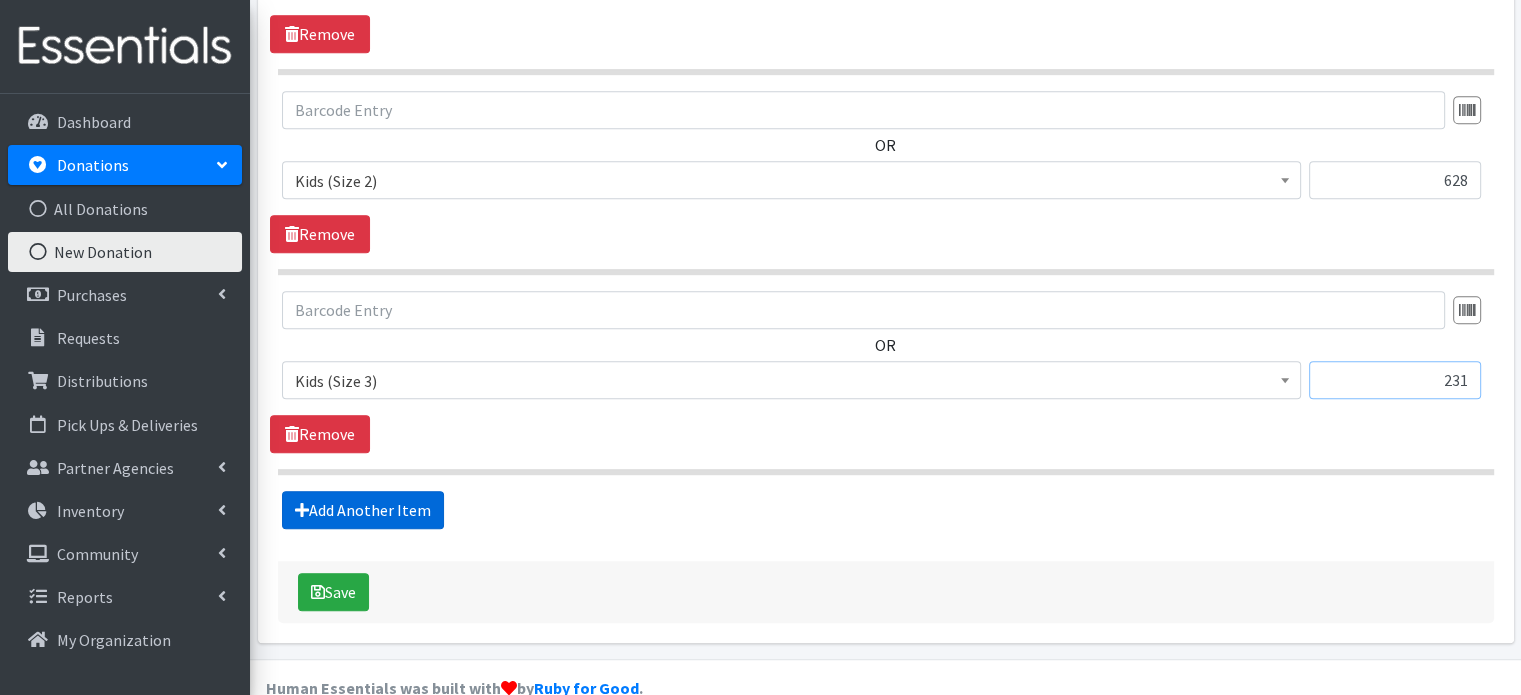 type on "231" 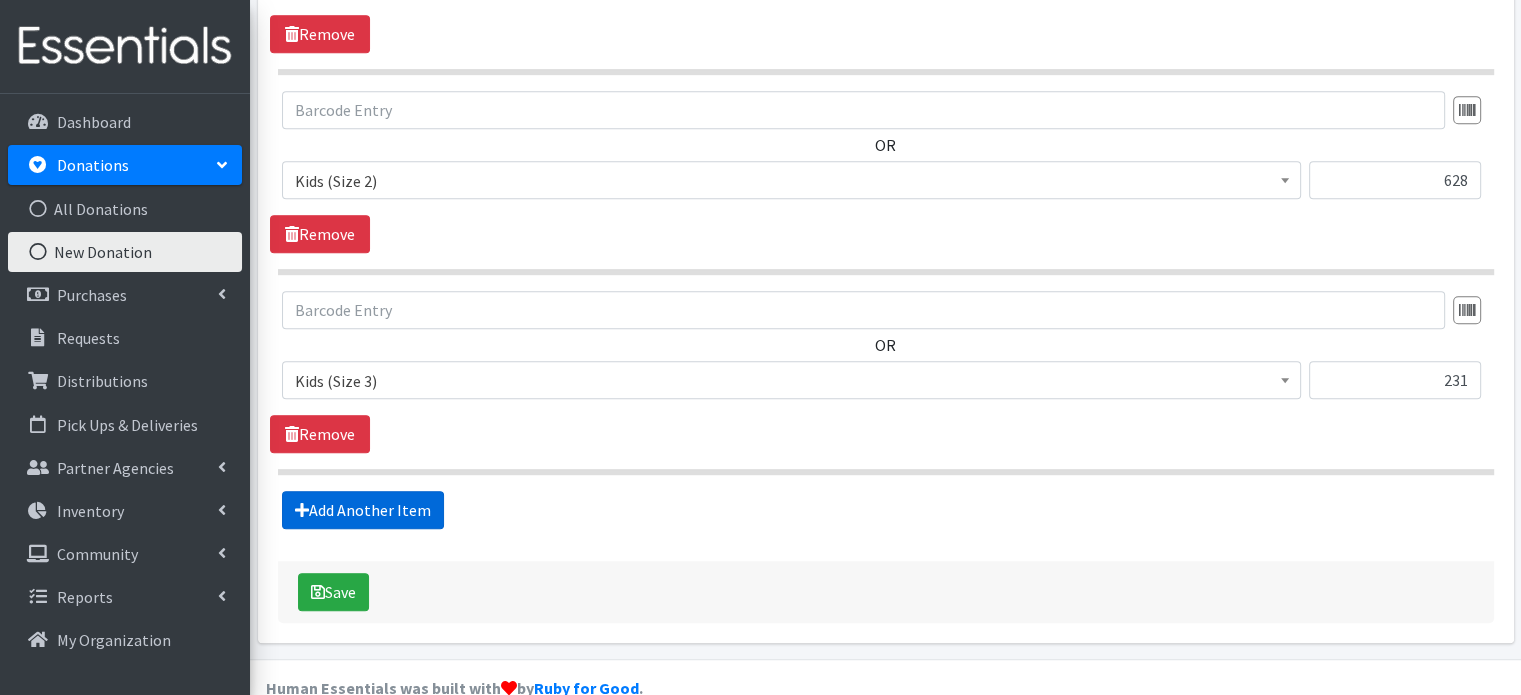 click on "Add Another Item" at bounding box center [363, 510] 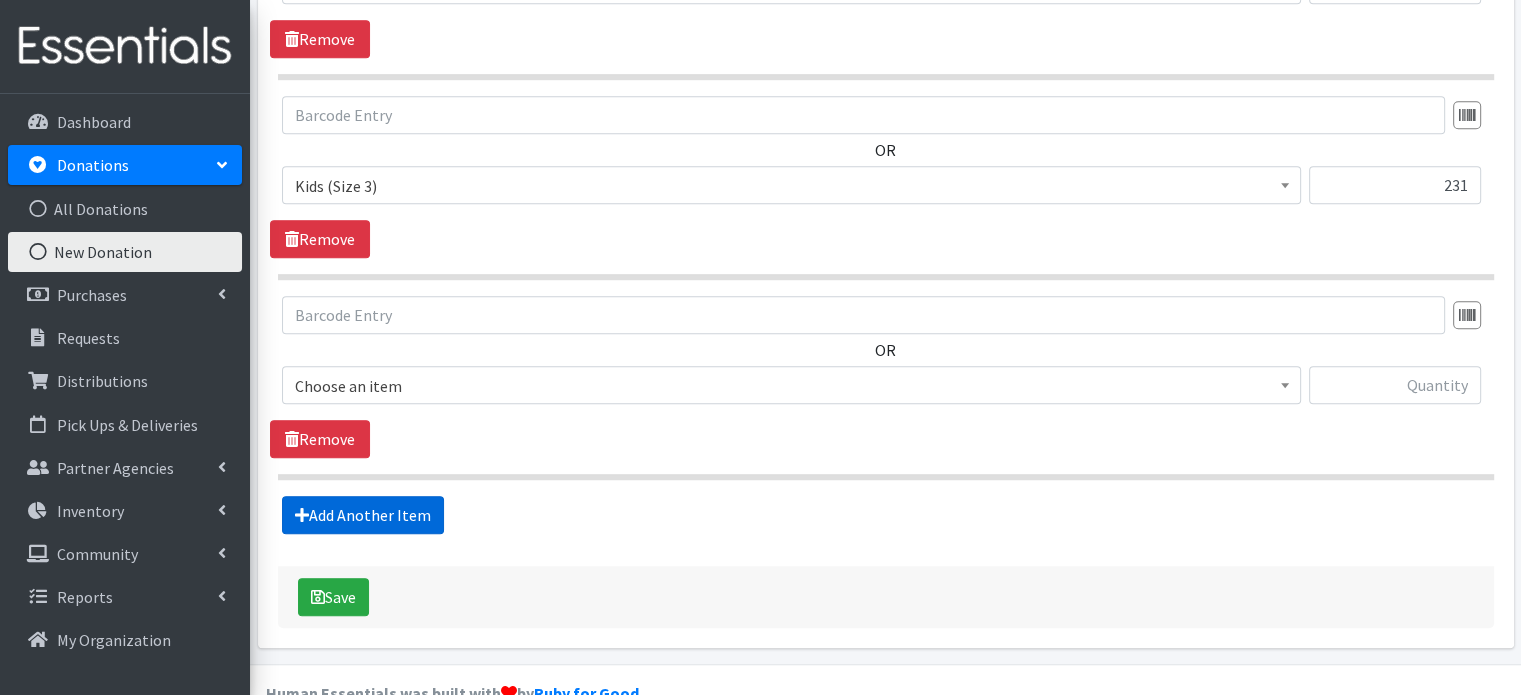 scroll, scrollTop: 1276, scrollLeft: 0, axis: vertical 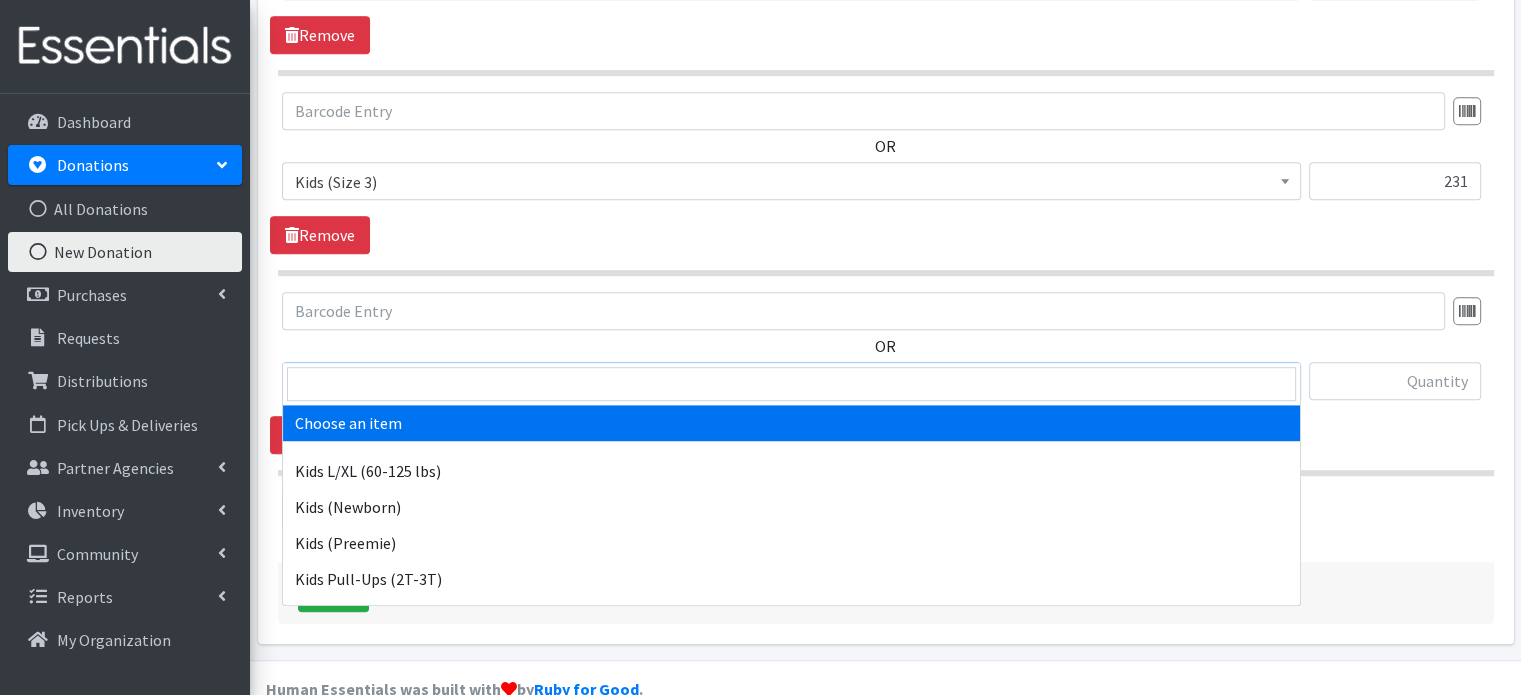 click on "Choose an item" at bounding box center [791, 382] 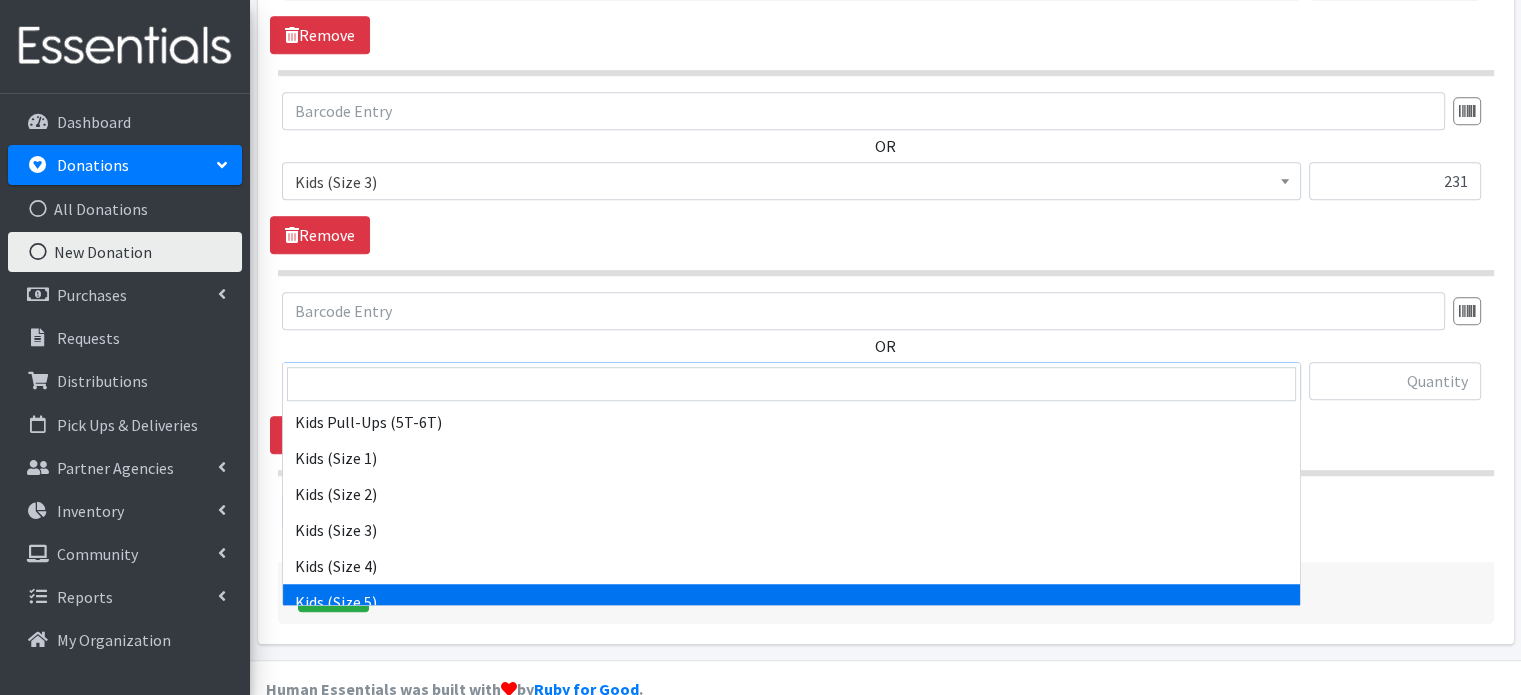 scroll, scrollTop: 300, scrollLeft: 0, axis: vertical 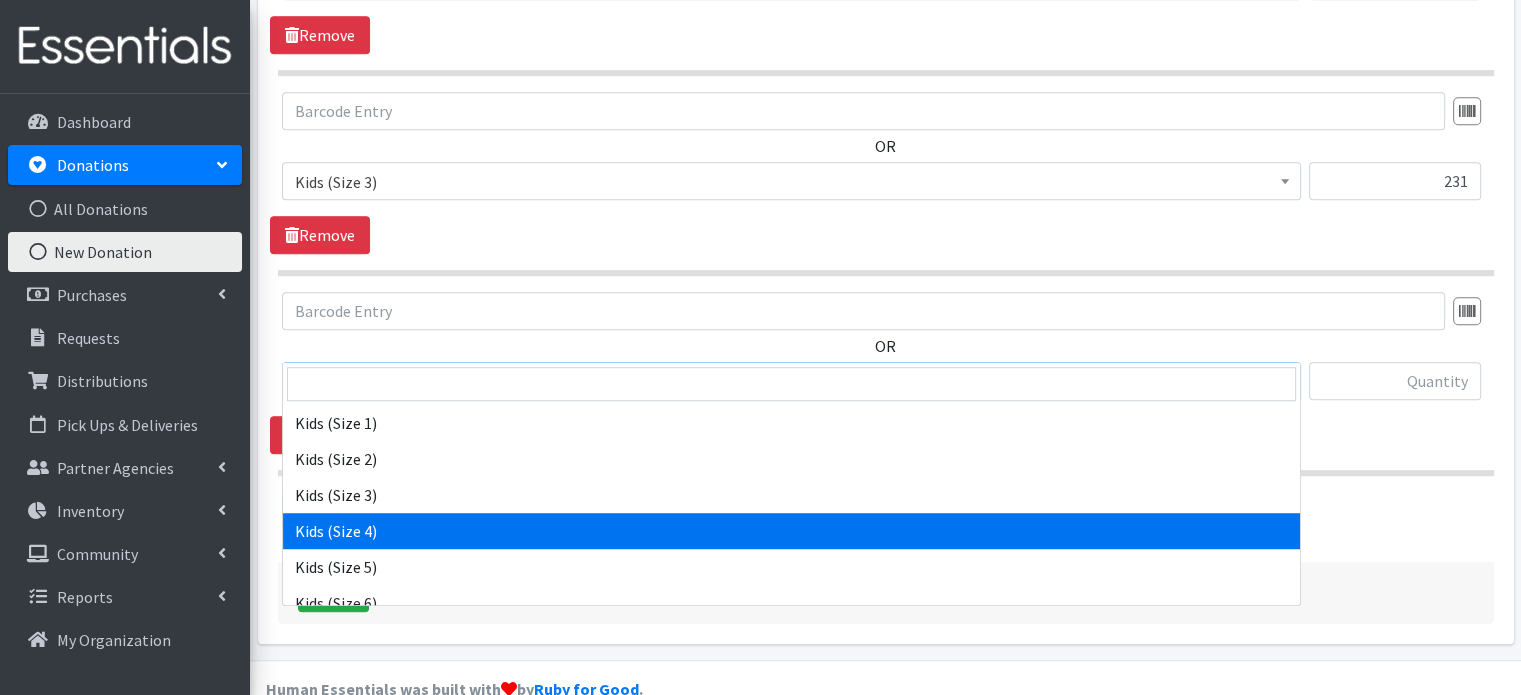 select on "4133" 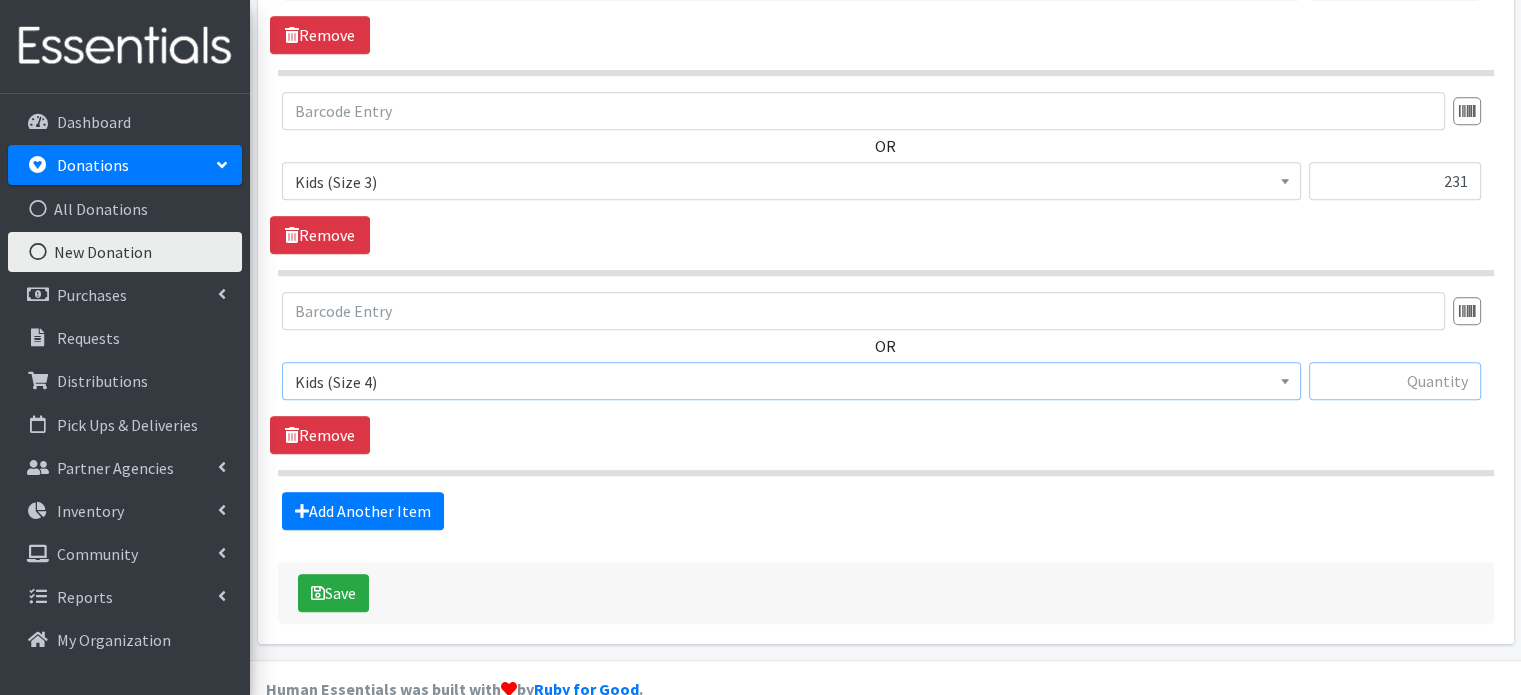 click at bounding box center (1395, 381) 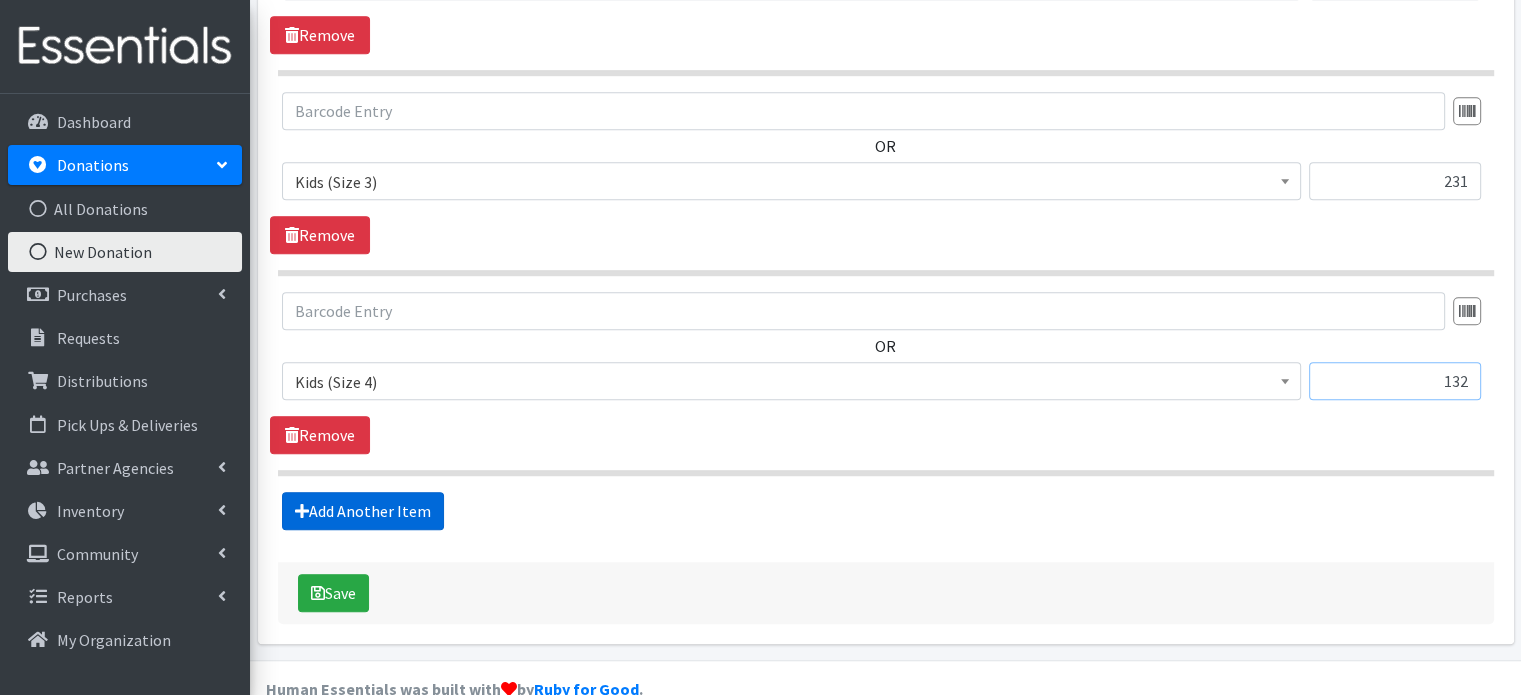 type on "132" 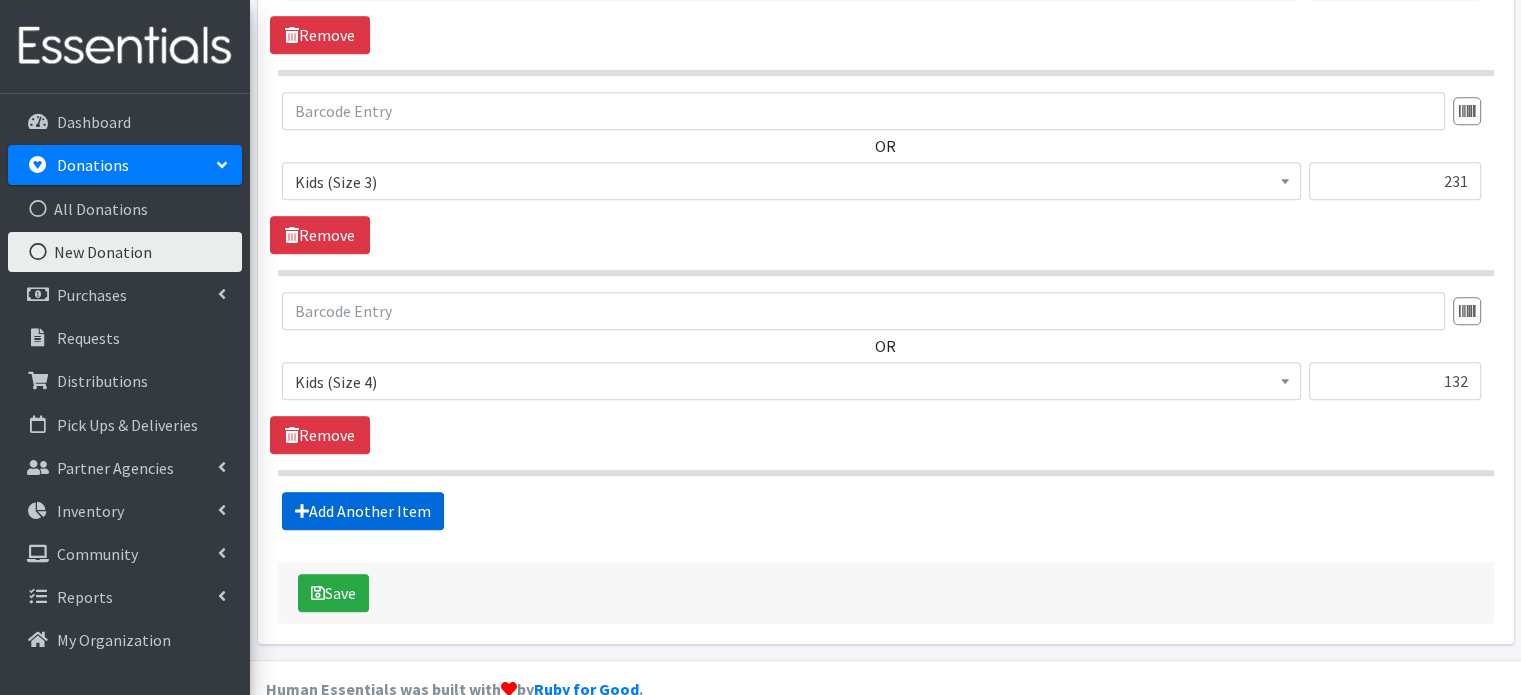 click on "Add Another Item" at bounding box center [363, 511] 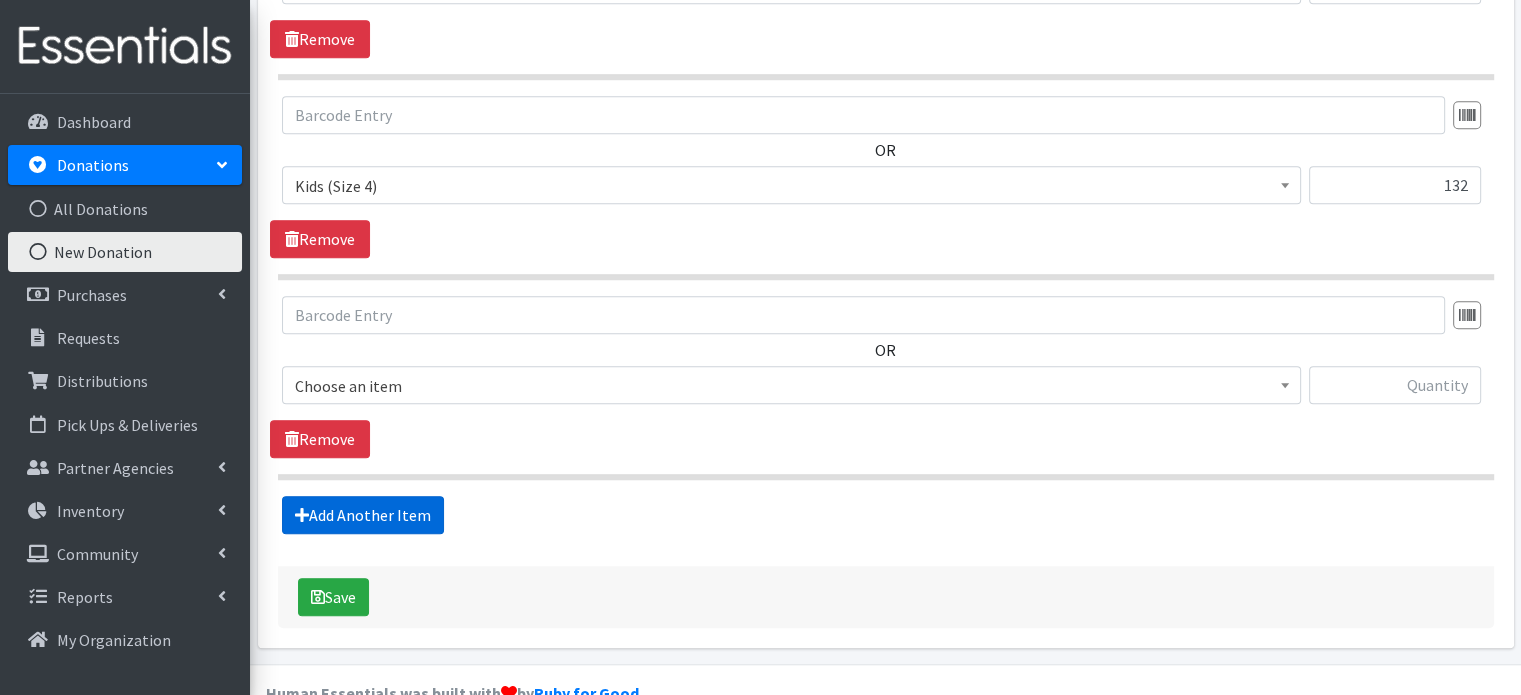 scroll, scrollTop: 1476, scrollLeft: 0, axis: vertical 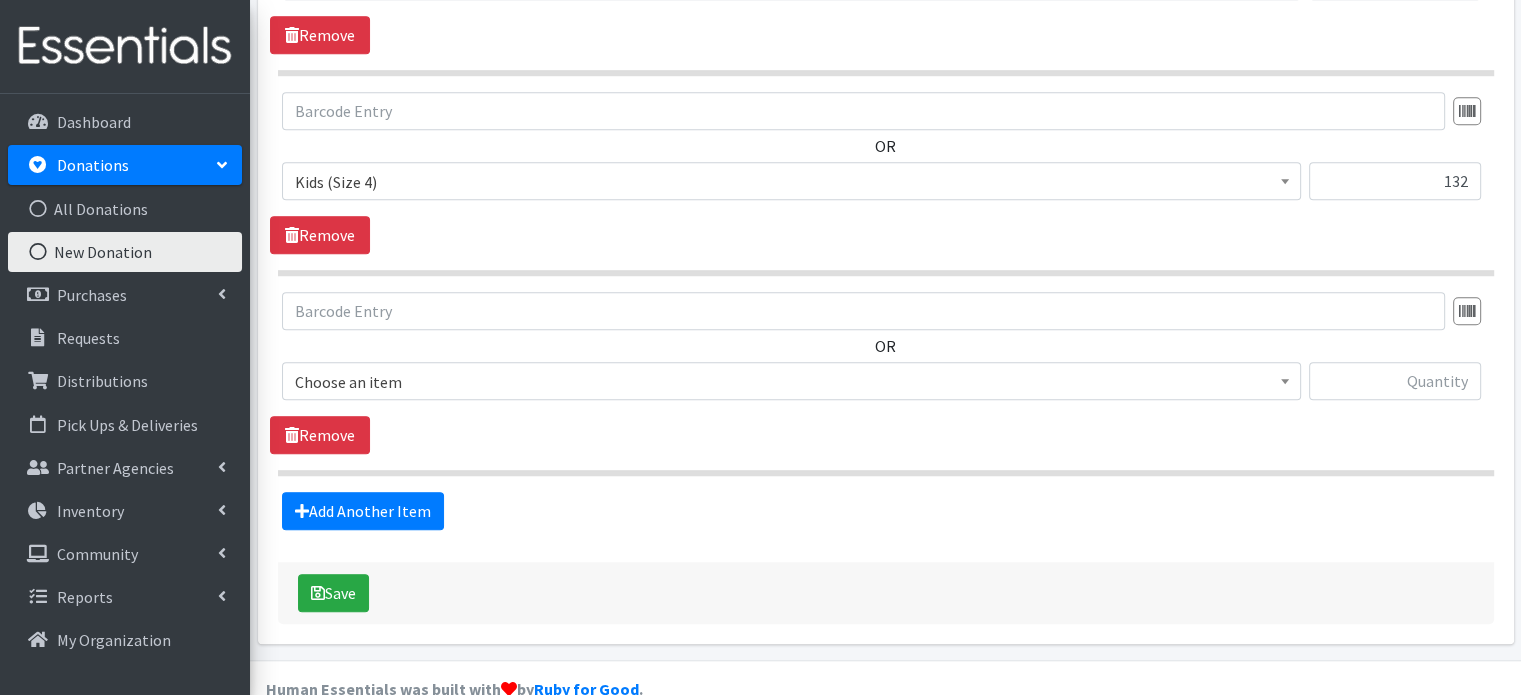 click on "Choose an item" at bounding box center (791, 382) 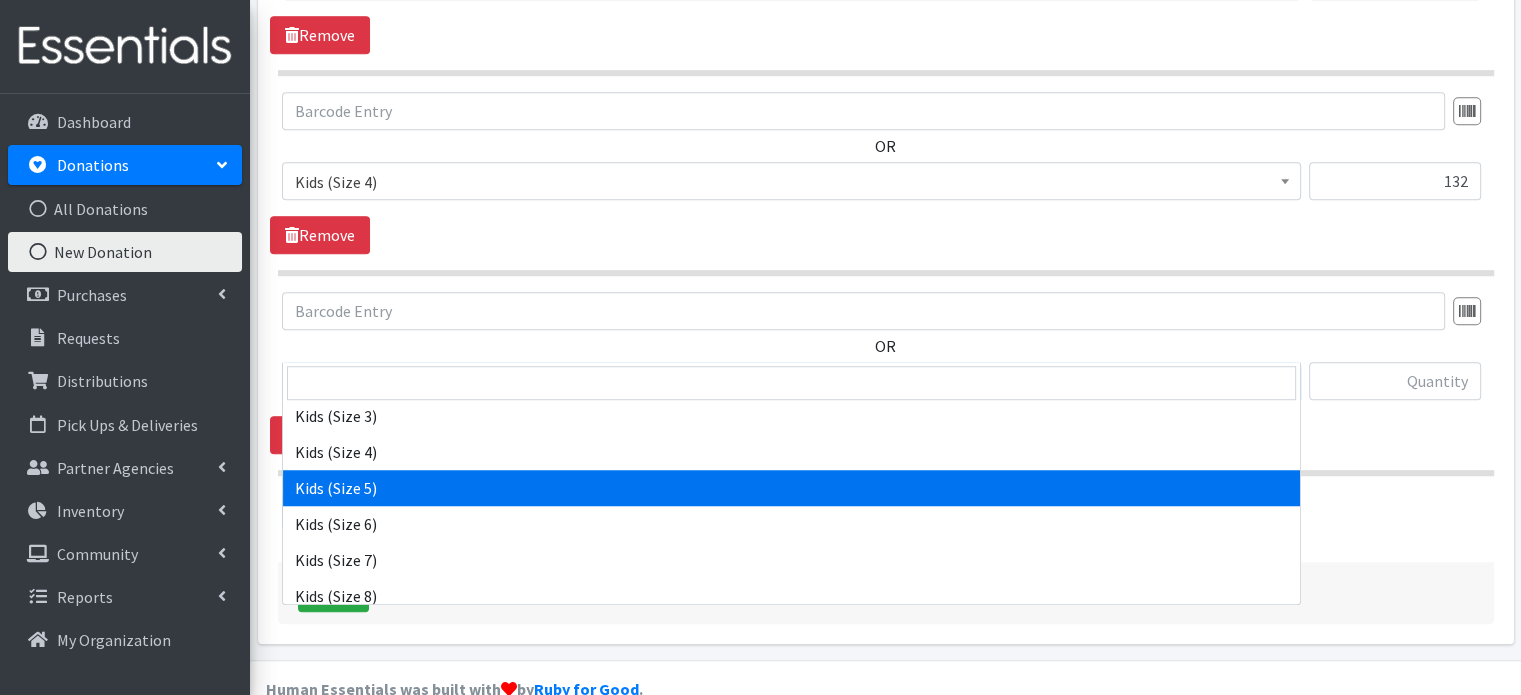 scroll, scrollTop: 400, scrollLeft: 0, axis: vertical 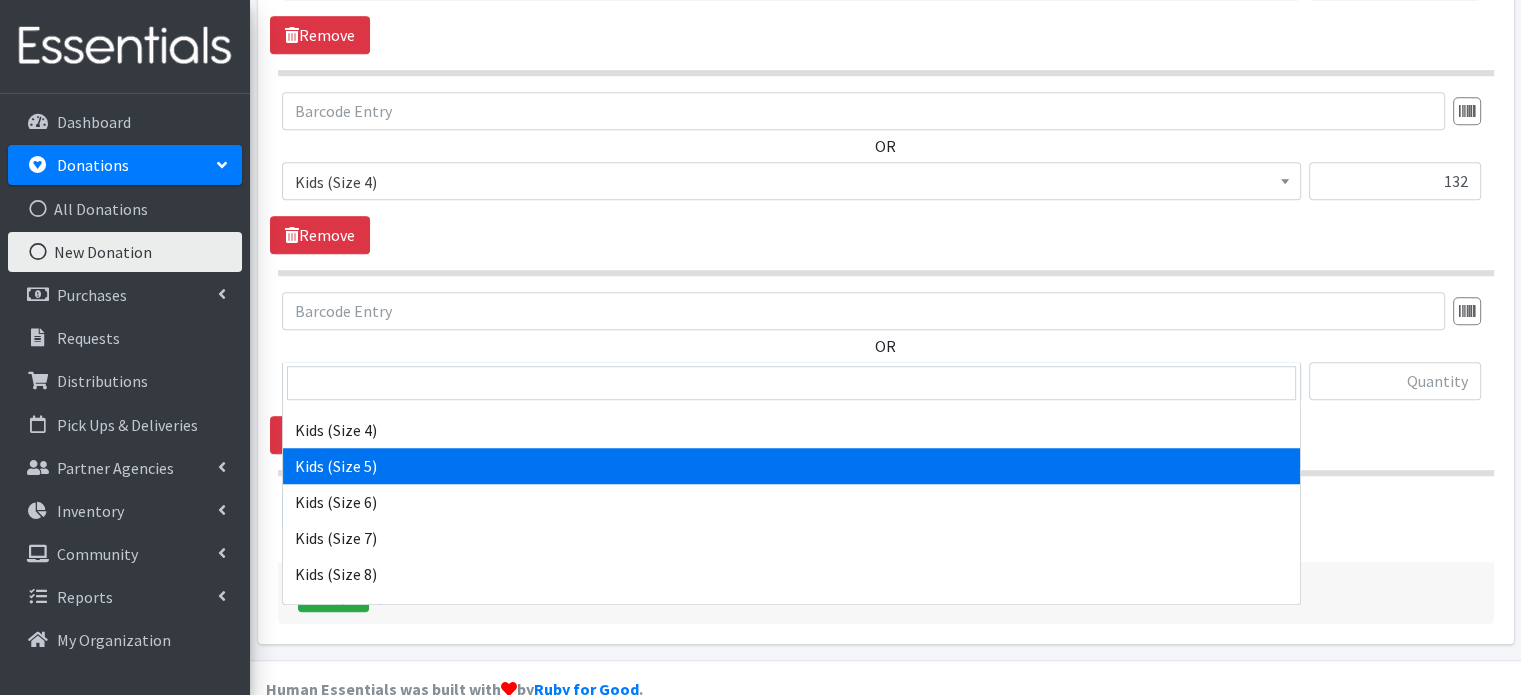 select on "4134" 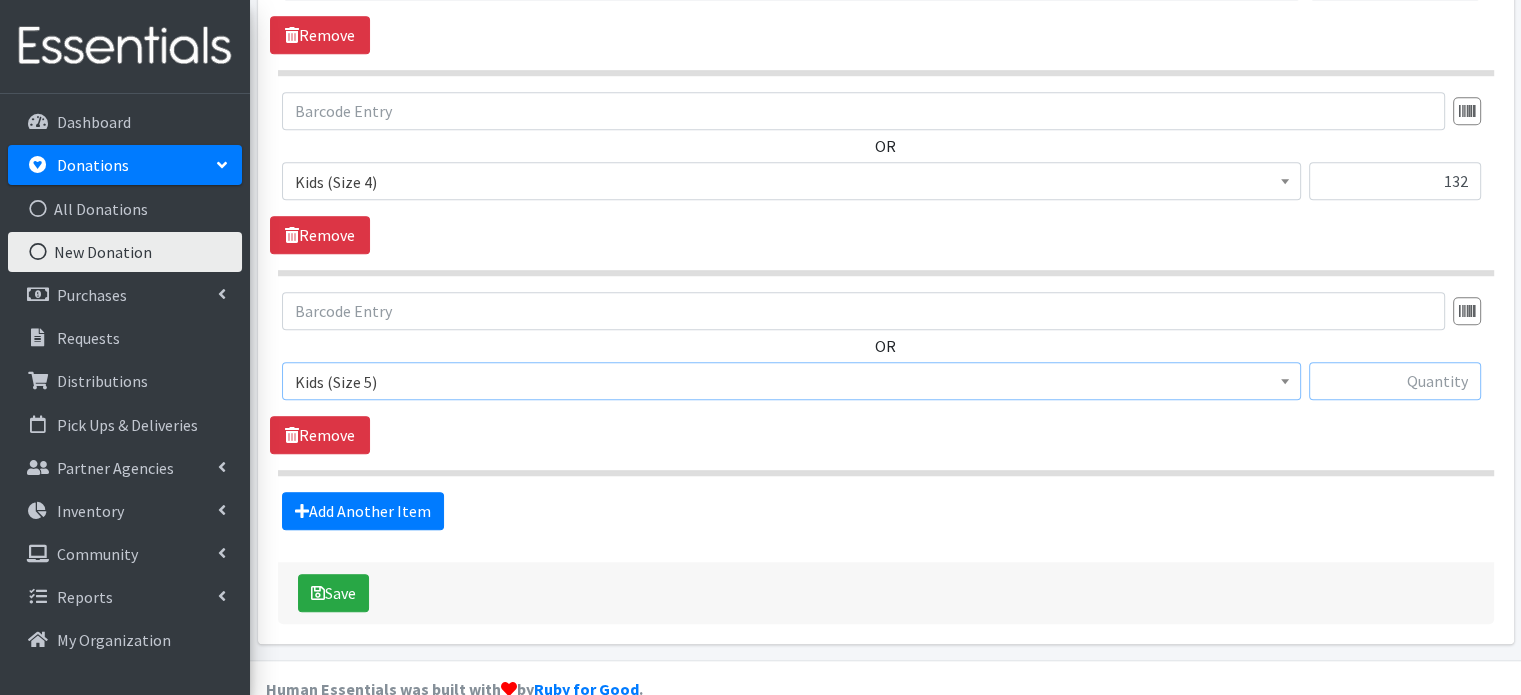 click at bounding box center [1395, 381] 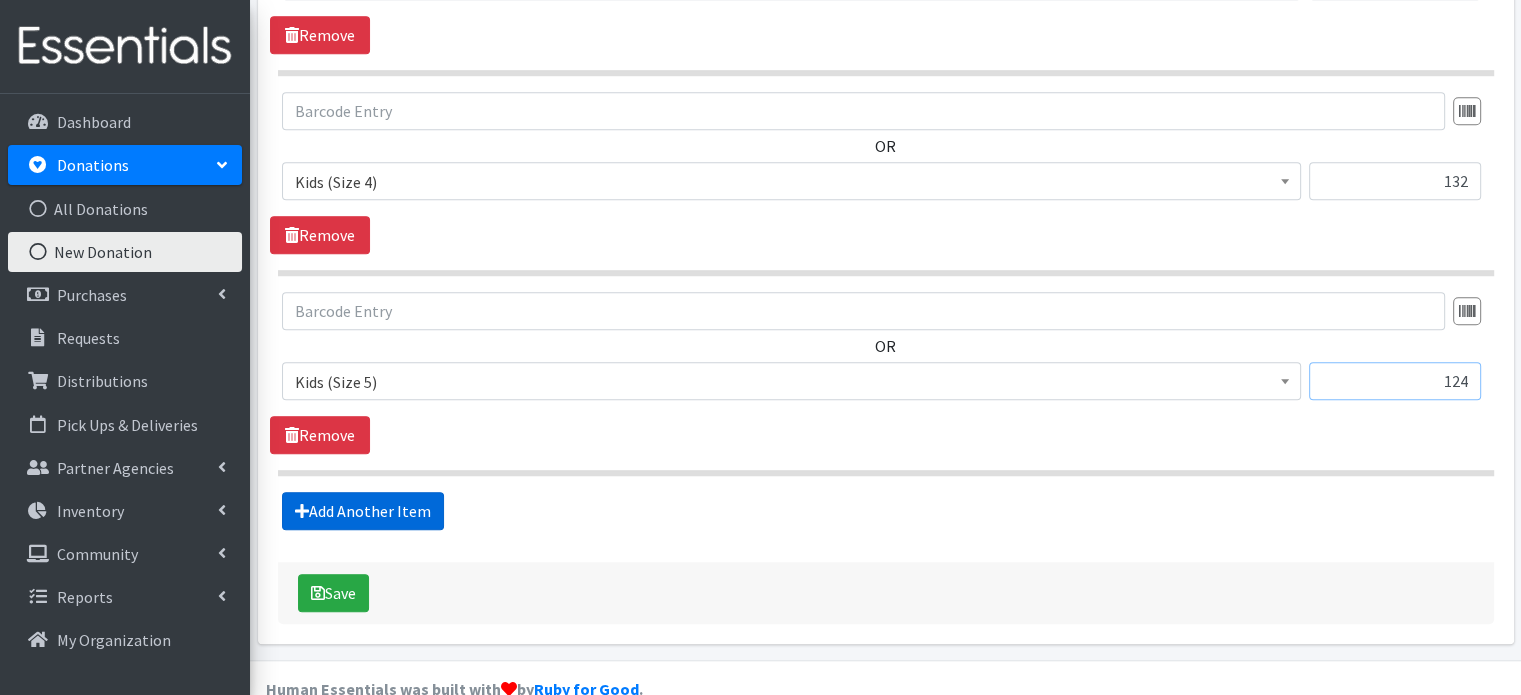 type on "124" 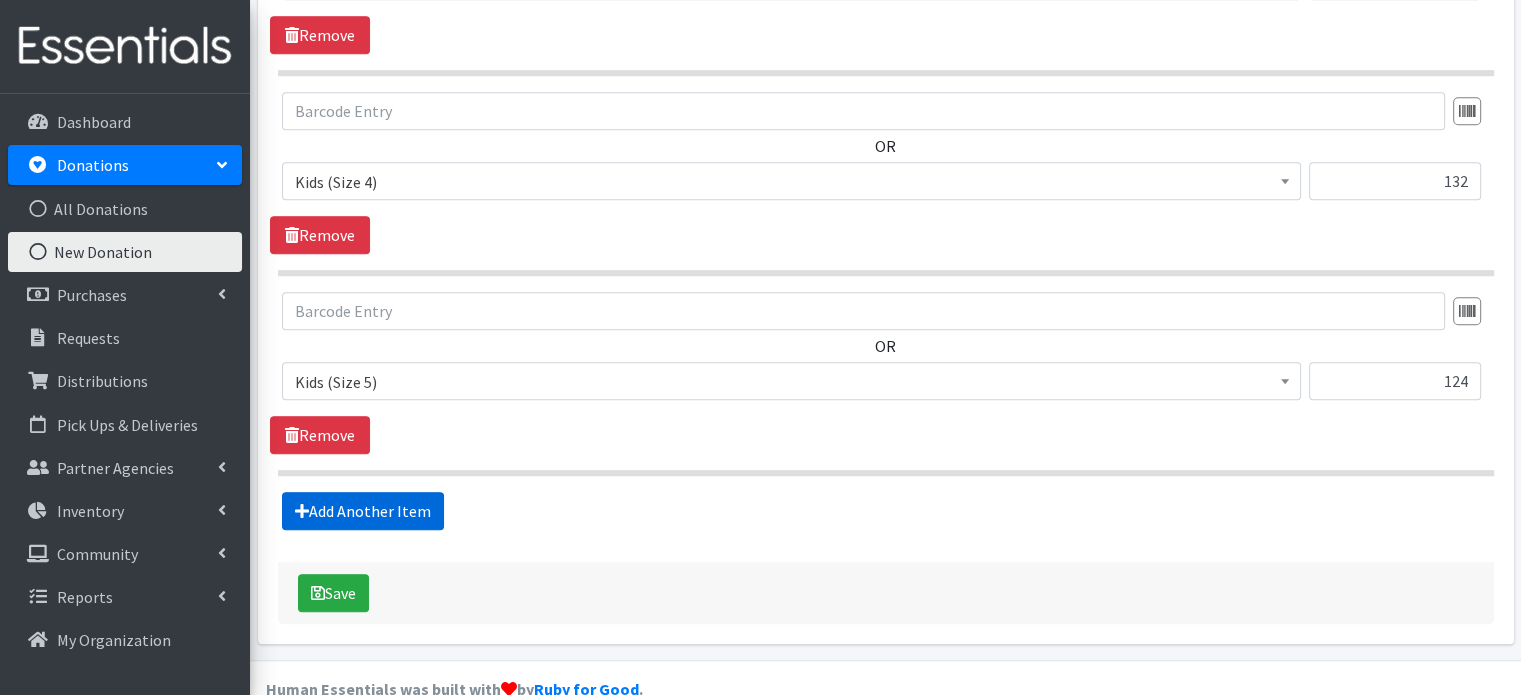 click on "Add Another Item" at bounding box center (363, 511) 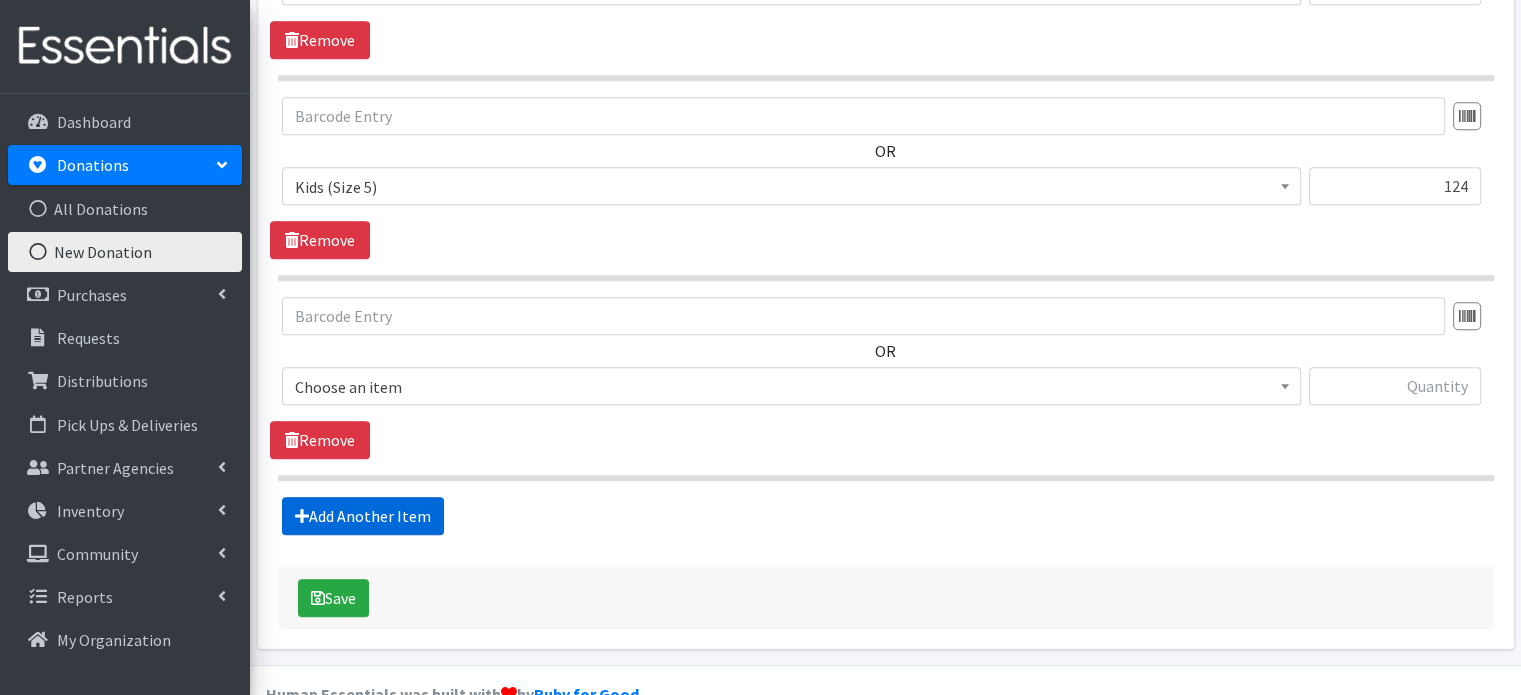 scroll, scrollTop: 1676, scrollLeft: 0, axis: vertical 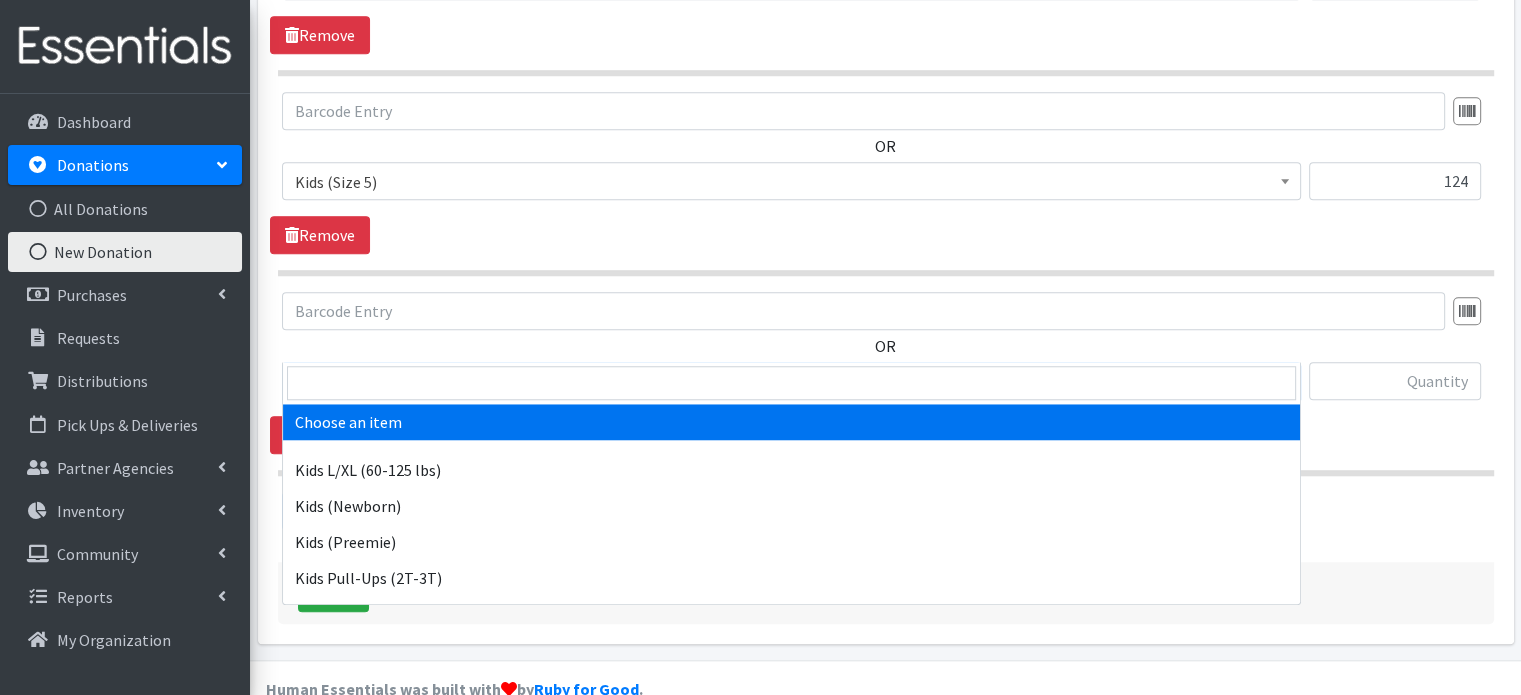 click on "Choose an item" at bounding box center [791, 382] 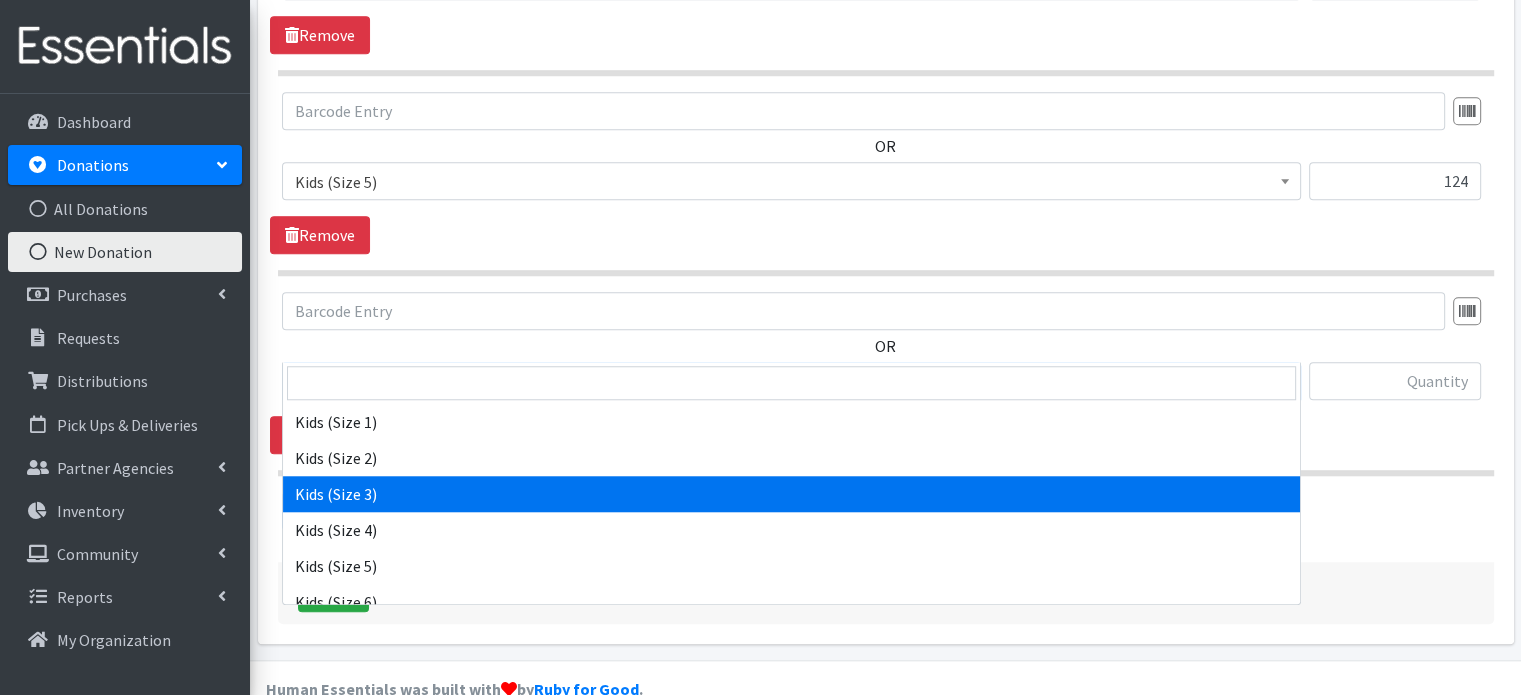 scroll, scrollTop: 400, scrollLeft: 0, axis: vertical 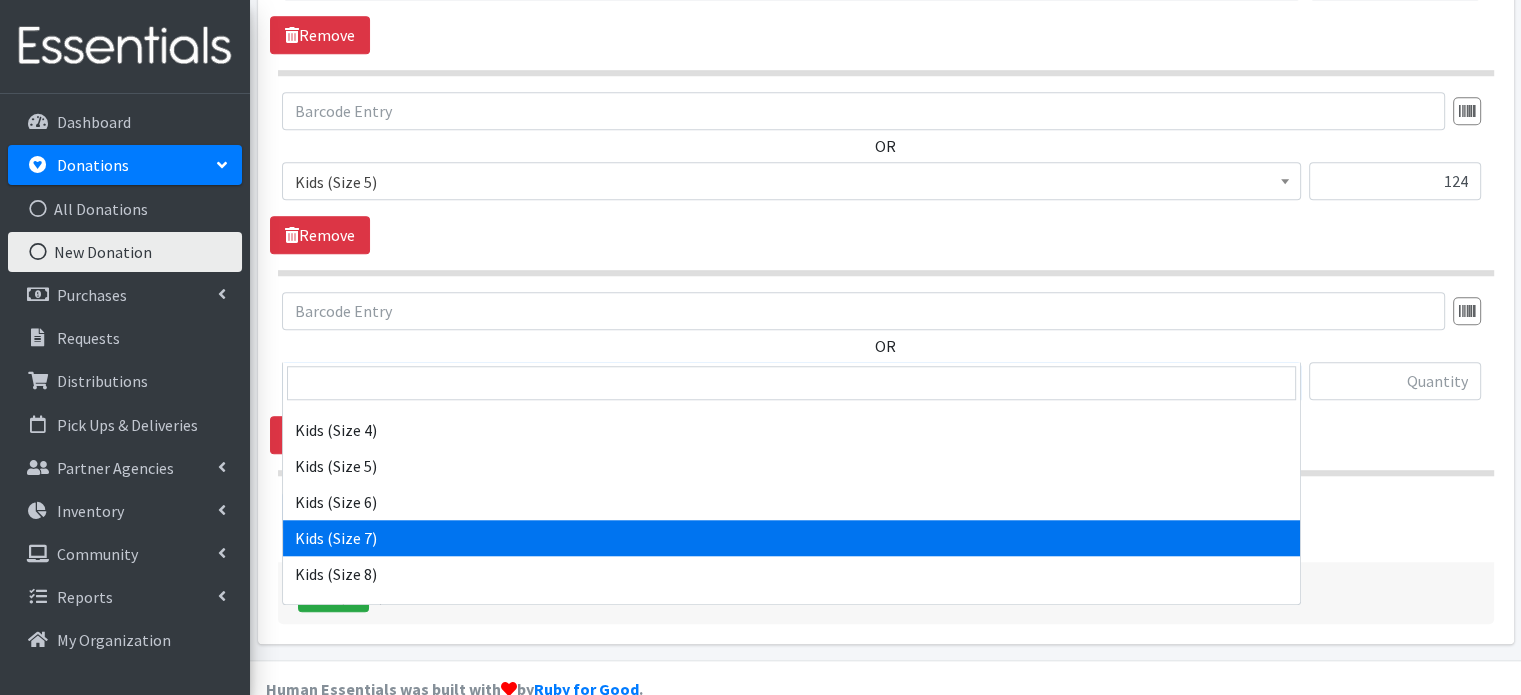 select on "6172" 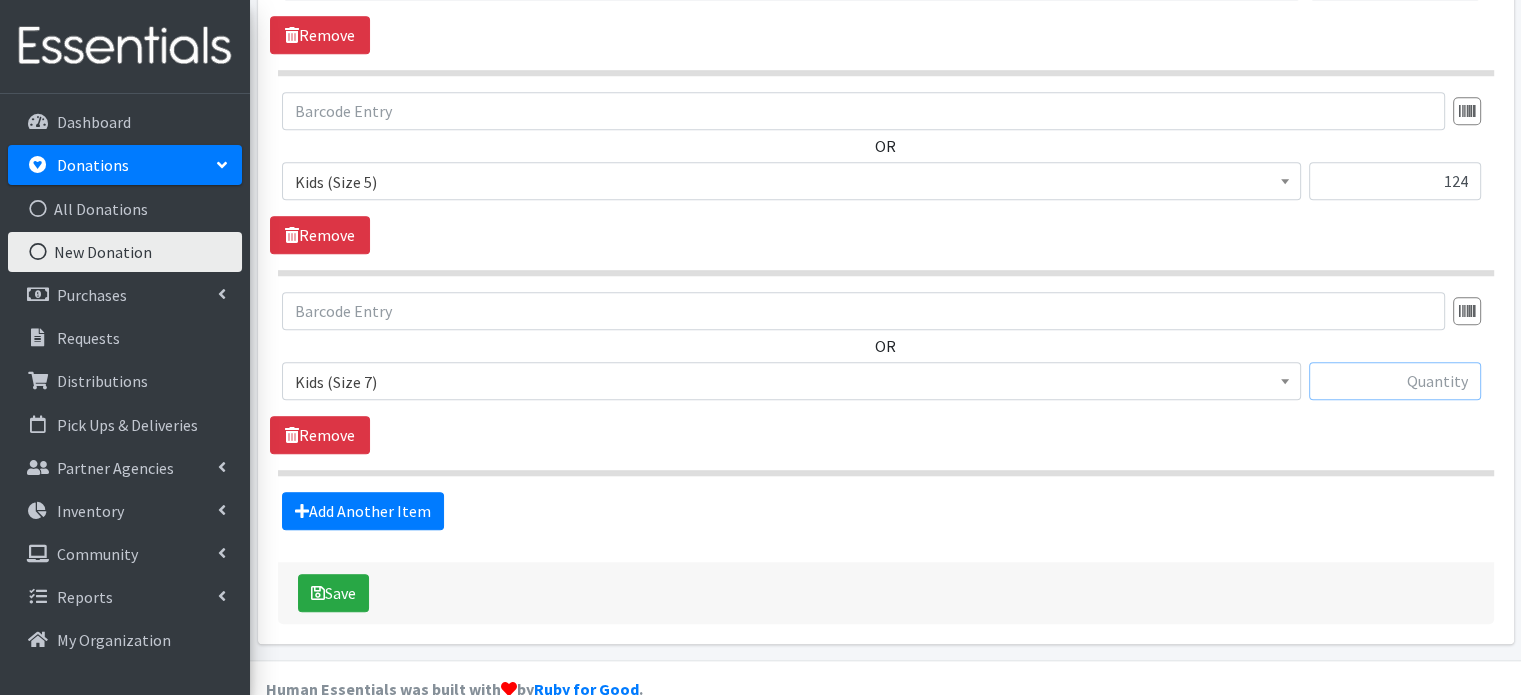 click at bounding box center [1395, 381] 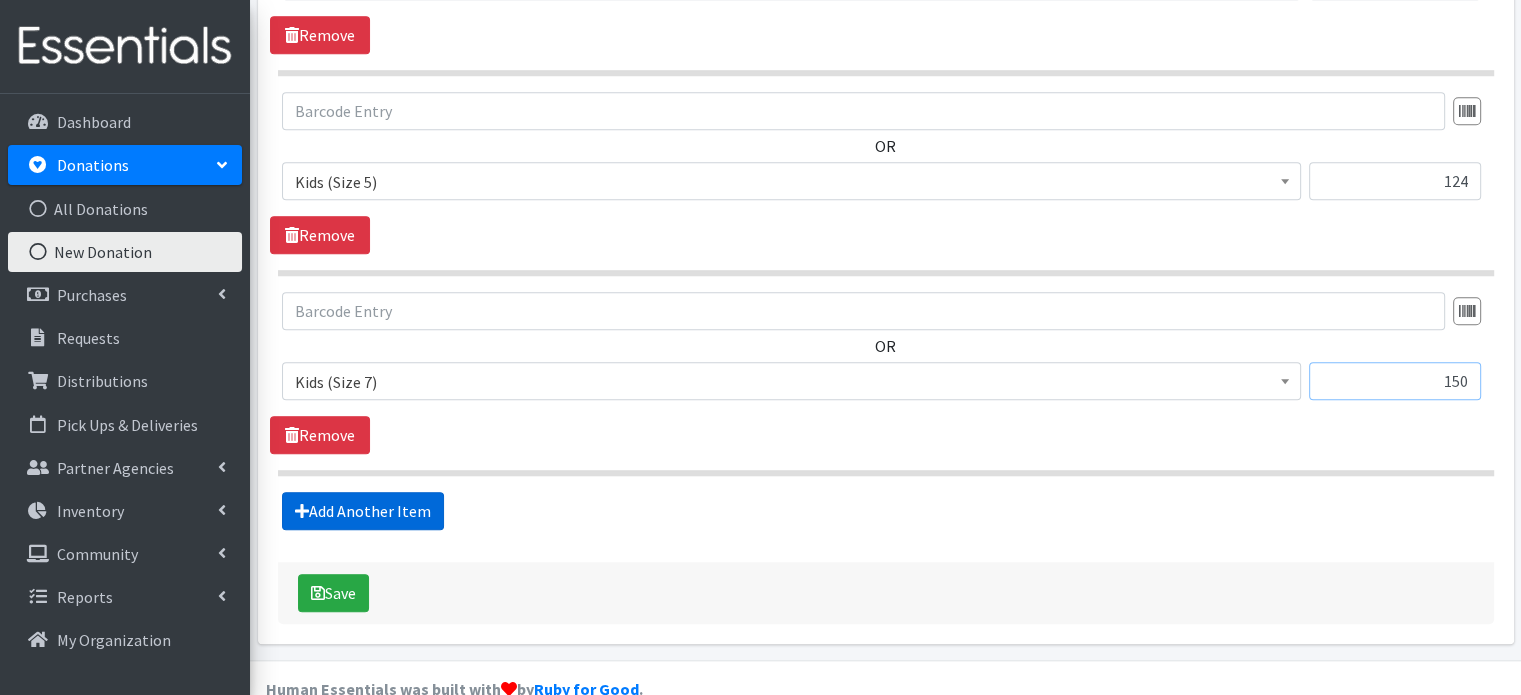 type on "150" 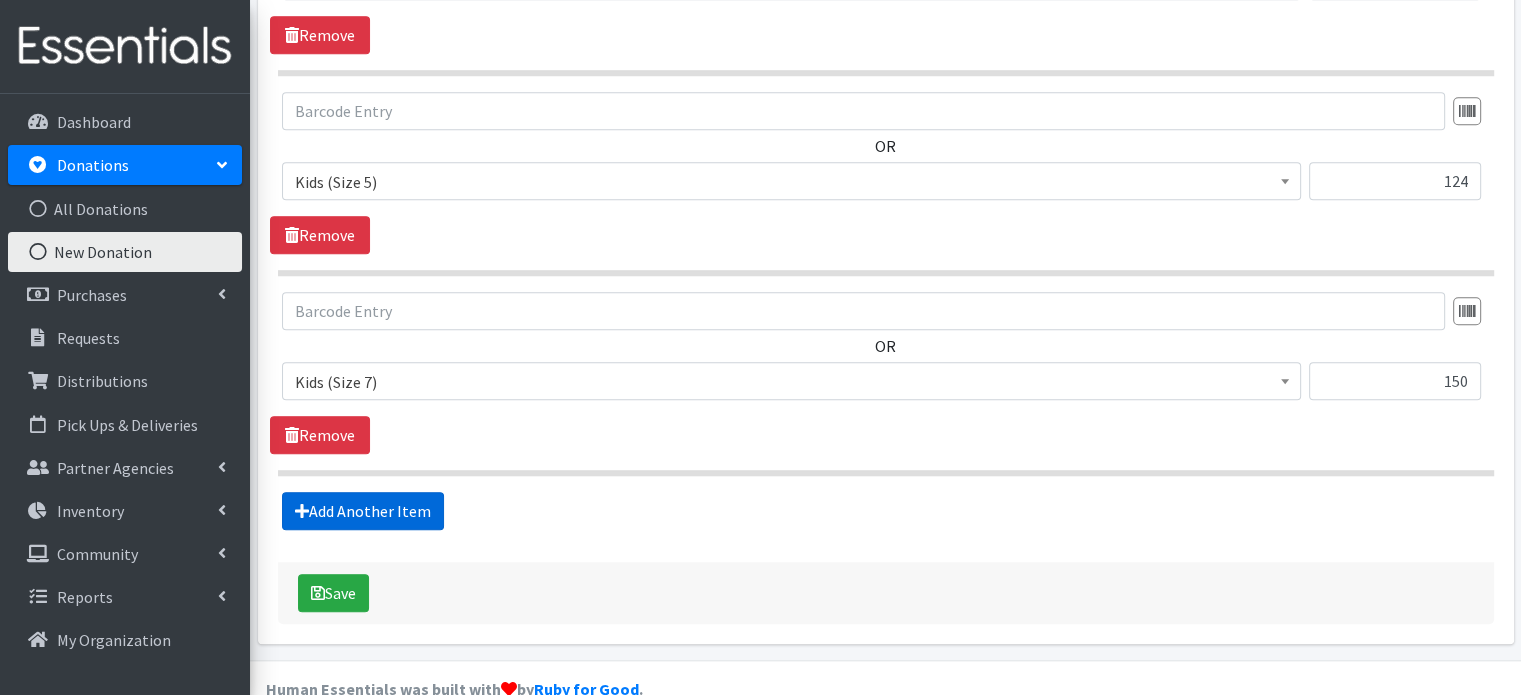 click on "Add Another Item" at bounding box center [363, 511] 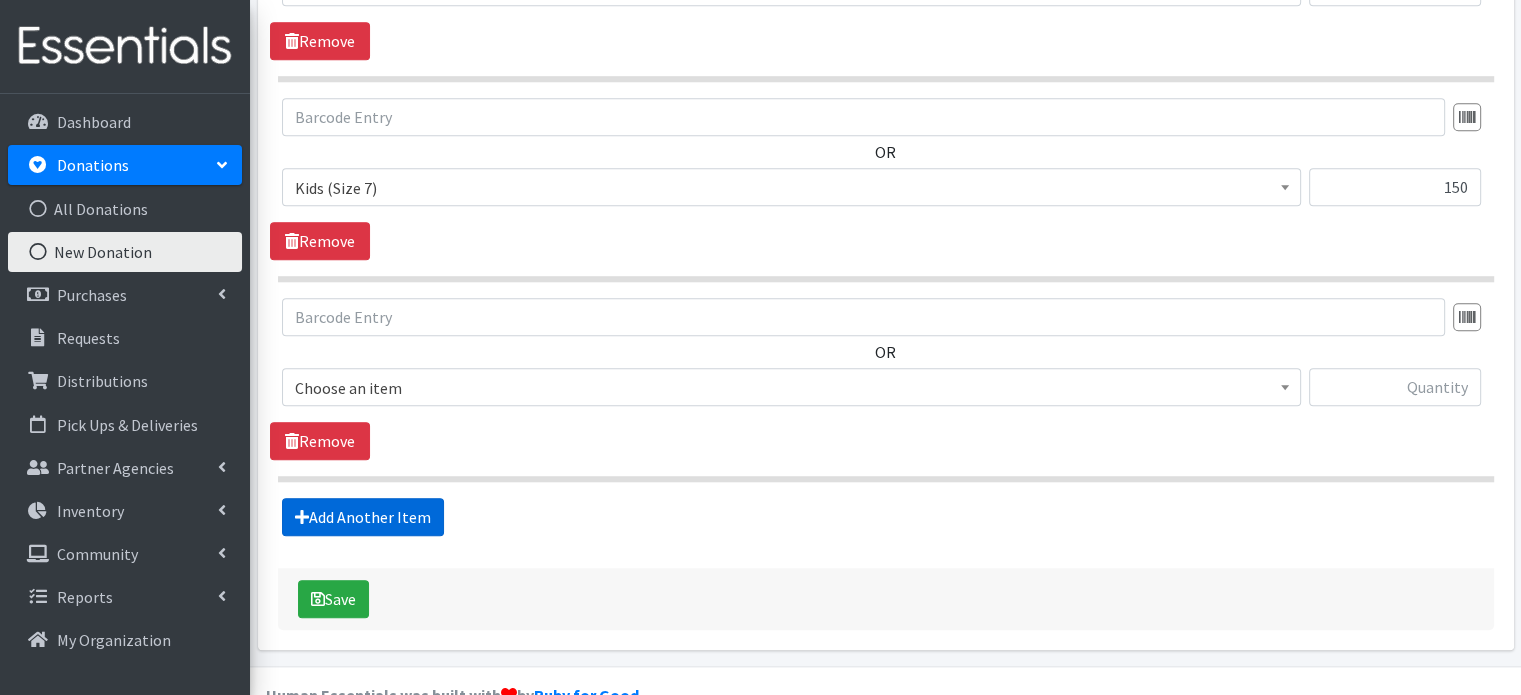 scroll, scrollTop: 1875, scrollLeft: 0, axis: vertical 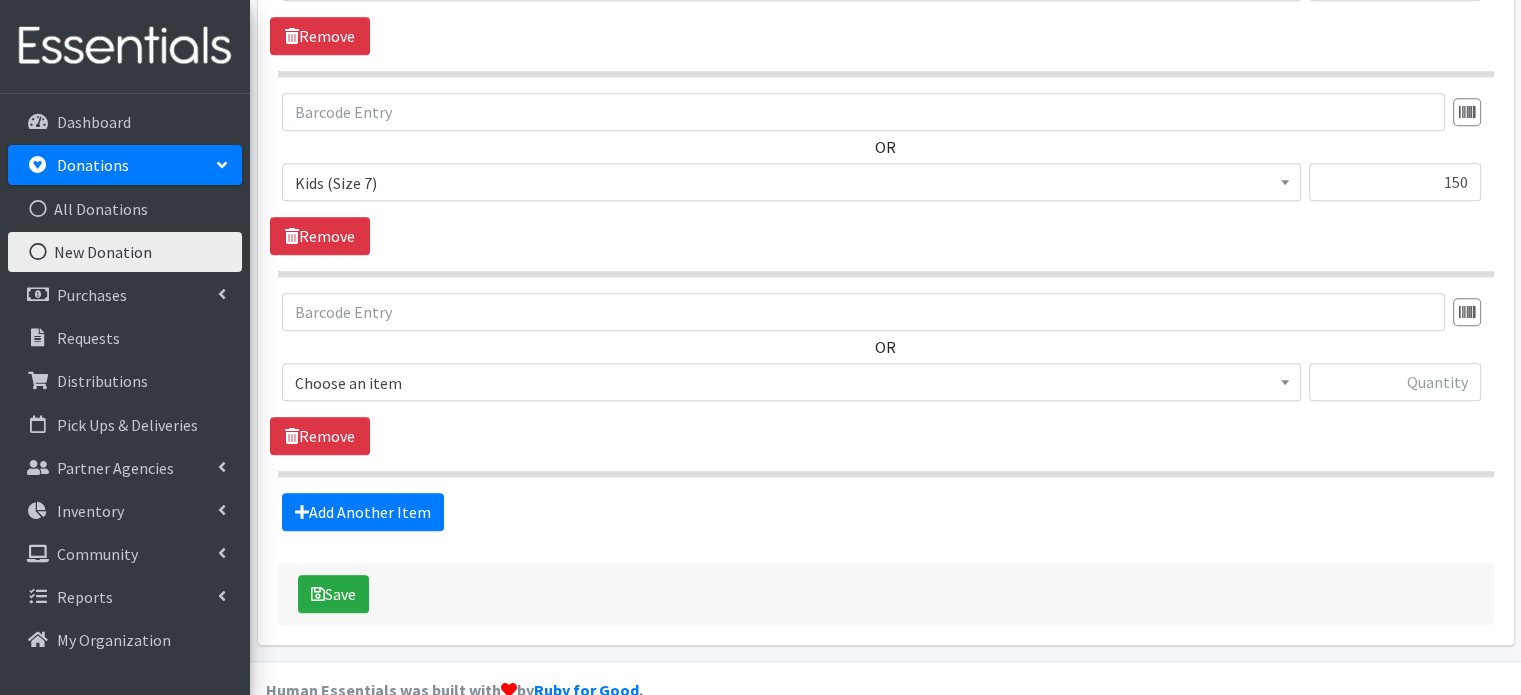 click on "Choose an item" at bounding box center [791, 383] 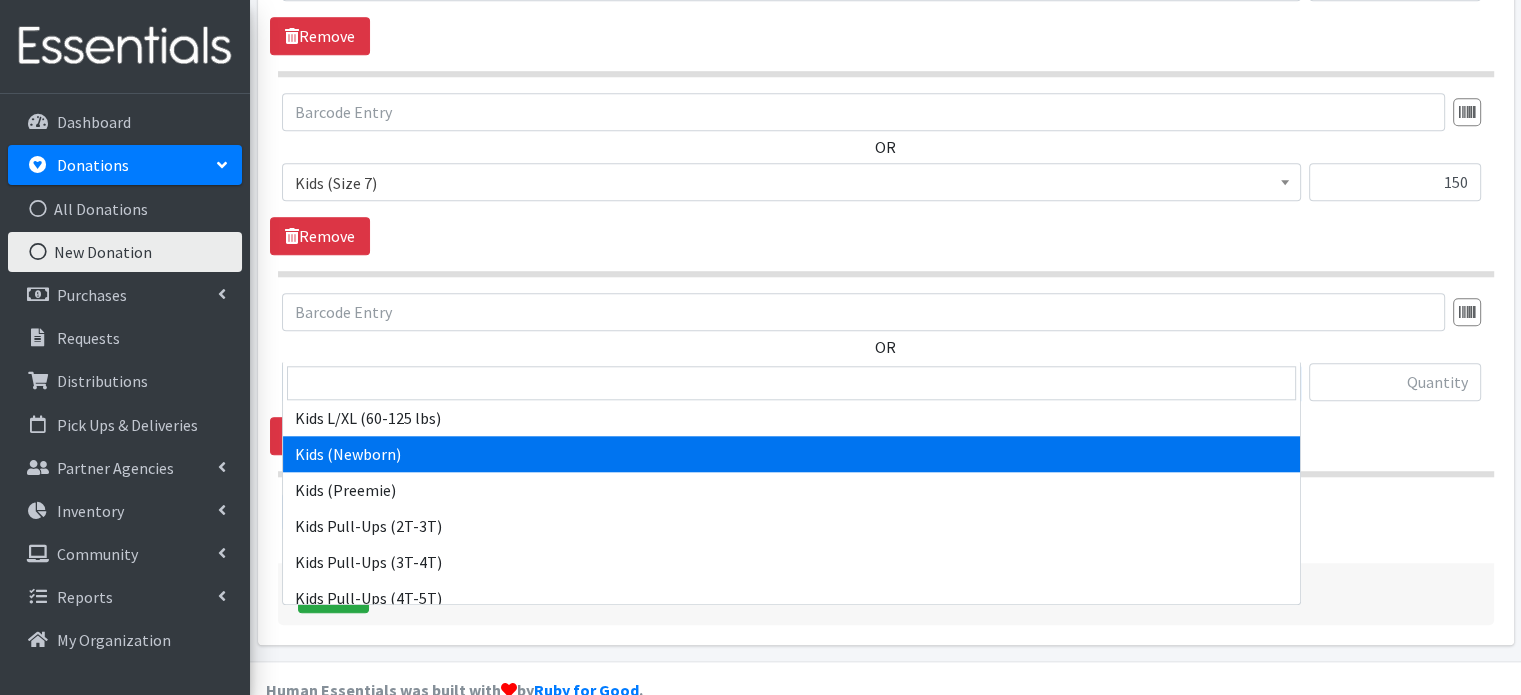 scroll, scrollTop: 100, scrollLeft: 0, axis: vertical 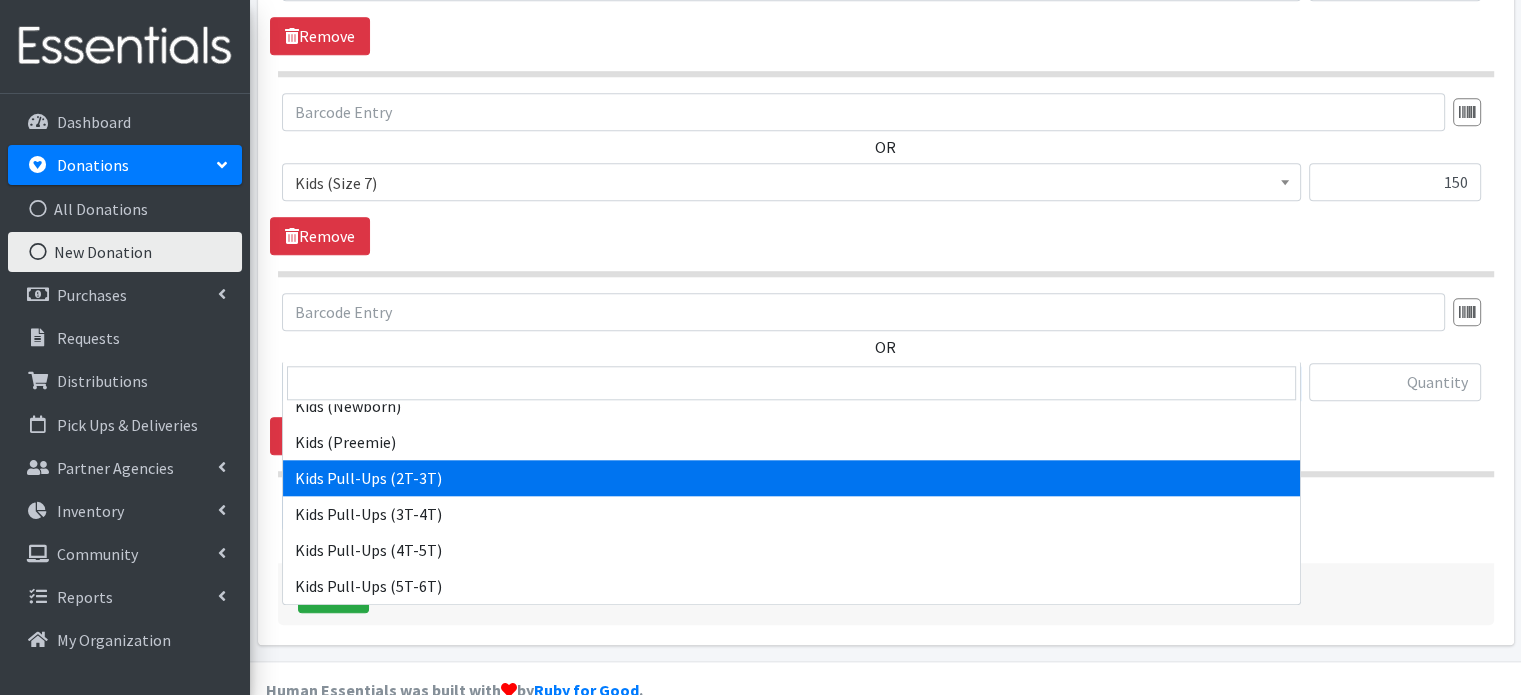 select on "4147" 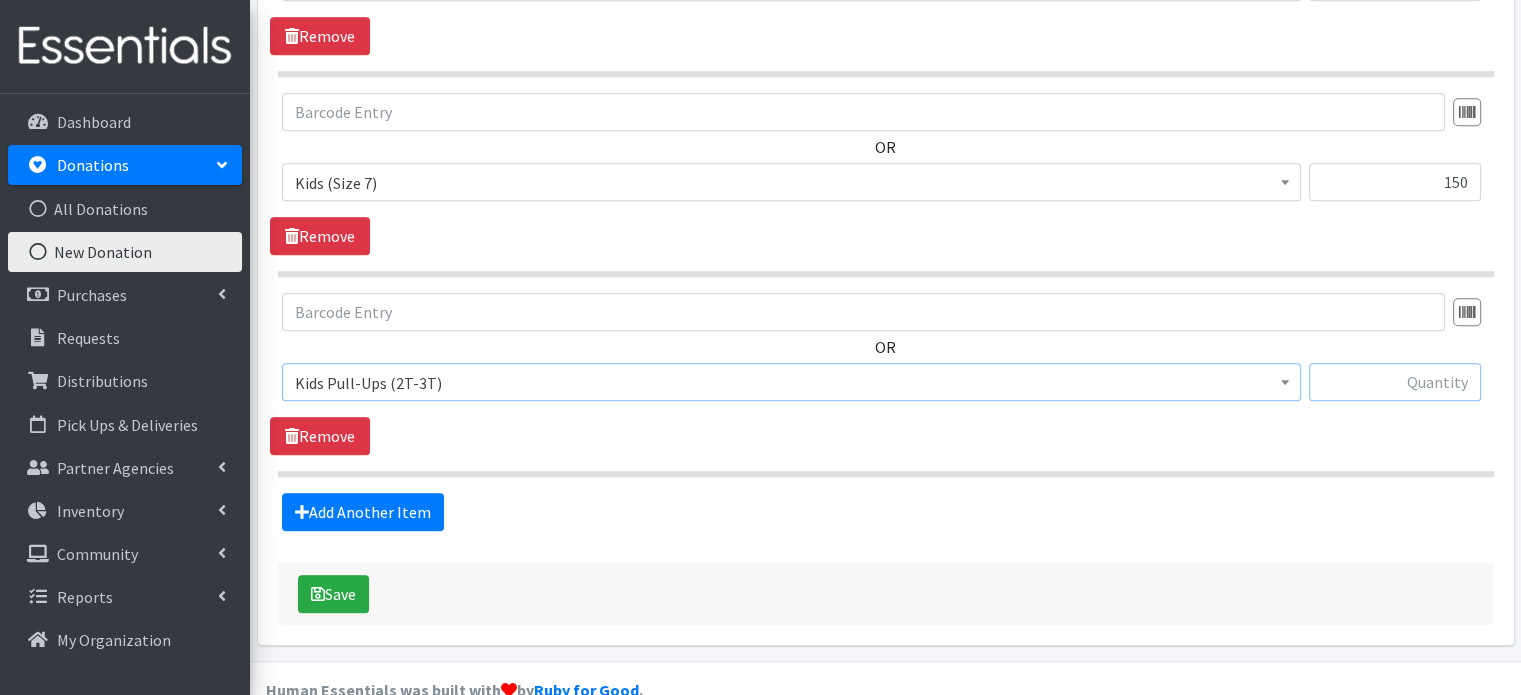 click at bounding box center (1395, 382) 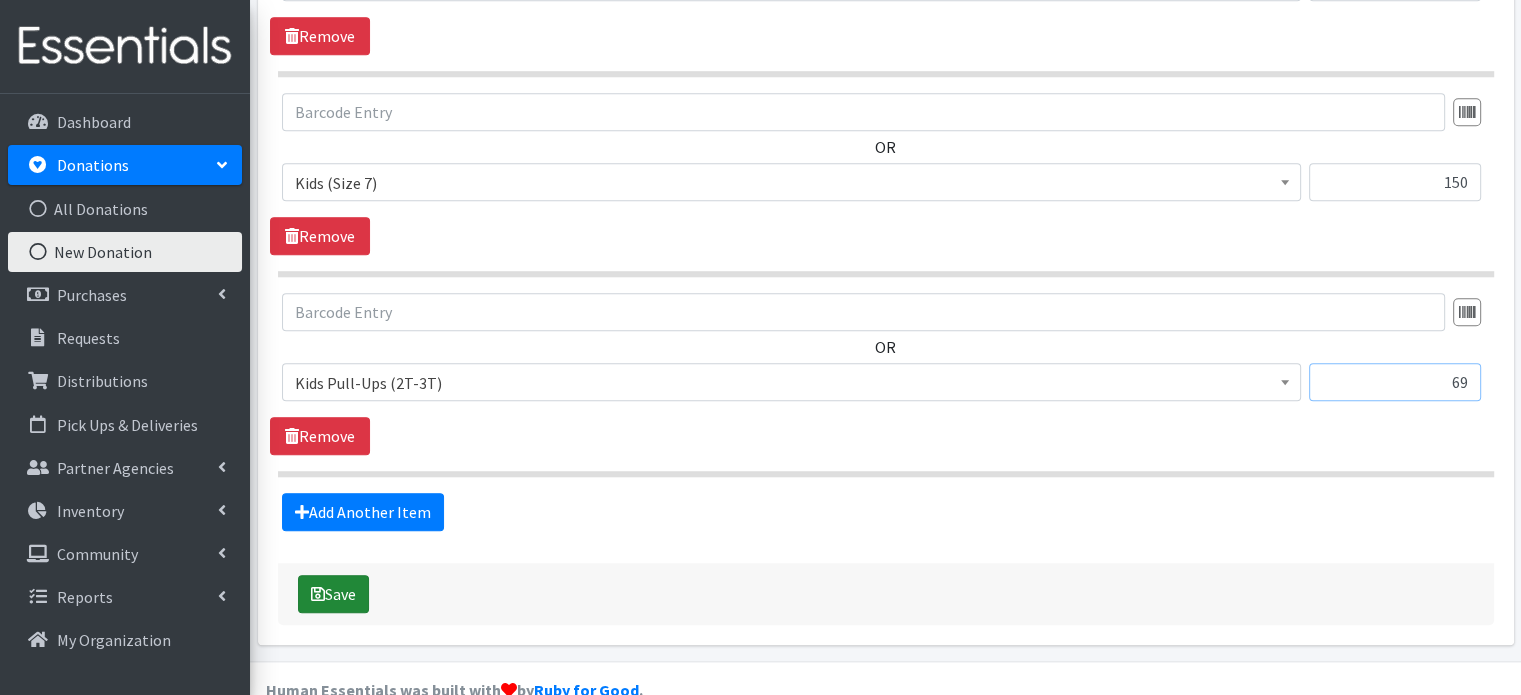 type on "69" 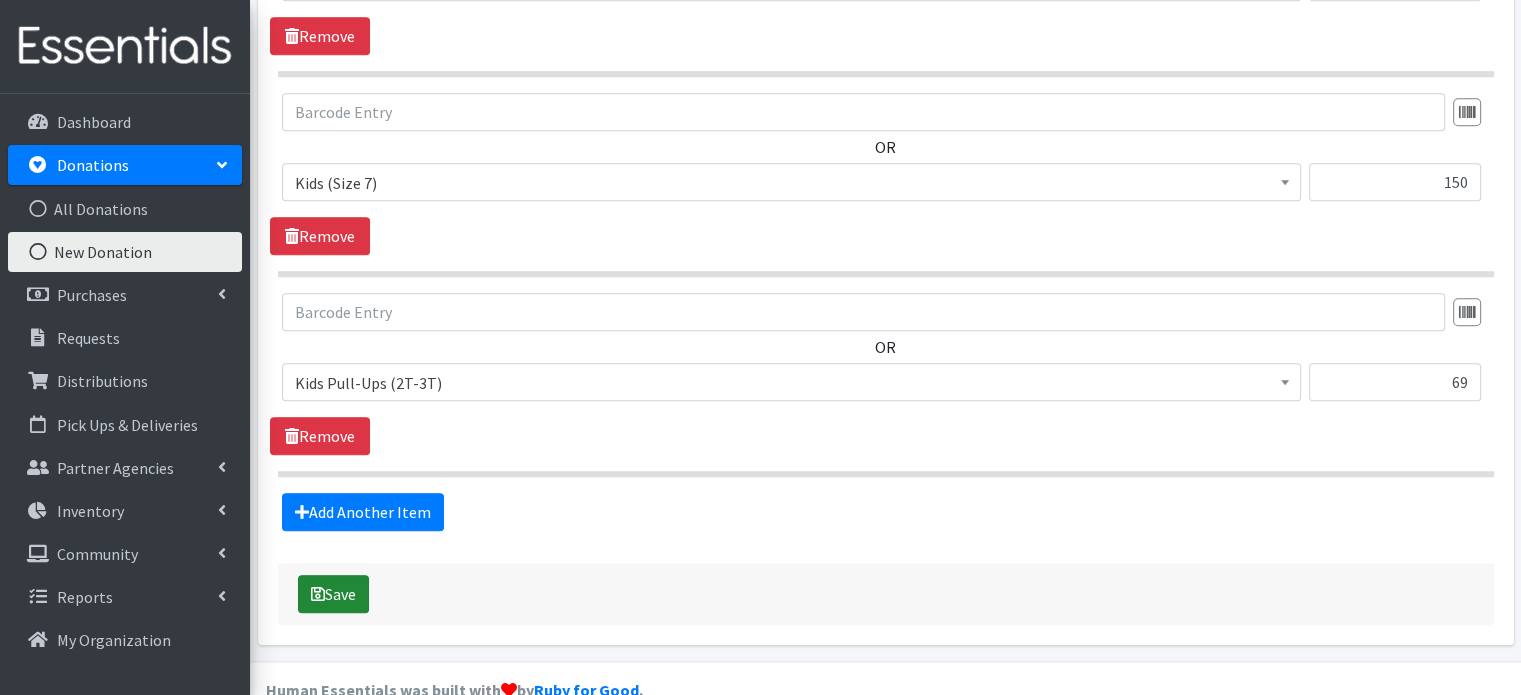 click on "Save" at bounding box center [333, 594] 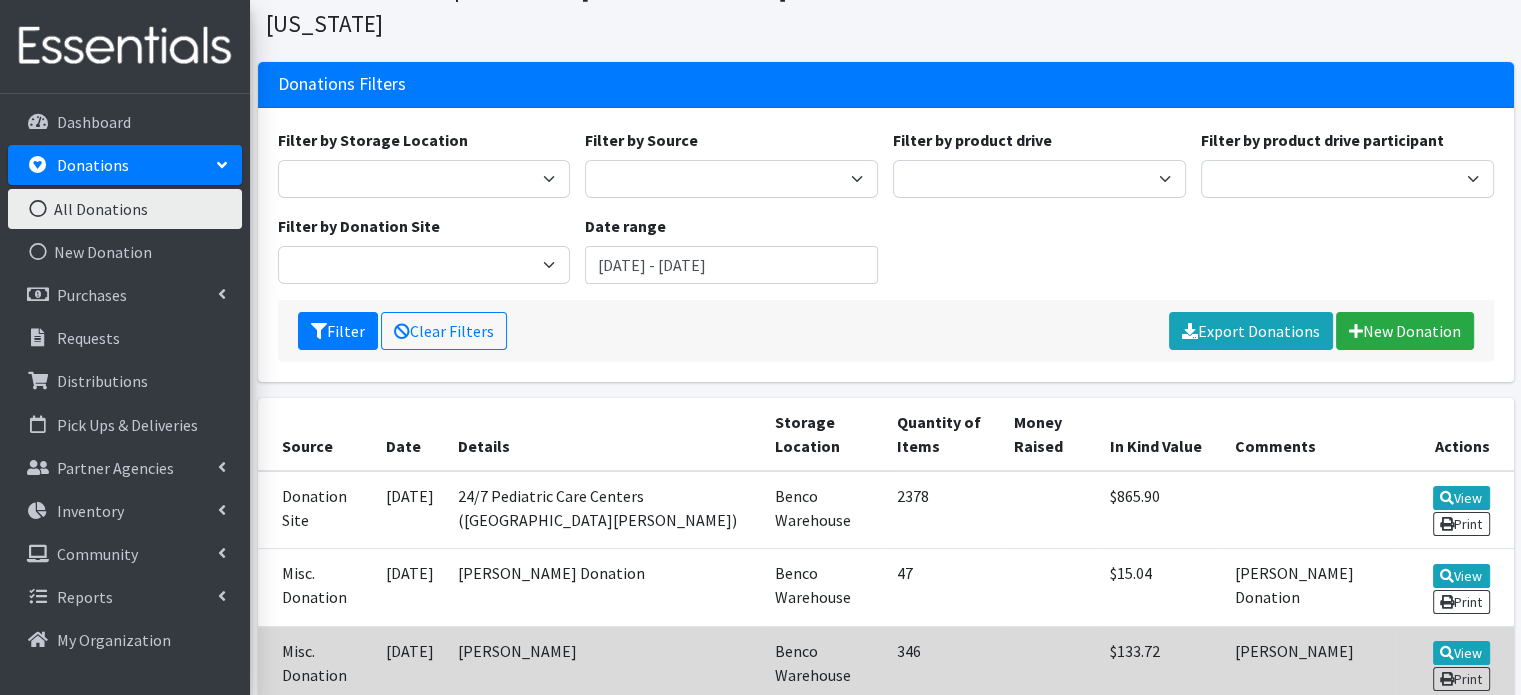 scroll, scrollTop: 0, scrollLeft: 0, axis: both 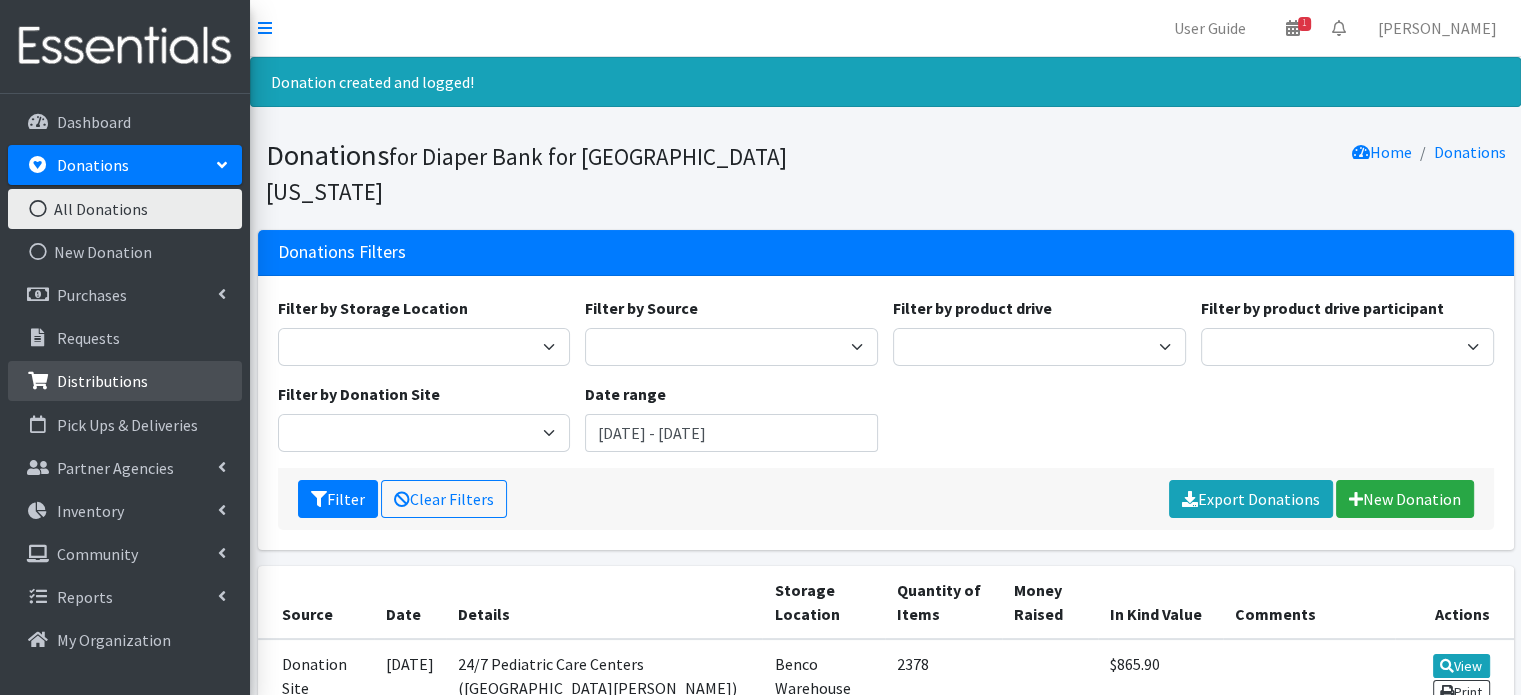 click on "Distributions" at bounding box center (102, 381) 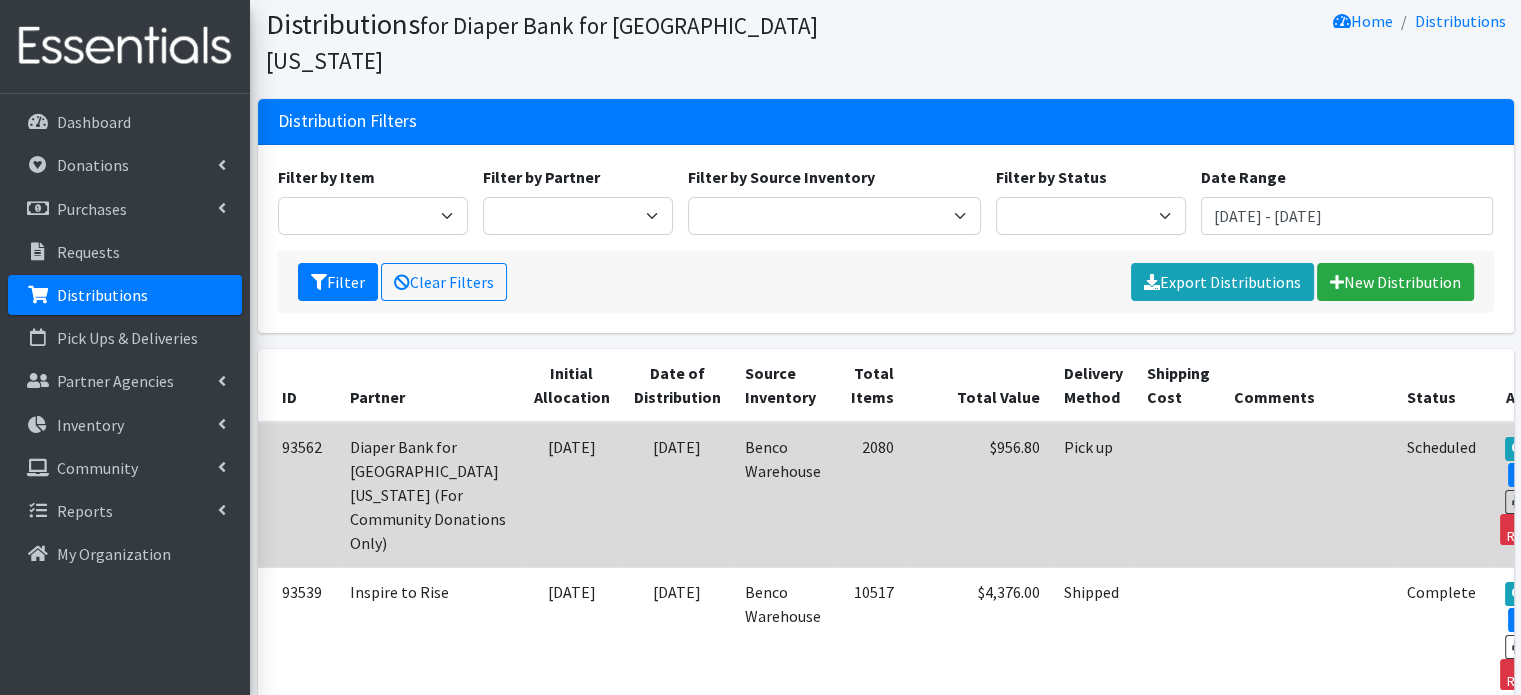 scroll, scrollTop: 100, scrollLeft: 0, axis: vertical 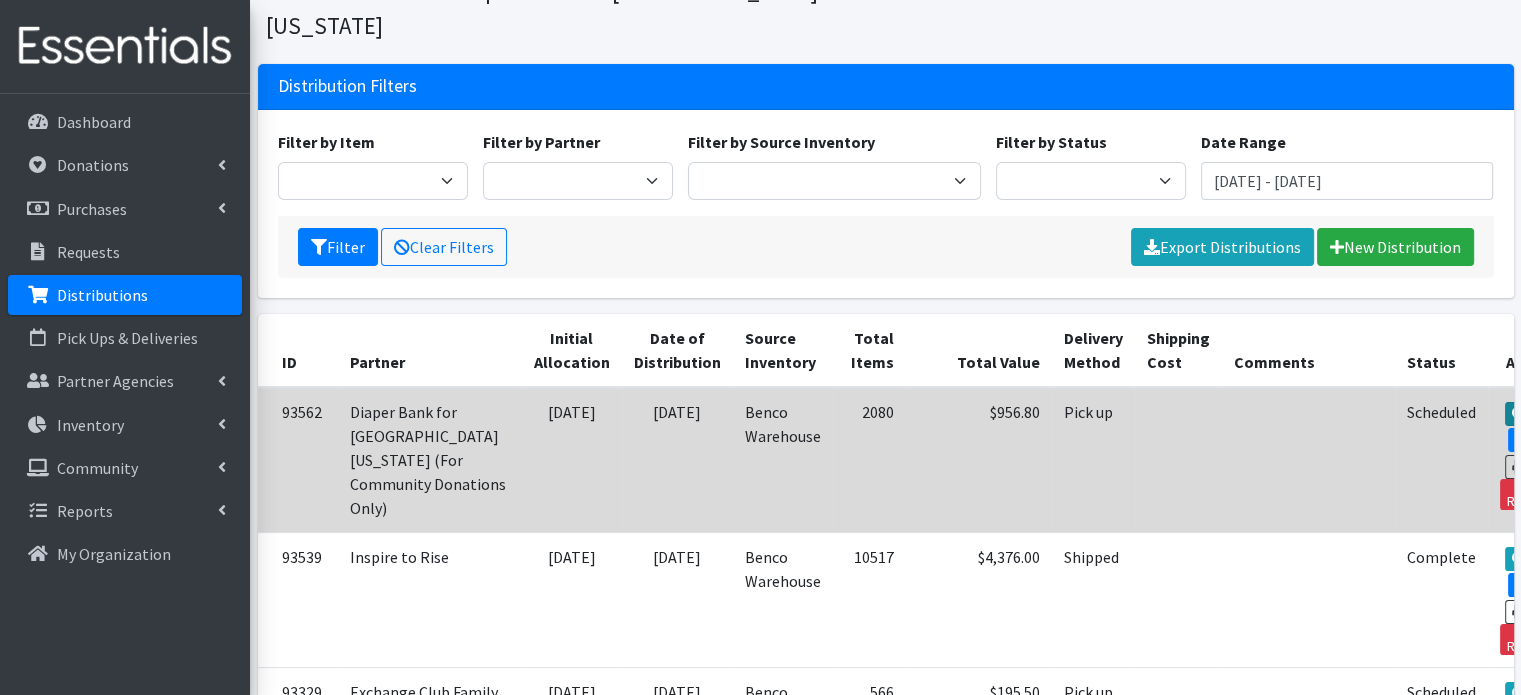 click at bounding box center (1519, 414) 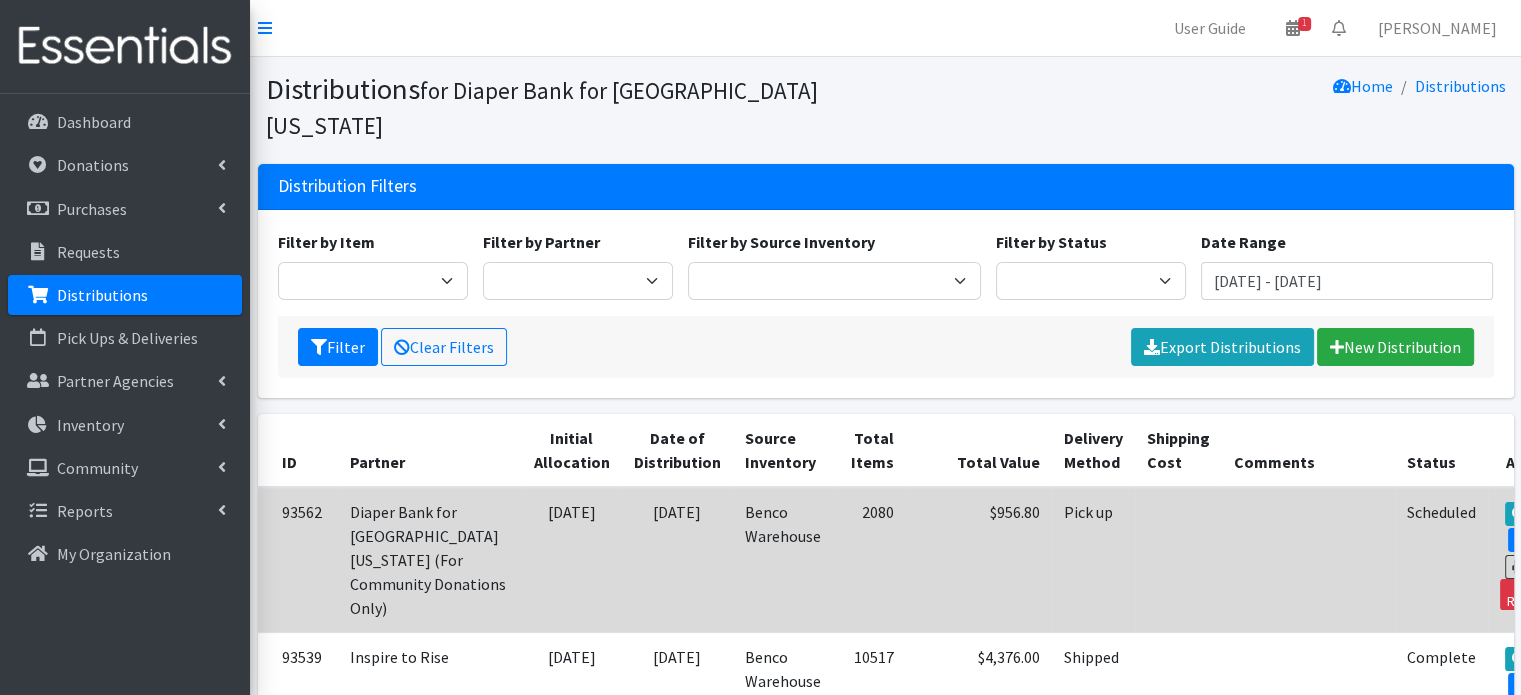 scroll, scrollTop: 100, scrollLeft: 0, axis: vertical 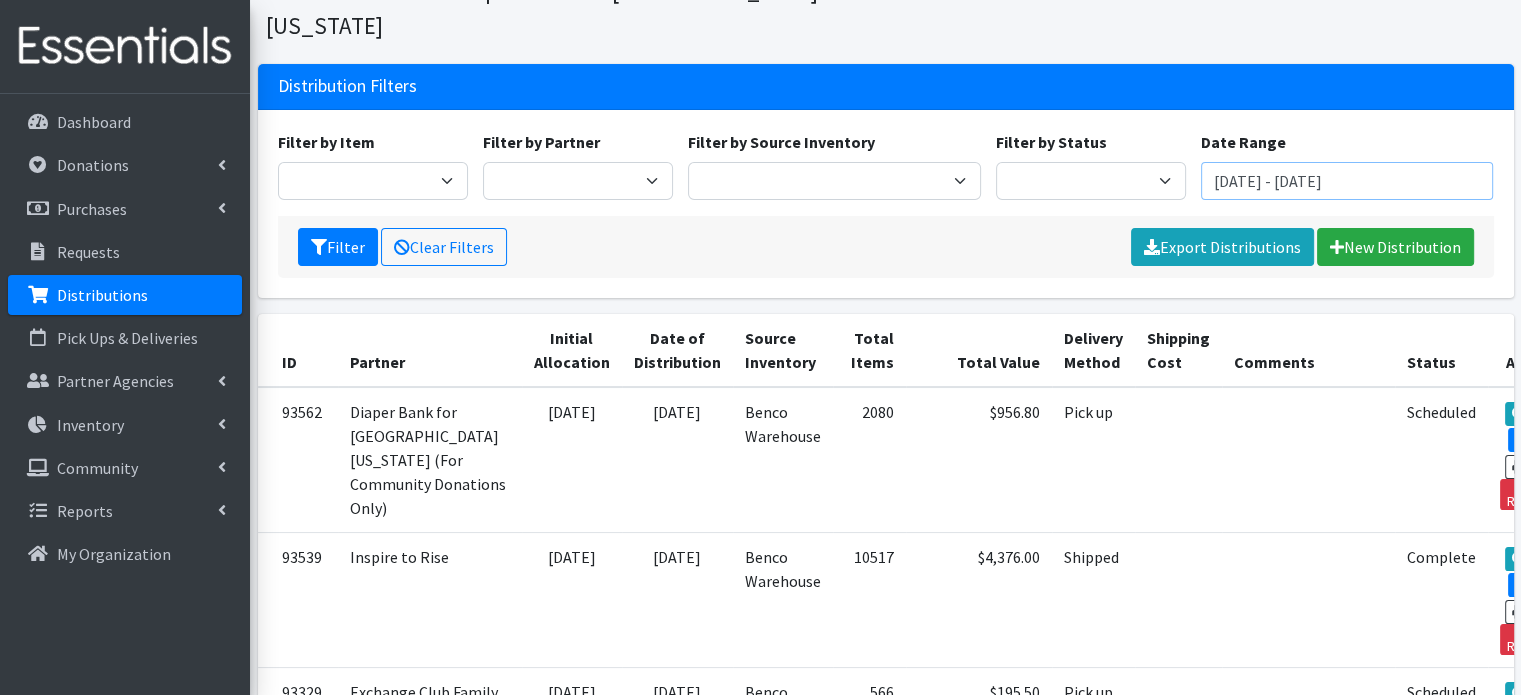 click on "[DATE] - [DATE]" at bounding box center [1347, 181] 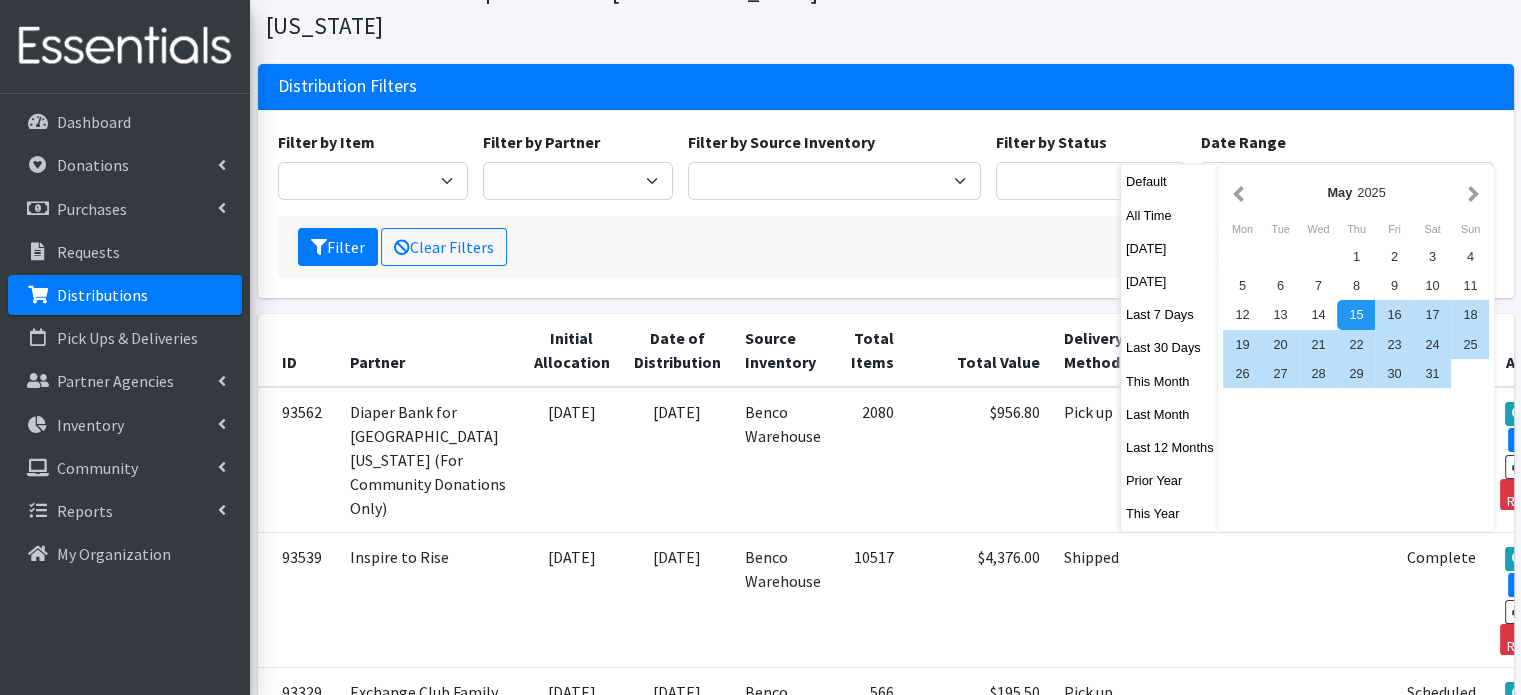 click on "[DATE]" at bounding box center (1356, 192) 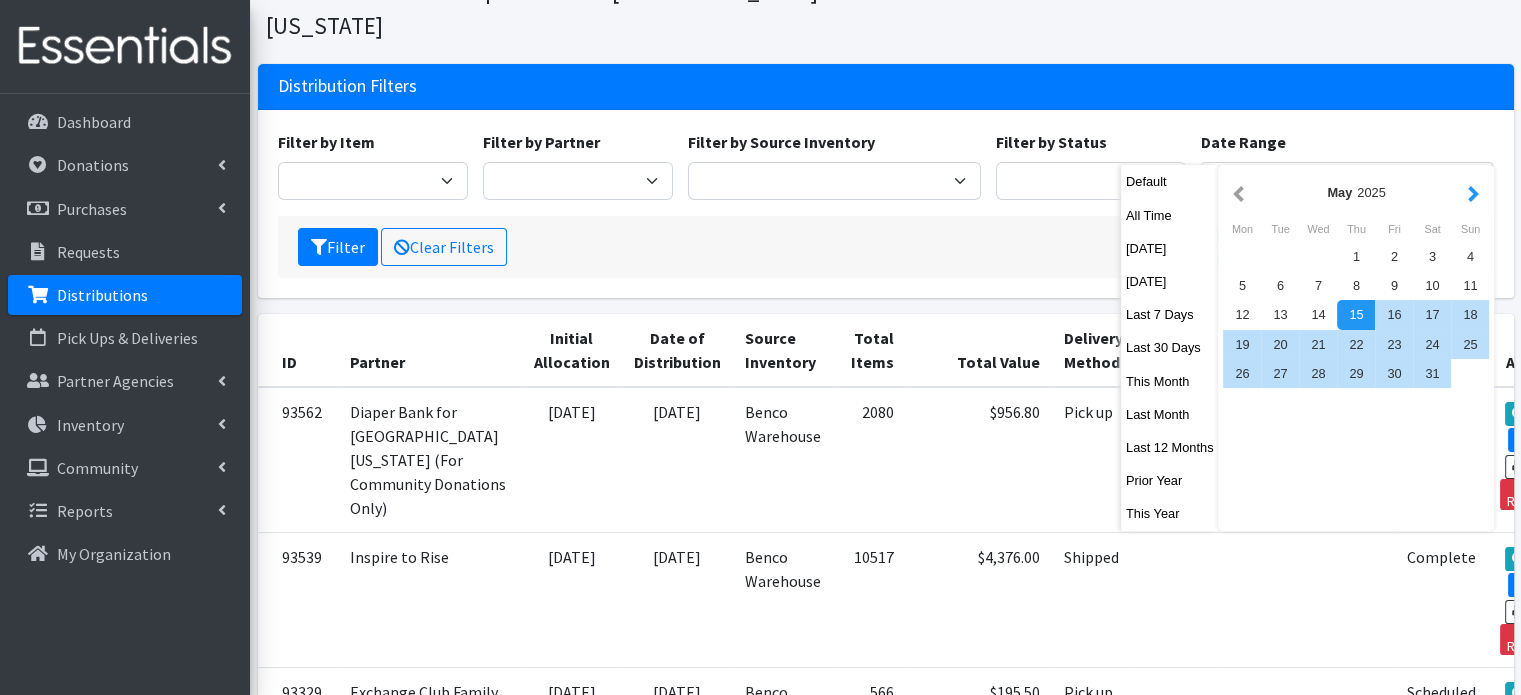 click at bounding box center (1473, 192) 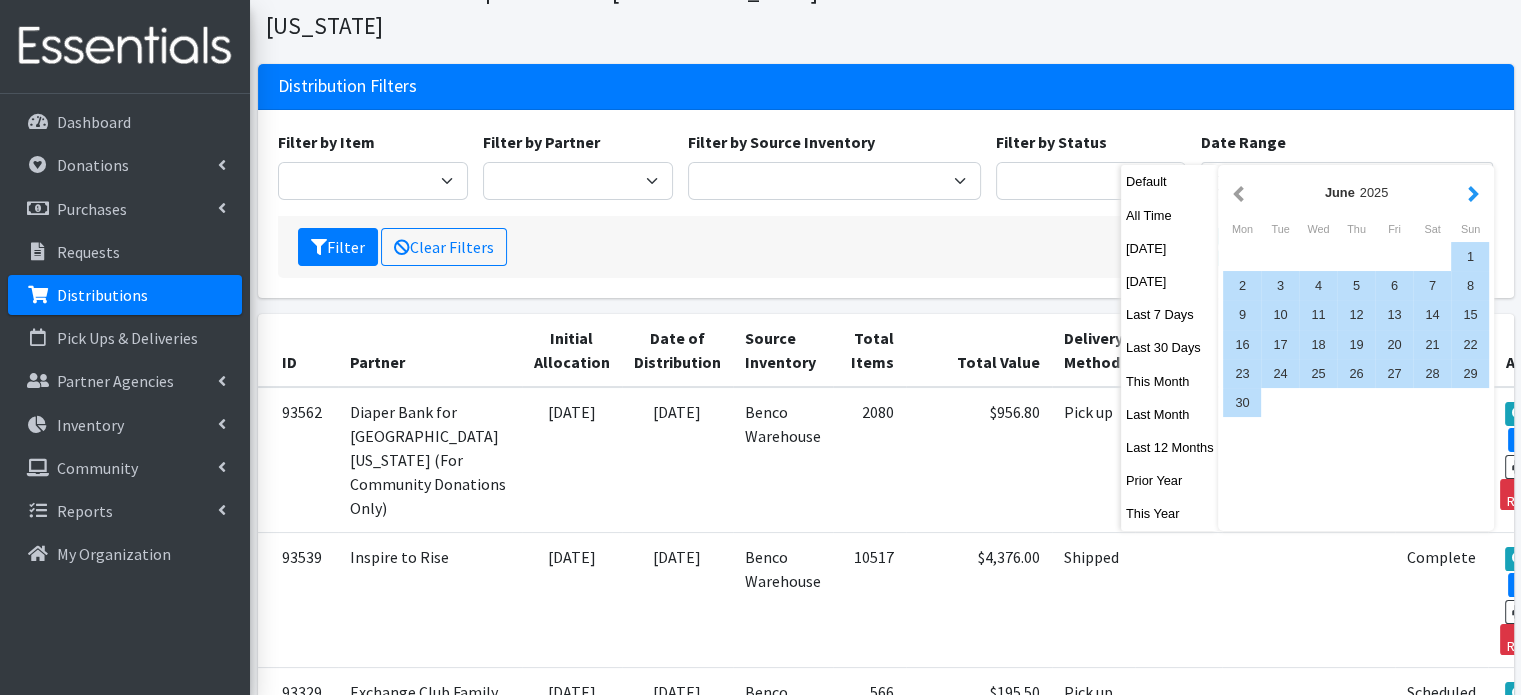 click at bounding box center (1473, 192) 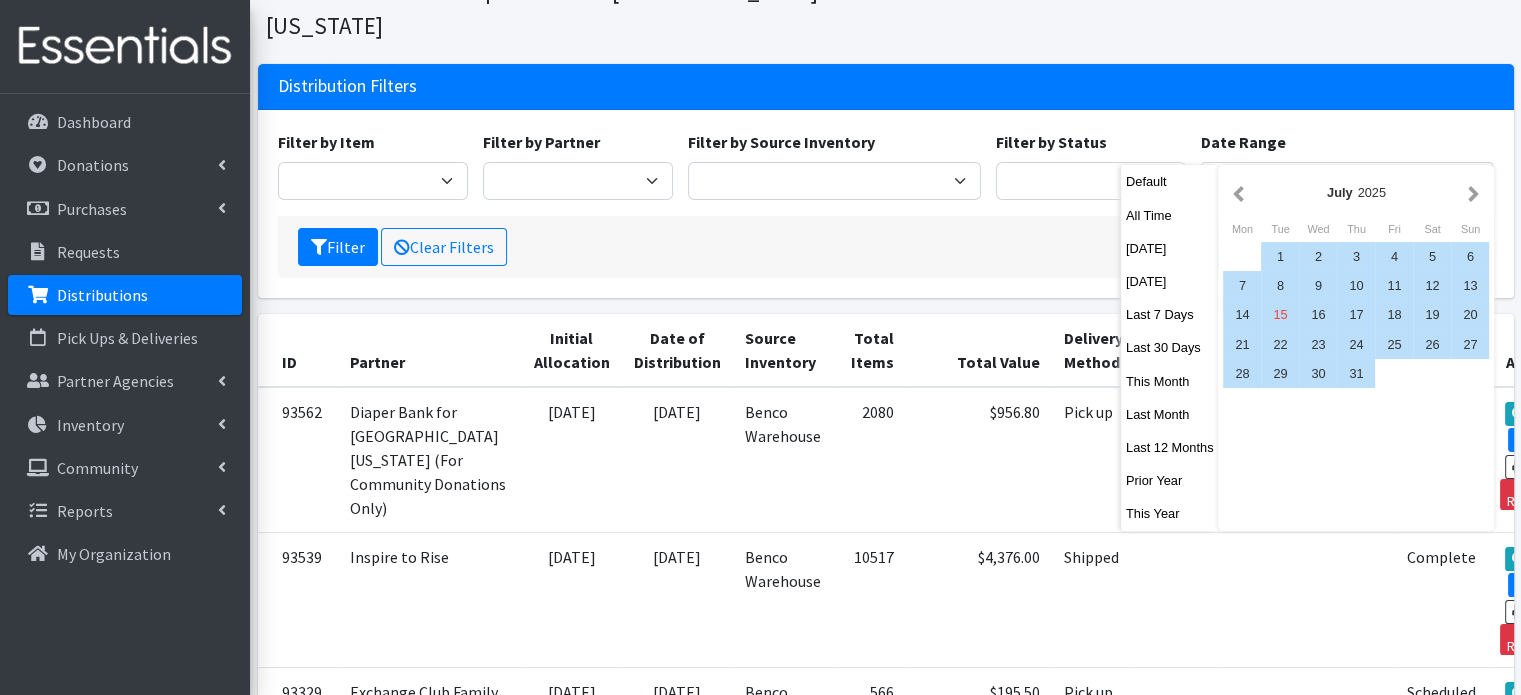 click at bounding box center (1473, 192) 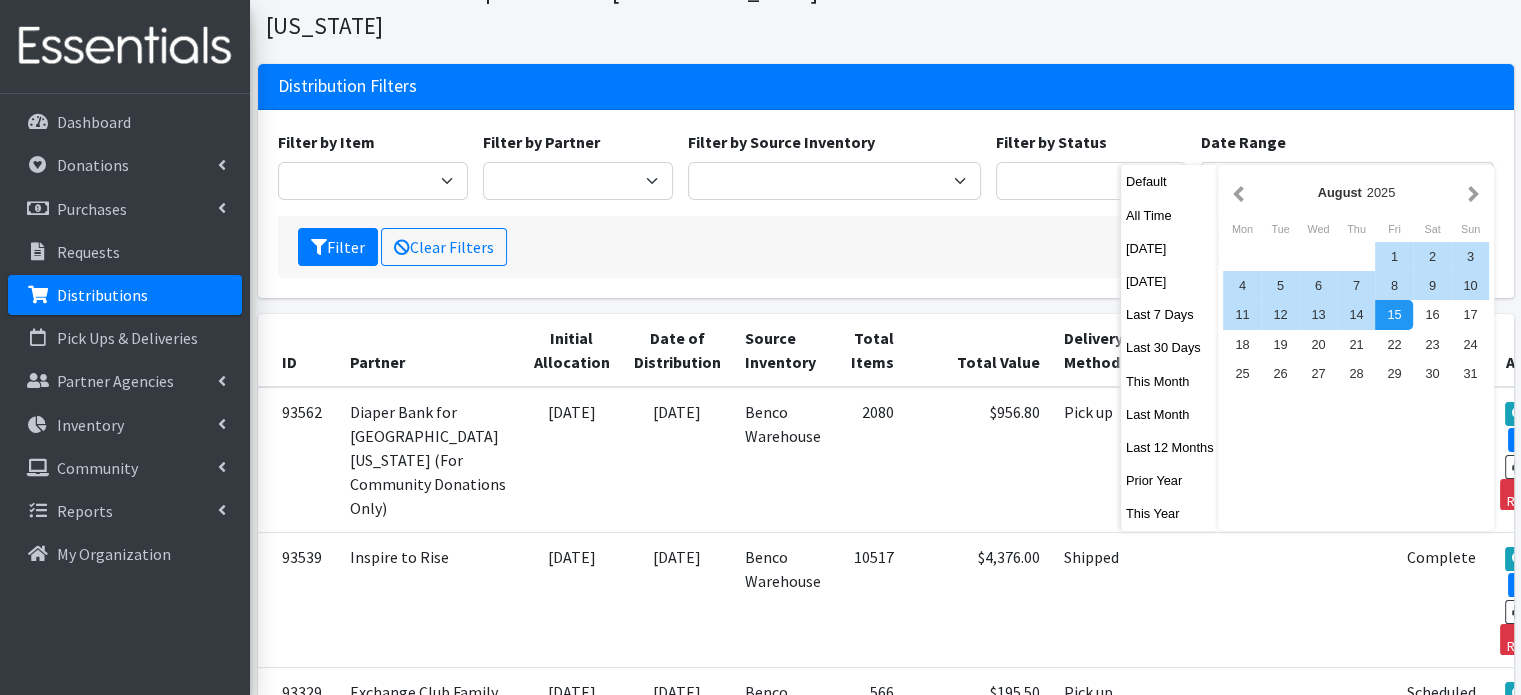 click at bounding box center [1473, 192] 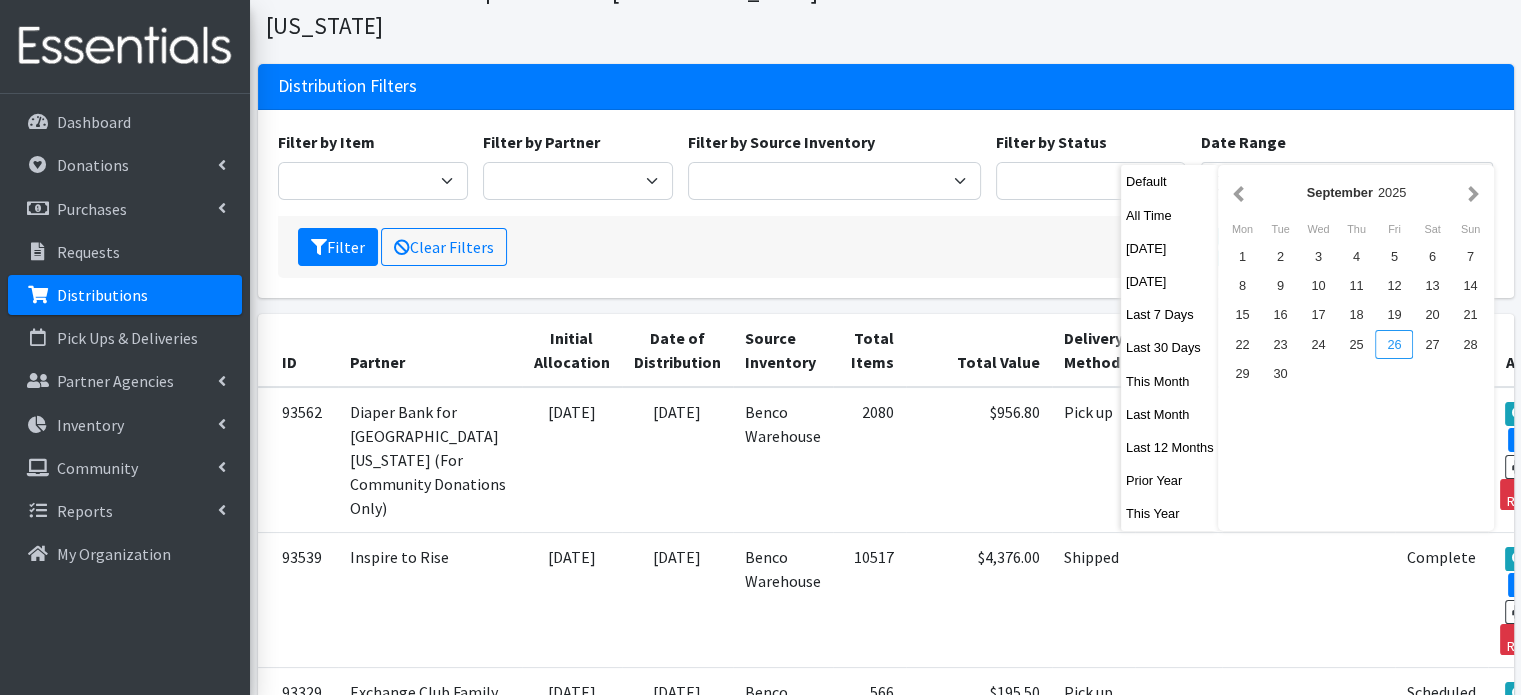click on "26" at bounding box center [1394, 344] 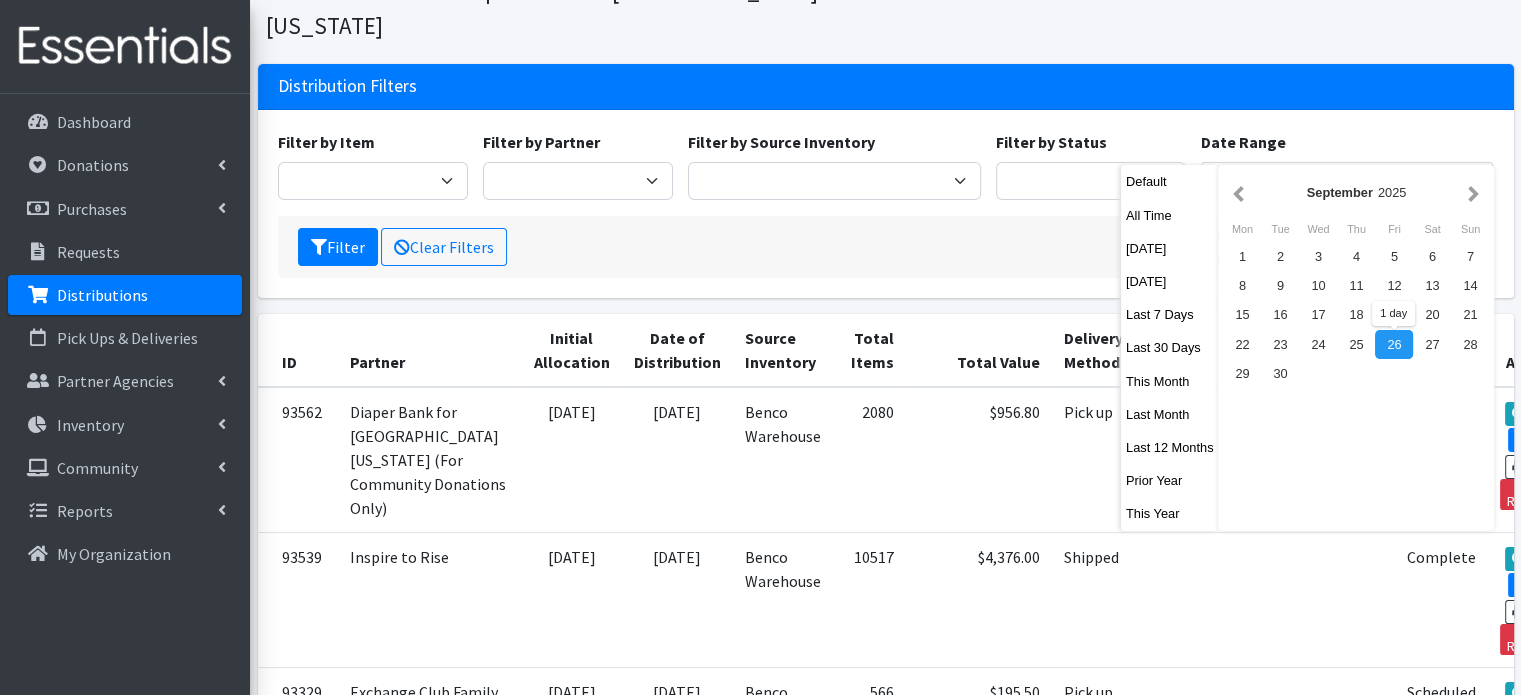 click on "26" at bounding box center [1394, 344] 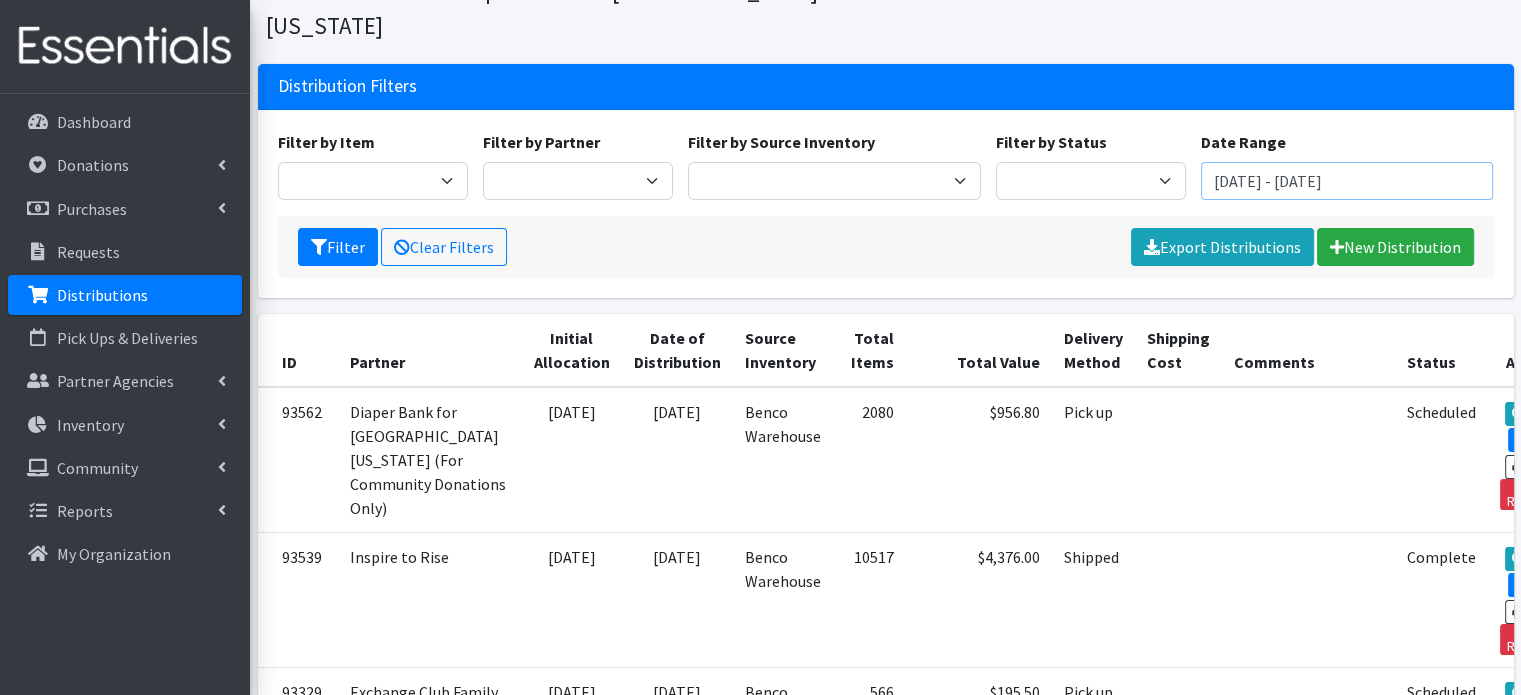 click on "September 26, 2025 - September 26, 2025" at bounding box center (1347, 181) 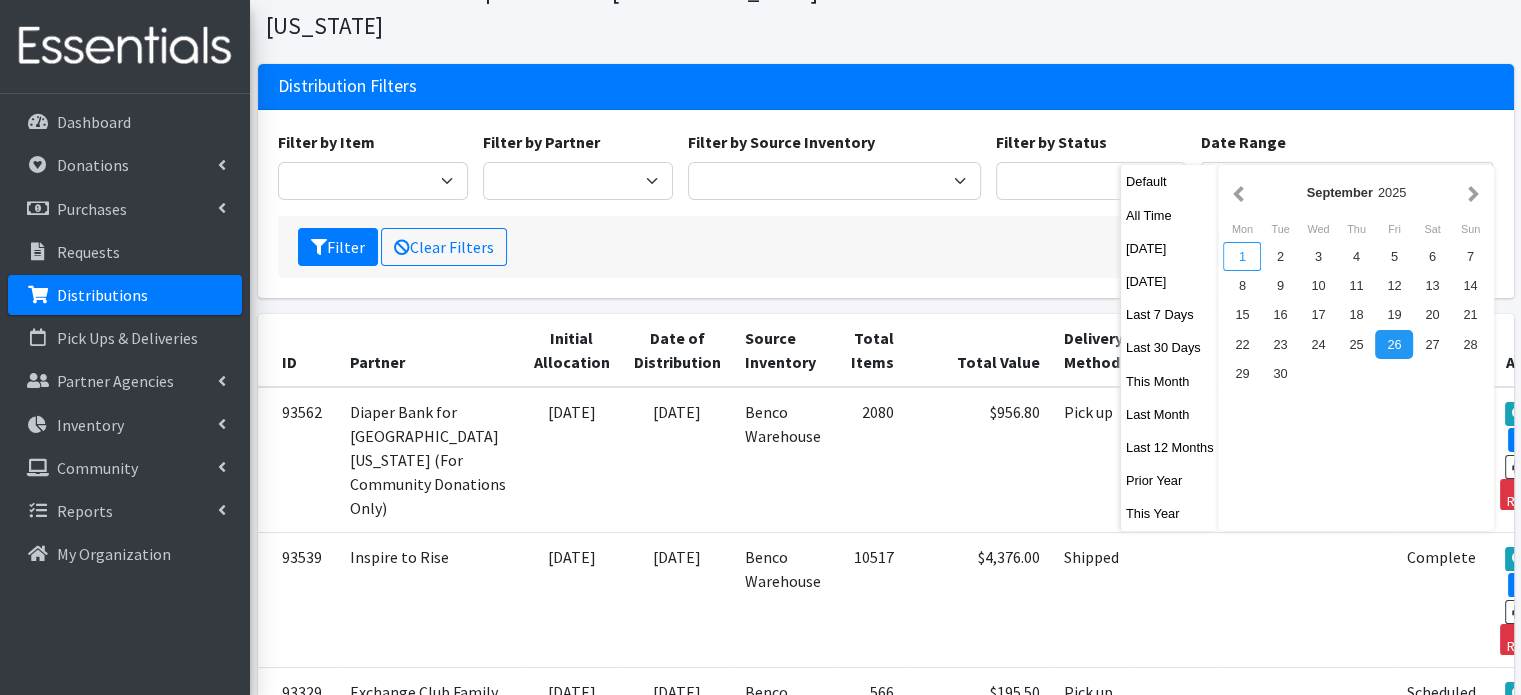 click on "1" at bounding box center [1242, 256] 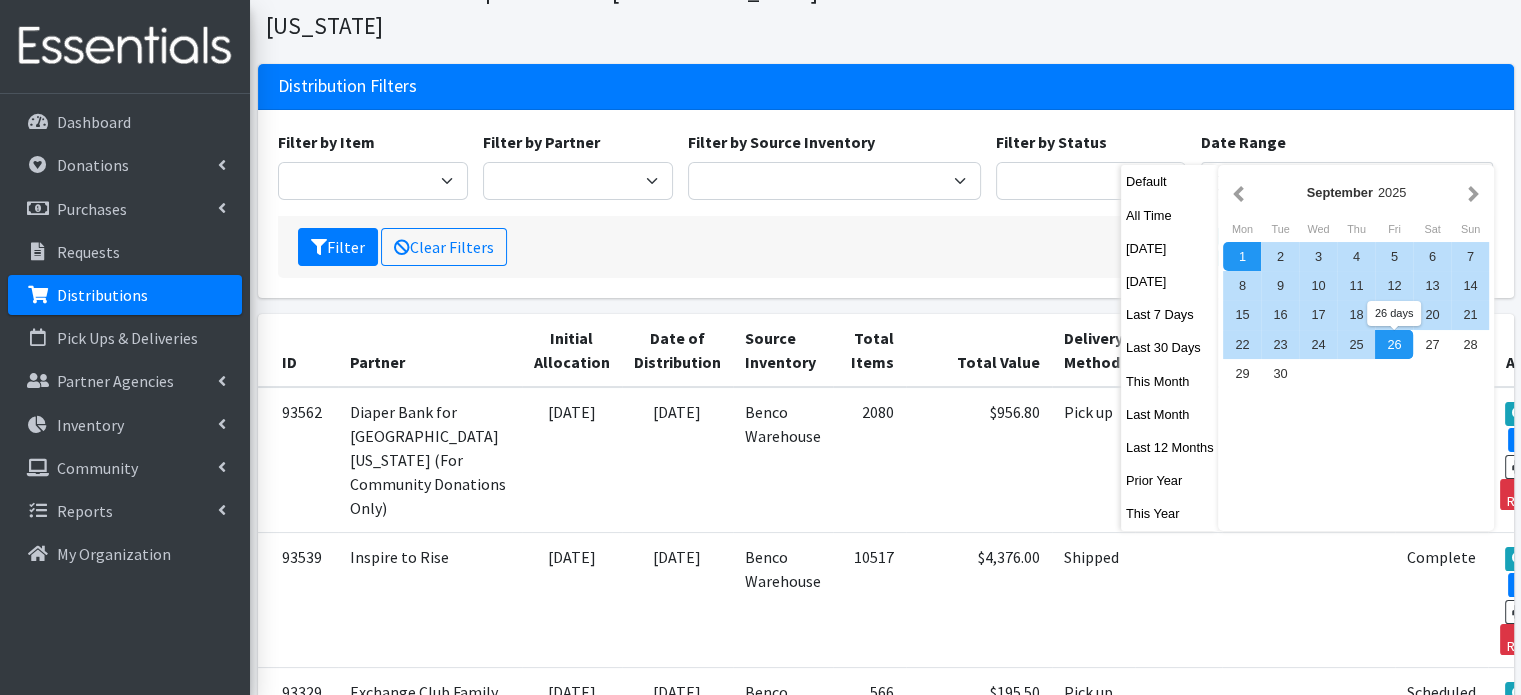 click on "26" at bounding box center [1394, 344] 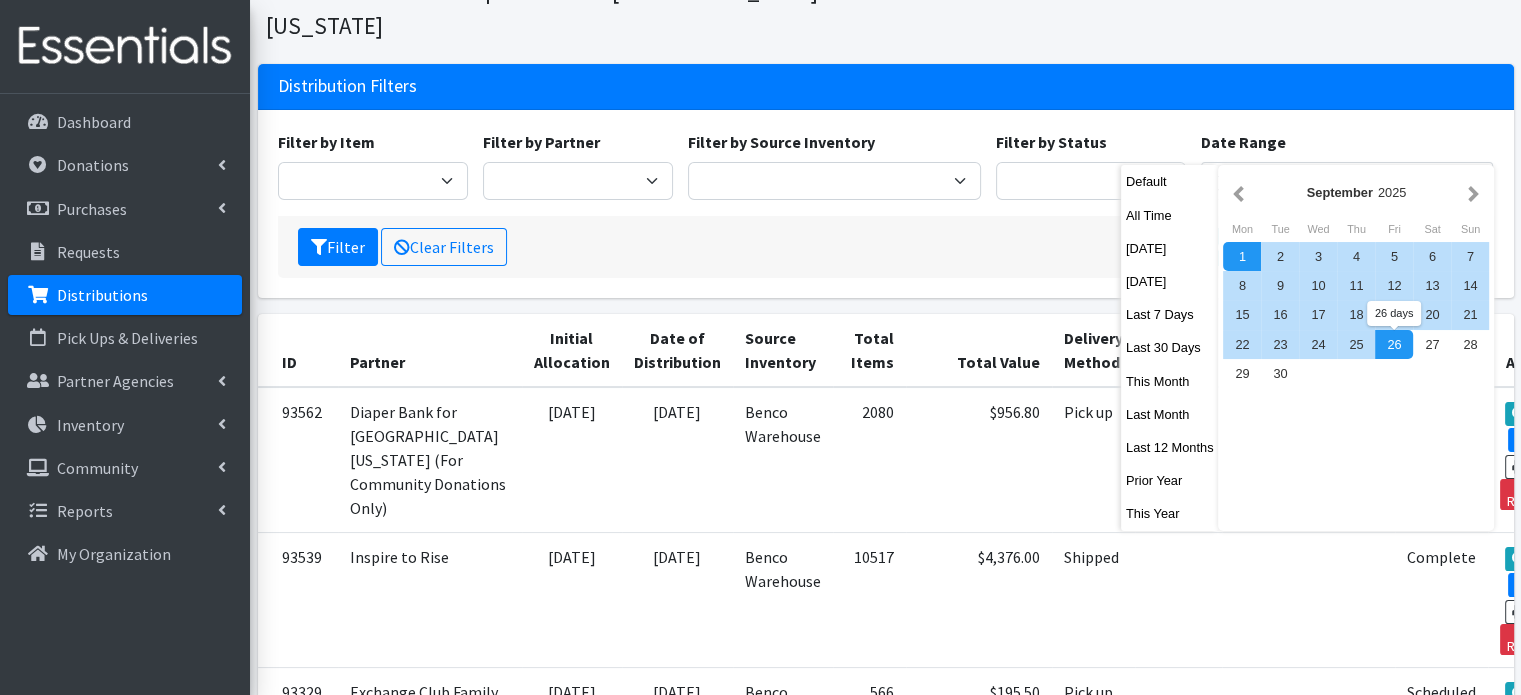type on "[DATE] - [DATE]" 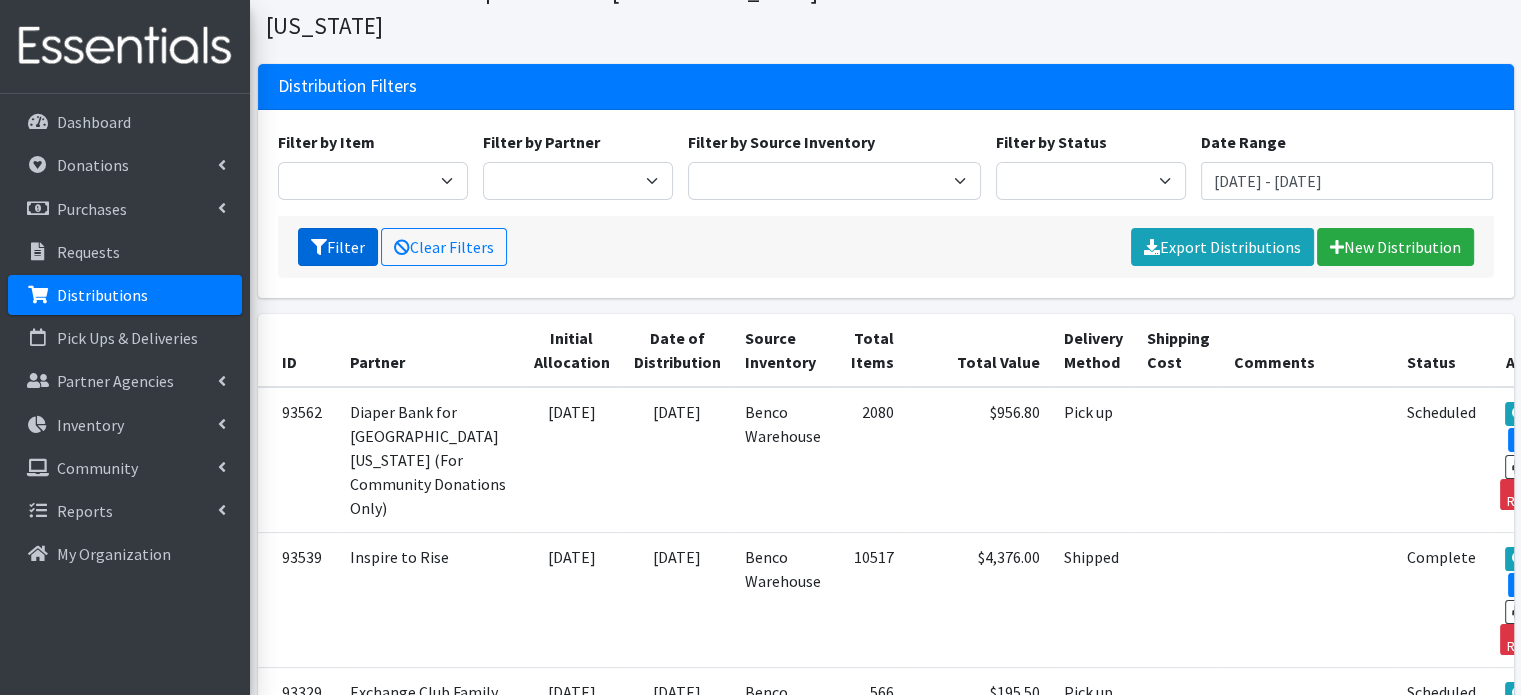 click on "Filter" at bounding box center [338, 247] 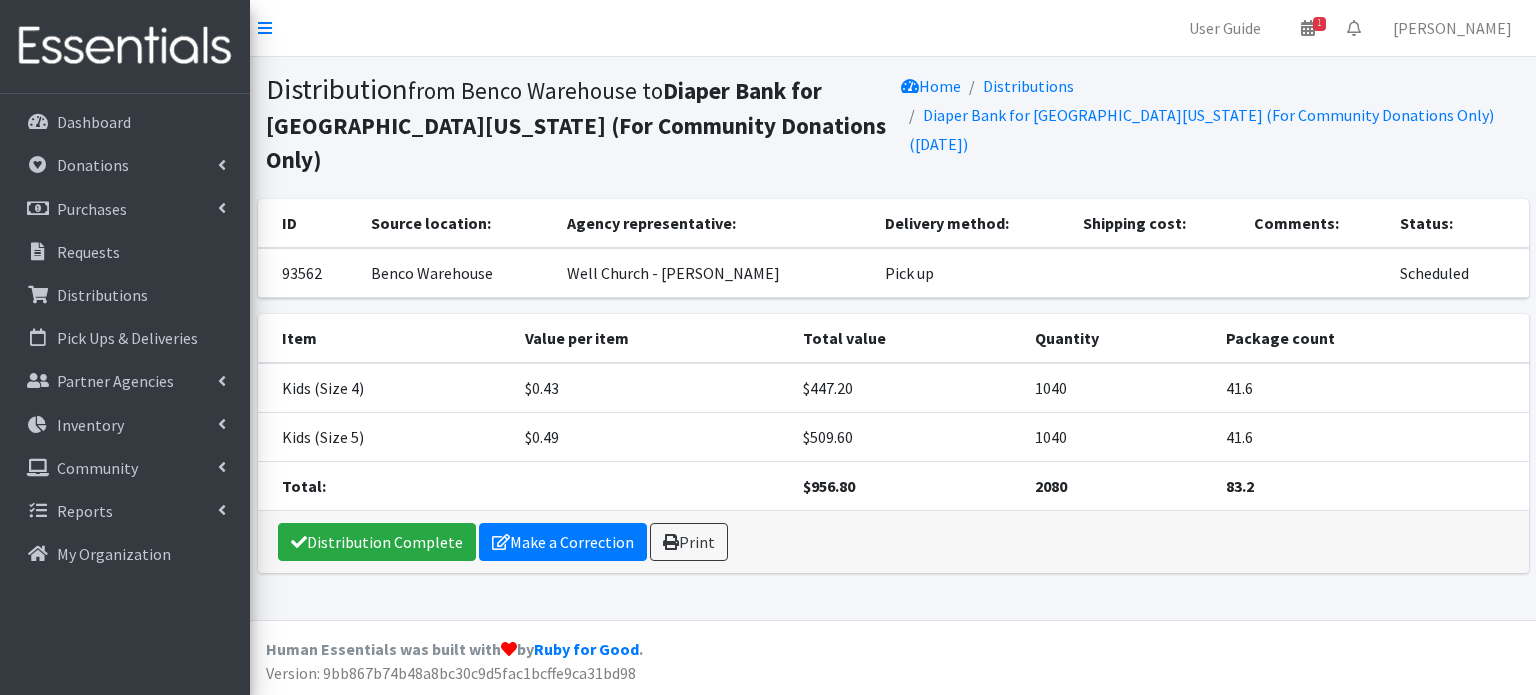 scroll, scrollTop: 0, scrollLeft: 0, axis: both 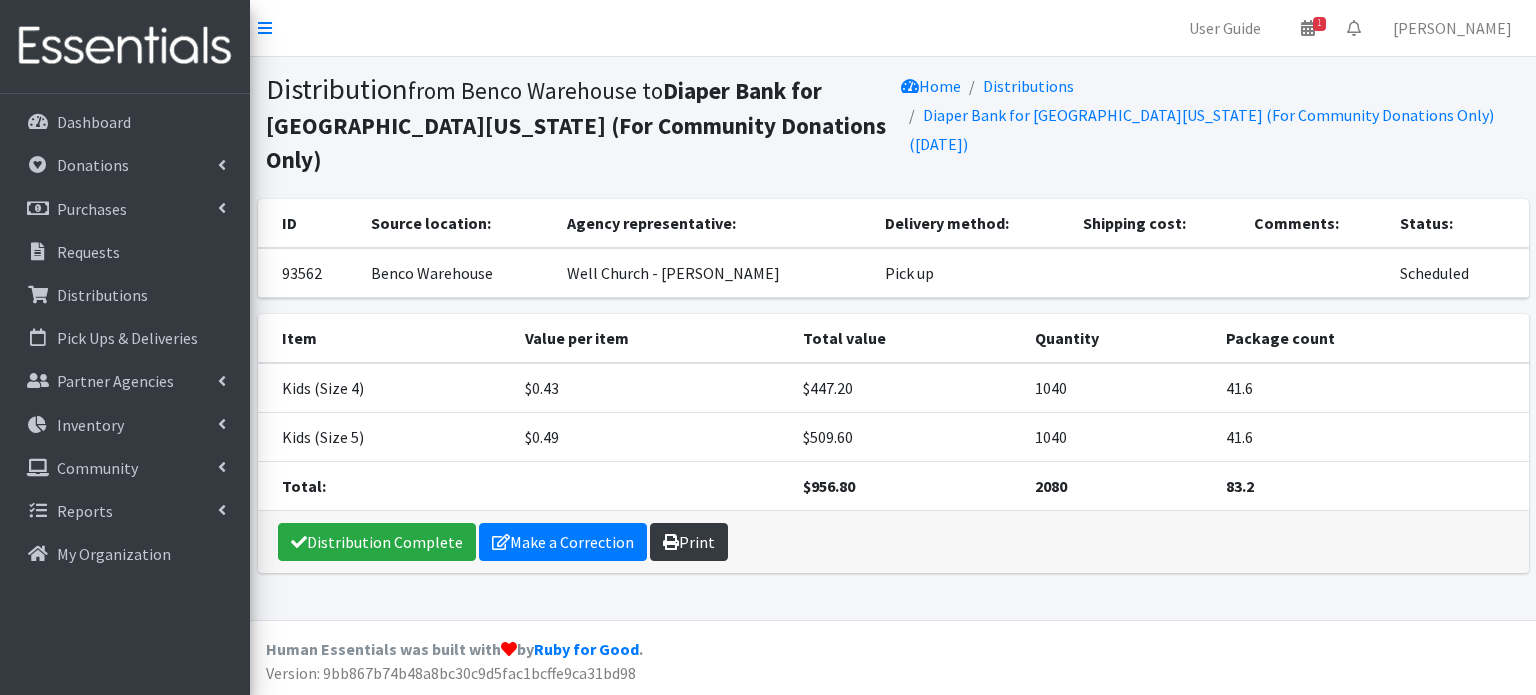 click on "Print" at bounding box center (689, 542) 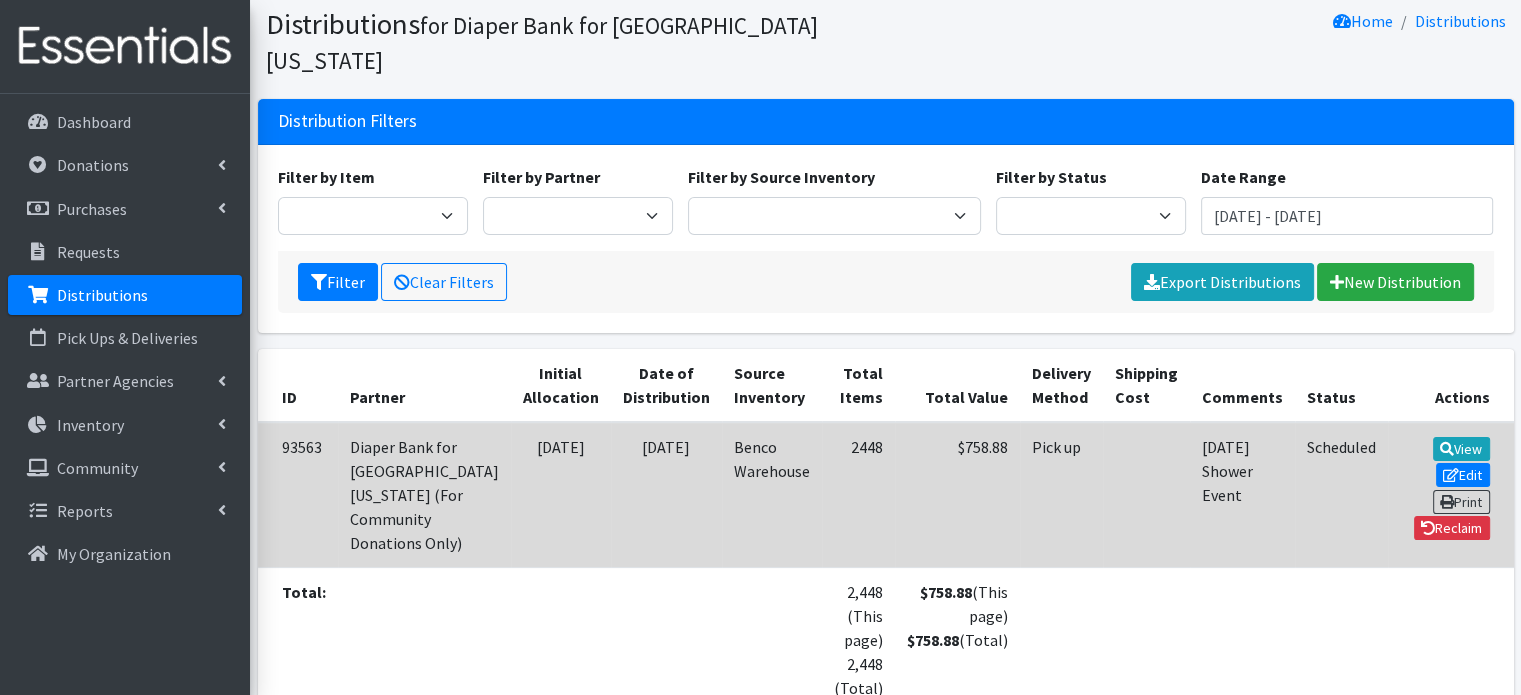 scroll, scrollTop: 100, scrollLeft: 0, axis: vertical 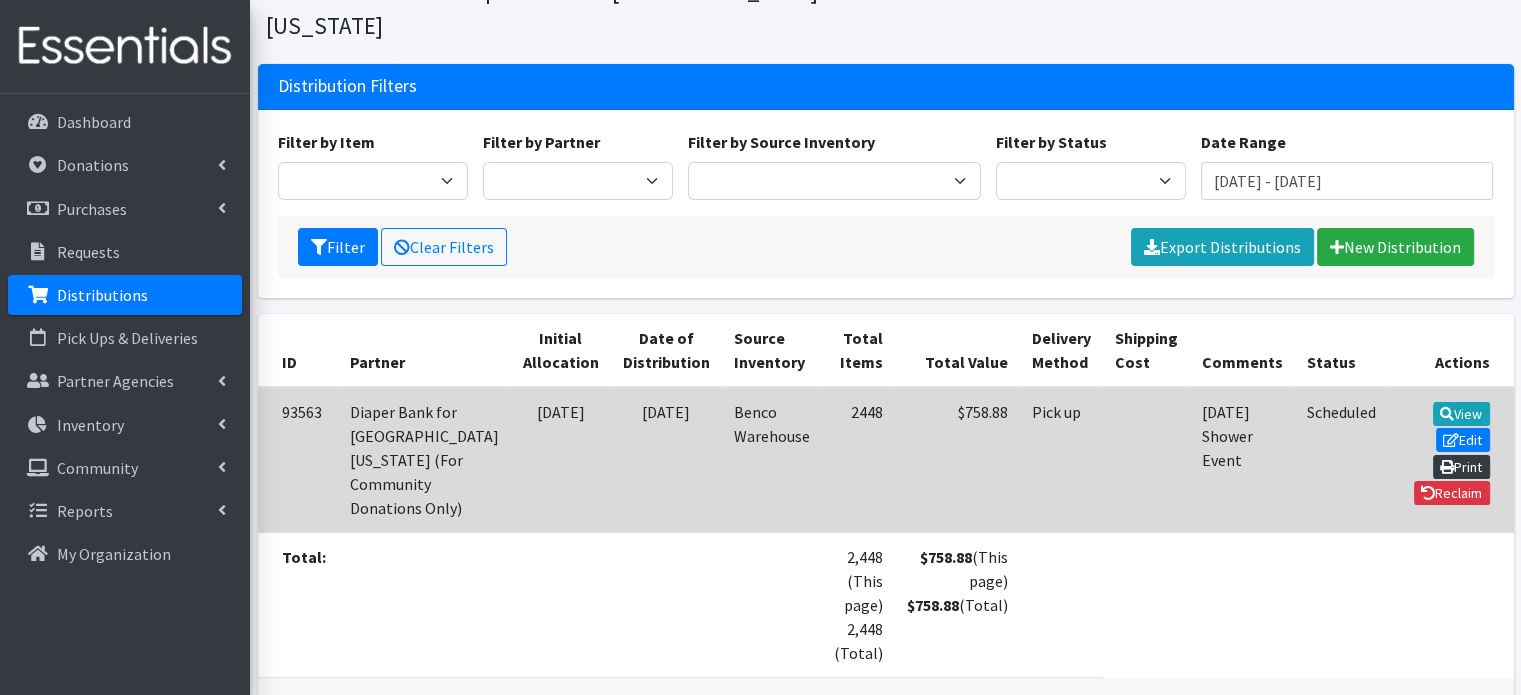 click on "Print" at bounding box center (1461, 467) 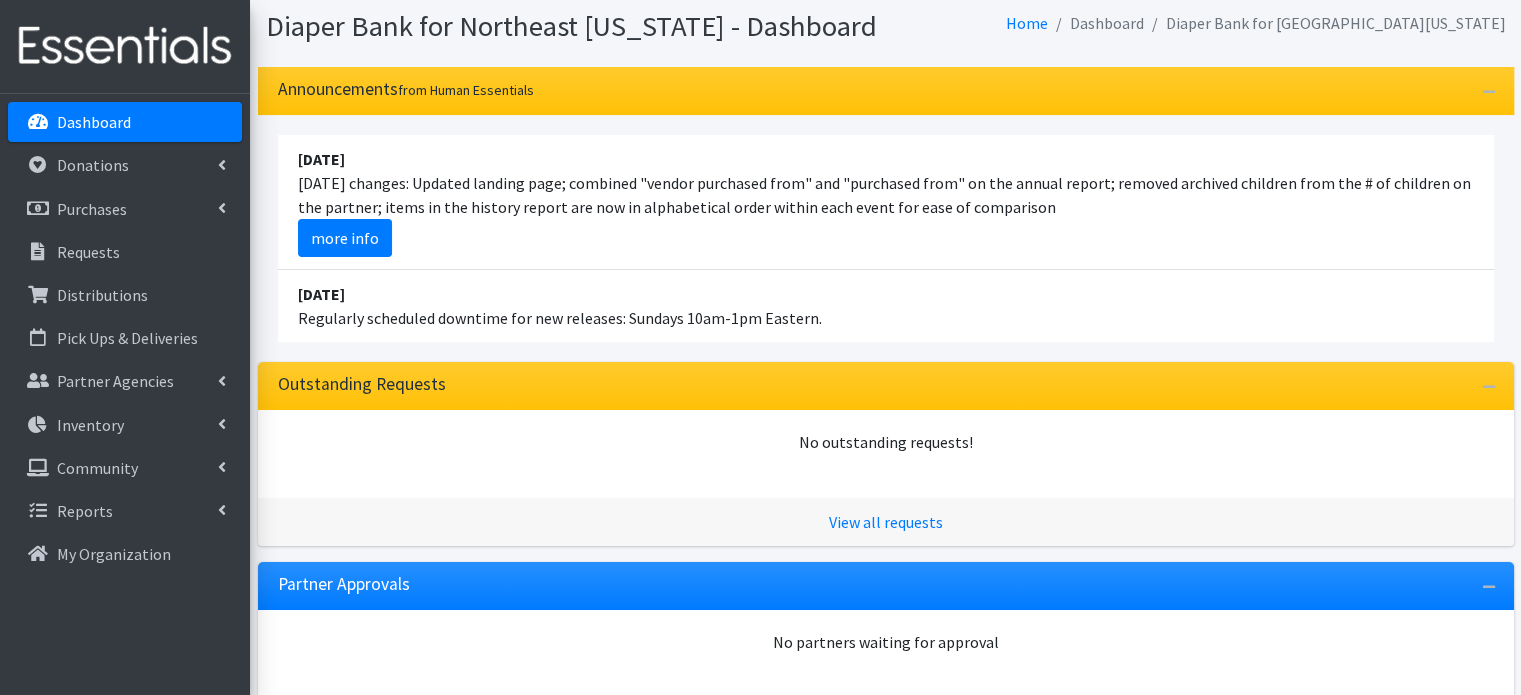 scroll, scrollTop: 0, scrollLeft: 0, axis: both 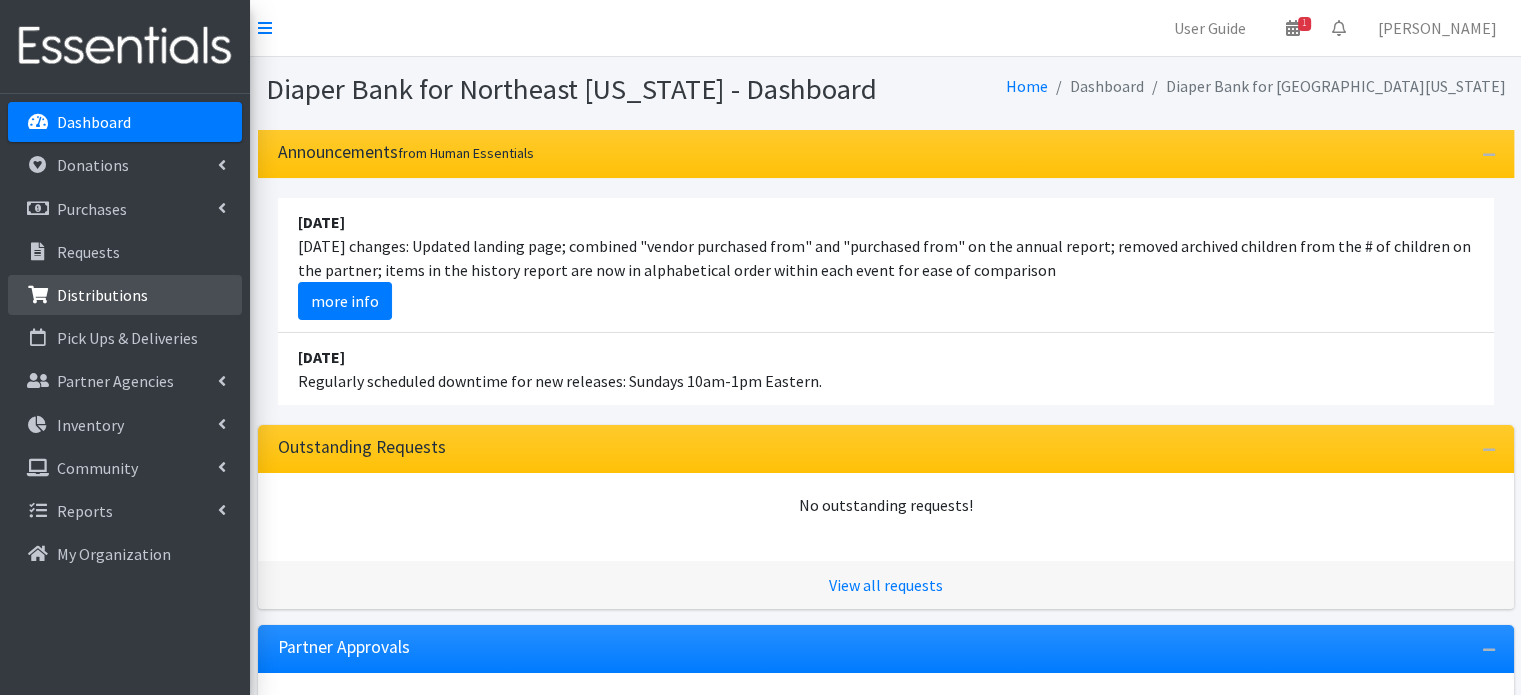 click on "Distributions" at bounding box center [102, 295] 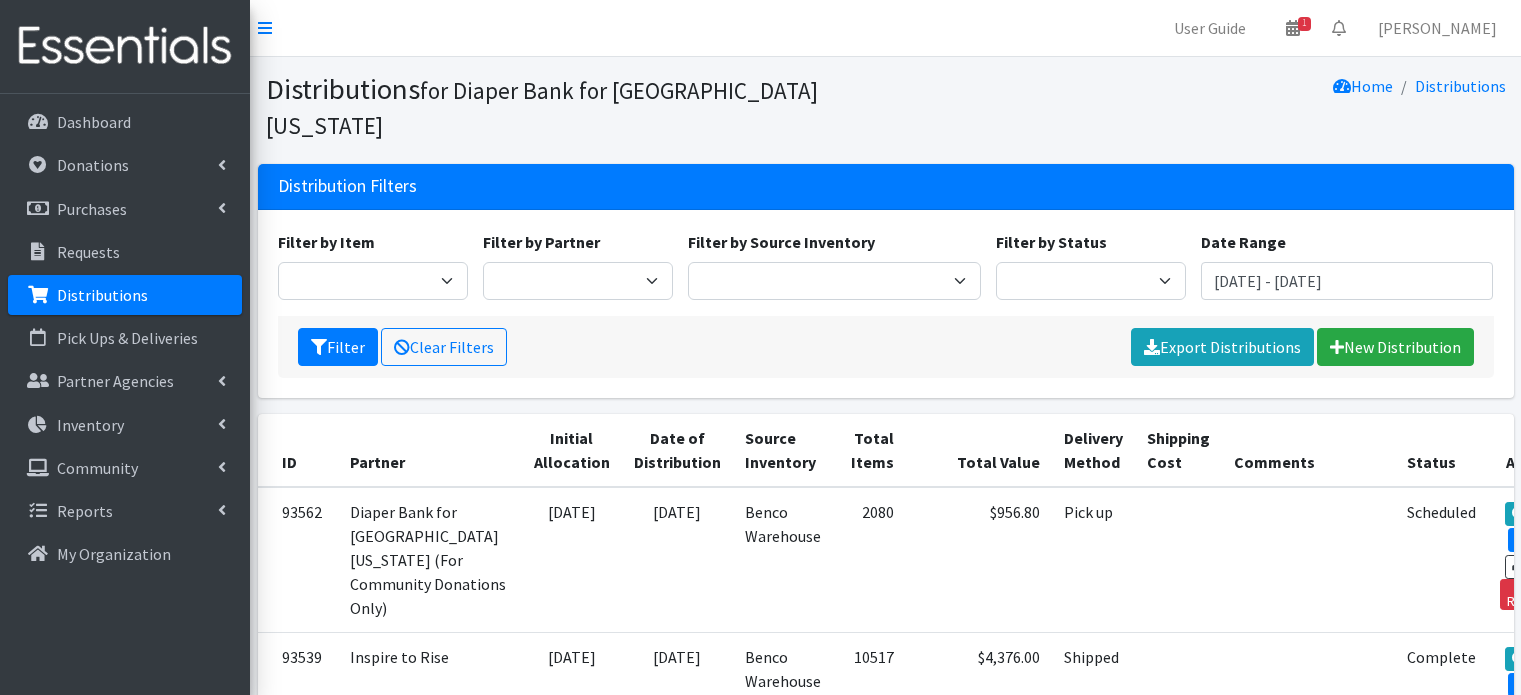 scroll, scrollTop: 0, scrollLeft: 0, axis: both 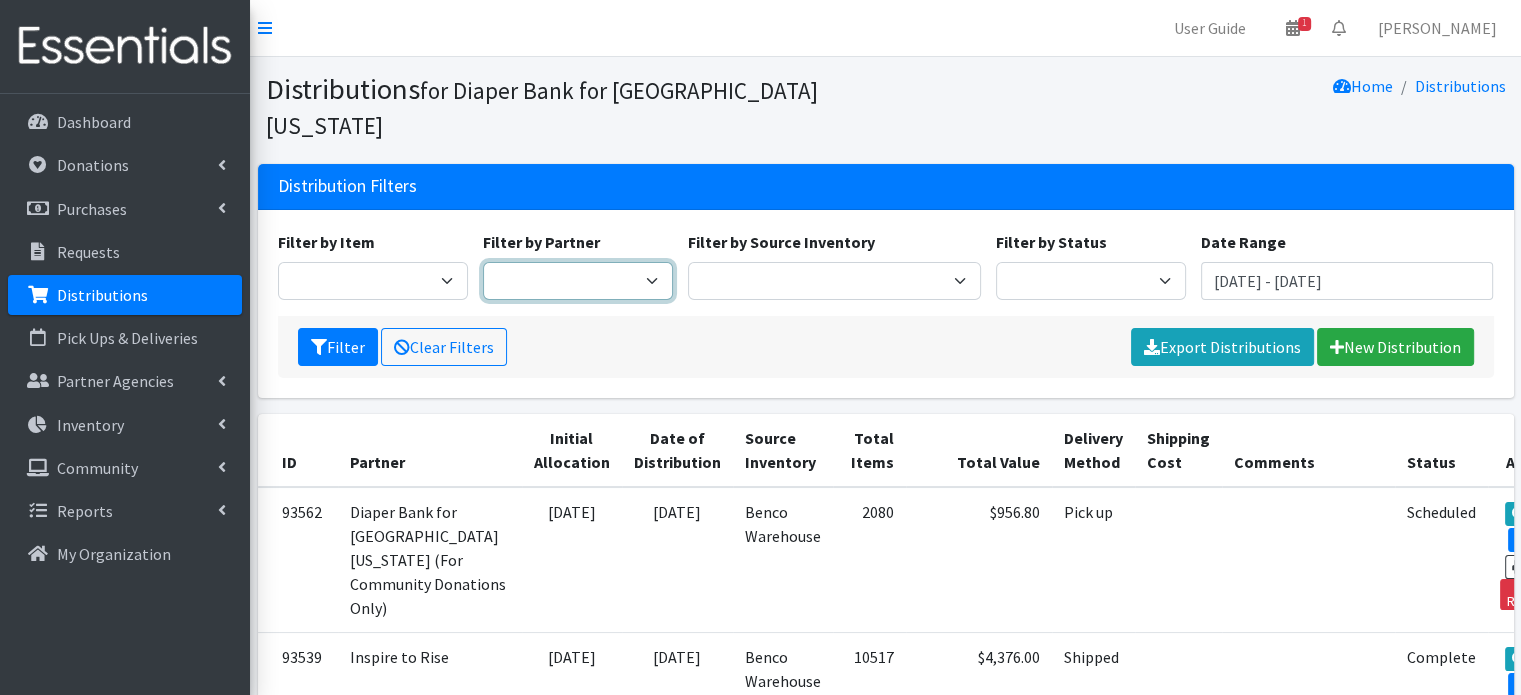 click on "Adore Me Nanny
Baby Luv Pregnancy Center
Children of Inmates
Daniel Kids
Diaper Bank (Direct Distribution)
Diaper Bank for Northeast Florida (For Community Donations Only)
Early Learning Coalition of Duval
Exchange Club Family Center
Family Promise of Jacksonville
Family Support Services (Center of Hope)
Gateway-Steps to Recovery
Hadassah's Hope
Inspire to Rise
Jonathan Jean Foundation
National Doula Network
National Doula Network - Marie Hester
National Doula Network - Sharon Lonix
Positive Family Pivot
Ronald McDonald House Charities of Jacksonville
Seeds of Love Outreach
Sunshine Health
Test Account
The Lotus Flower Project" at bounding box center (578, 281) 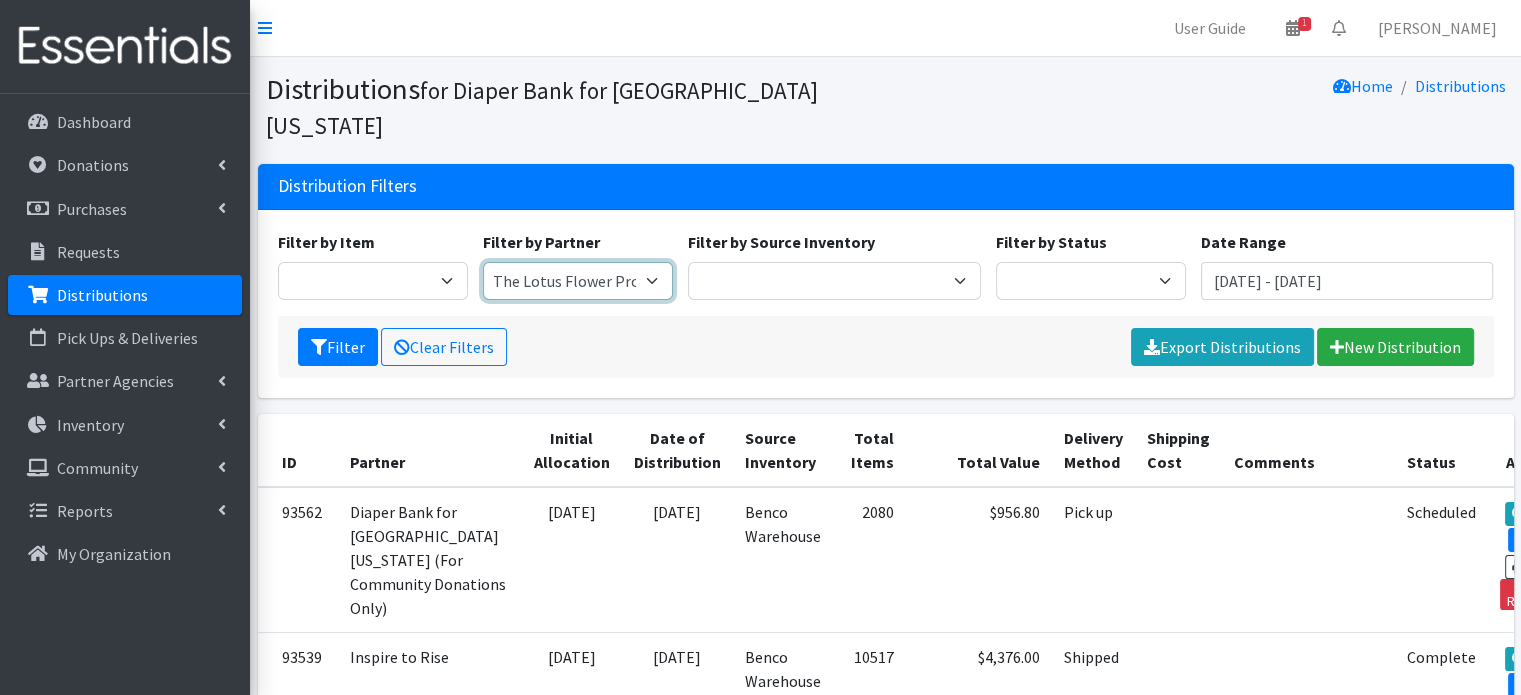click on "Adore Me Nanny
Baby Luv Pregnancy Center
Children of Inmates
Daniel Kids
Diaper Bank (Direct Distribution)
Diaper Bank for Northeast Florida (For Community Donations Only)
Early Learning Coalition of Duval
Exchange Club Family Center
Family Promise of Jacksonville
Family Support Services (Center of Hope)
Gateway-Steps to Recovery
Hadassah's Hope
Inspire to Rise
Jonathan Jean Foundation
National Doula Network
National Doula Network - Marie Hester
National Doula Network - Sharon Lonix
Positive Family Pivot
Ronald McDonald House Charities of Jacksonville
Seeds of Love Outreach
Sunshine Health
Test Account
The Lotus Flower Project" at bounding box center (578, 281) 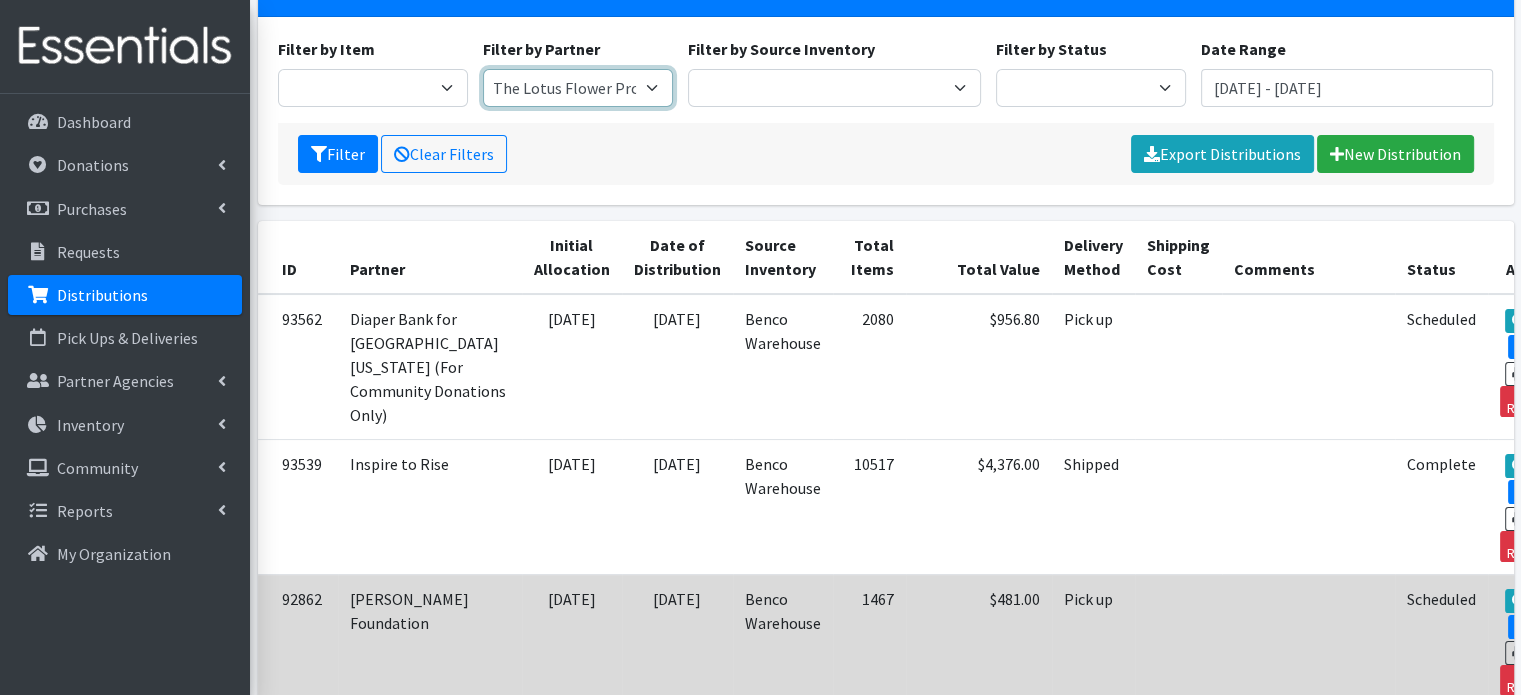 scroll, scrollTop: 0, scrollLeft: 0, axis: both 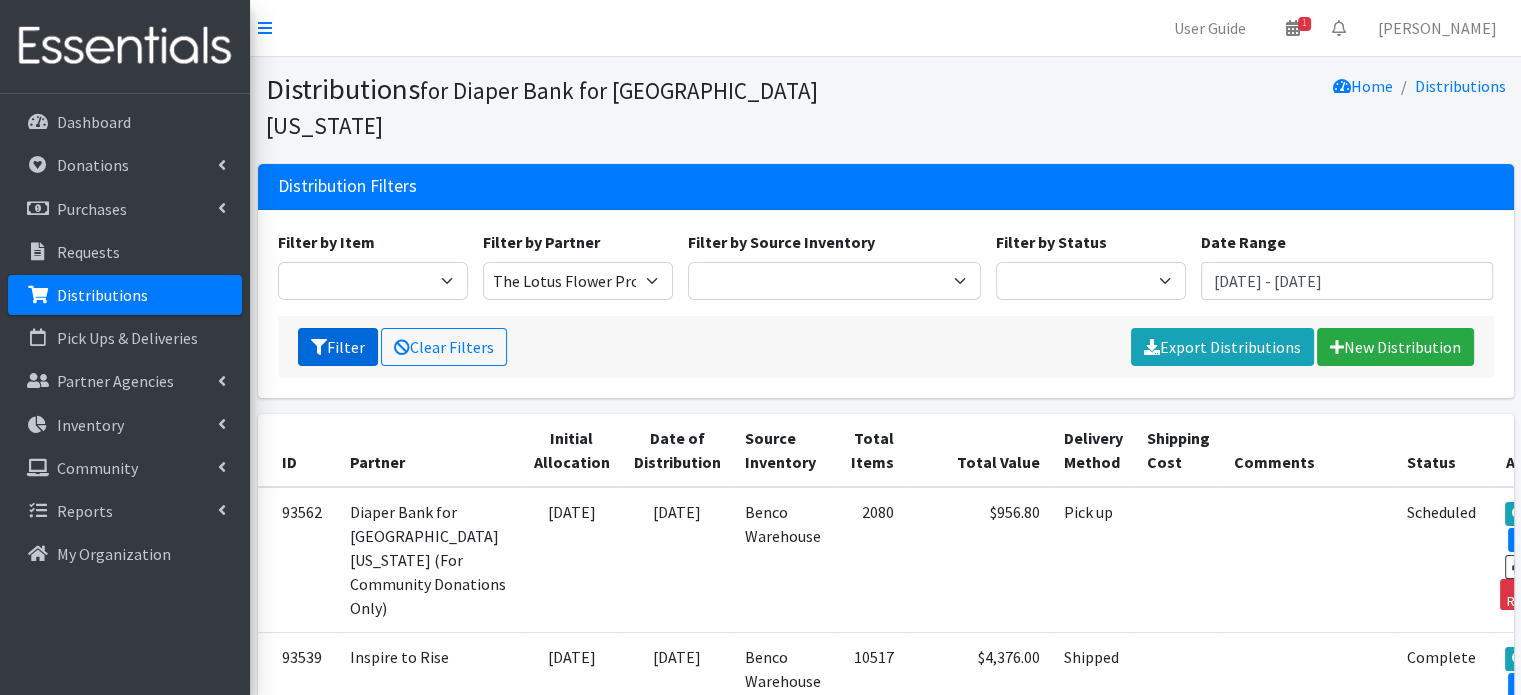 click on "Filter" at bounding box center (338, 347) 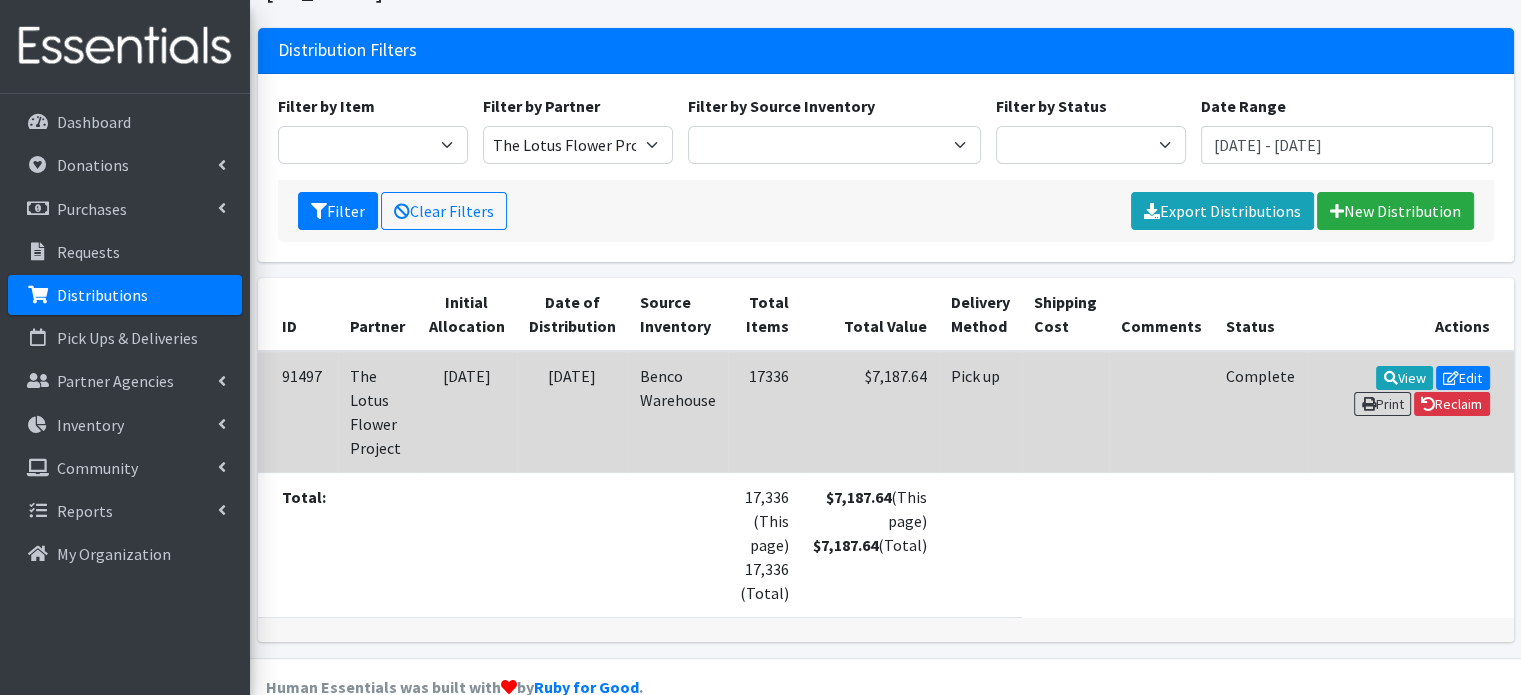 scroll, scrollTop: 138, scrollLeft: 0, axis: vertical 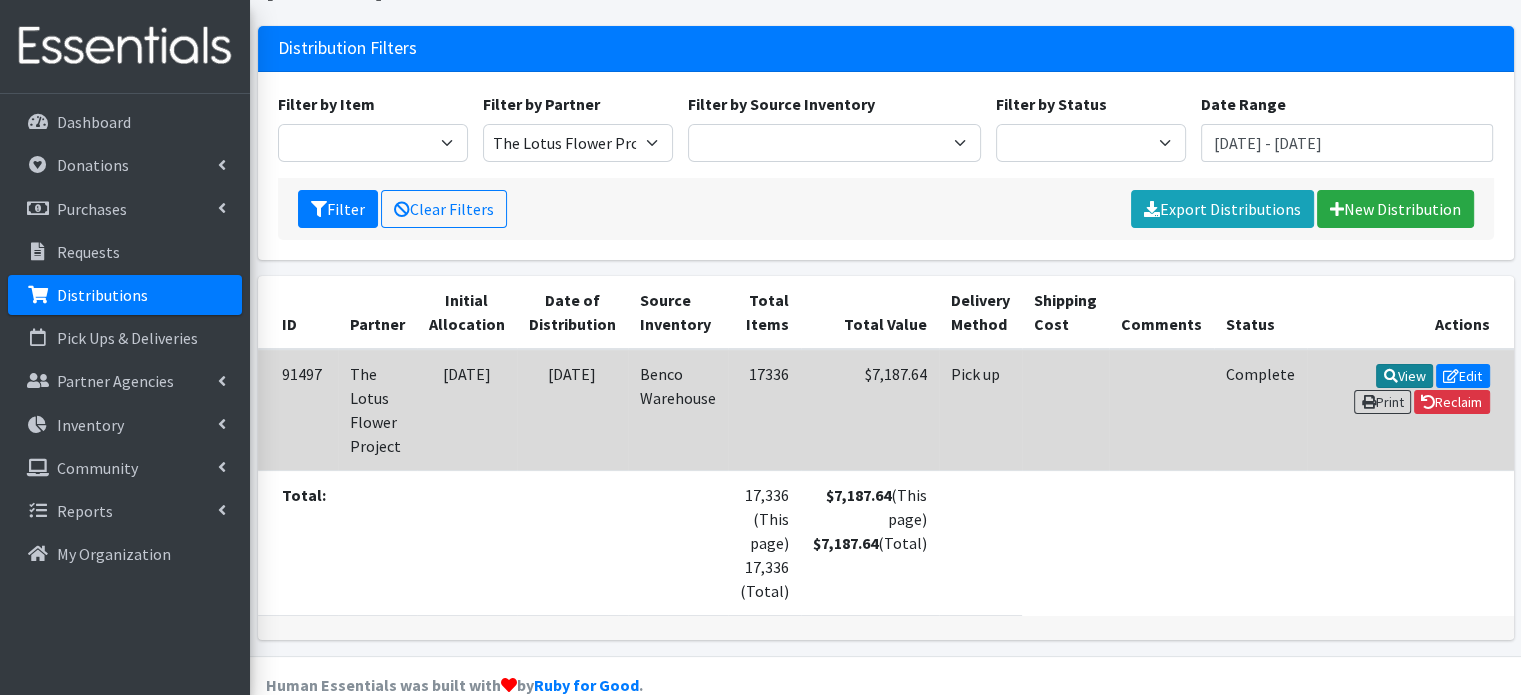 click on "View" at bounding box center [1404, 376] 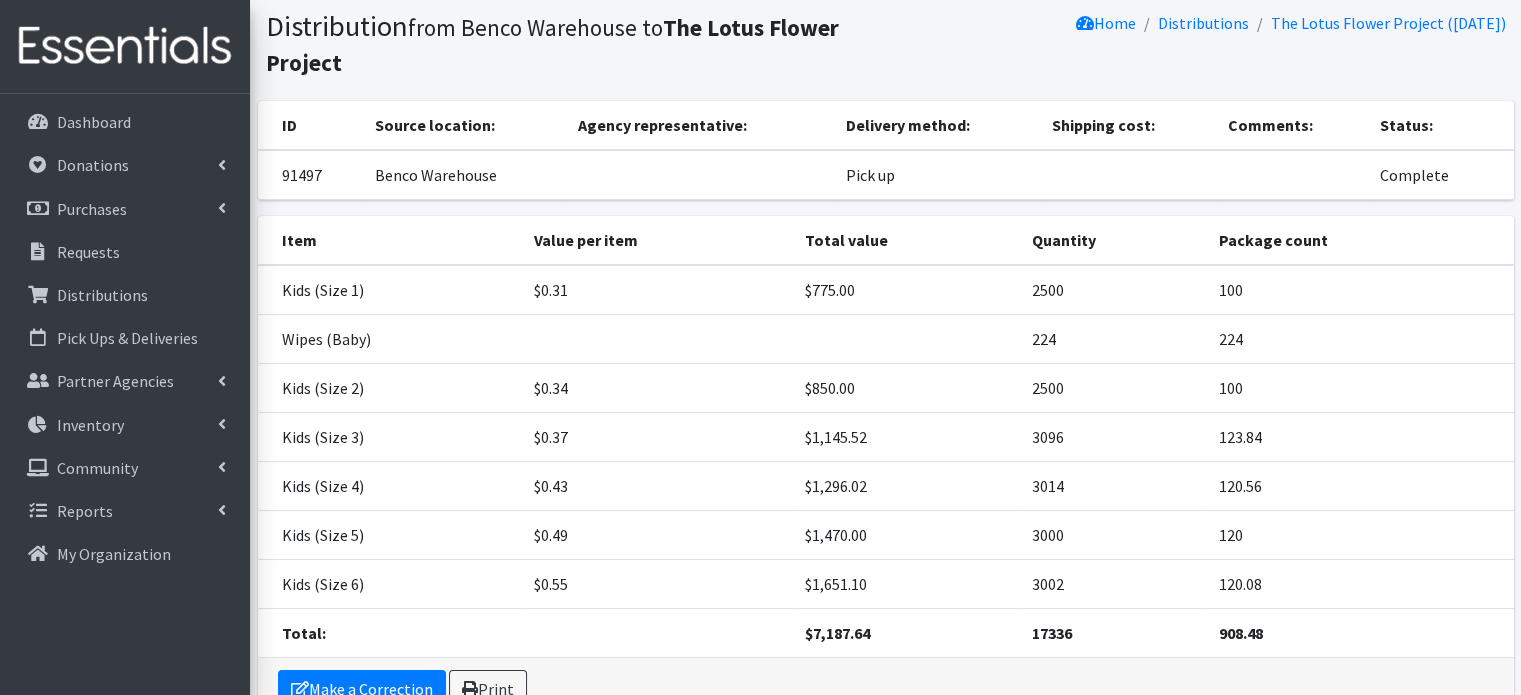 scroll, scrollTop: 0, scrollLeft: 0, axis: both 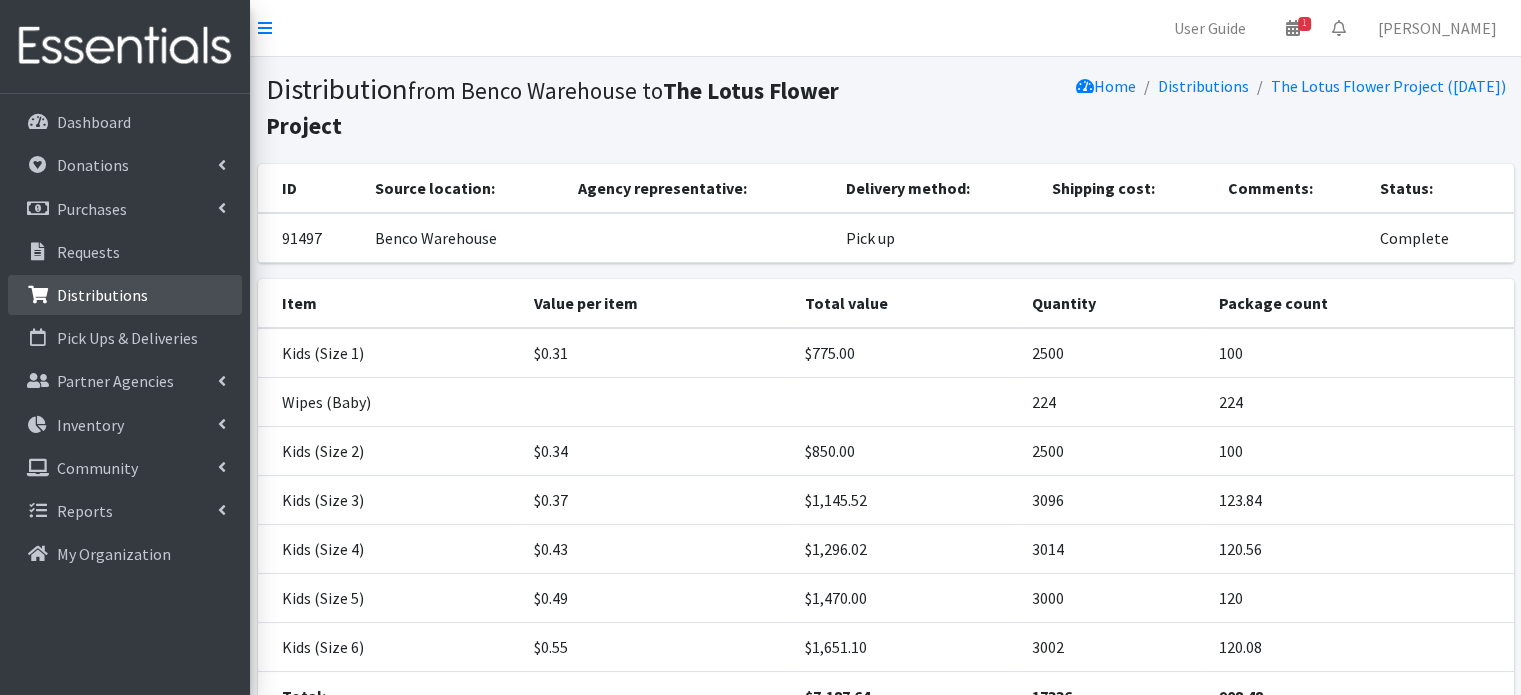 click on "Distributions" at bounding box center (102, 295) 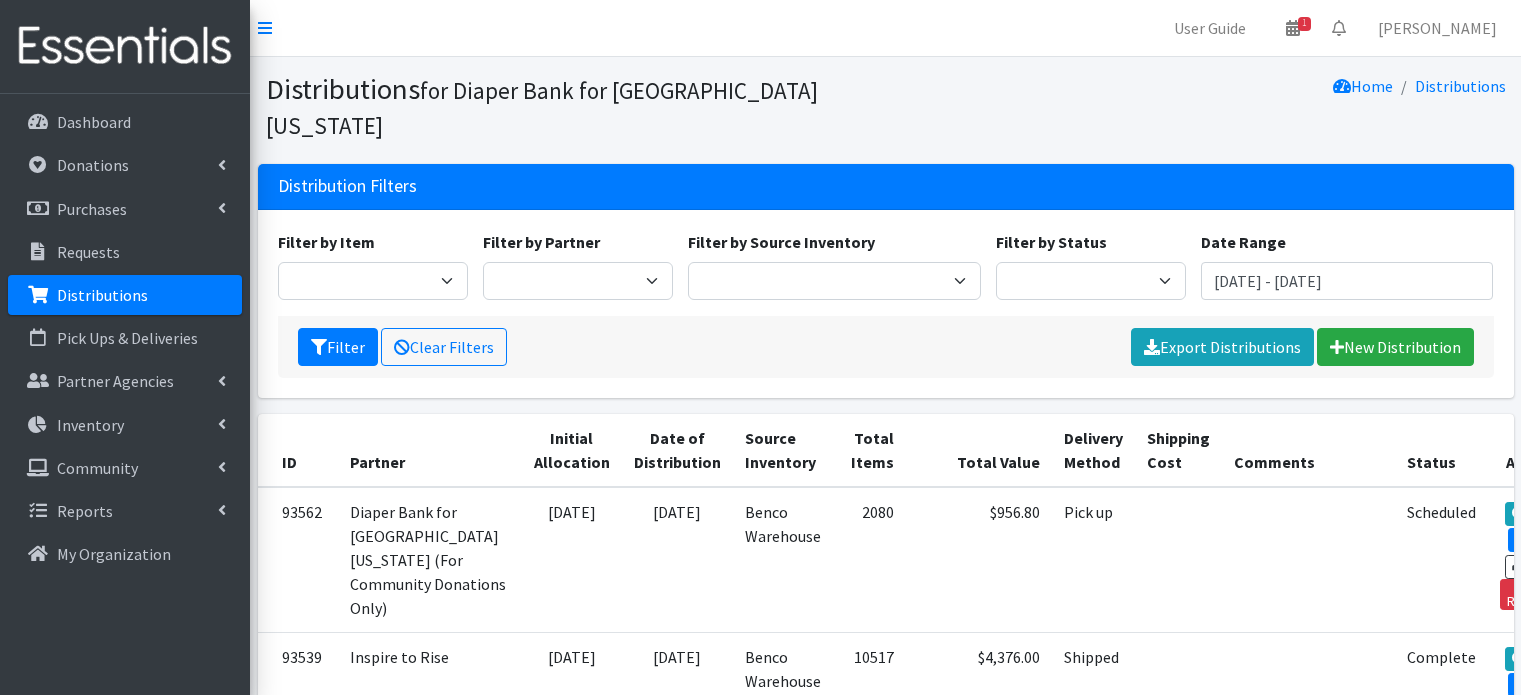scroll, scrollTop: 0, scrollLeft: 0, axis: both 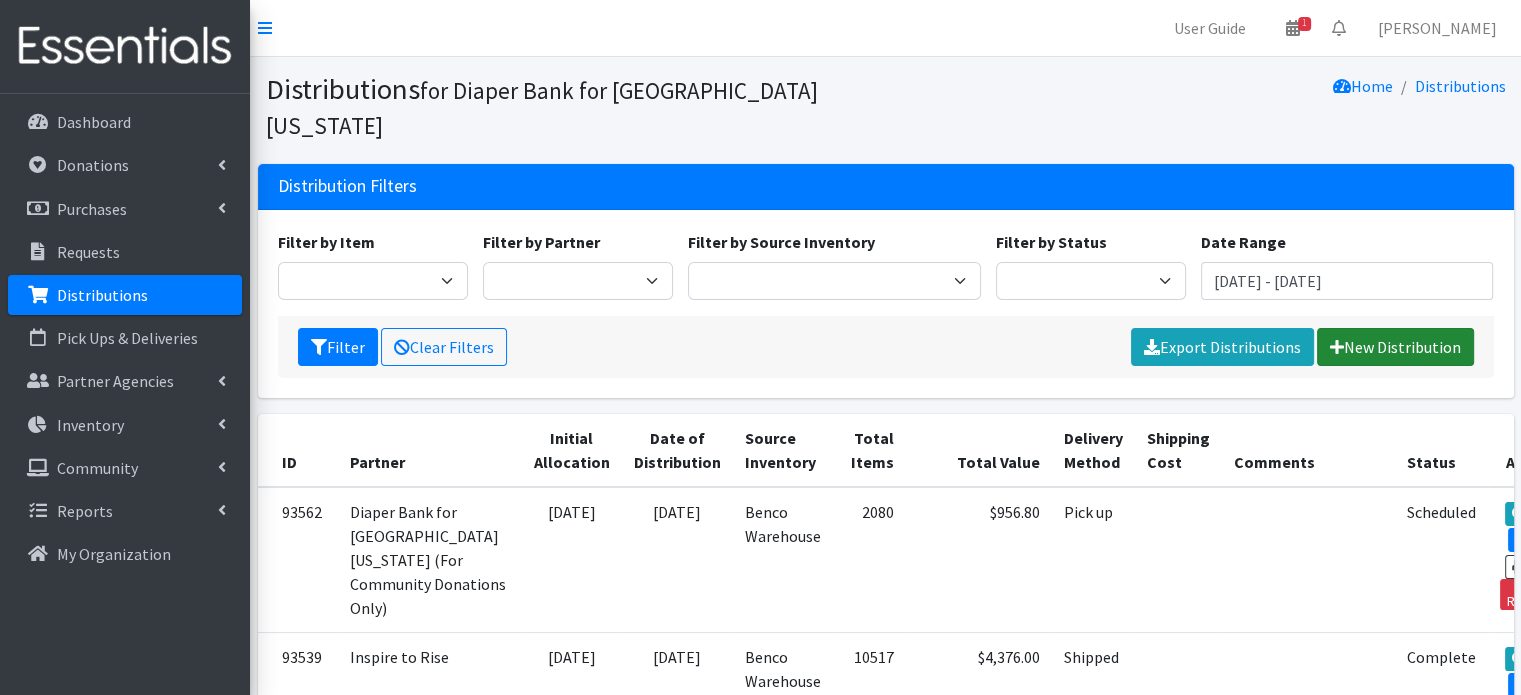 click on "New Distribution" at bounding box center [1395, 347] 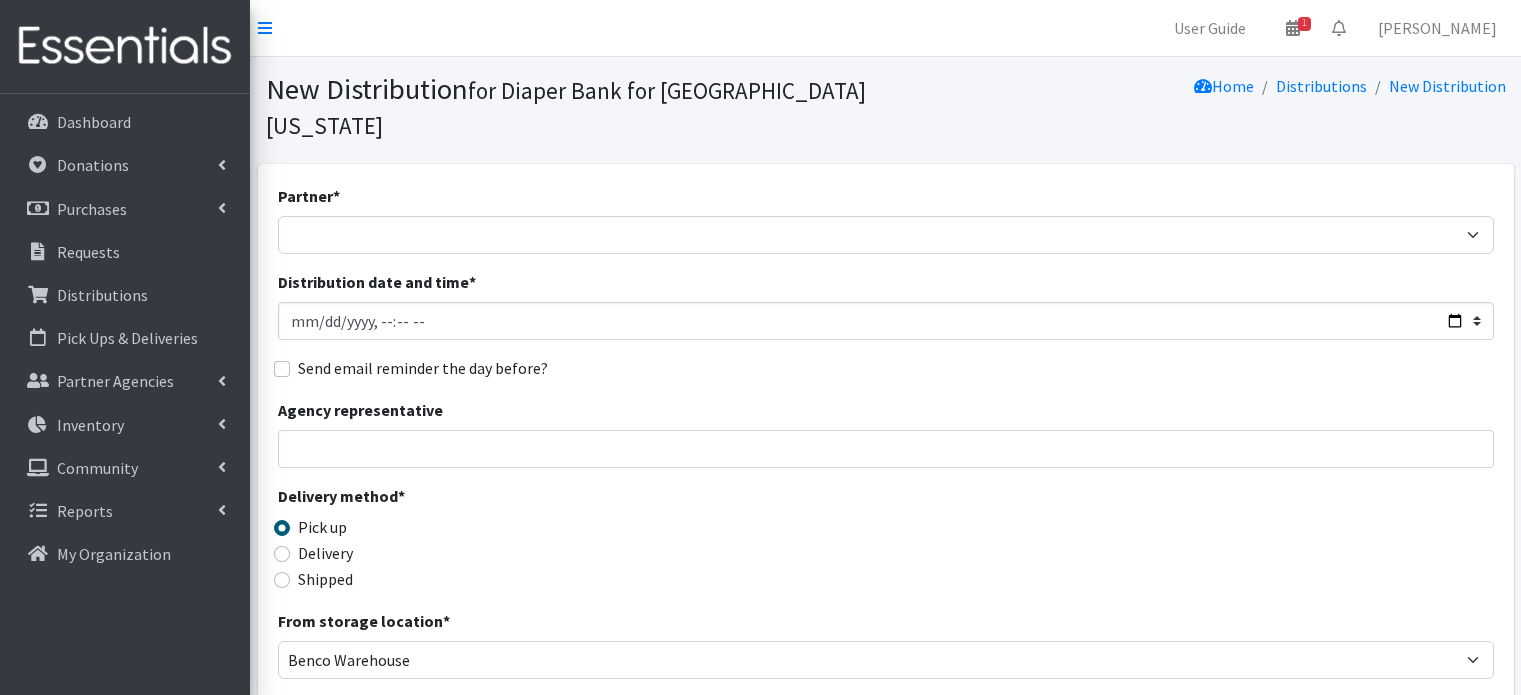 scroll, scrollTop: 0, scrollLeft: 0, axis: both 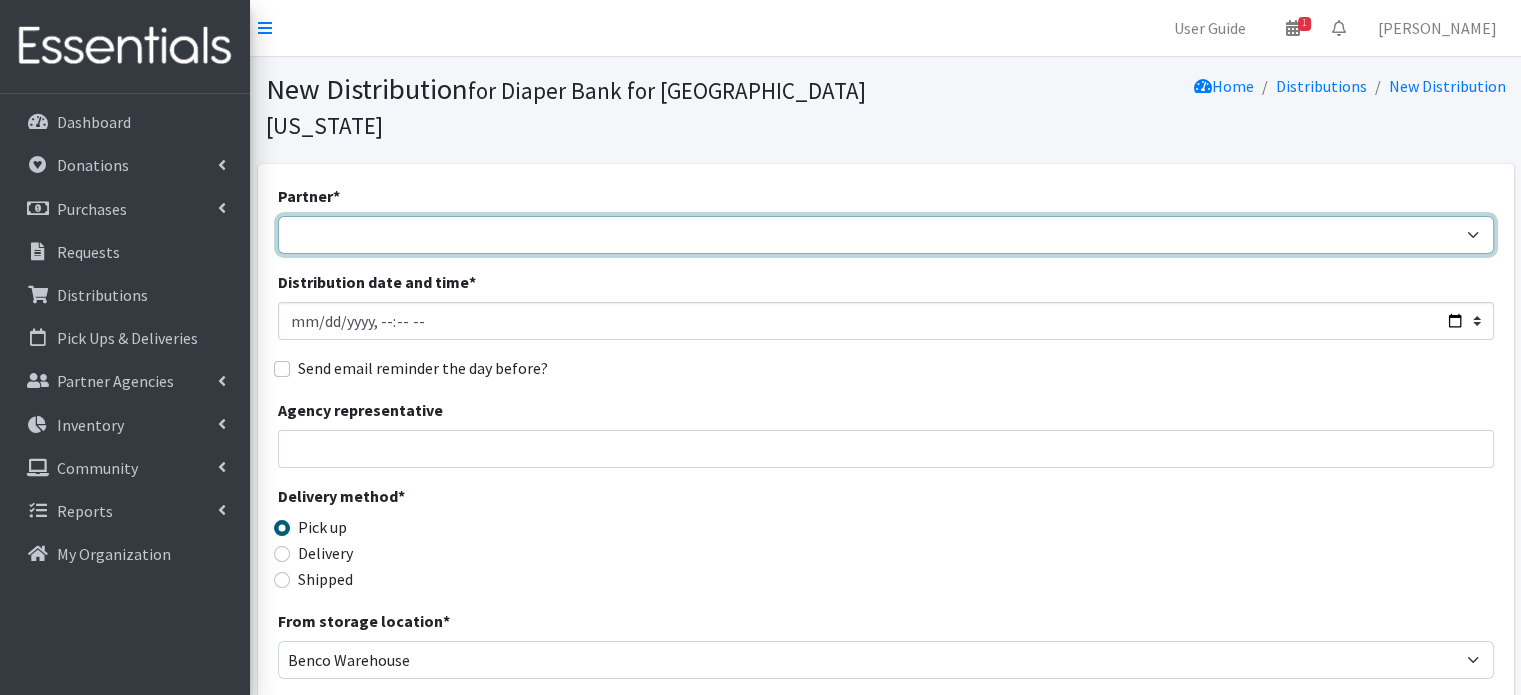 click on "Adore Me Nanny
Baby Luv Pregnancy Center
Children of Inmates
Daniel Kids
Diaper Bank (Direct Distribution)
Diaper Bank for Northeast Florida (For Community Donations Only)
Early Learning Coalition of Duval
Exchange Club Family Center
Family Promise of Jacksonville
Family Support Services (Center of Hope)
Gateway-Steps to Recovery
Hadassah's Hope
Inspire to Rise
Jonathan Jean Foundation
National Doula Network
National Doula Network - Marie Hester
National Doula Network - Sharon Lonix
Positive Family Pivot
Ronald McDonald House Charities of Jacksonville
Seeds of Love Outreach
Sunshine Health
Test Account
The Lotus Flower Project" at bounding box center (886, 235) 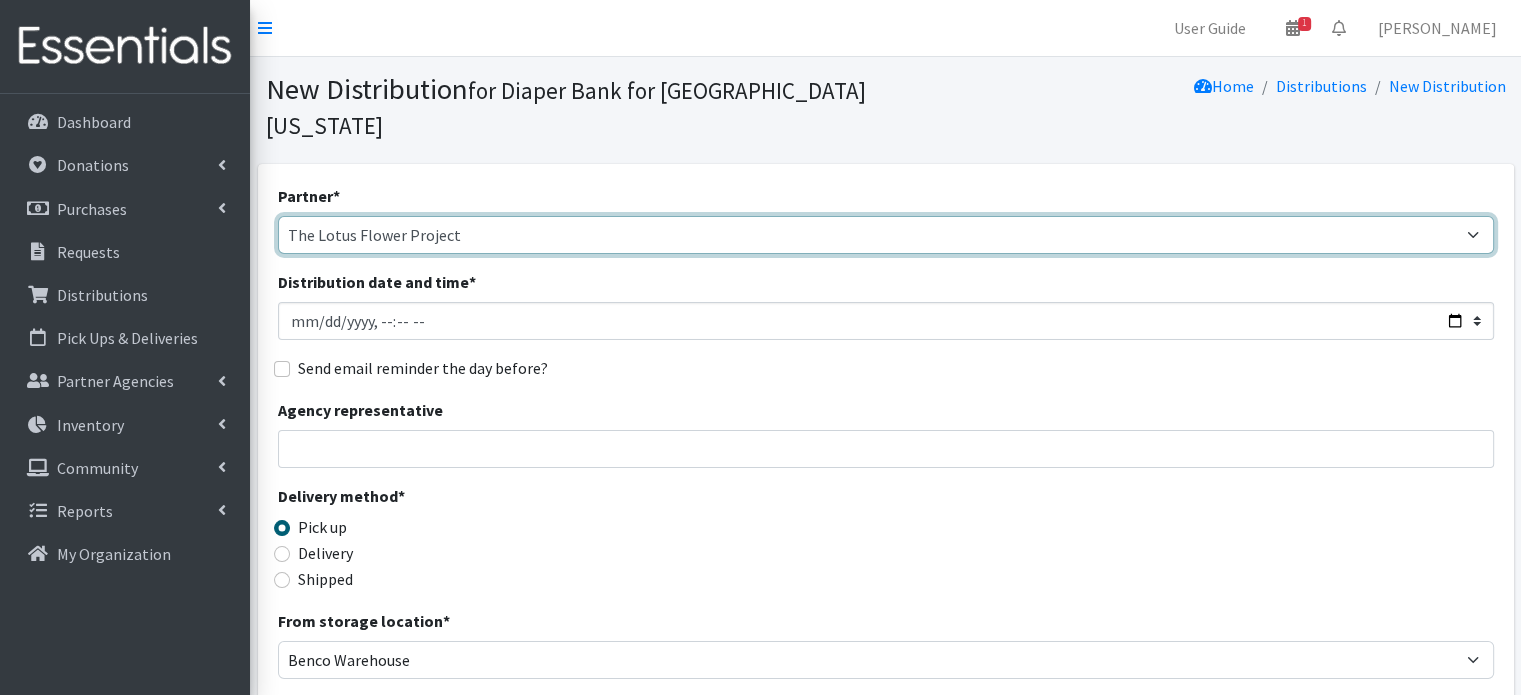 click on "Adore Me Nanny
Baby Luv Pregnancy Center
Children of Inmates
Daniel Kids
Diaper Bank (Direct Distribution)
Diaper Bank for Northeast Florida (For Community Donations Only)
Early Learning Coalition of Duval
Exchange Club Family Center
Family Promise of Jacksonville
Family Support Services (Center of Hope)
Gateway-Steps to Recovery
Hadassah's Hope
Inspire to Rise
Jonathan Jean Foundation
National Doula Network
National Doula Network - Marie Hester
National Doula Network - Sharon Lonix
Positive Family Pivot
Ronald McDonald House Charities of Jacksonville
Seeds of Love Outreach
Sunshine Health
Test Account
The Lotus Flower Project" at bounding box center (886, 235) 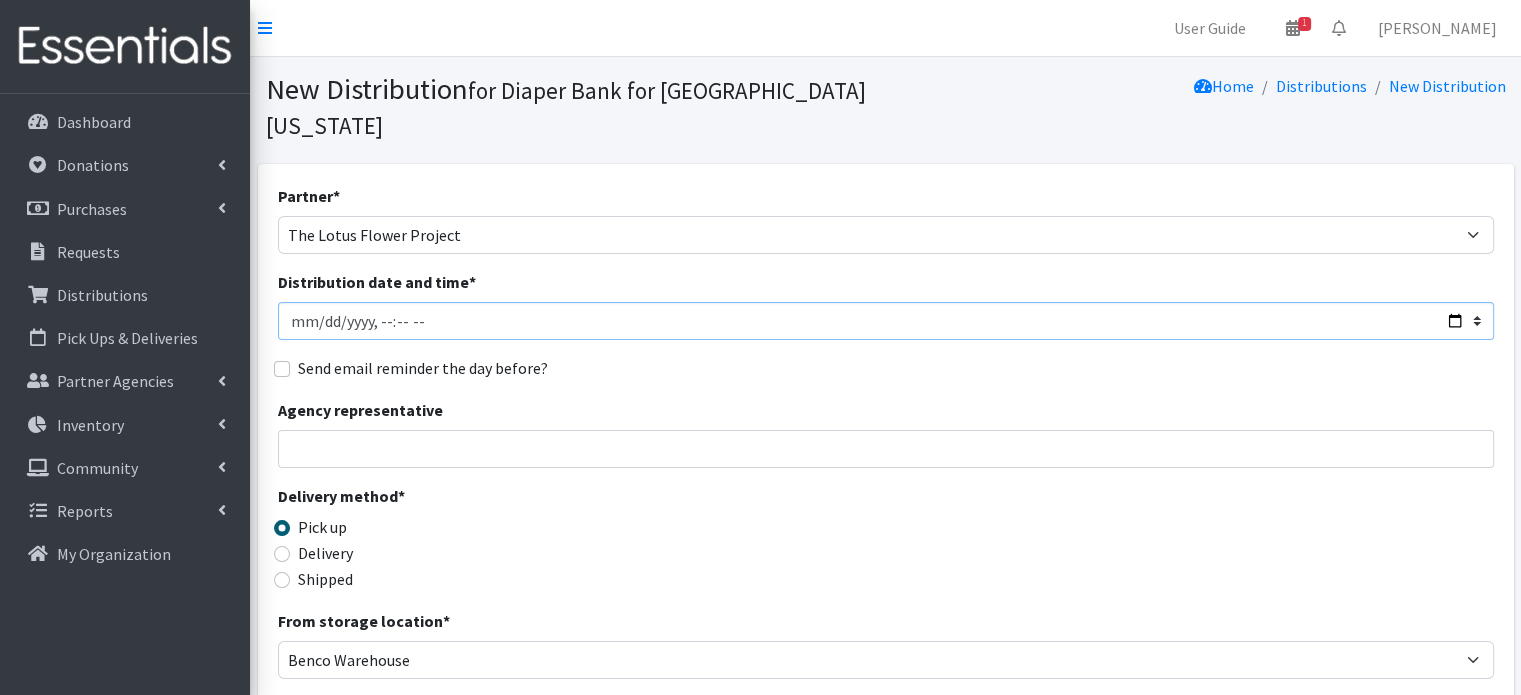 click on "Distribution date and time  *" at bounding box center [886, 321] 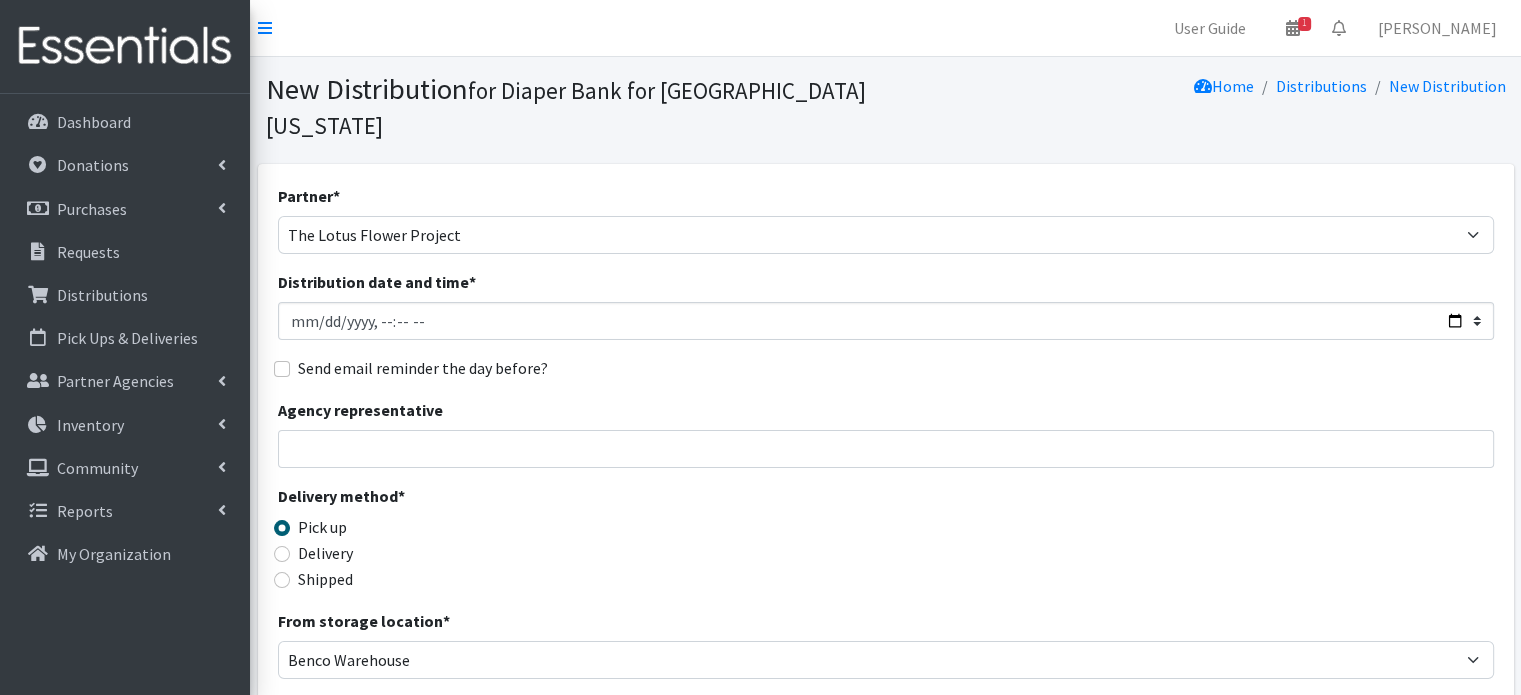 type on "2025-08-01T11:59" 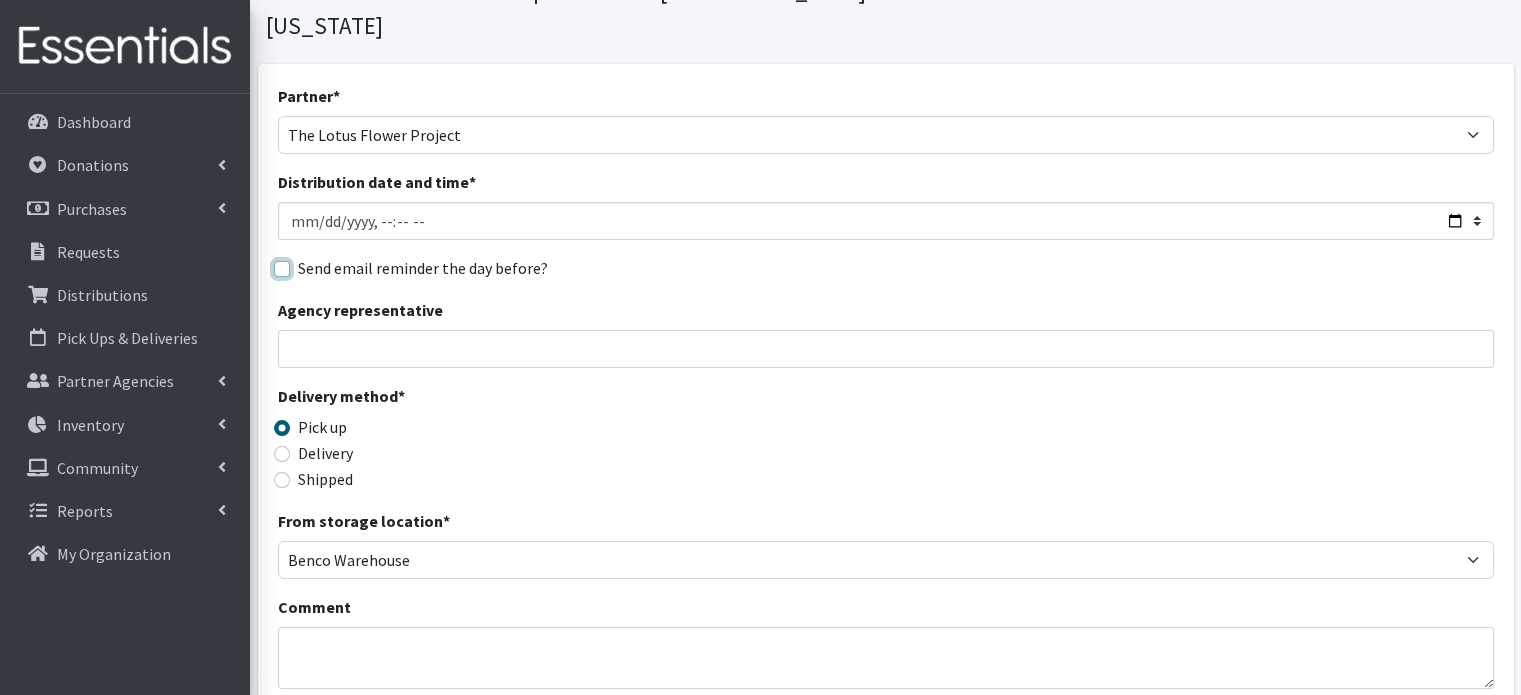 click on "Send email reminder the day before?" at bounding box center (282, 269) 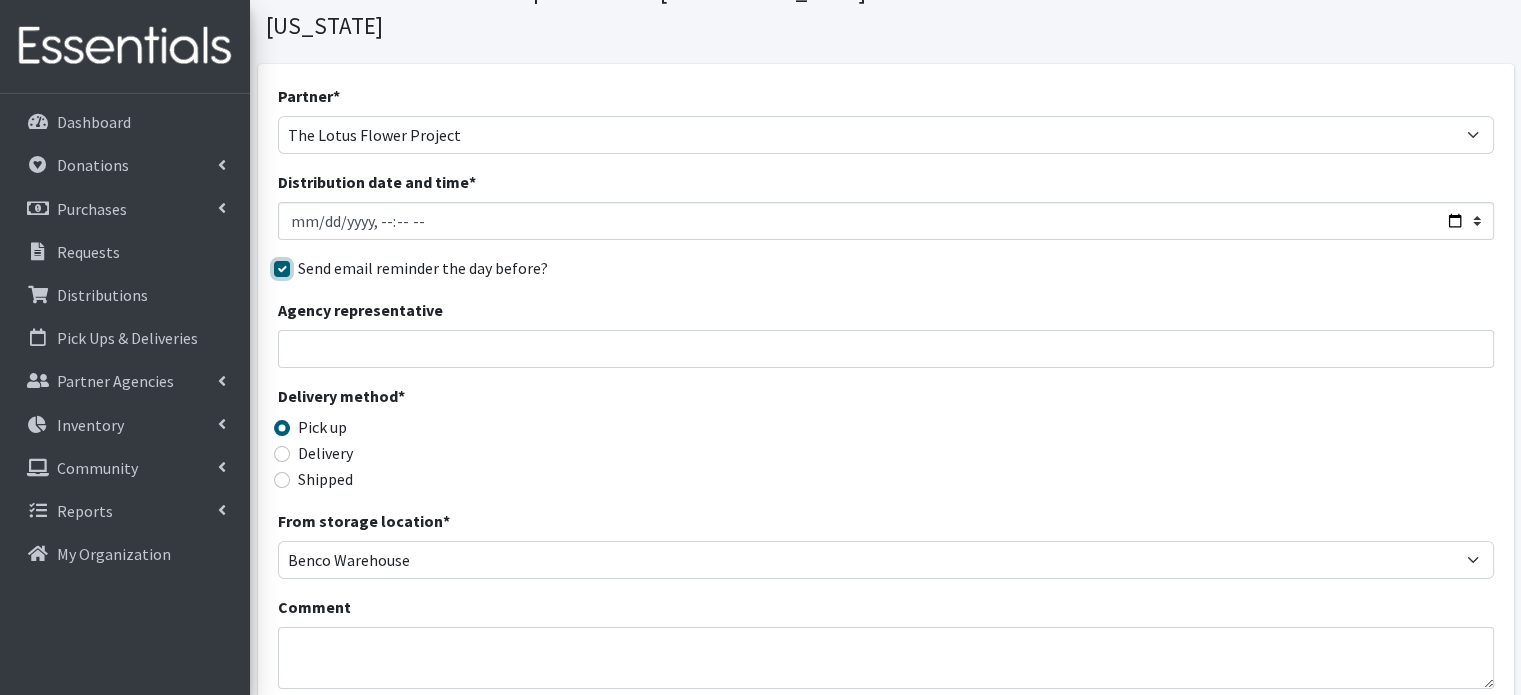 click on "Send email reminder the day before?" at bounding box center [282, 269] 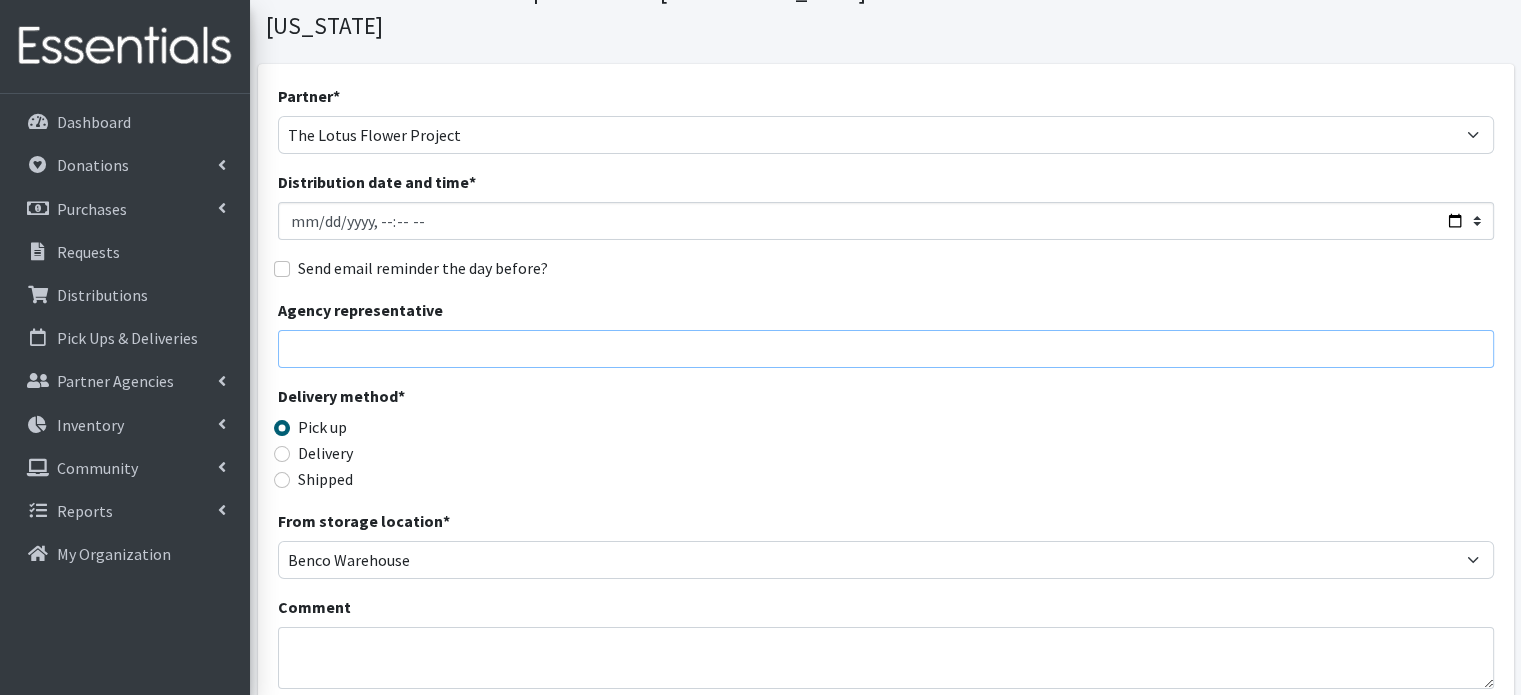 click on "Agency representative" at bounding box center (886, 349) 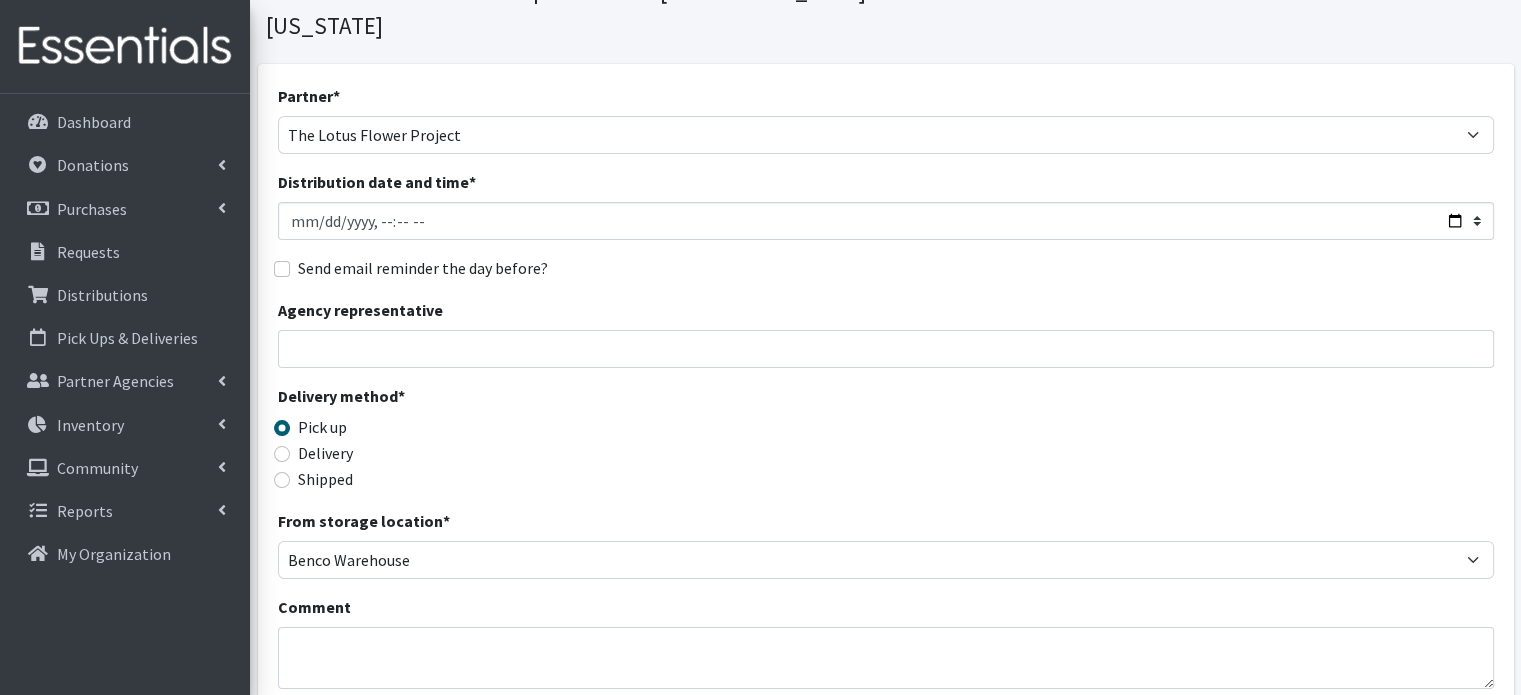 click on "Delivery method  * Pick up Delivery Shipped
Shipping cost" at bounding box center (886, 446) 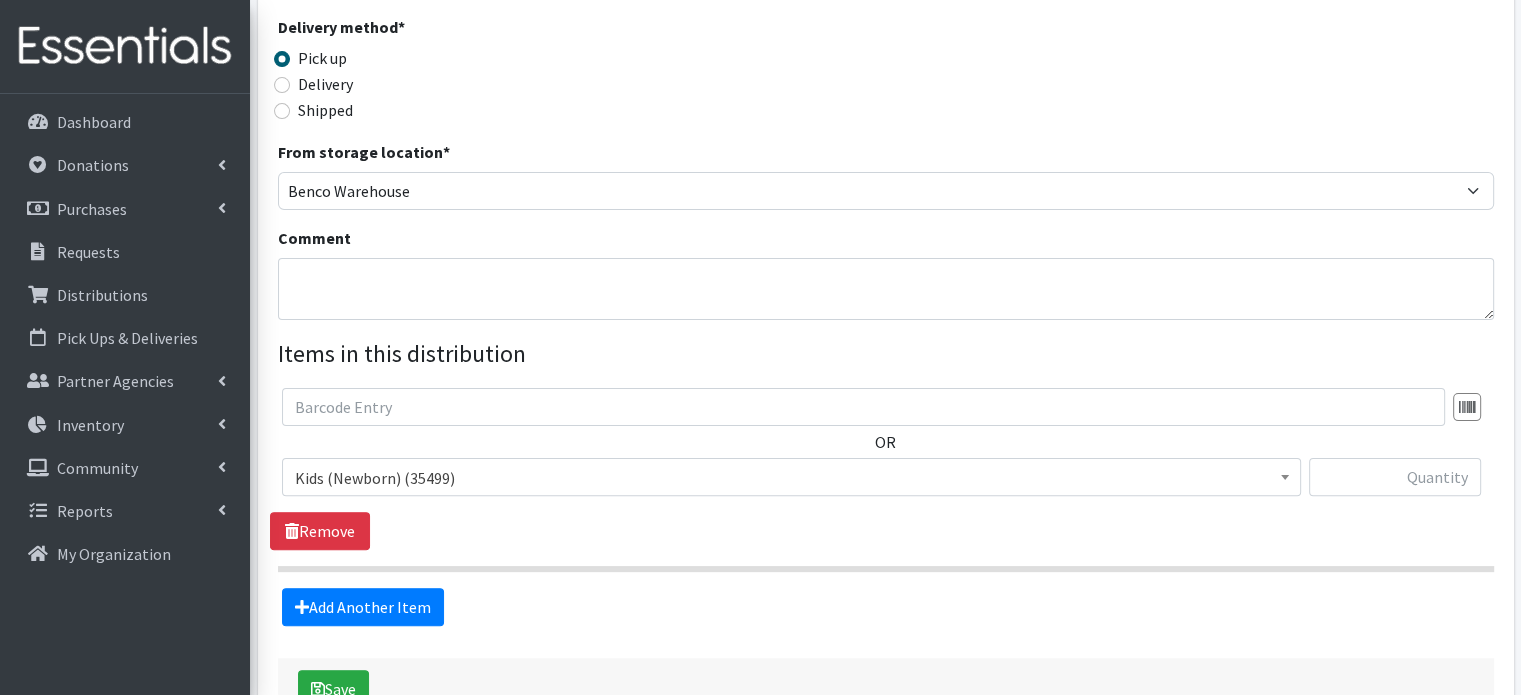 scroll, scrollTop: 468, scrollLeft: 0, axis: vertical 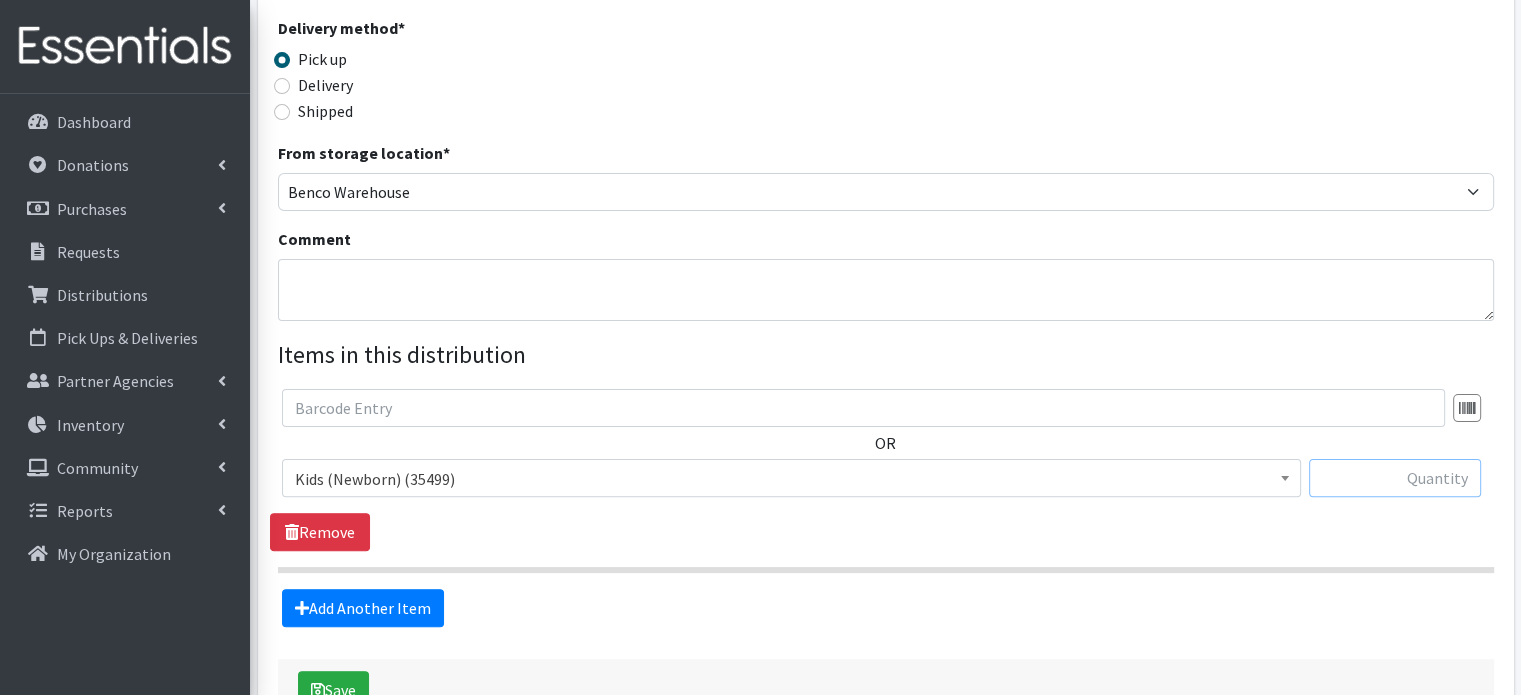 click at bounding box center (1395, 478) 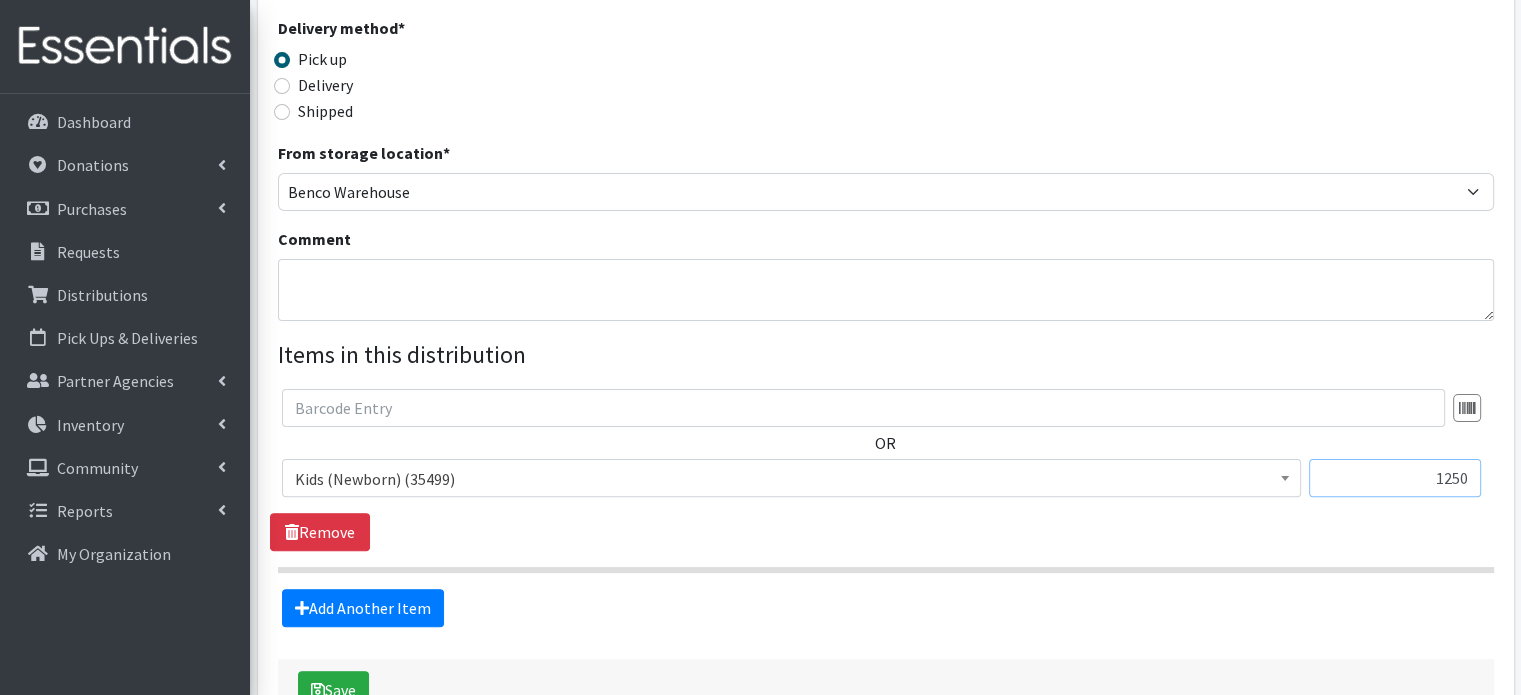 type on "1250" 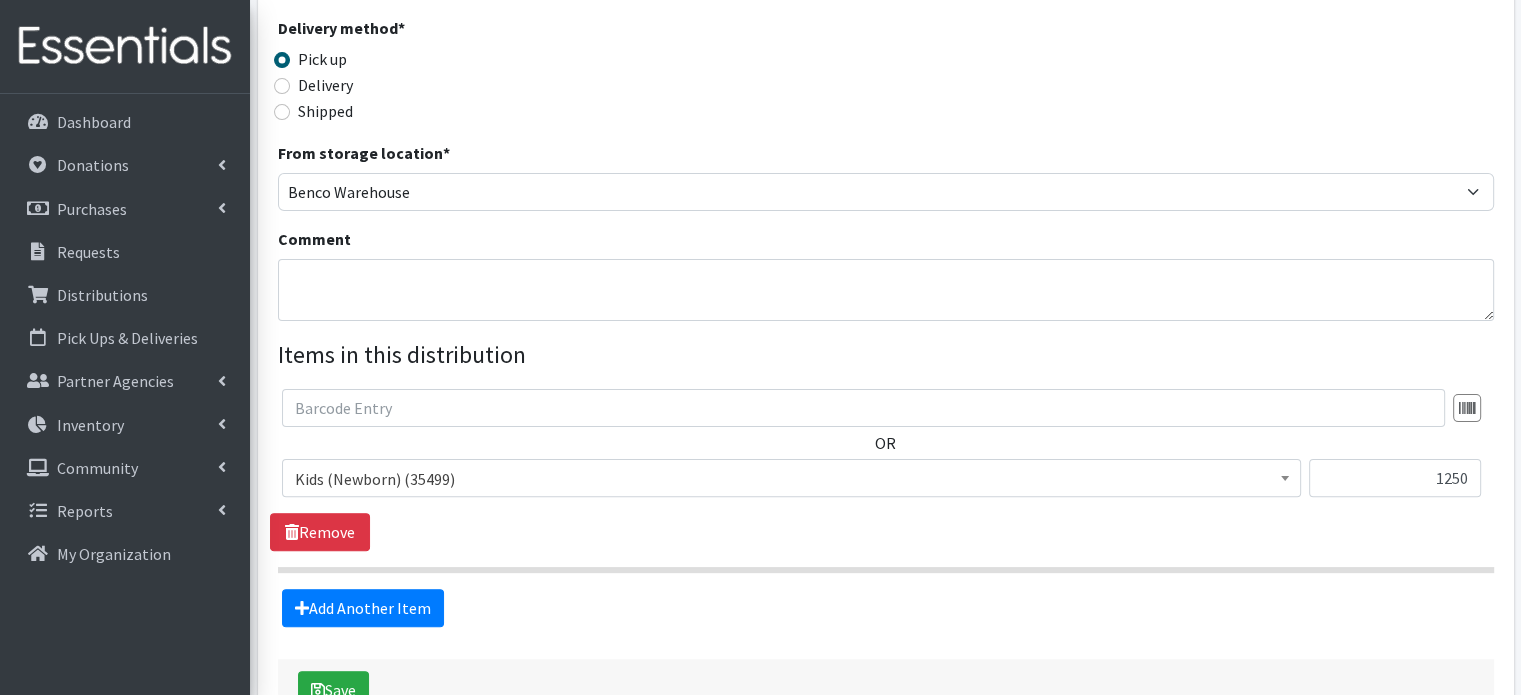 click on "Kids (Newborn) (35499)" at bounding box center [791, 479] 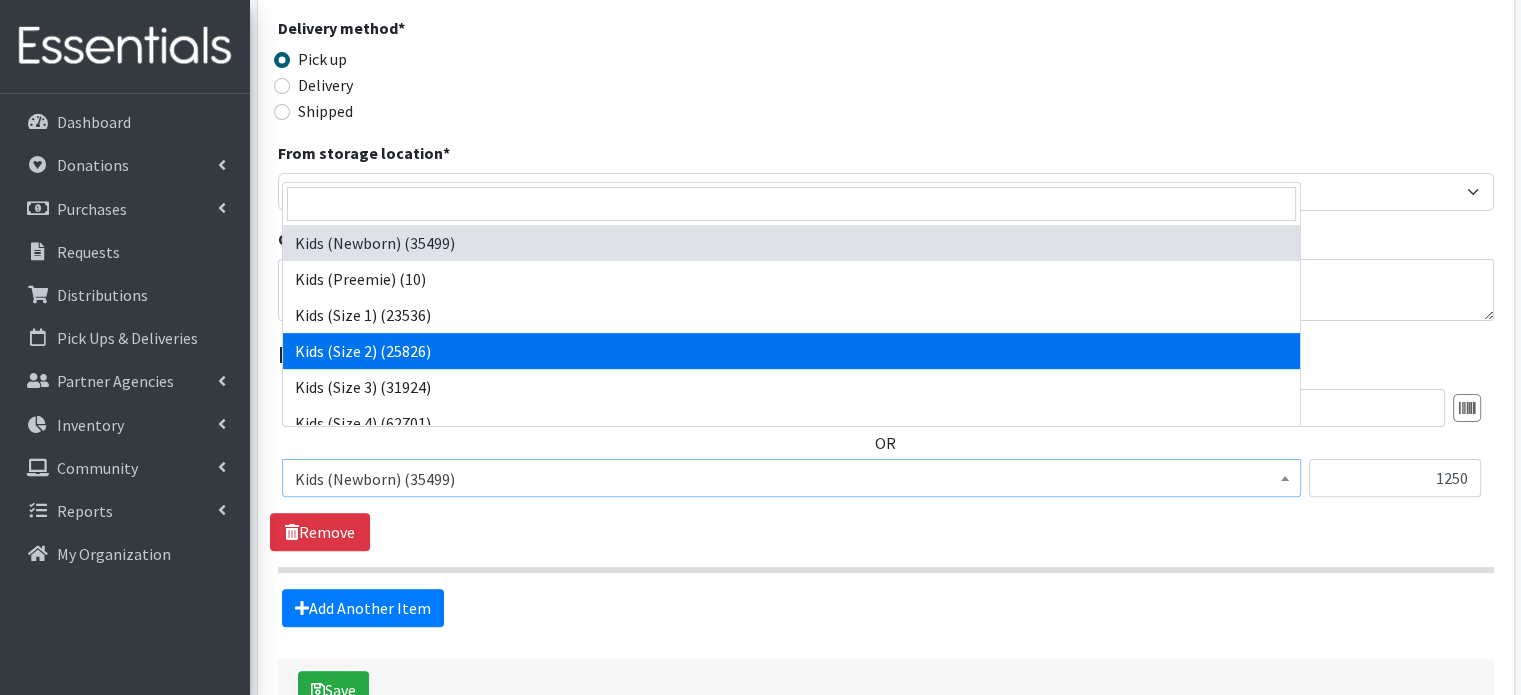 select on "4128" 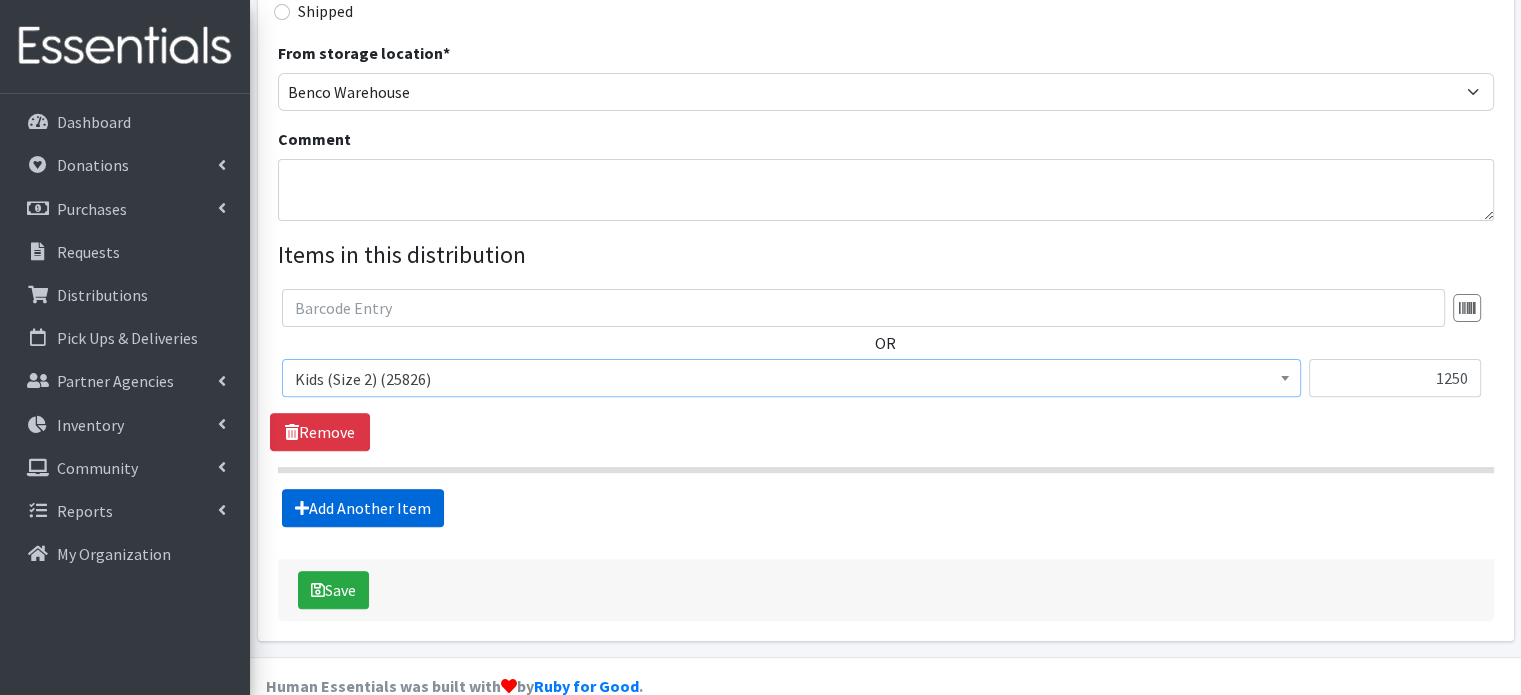 click on "Add Another Item" at bounding box center [363, 508] 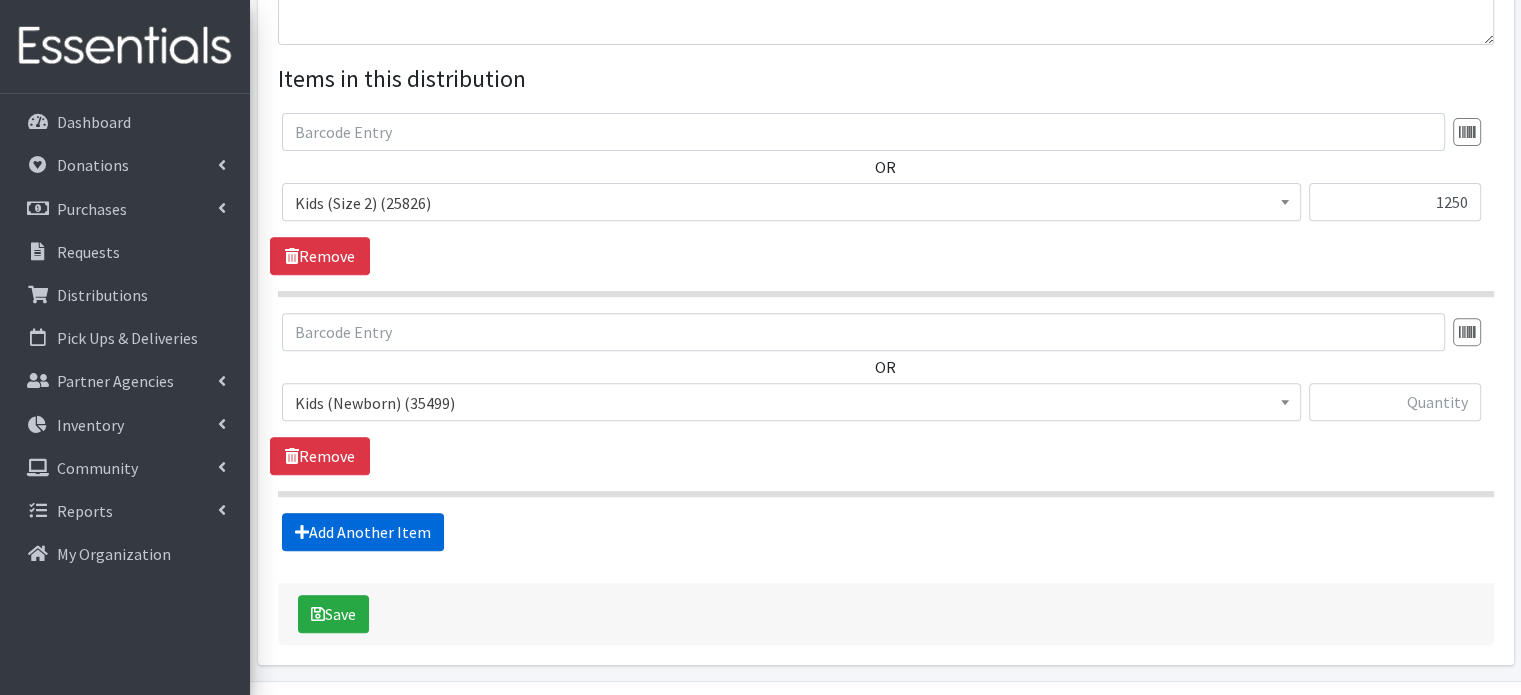 scroll, scrollTop: 768, scrollLeft: 0, axis: vertical 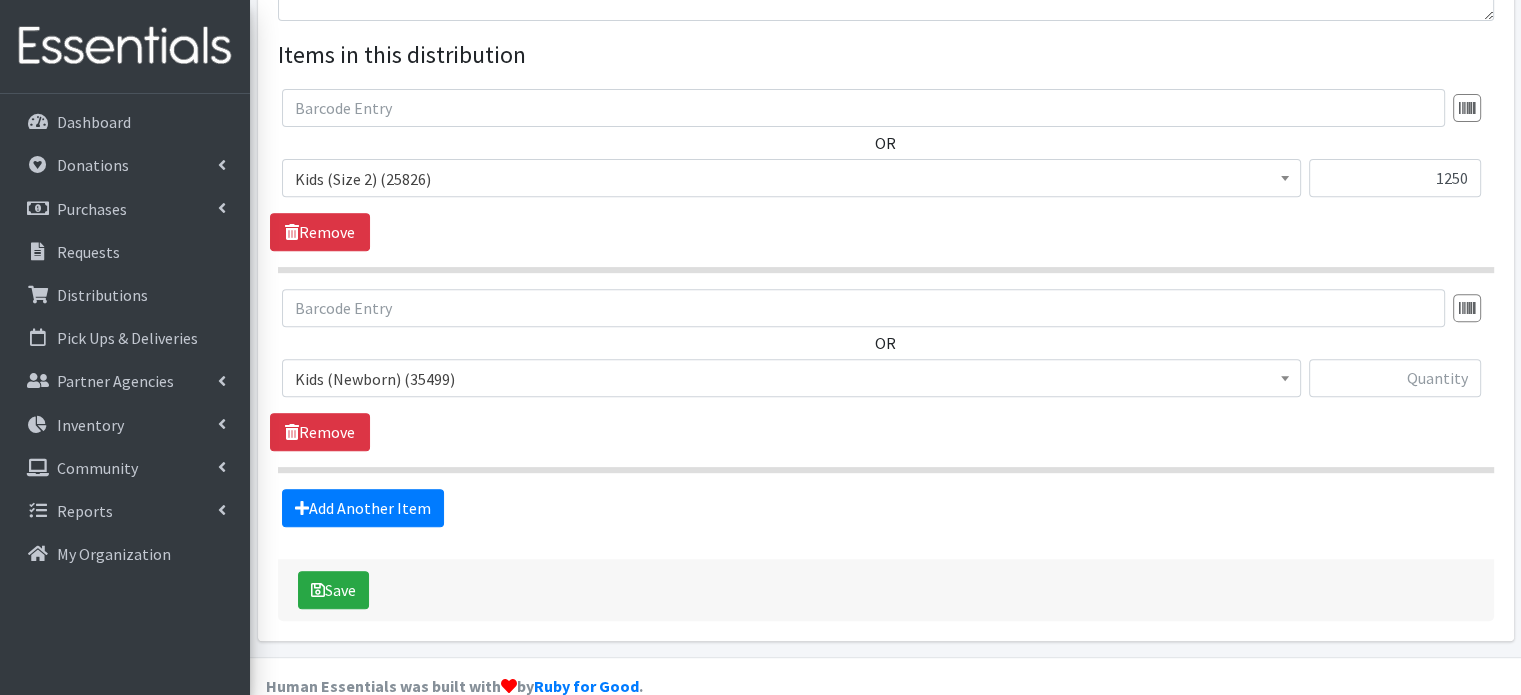 click on "Kids (Newborn) (35499)" at bounding box center (791, 379) 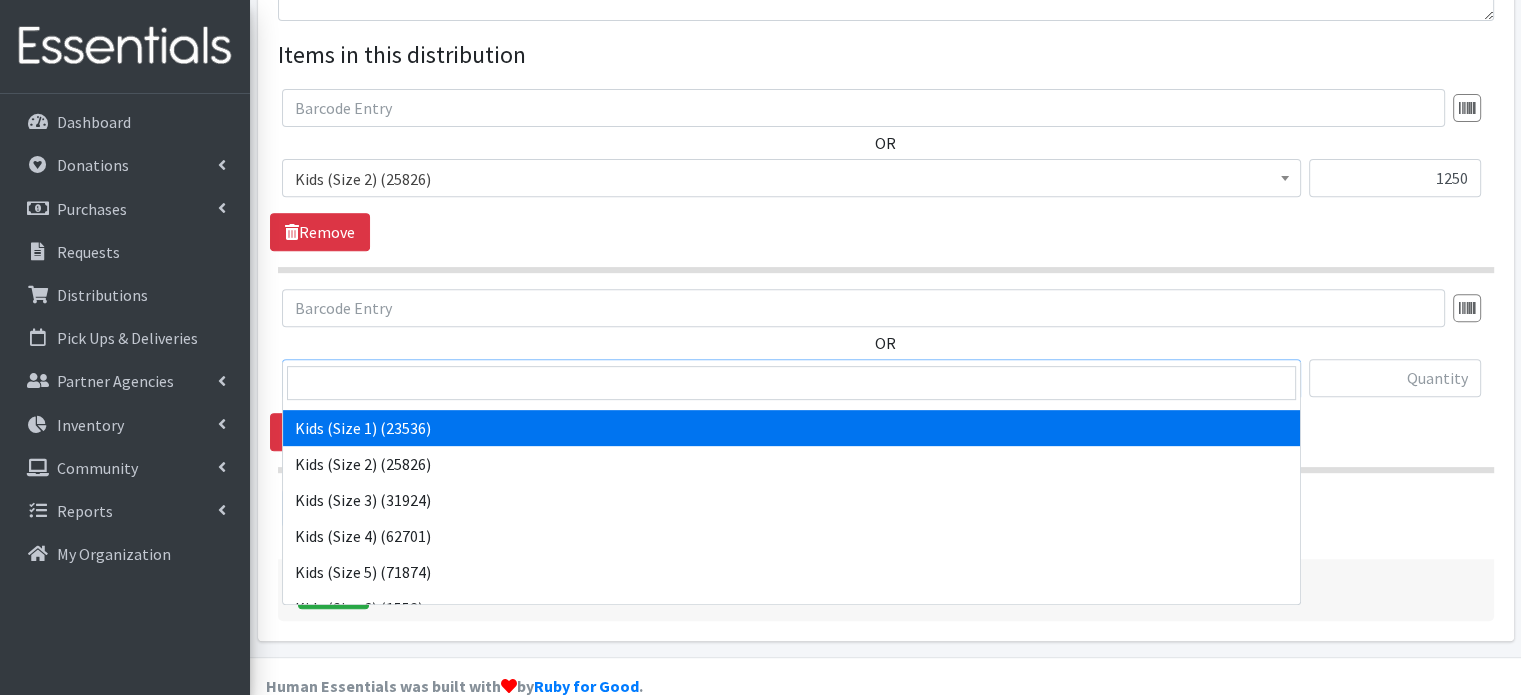 scroll, scrollTop: 100, scrollLeft: 0, axis: vertical 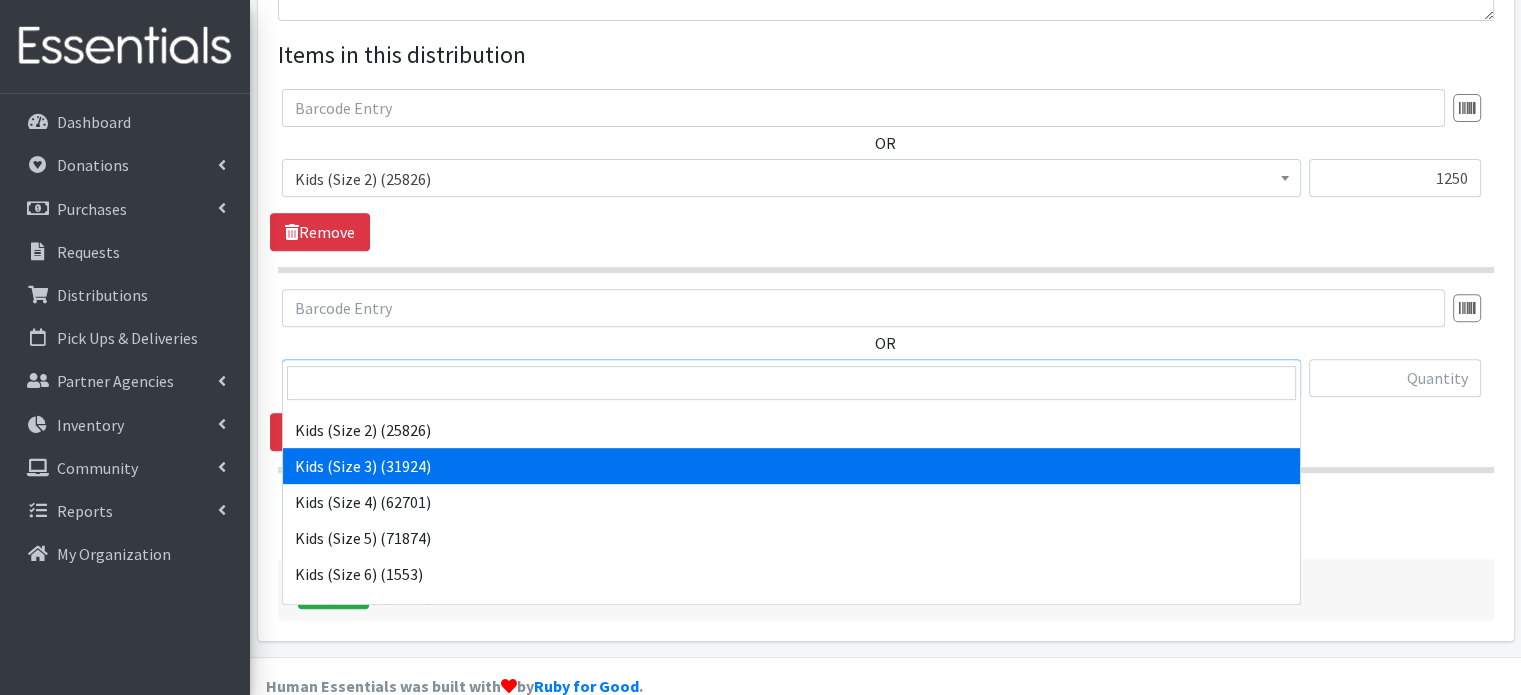 select on "4132" 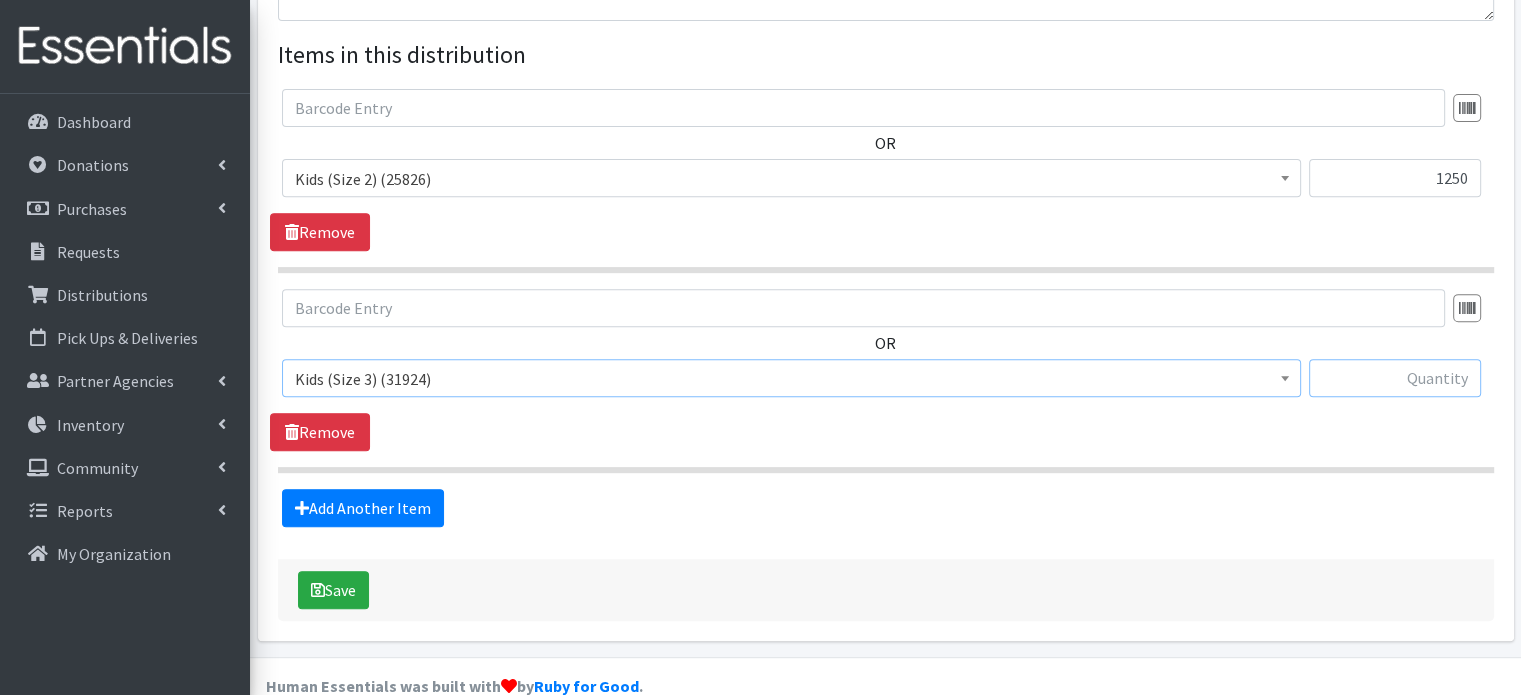 click at bounding box center (1395, 378) 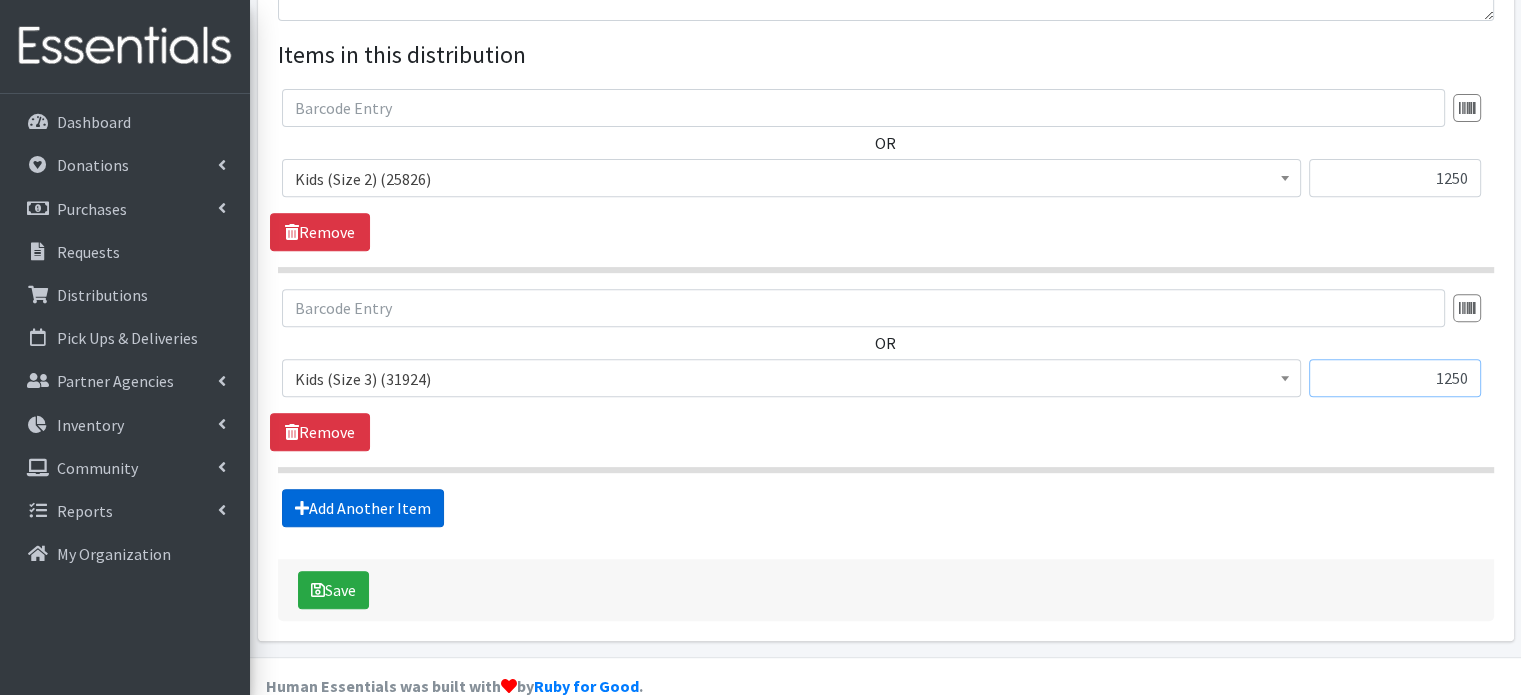 type on "1250" 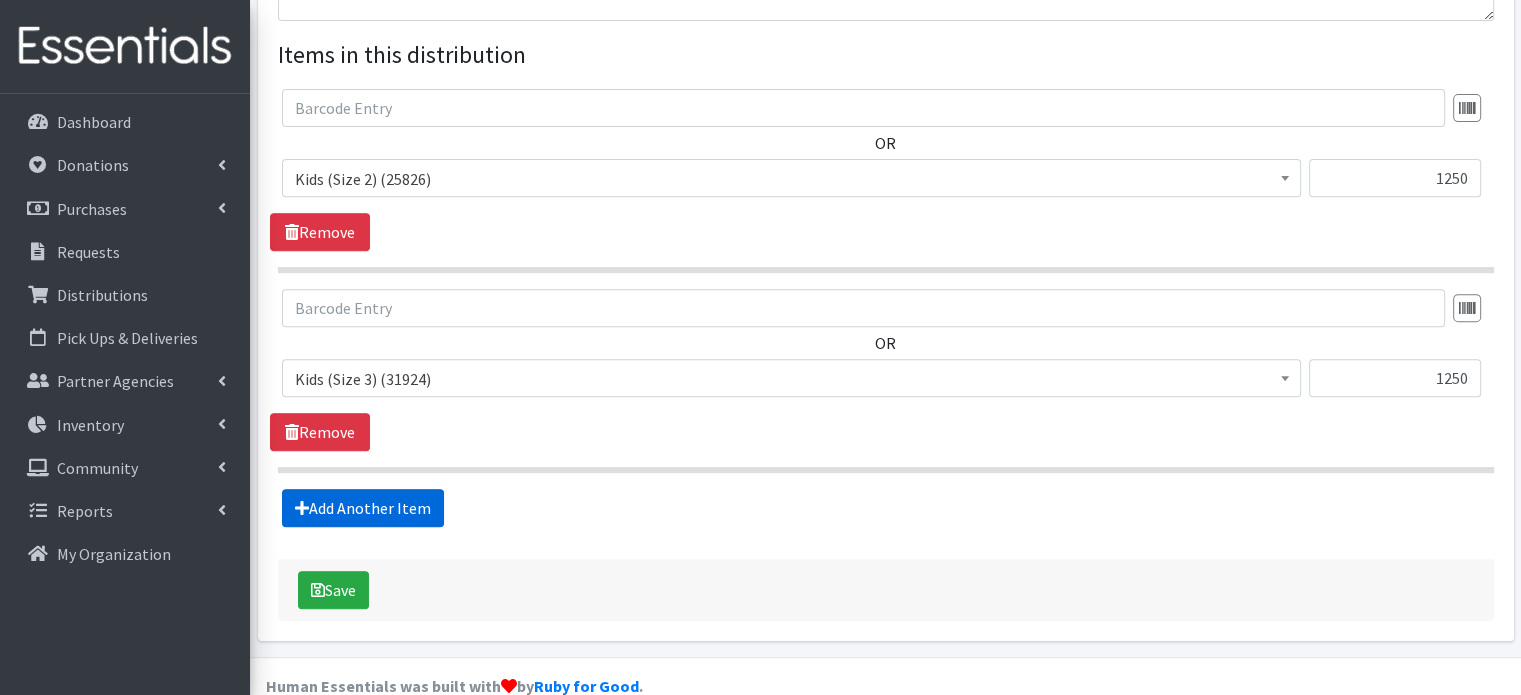click on "Add Another Item" at bounding box center [363, 508] 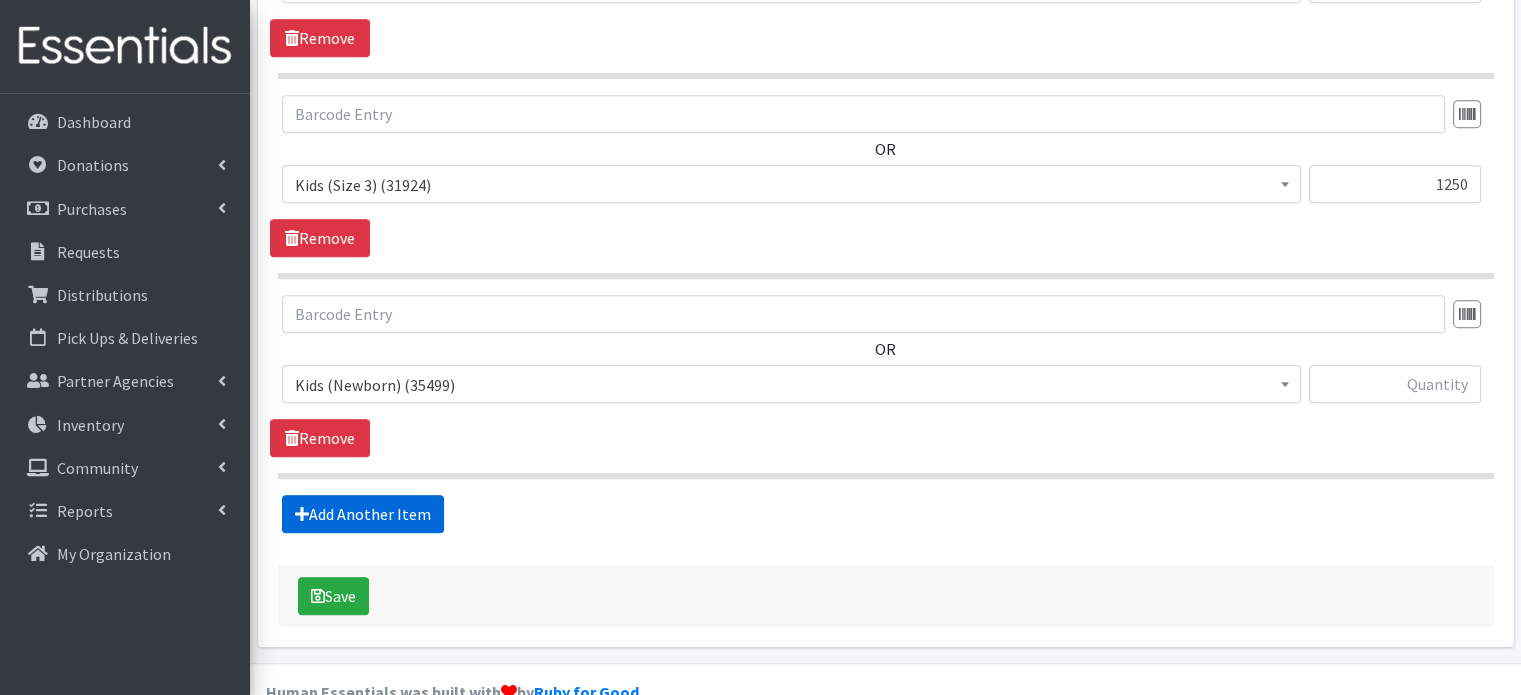 scroll, scrollTop: 967, scrollLeft: 0, axis: vertical 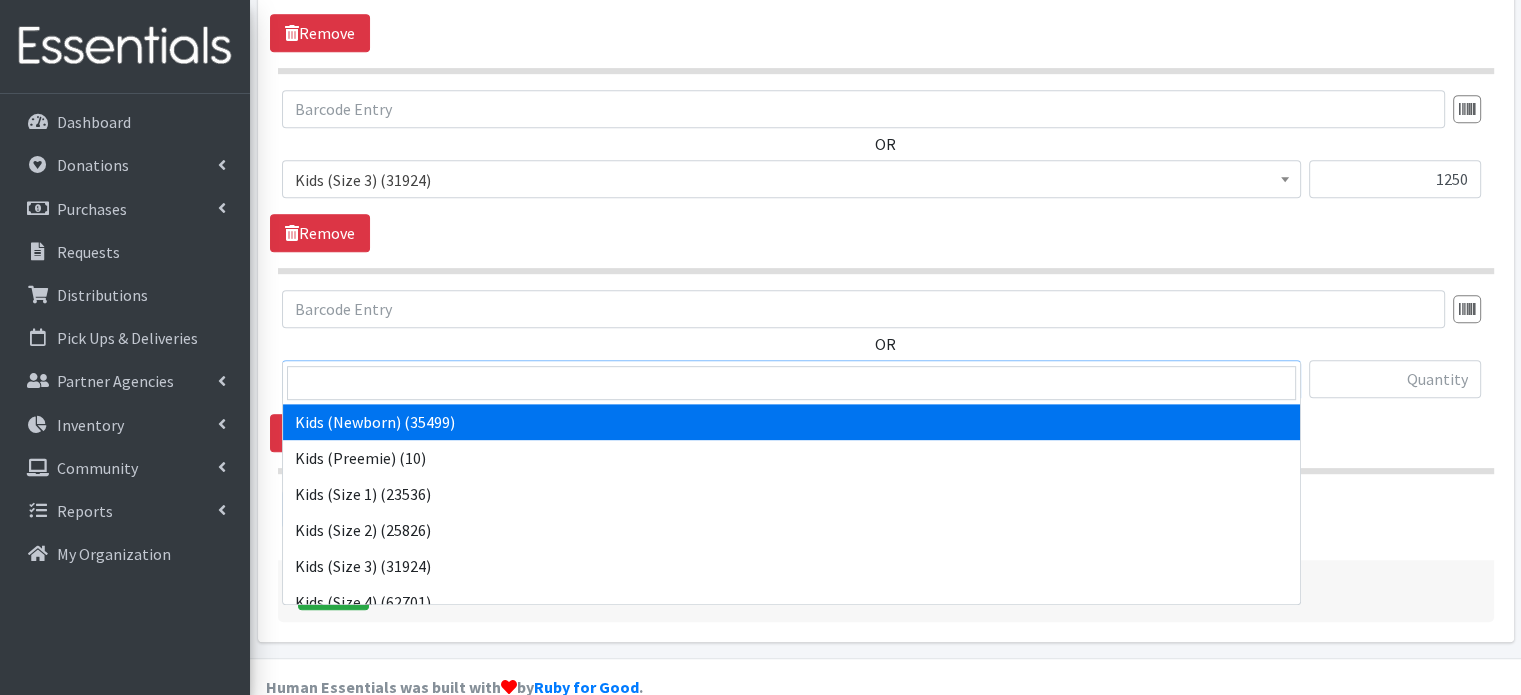 click on "Kids (Newborn) (35499)" at bounding box center (791, 380) 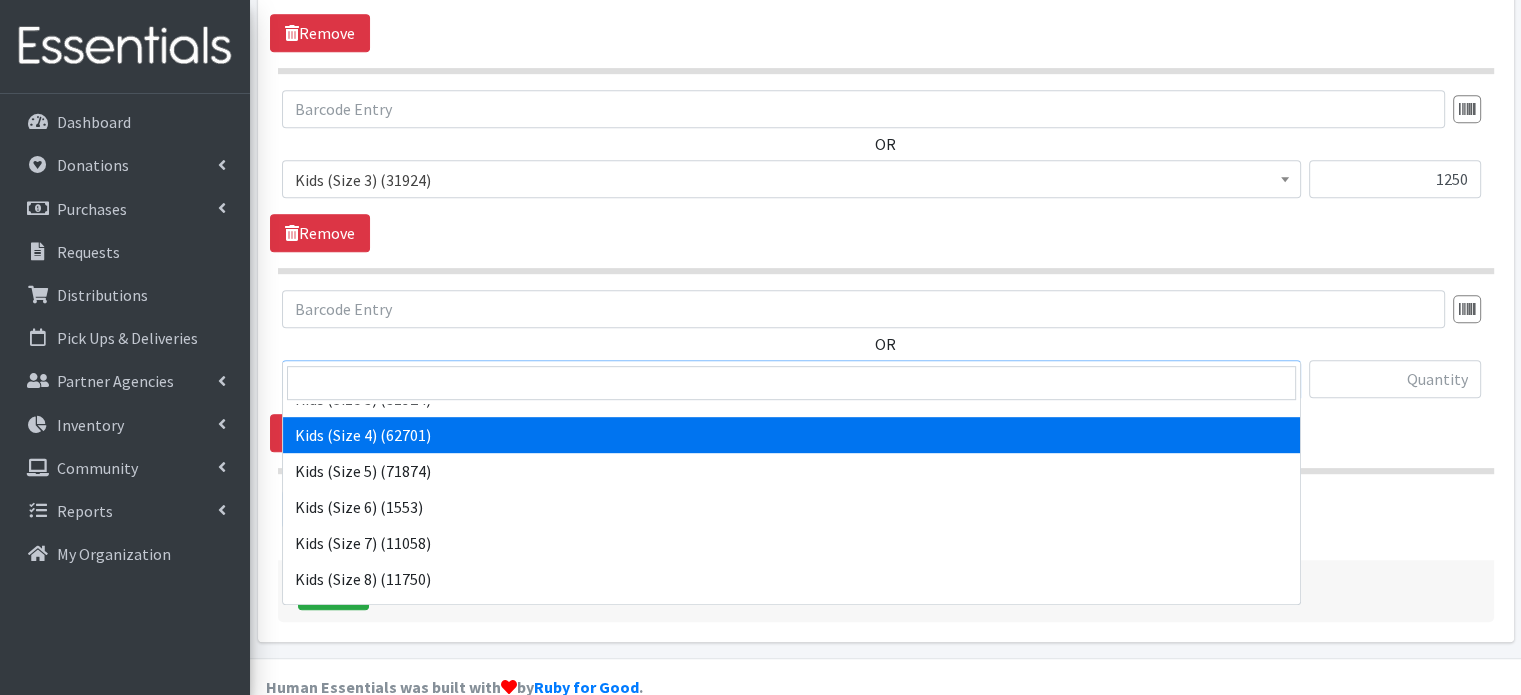 scroll, scrollTop: 100, scrollLeft: 0, axis: vertical 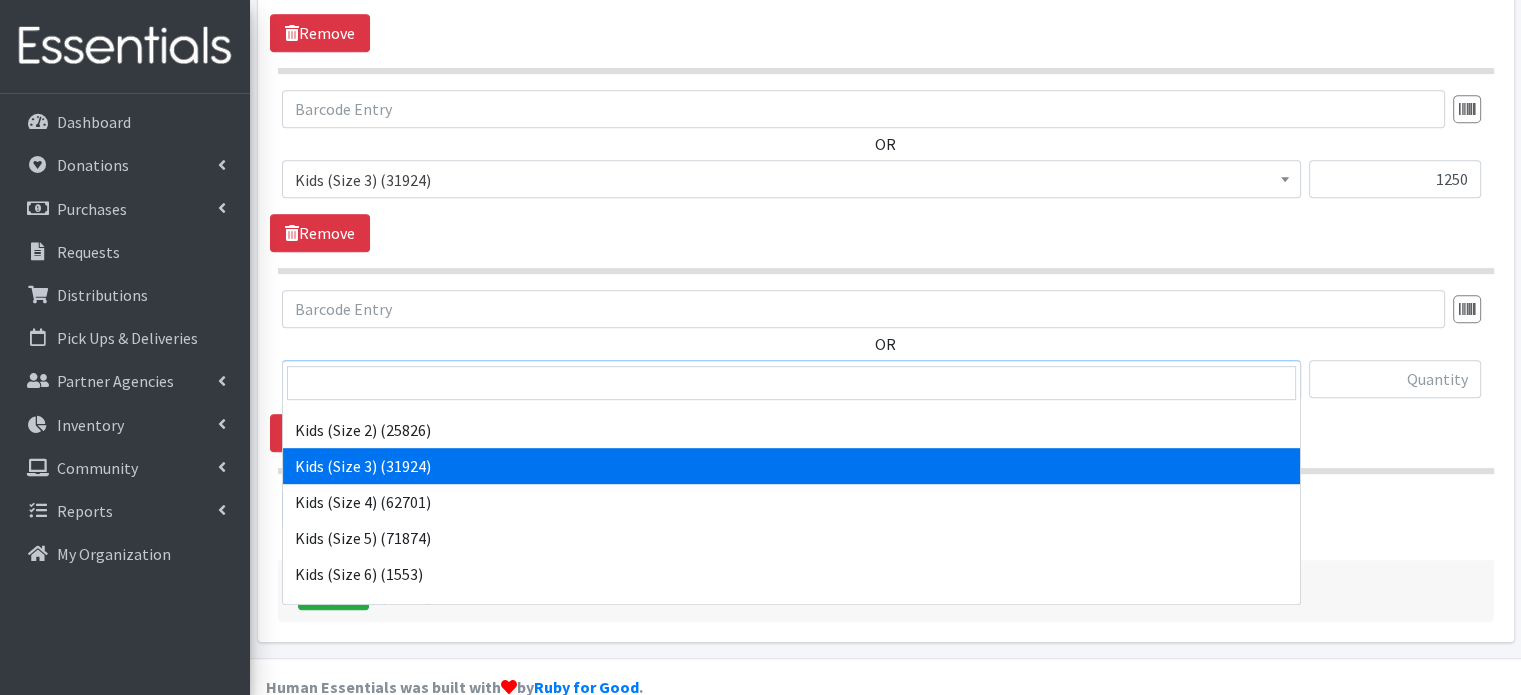 select on "4132" 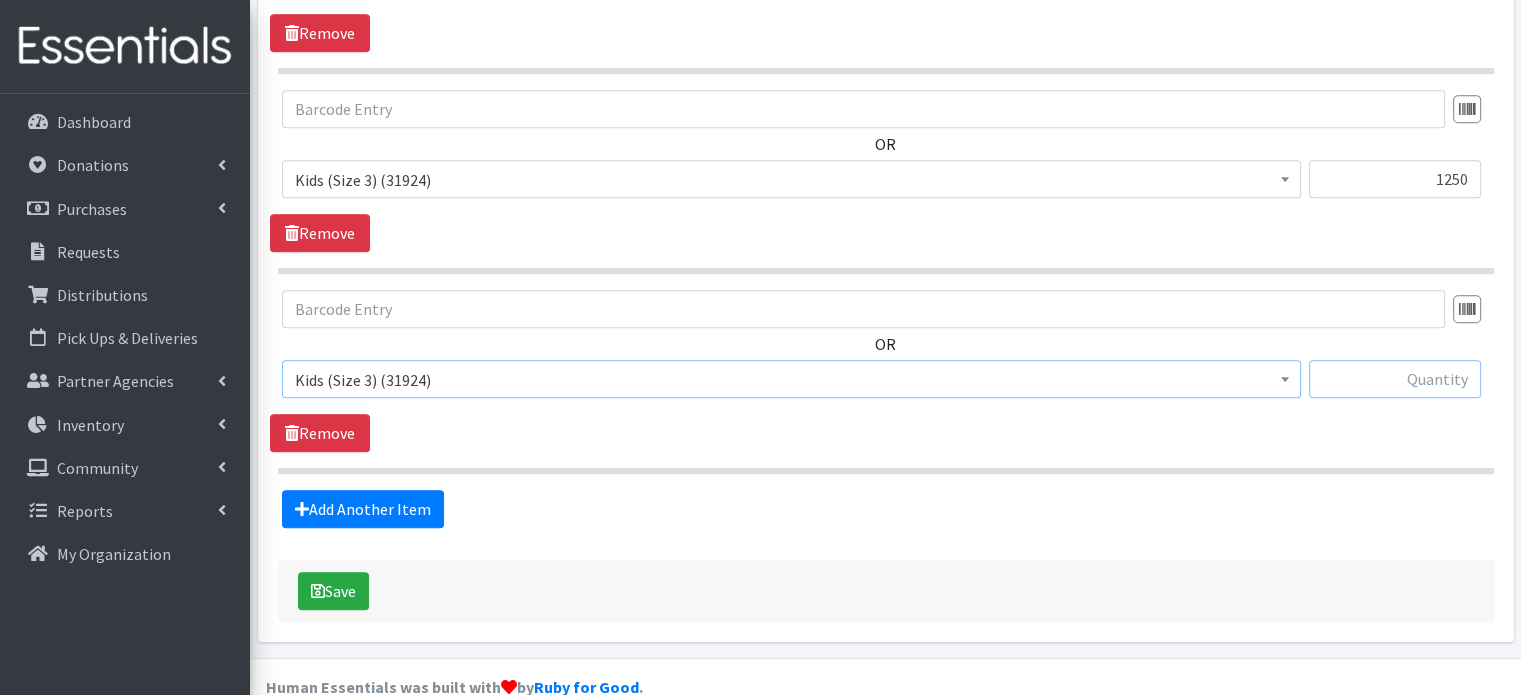 click at bounding box center (1395, 379) 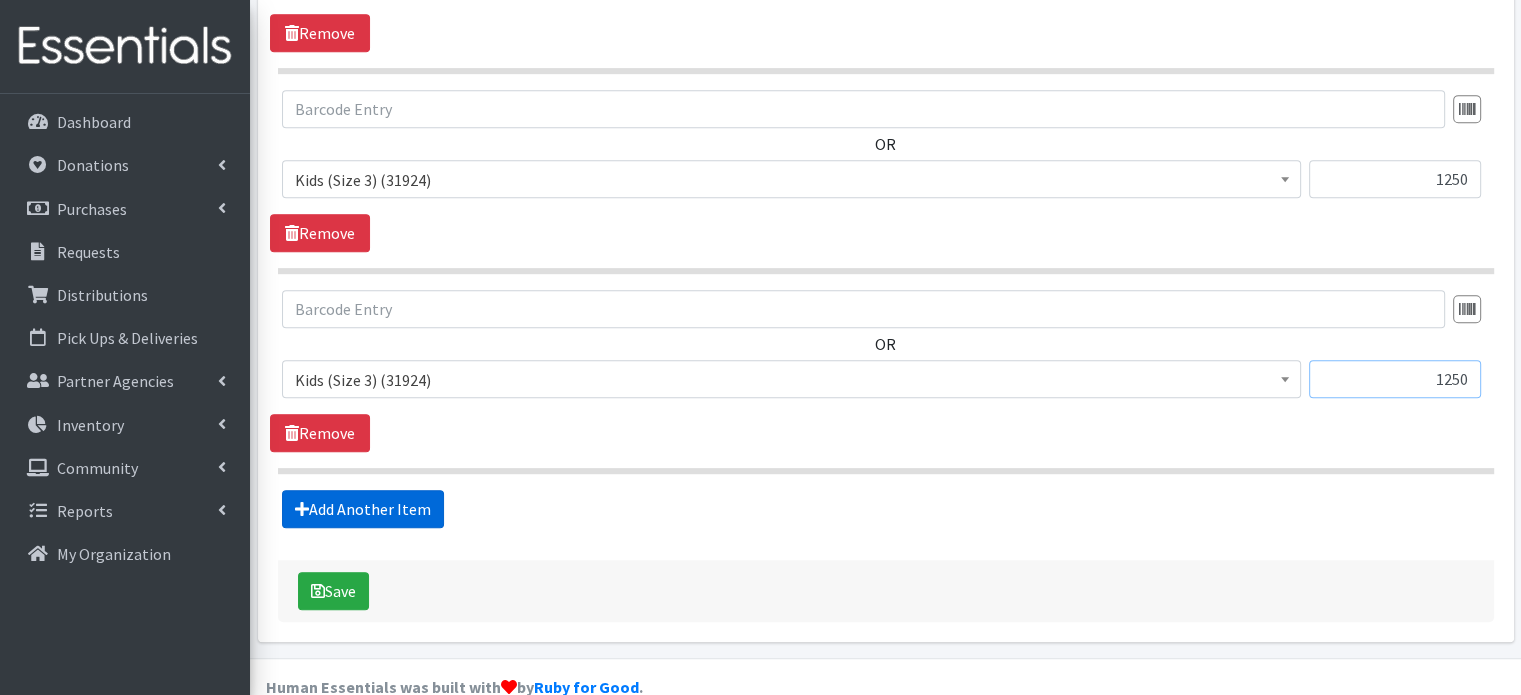 type on "1250" 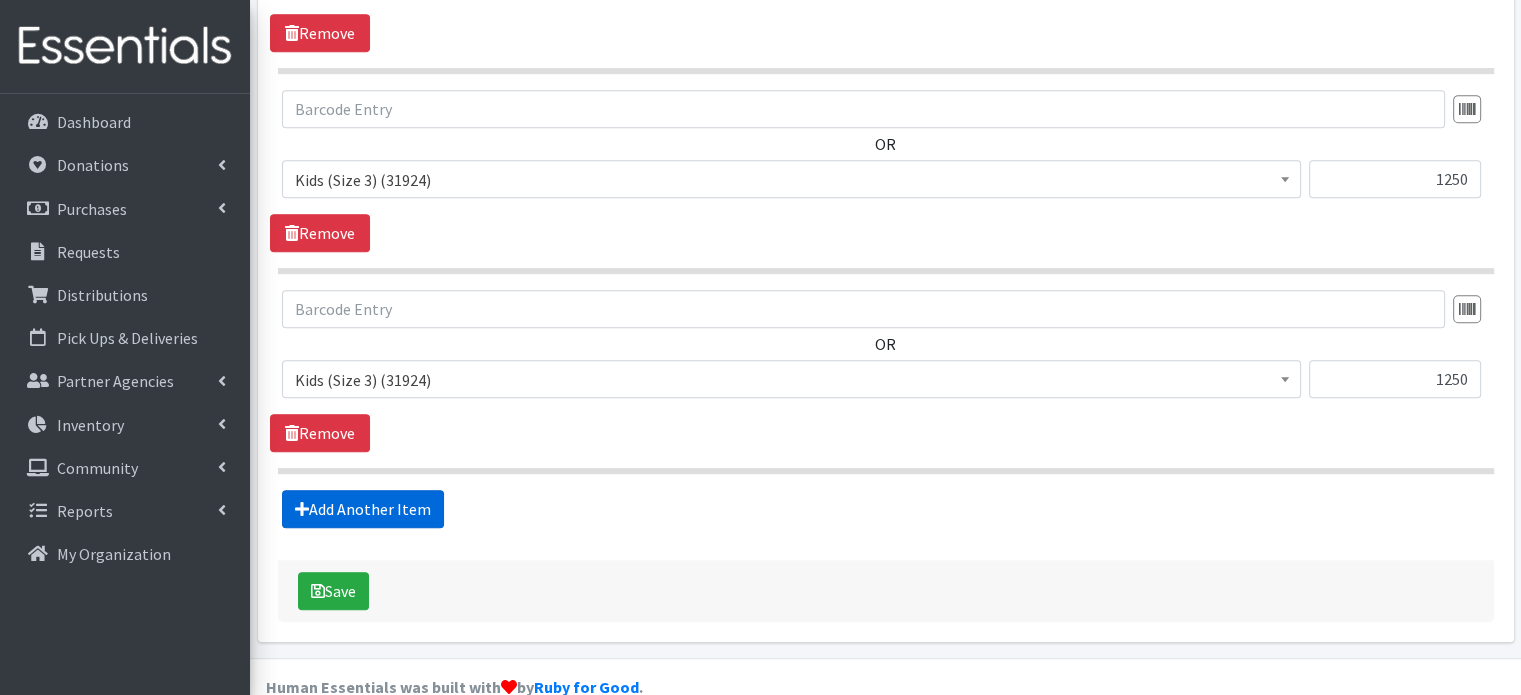 click on "Add Another Item" at bounding box center [363, 509] 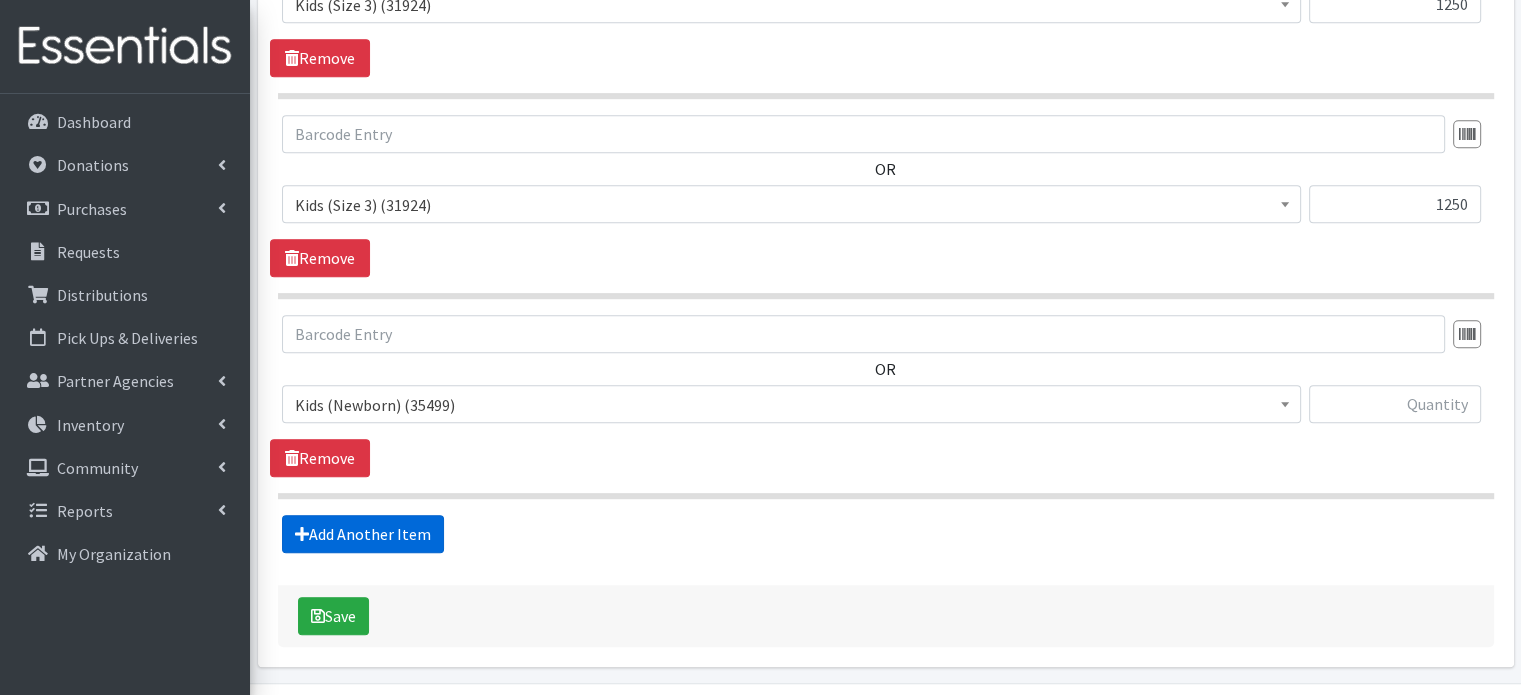 scroll, scrollTop: 1166, scrollLeft: 0, axis: vertical 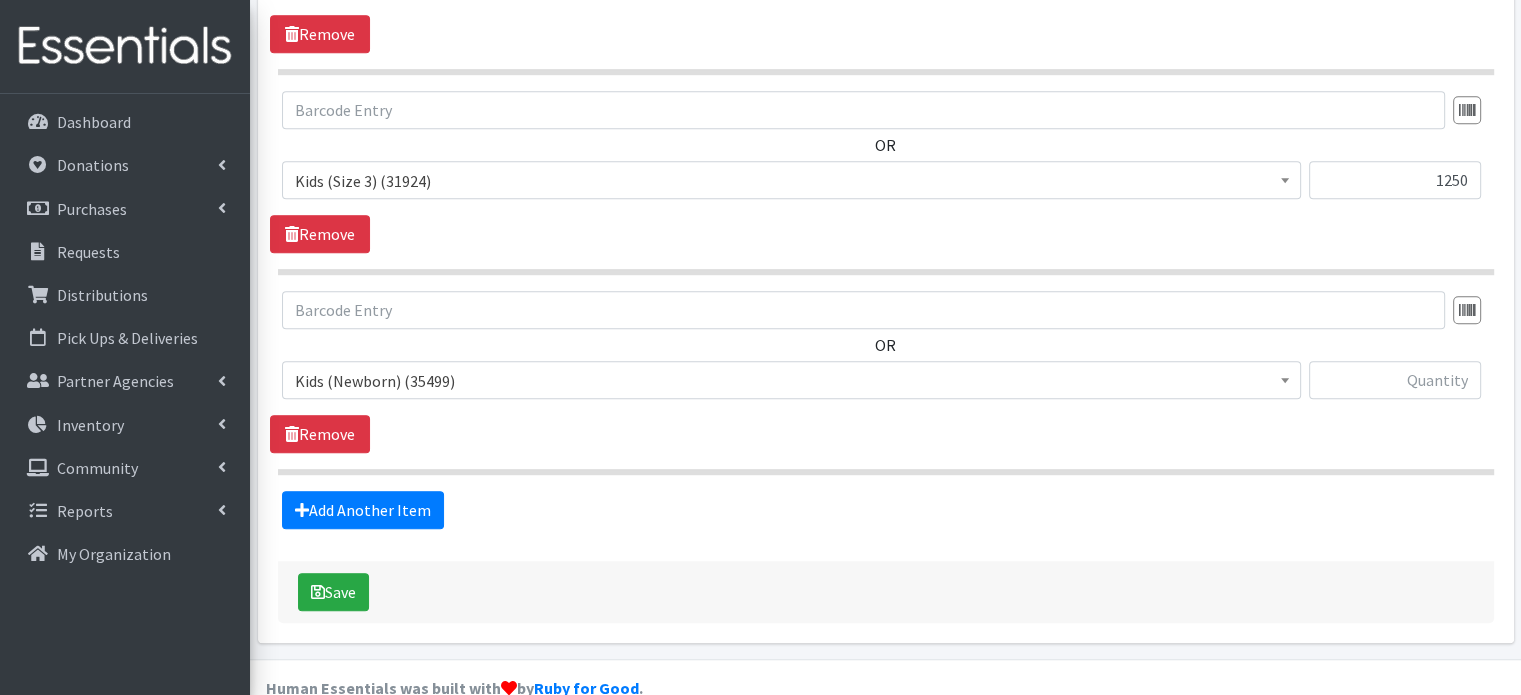 click on "Kids (Newborn) (35499)" at bounding box center (791, 381) 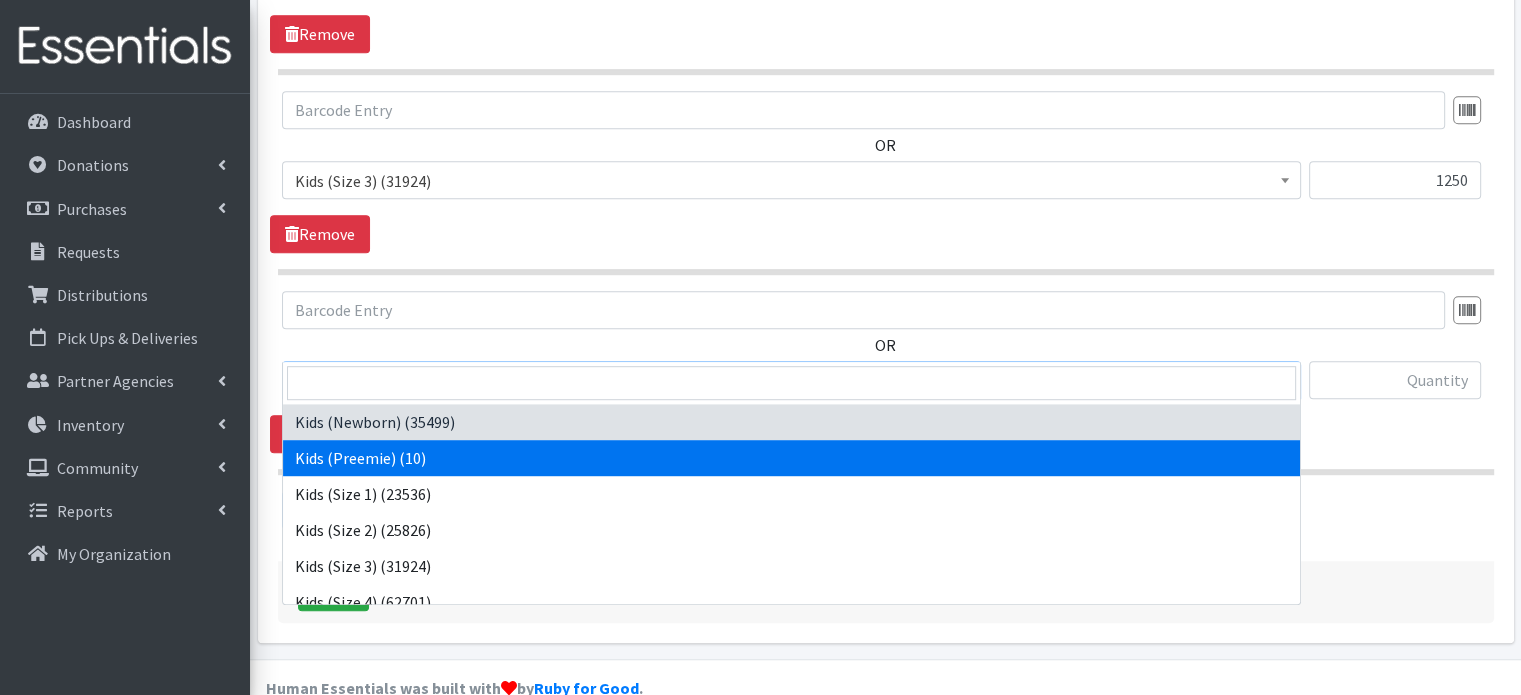 scroll, scrollTop: 100, scrollLeft: 0, axis: vertical 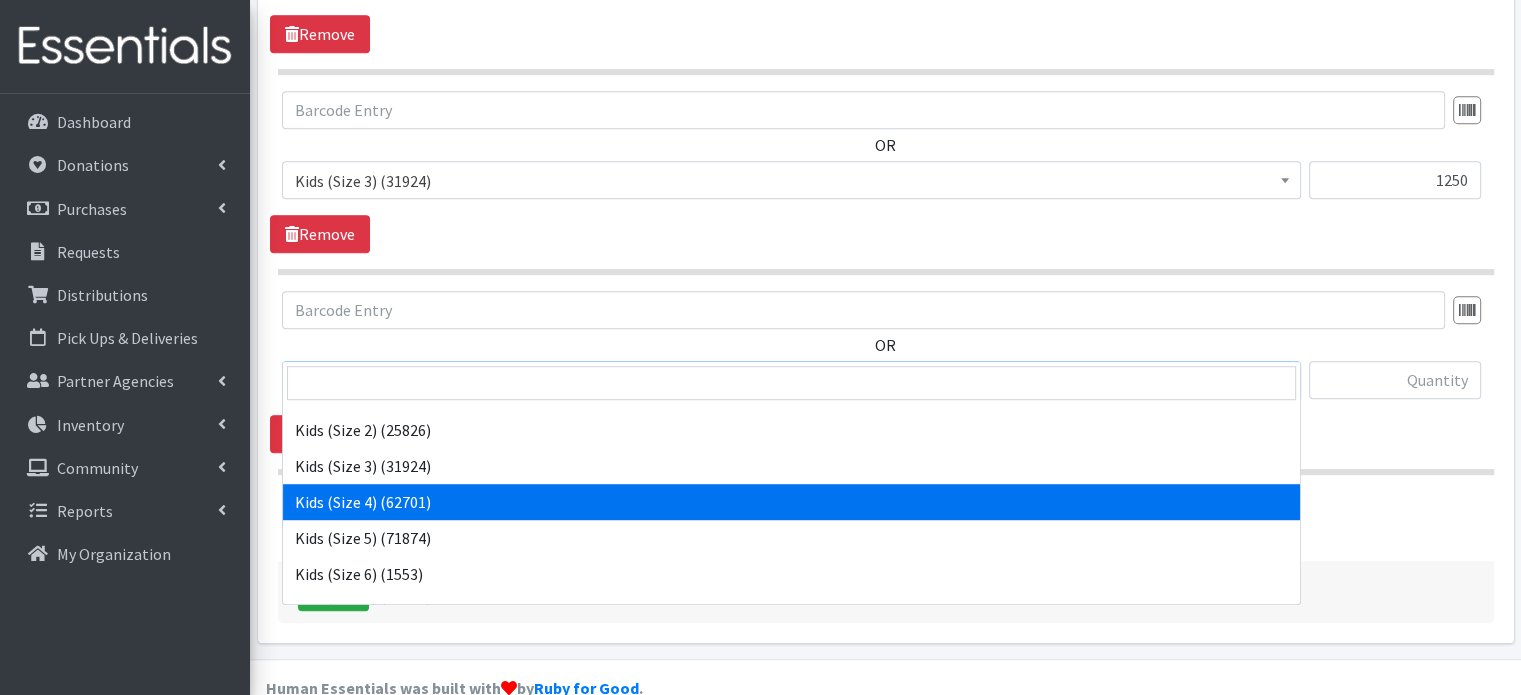 select on "4133" 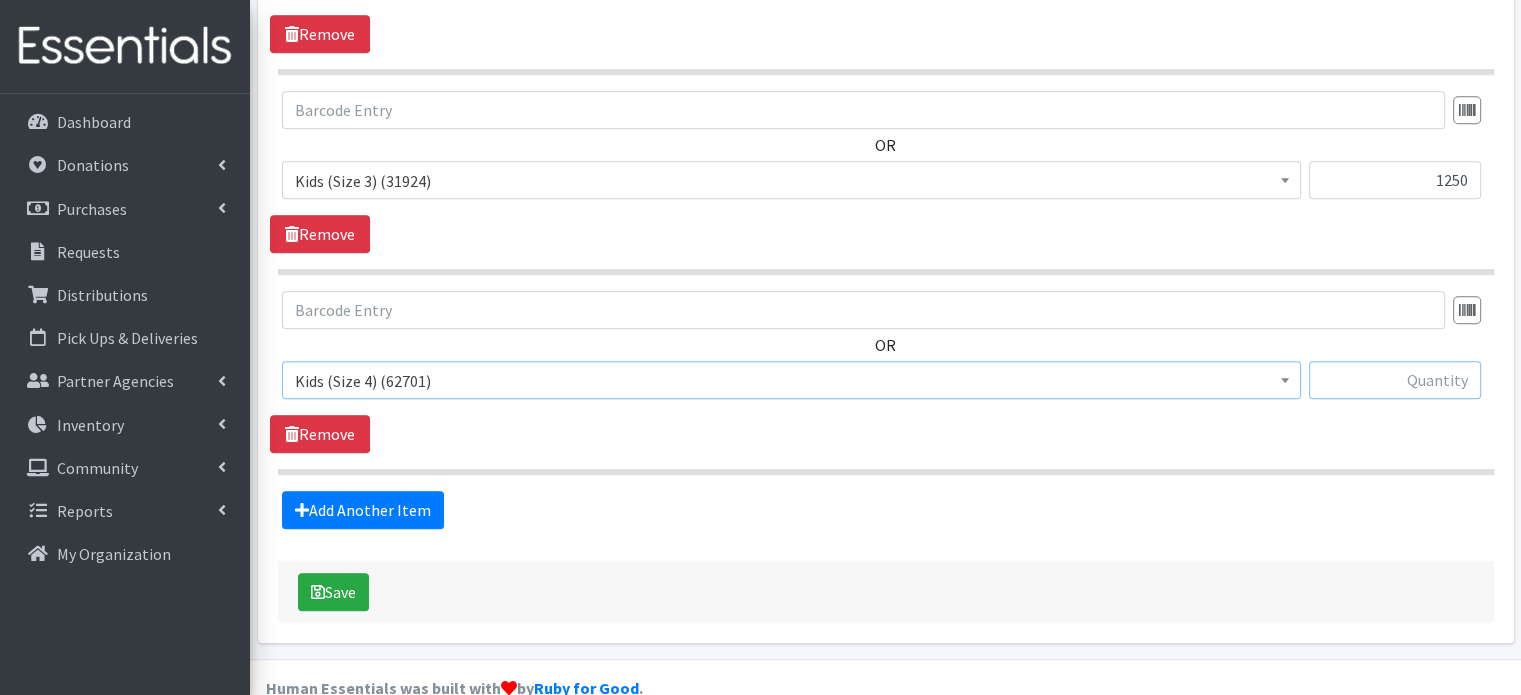 click at bounding box center [1395, 380] 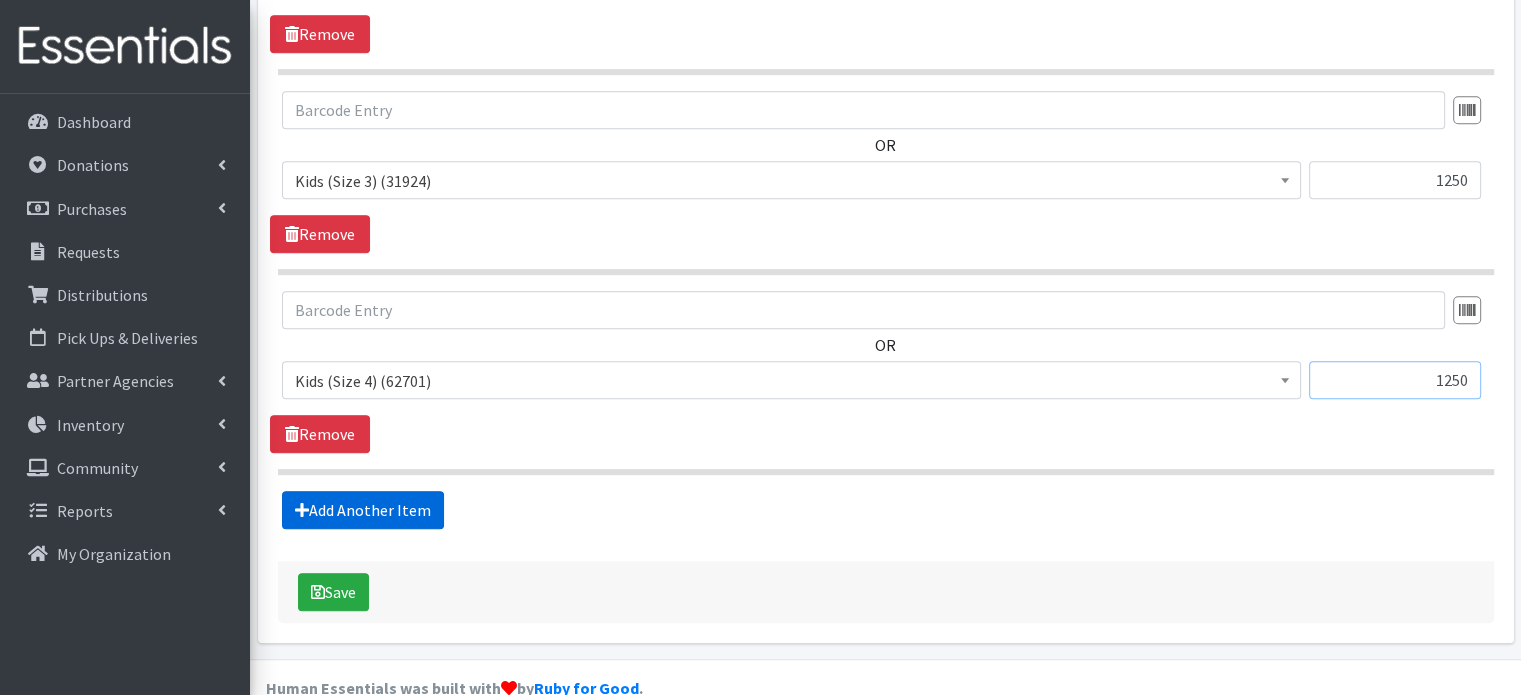 type on "1250" 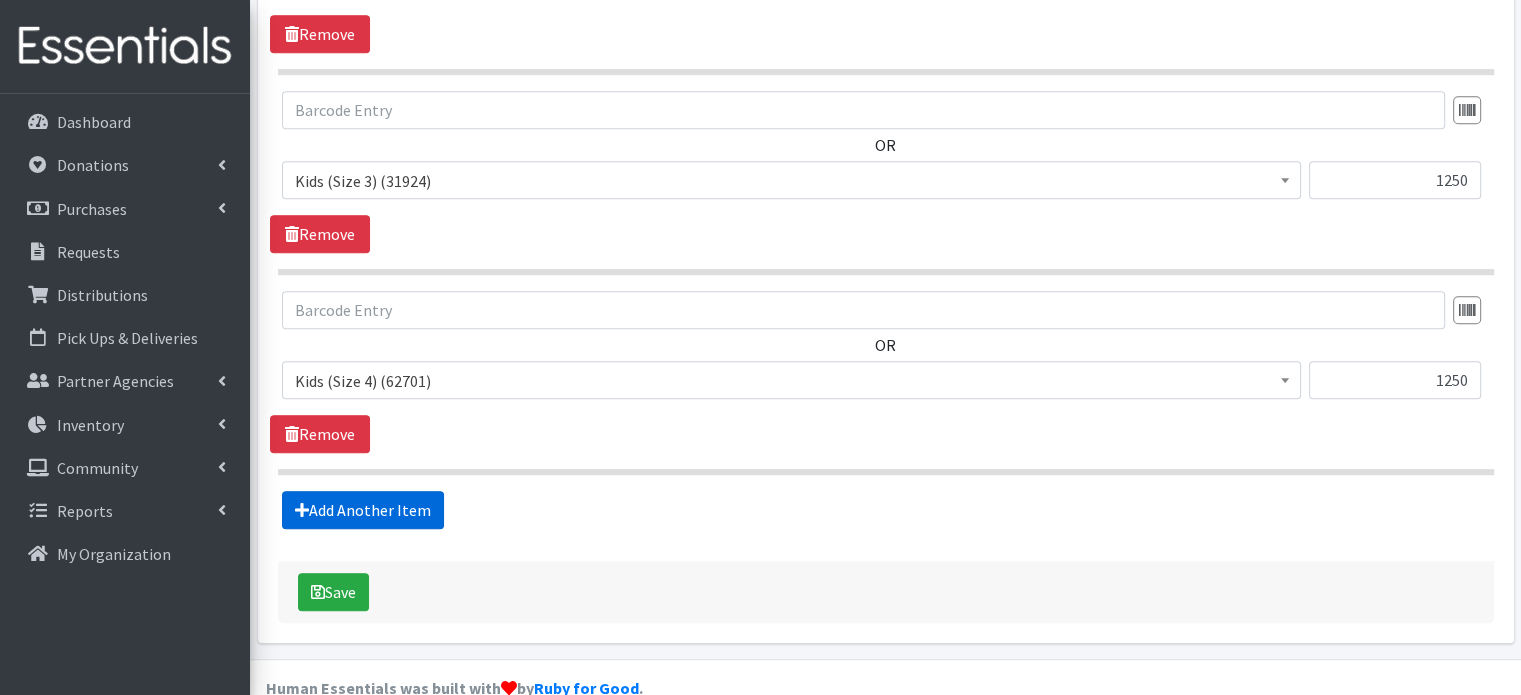 click on "Add Another Item" at bounding box center [363, 510] 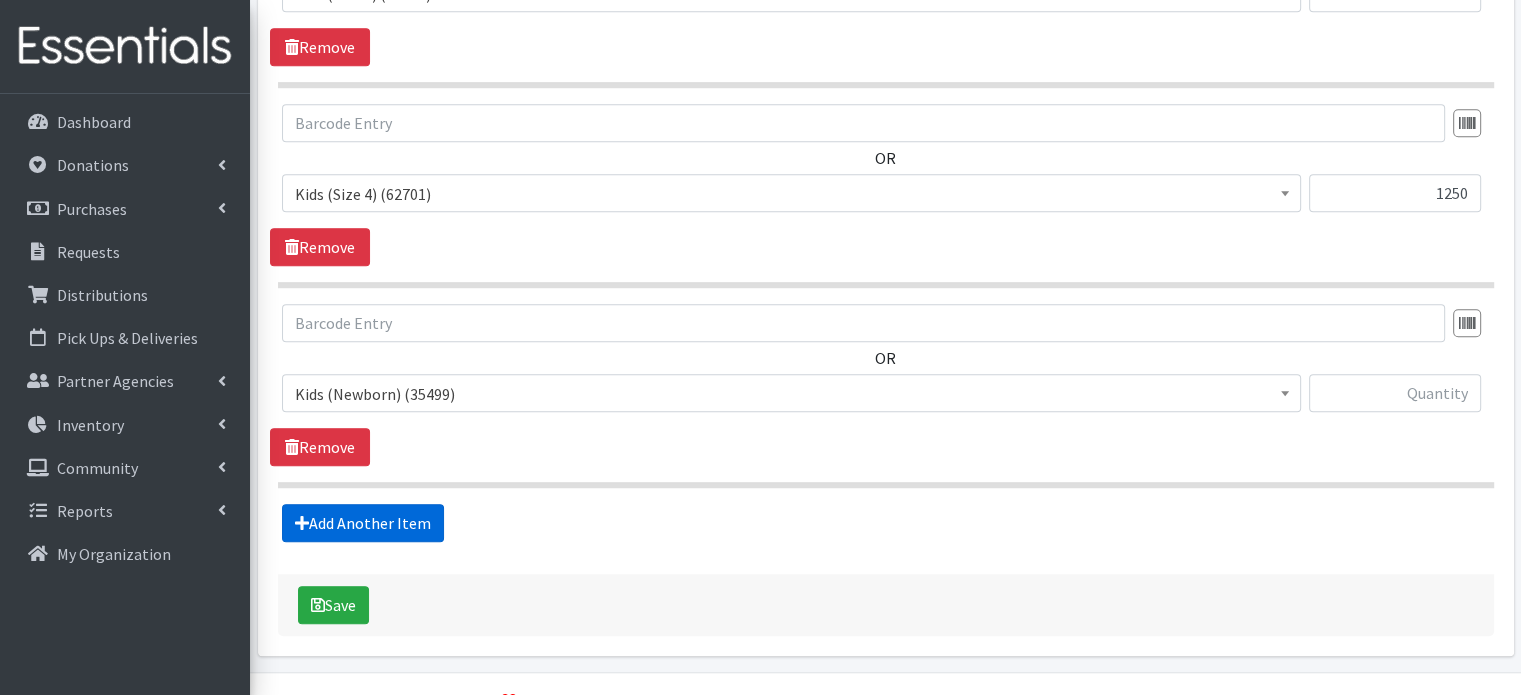 scroll, scrollTop: 1366, scrollLeft: 0, axis: vertical 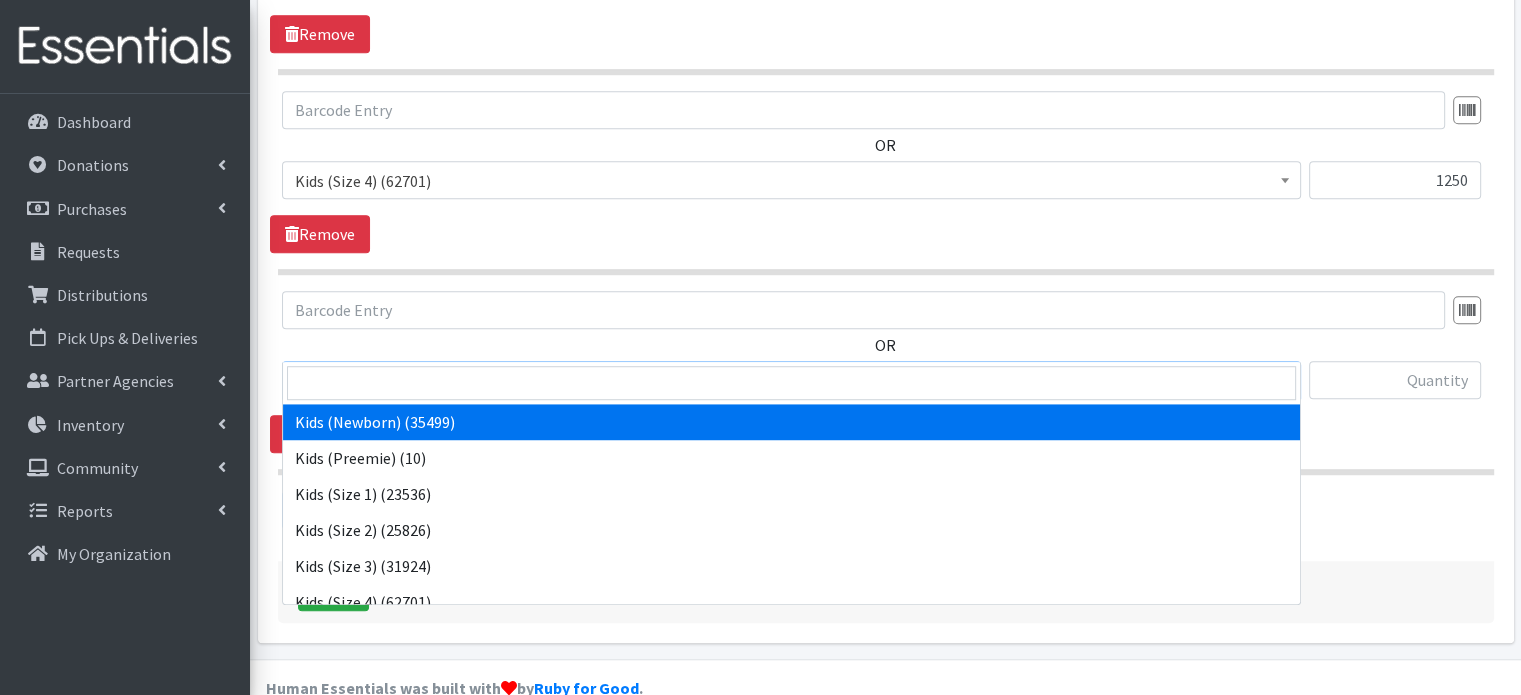 click on "Kids (Newborn) (35499)" at bounding box center [791, 381] 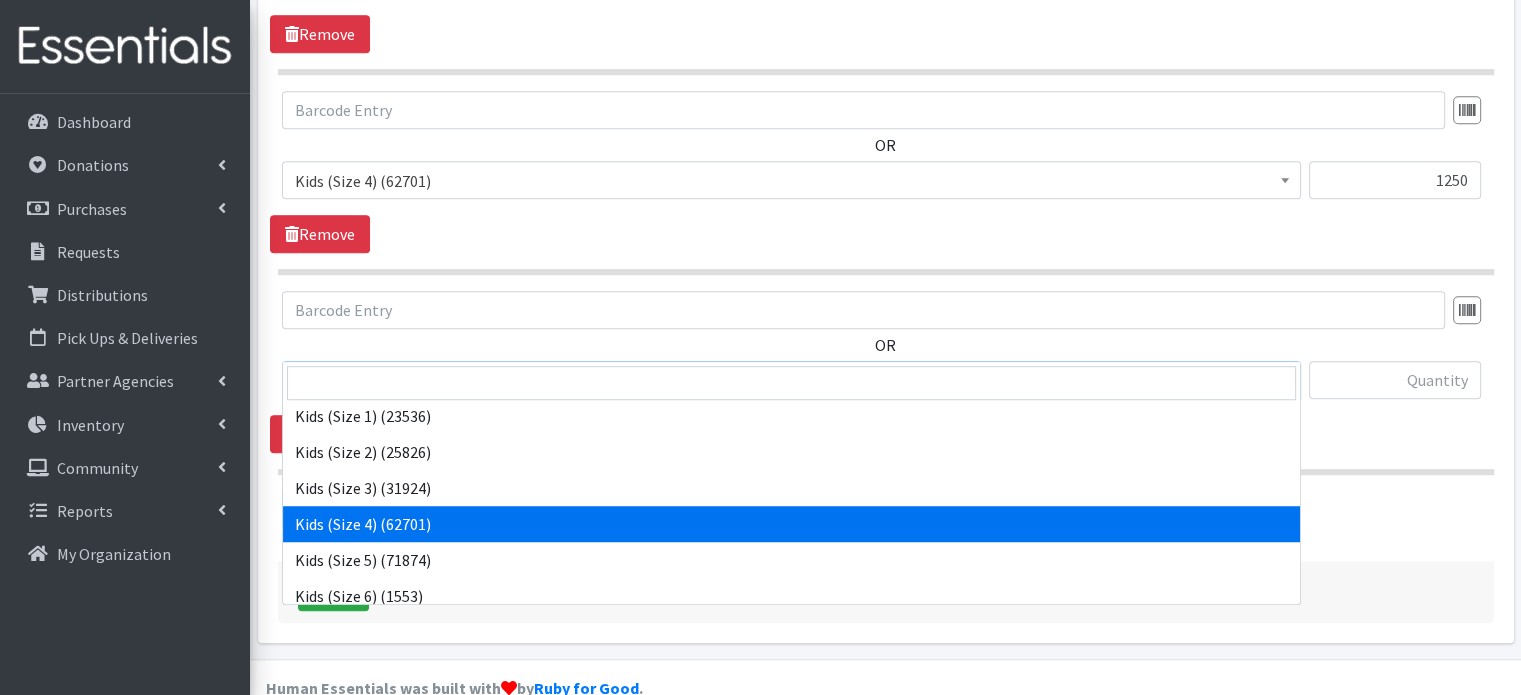 scroll, scrollTop: 200, scrollLeft: 0, axis: vertical 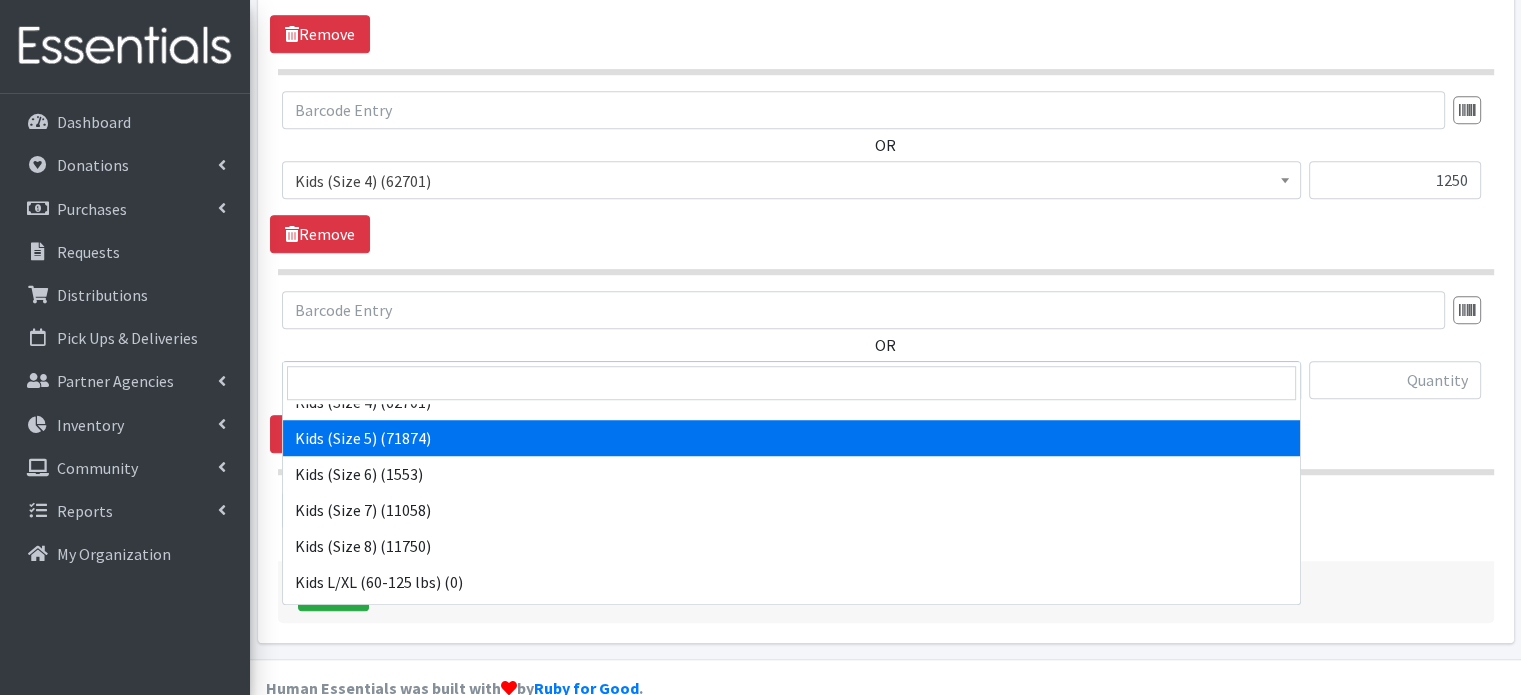 select on "4134" 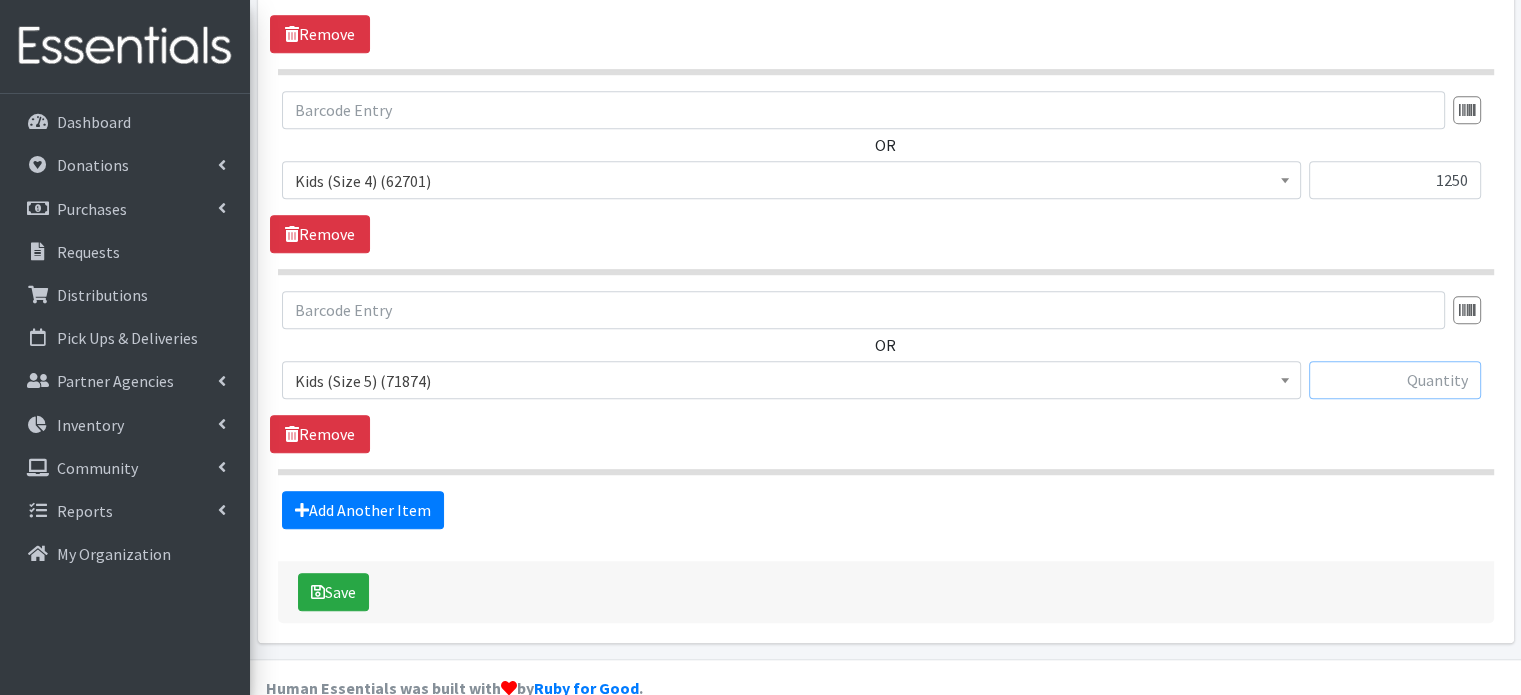 click at bounding box center (1395, 380) 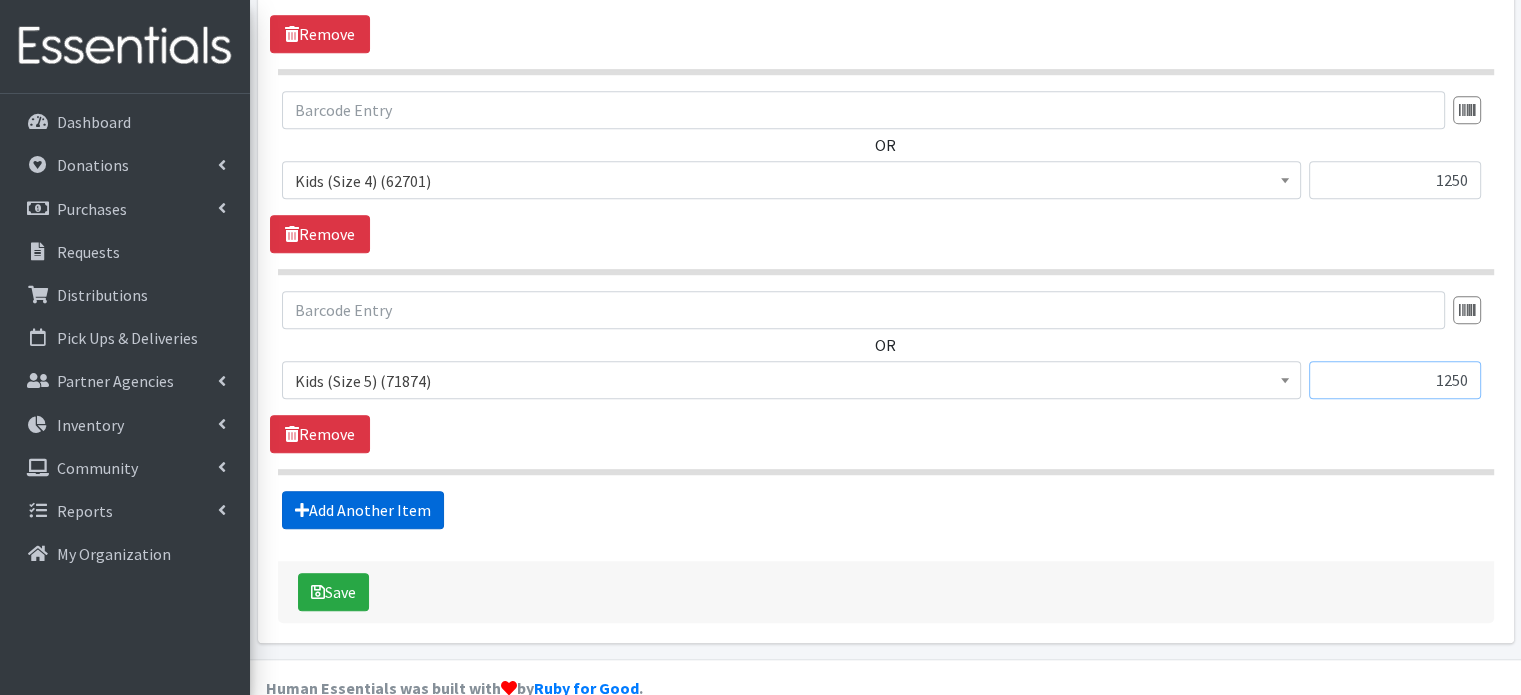 type on "1250" 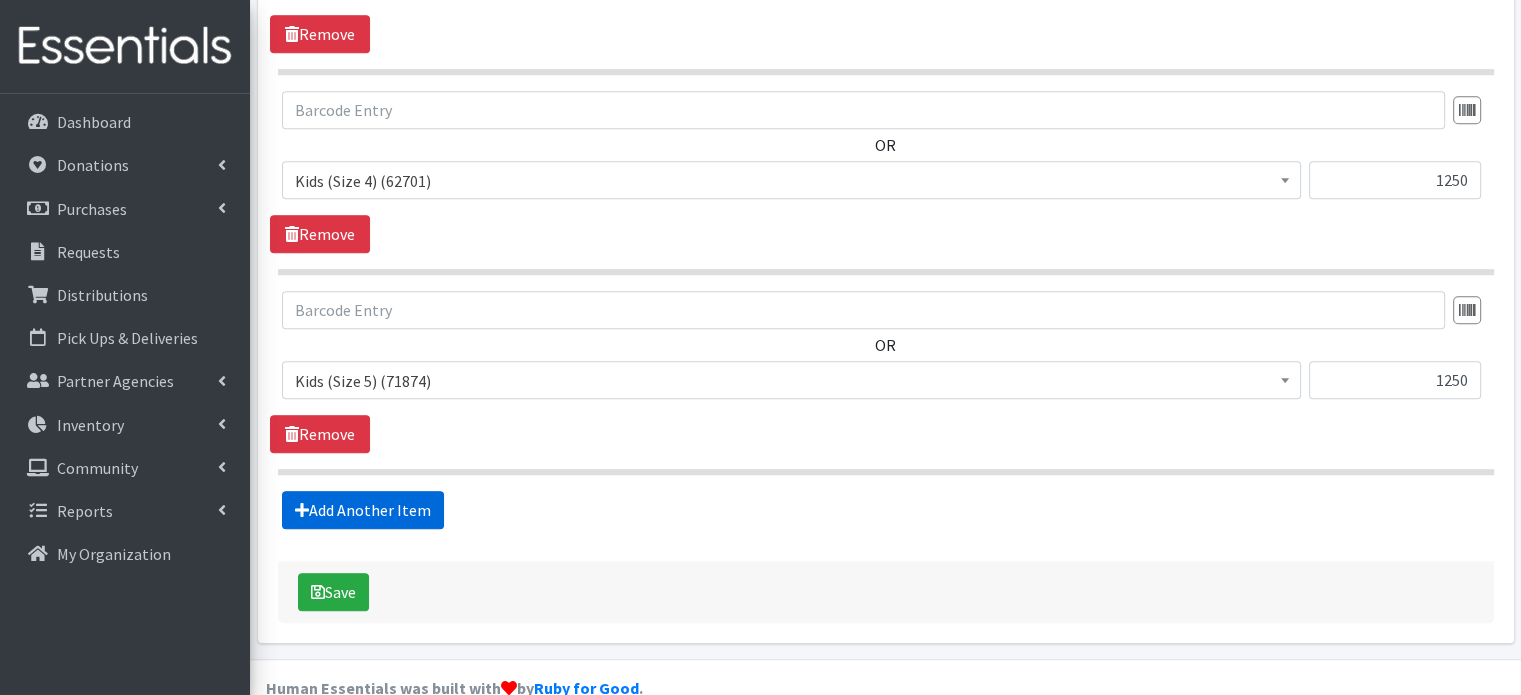 click at bounding box center [302, 510] 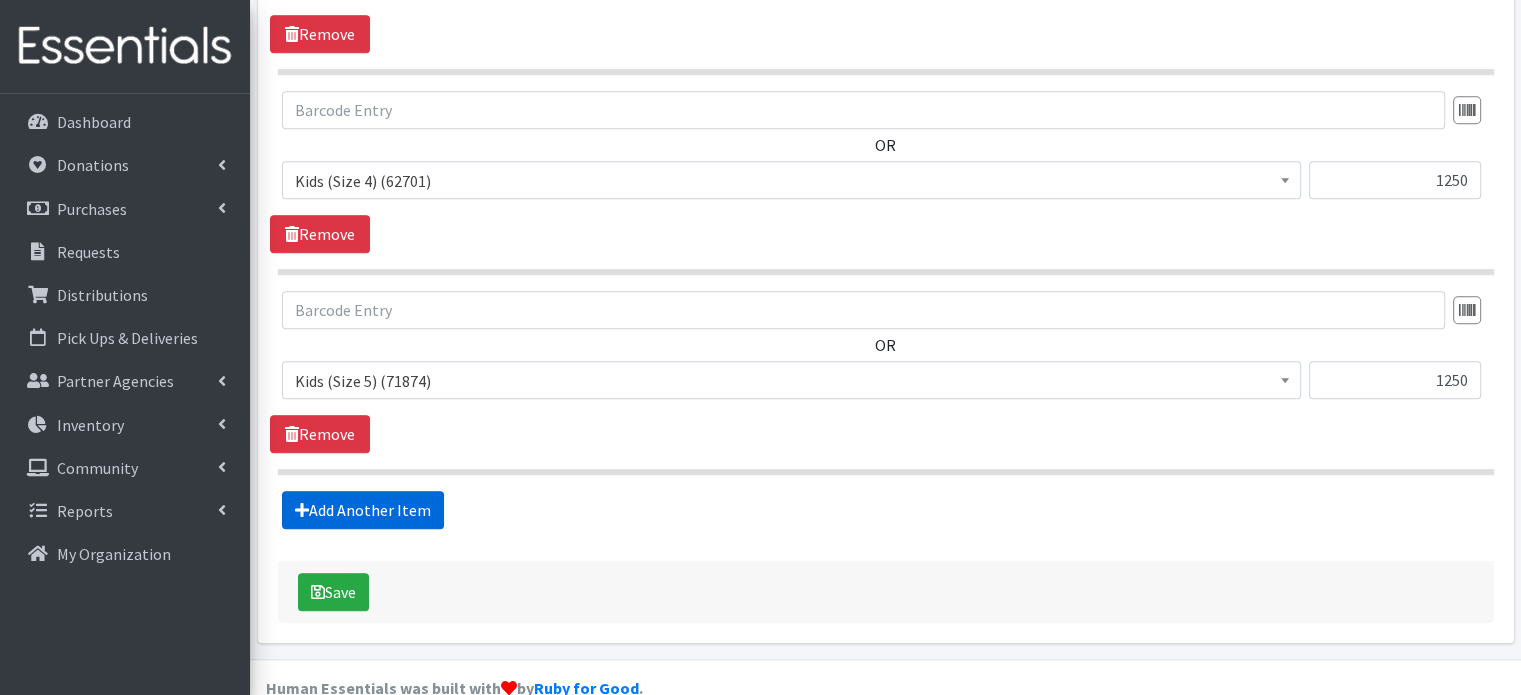 click on "Add Another Item" at bounding box center [363, 510] 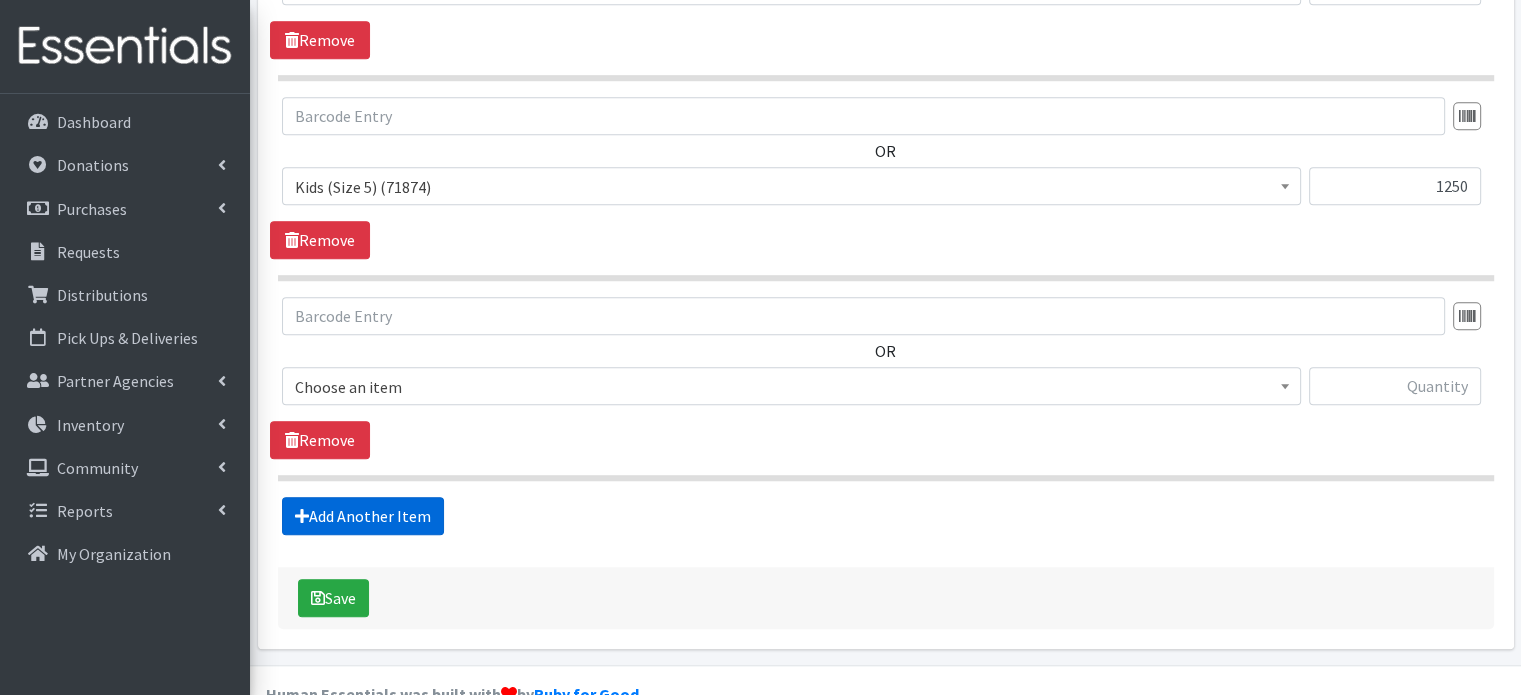 scroll, scrollTop: 1565, scrollLeft: 0, axis: vertical 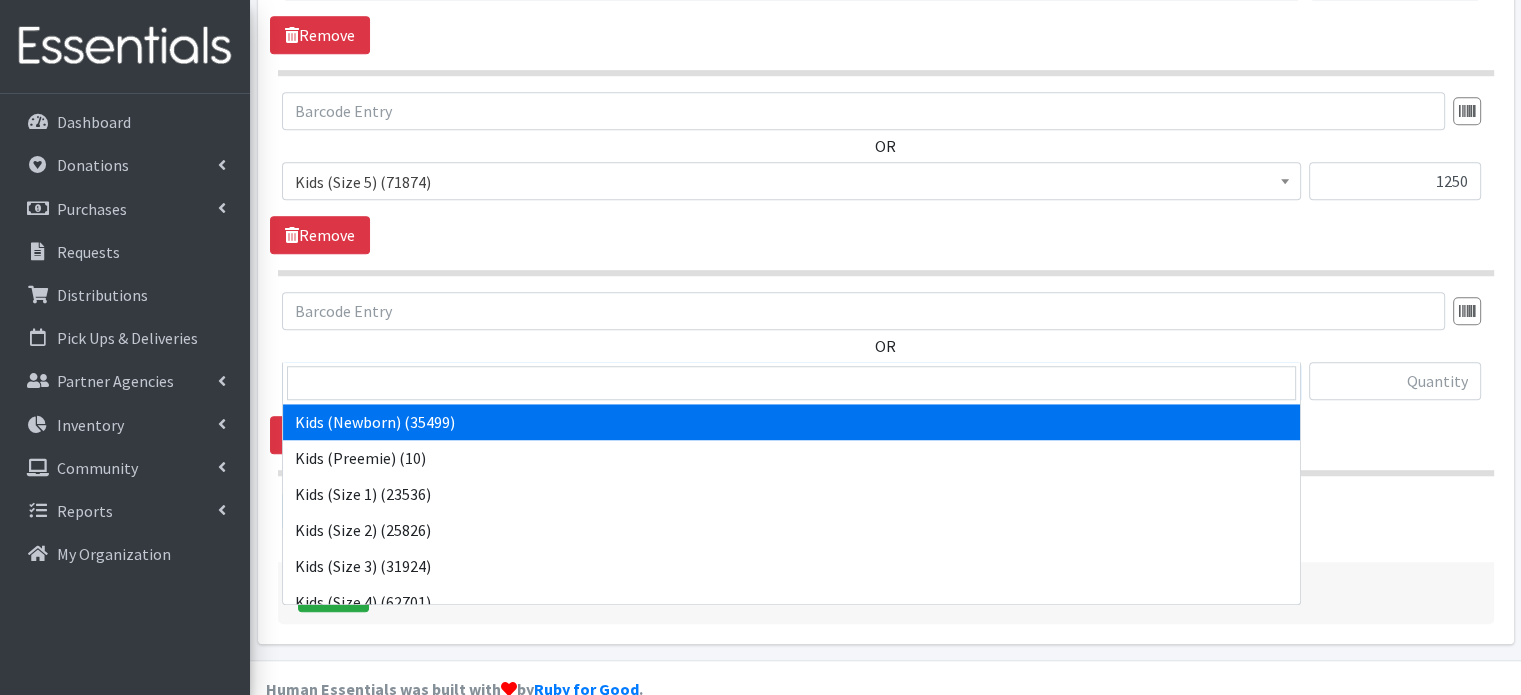 click on "Kids (Newborn) (35499)" at bounding box center [791, 382] 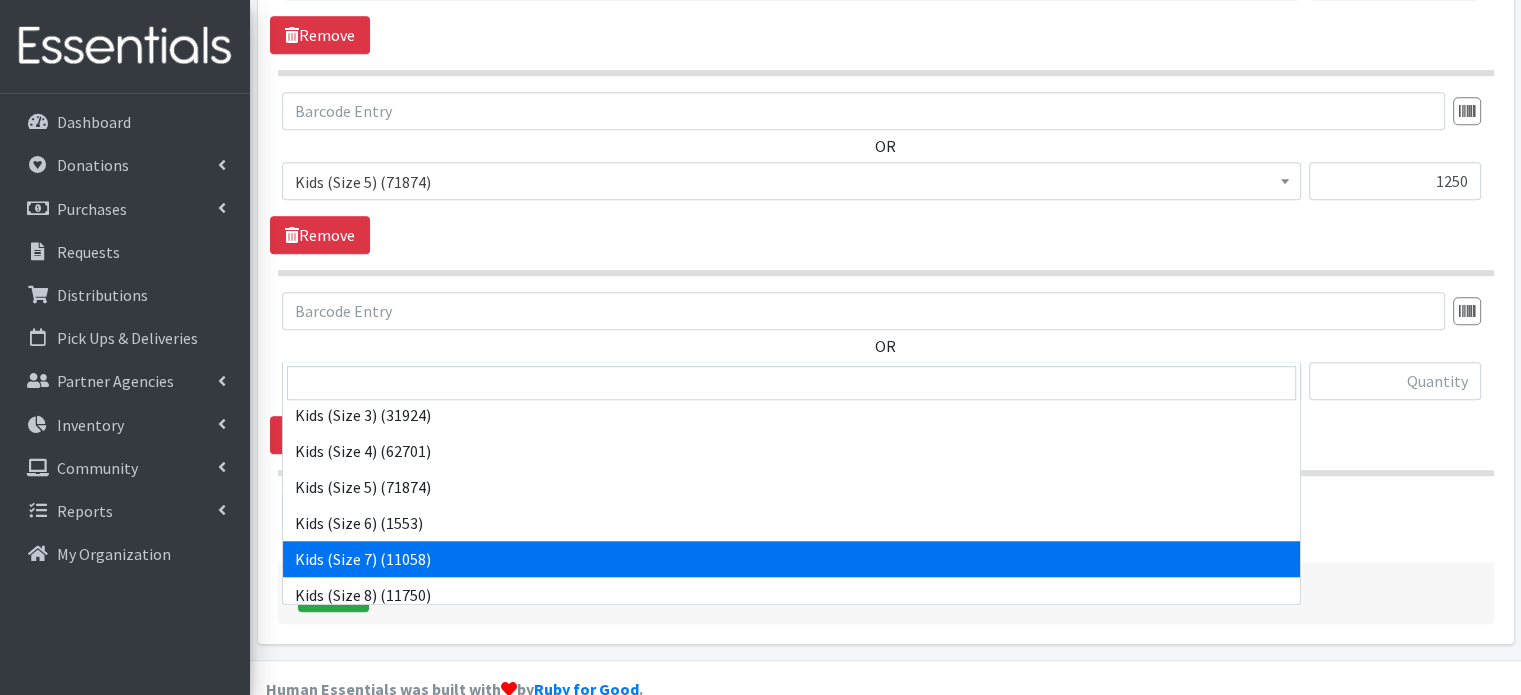 scroll, scrollTop: 200, scrollLeft: 0, axis: vertical 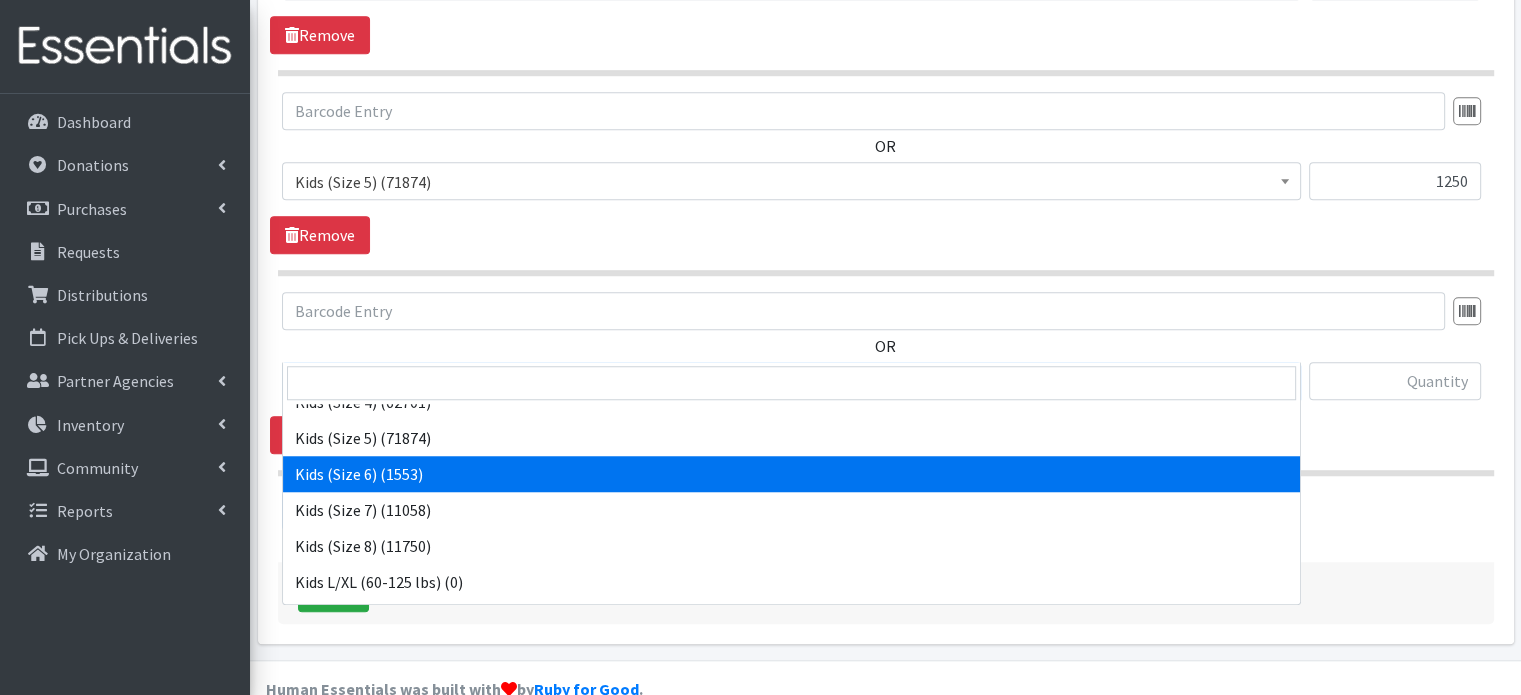 select on "4135" 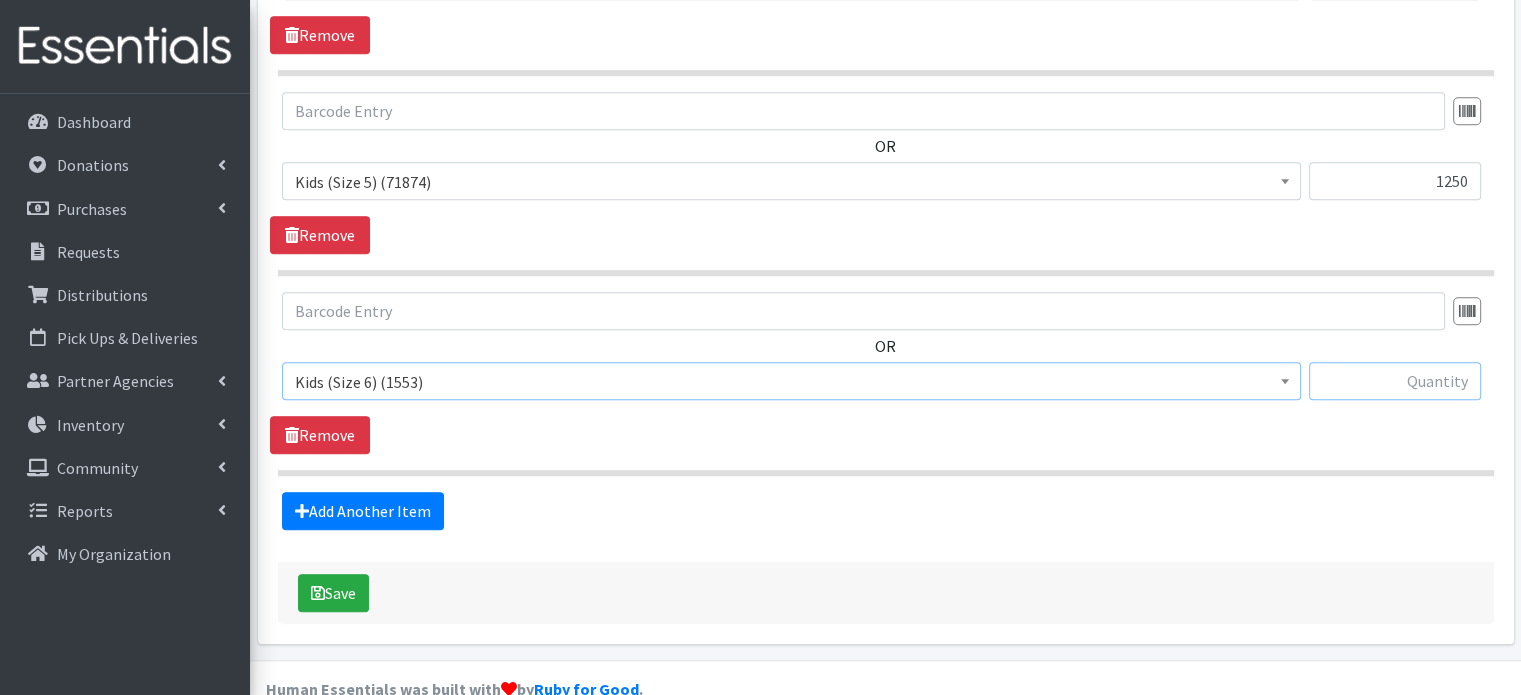 click at bounding box center [1395, 381] 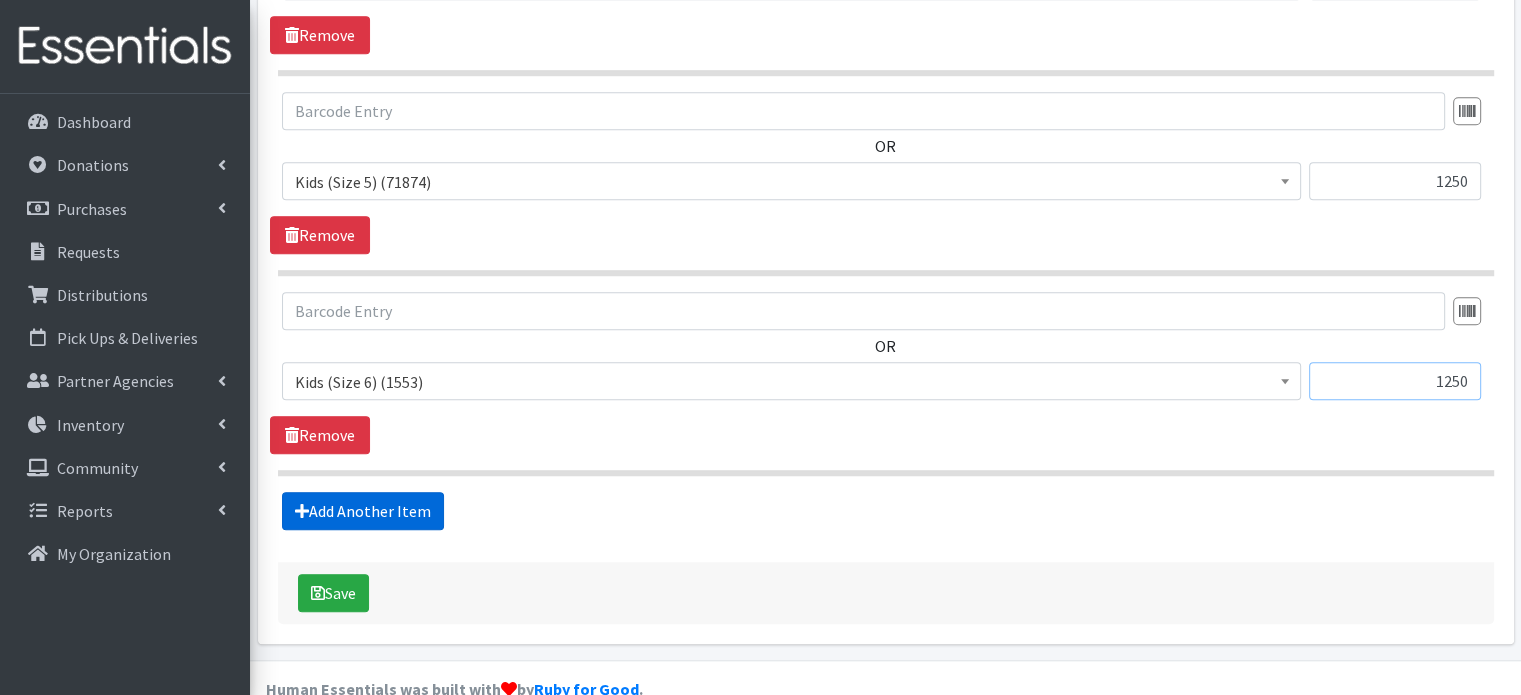 type on "1250" 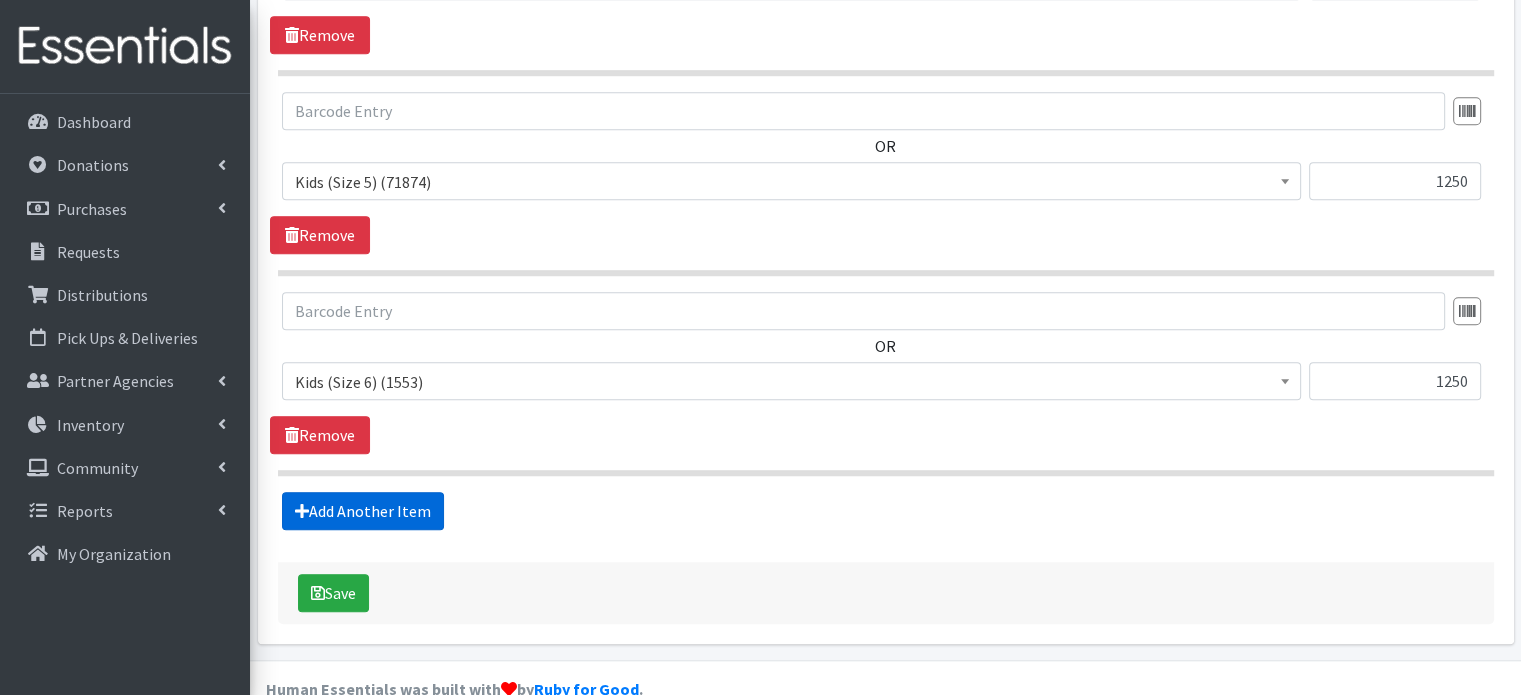 click on "Add Another Item" at bounding box center [363, 511] 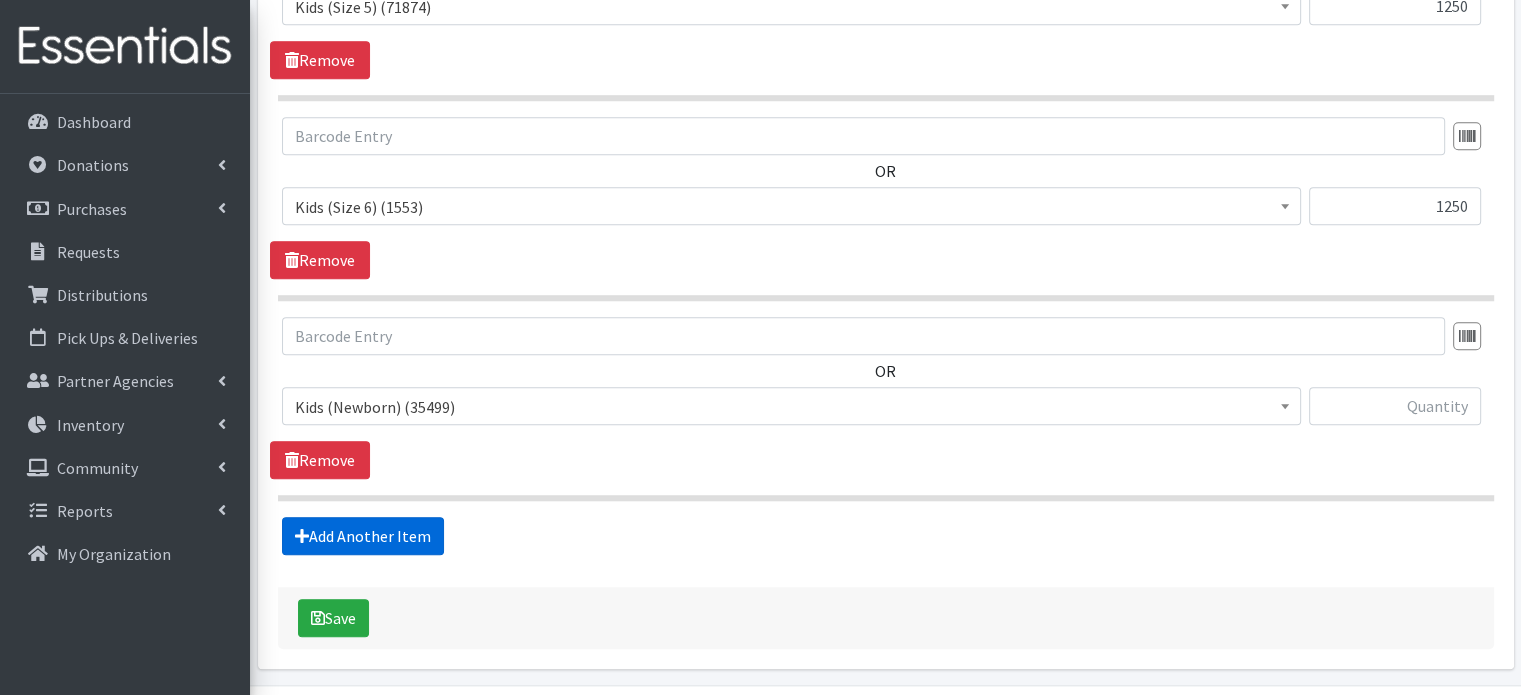 scroll, scrollTop: 1764, scrollLeft: 0, axis: vertical 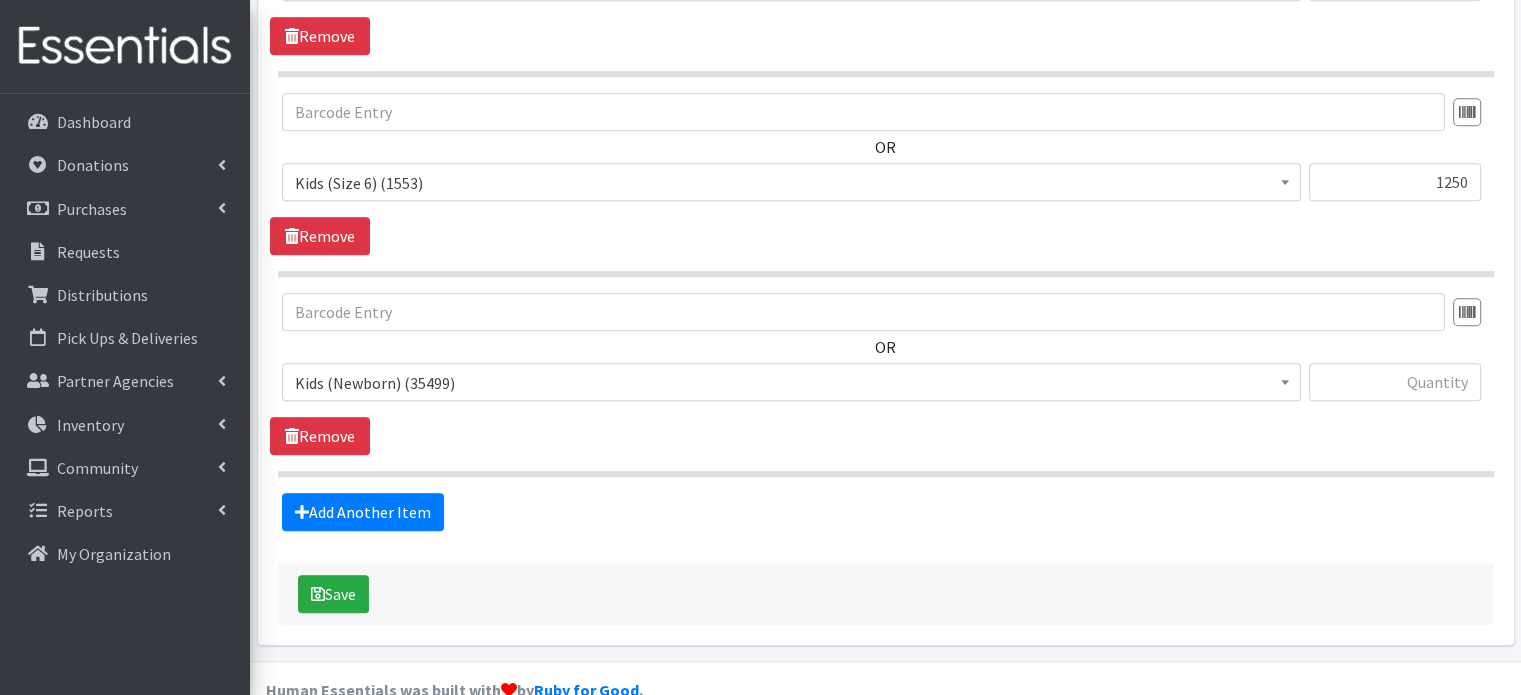 click on "Kids (Newborn) (35499)" at bounding box center [791, 383] 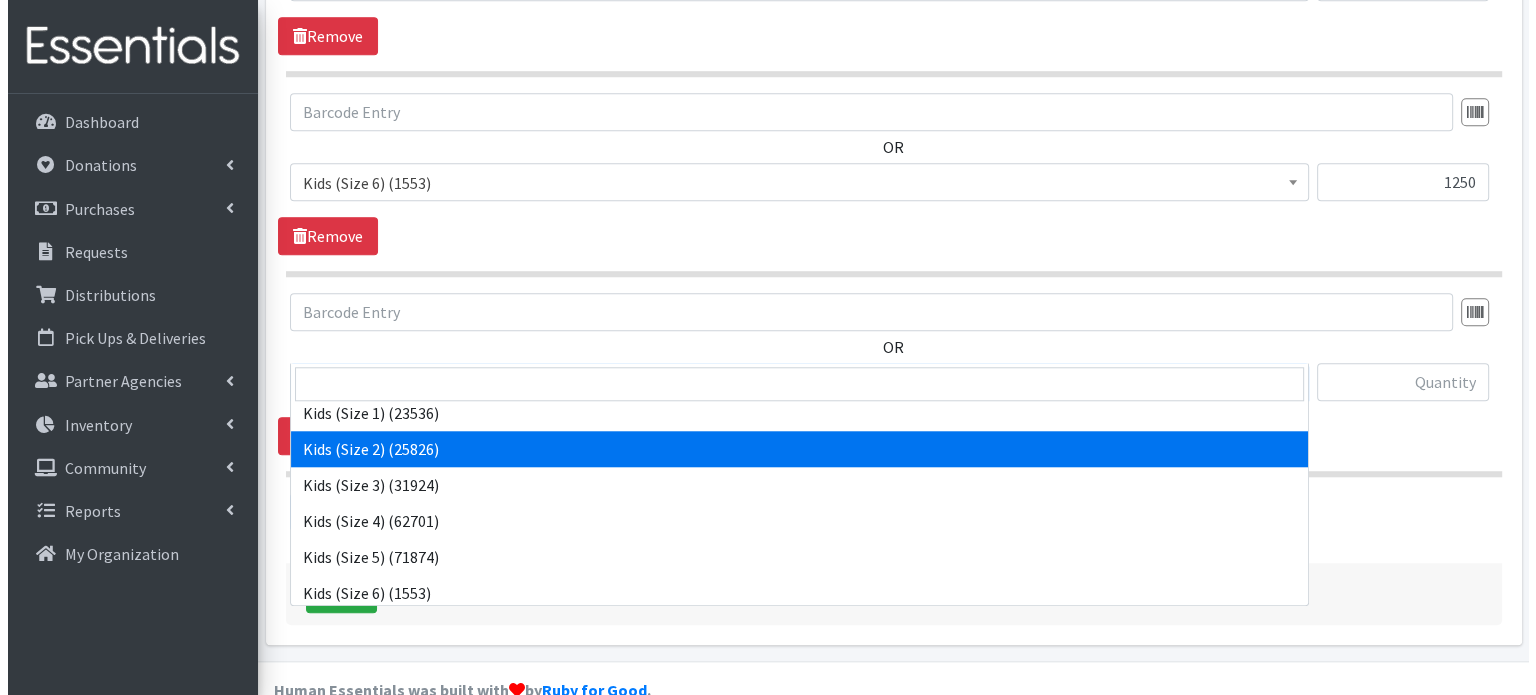 scroll, scrollTop: 300, scrollLeft: 0, axis: vertical 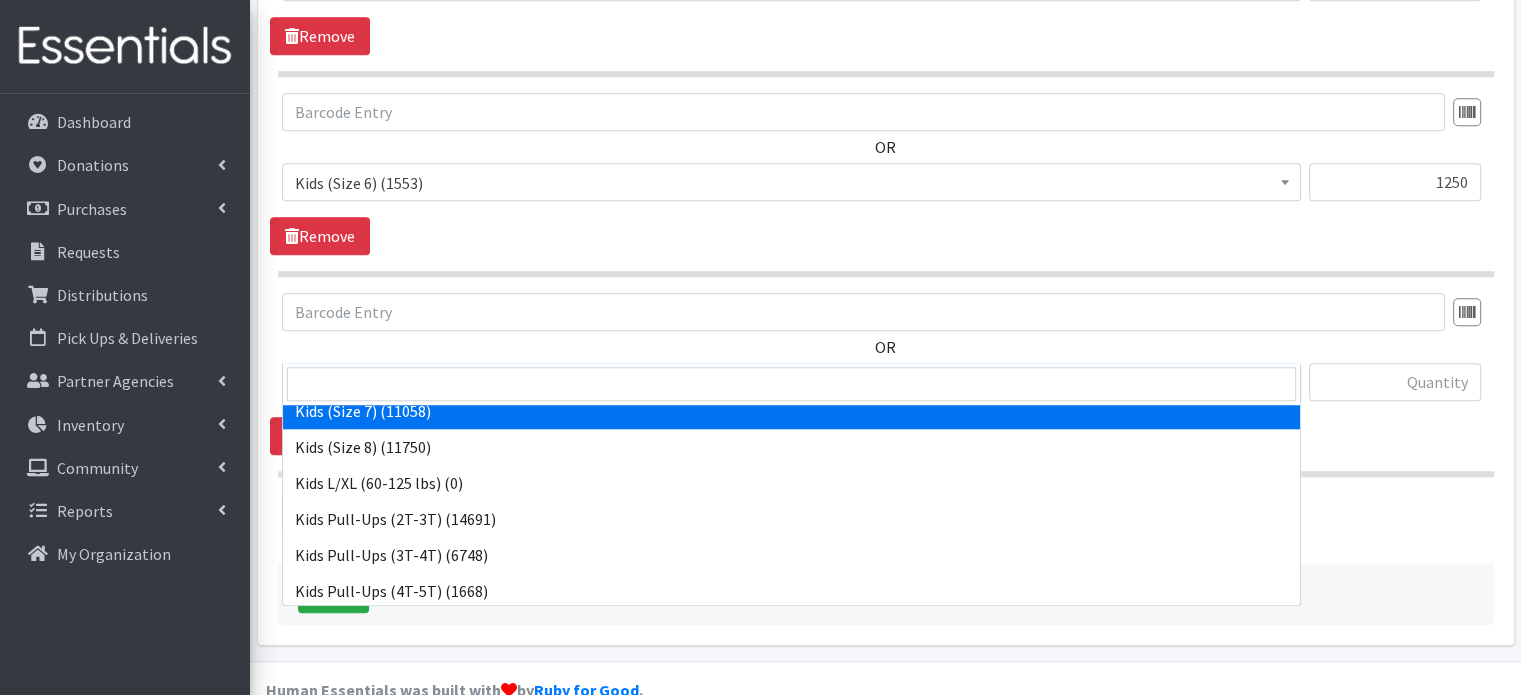 drag, startPoint x: 448, startPoint y: 415, endPoint x: 898, endPoint y: 392, distance: 450.5874 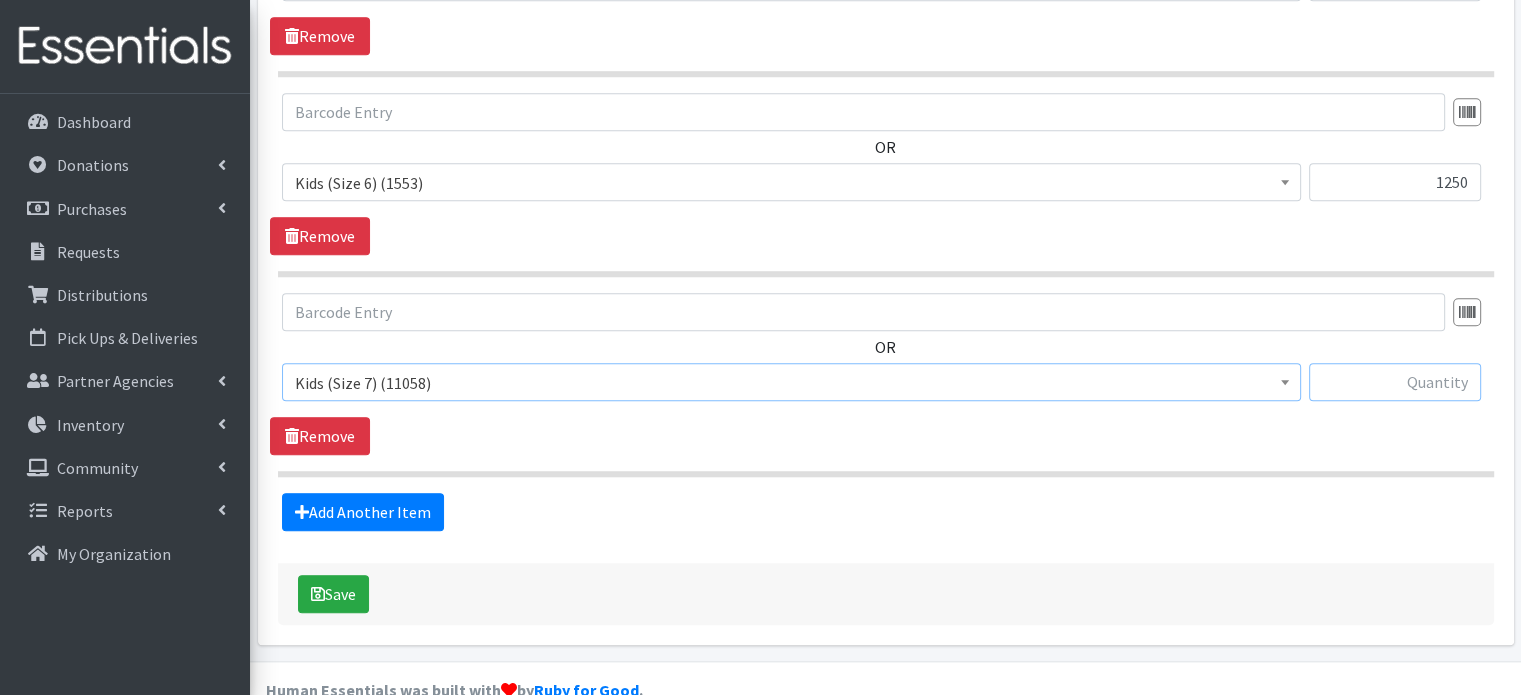click at bounding box center (1395, 382) 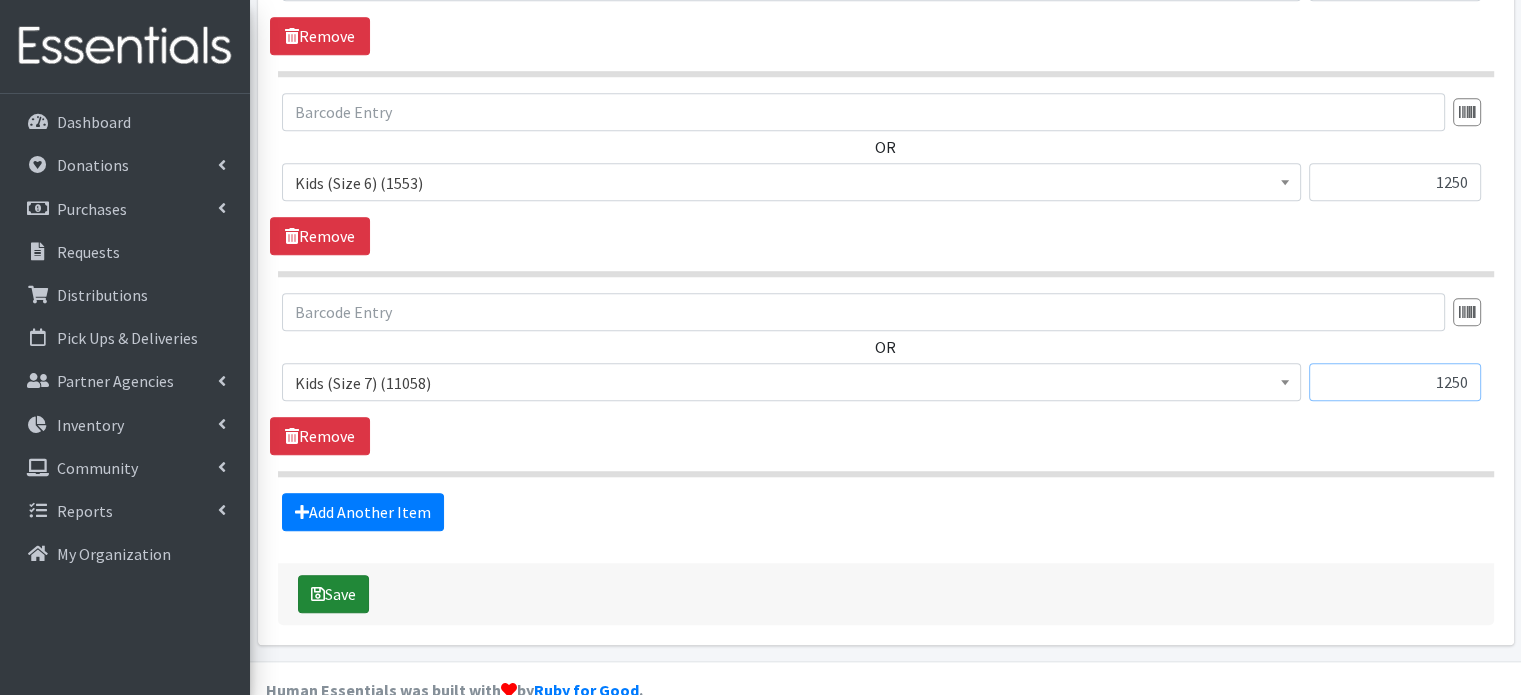 type on "1250" 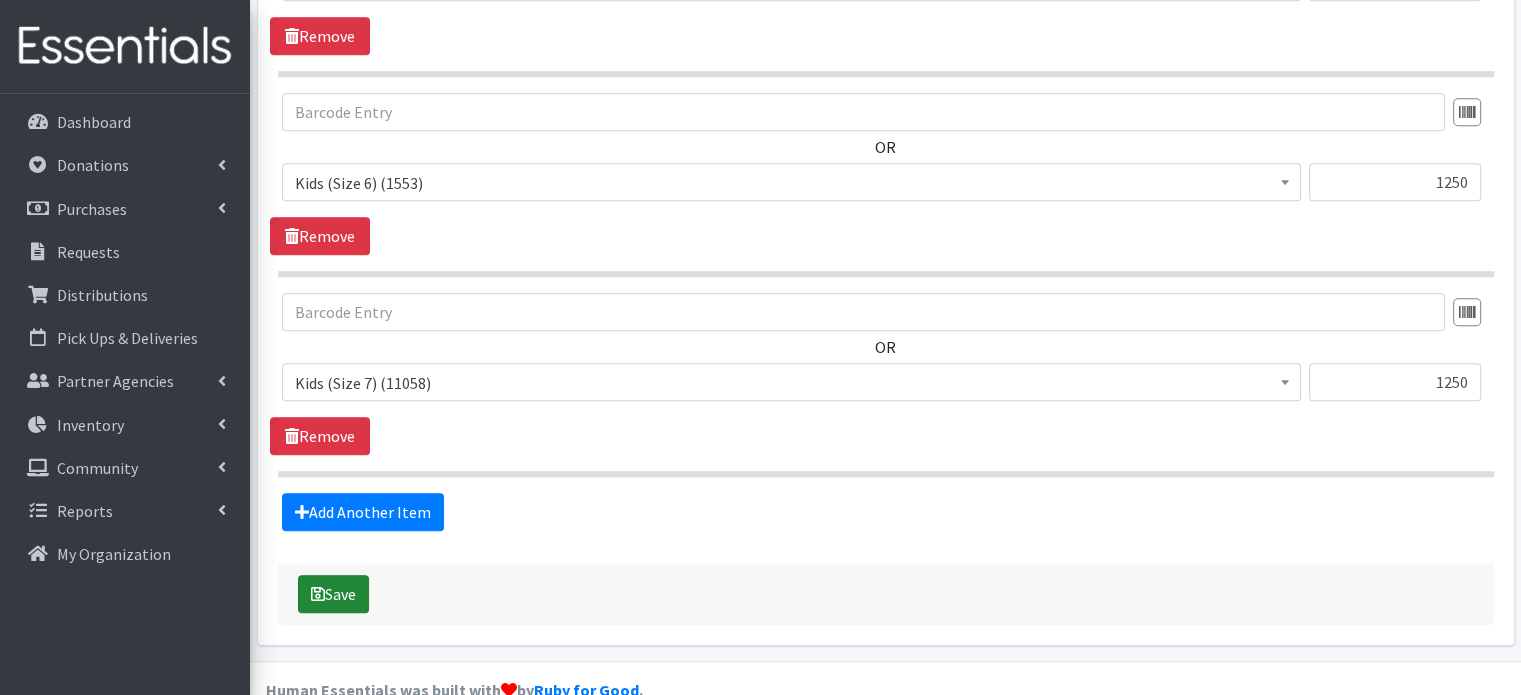click at bounding box center (318, 594) 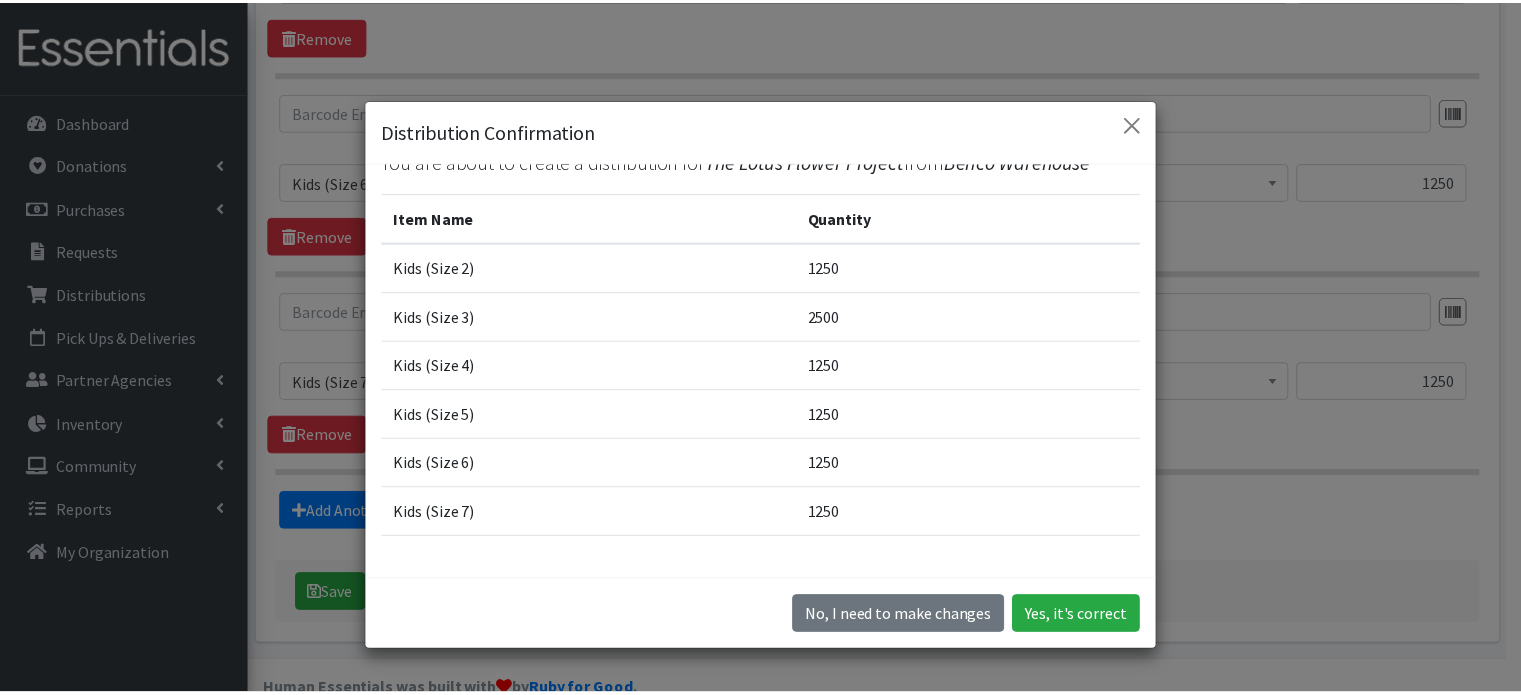 scroll, scrollTop: 0, scrollLeft: 0, axis: both 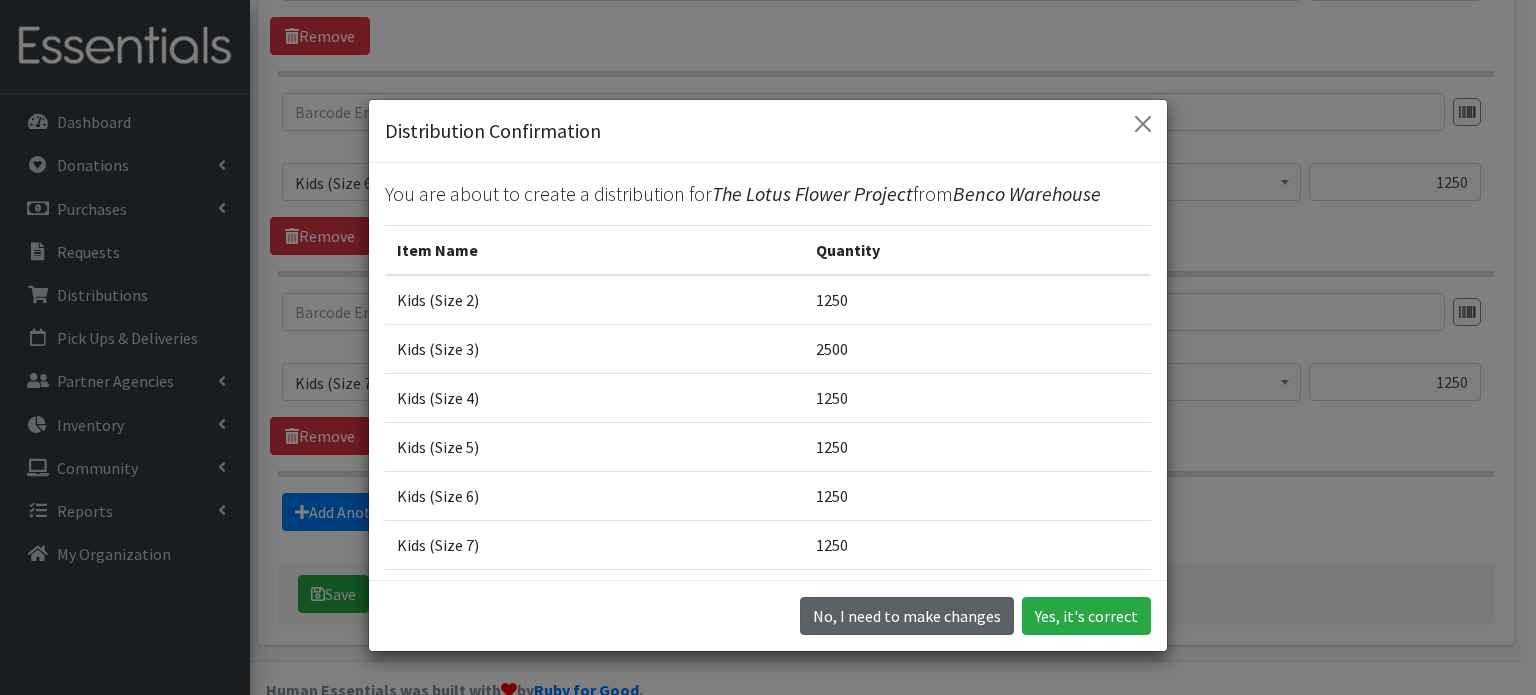 click on "No, I need to make changes" at bounding box center [907, 616] 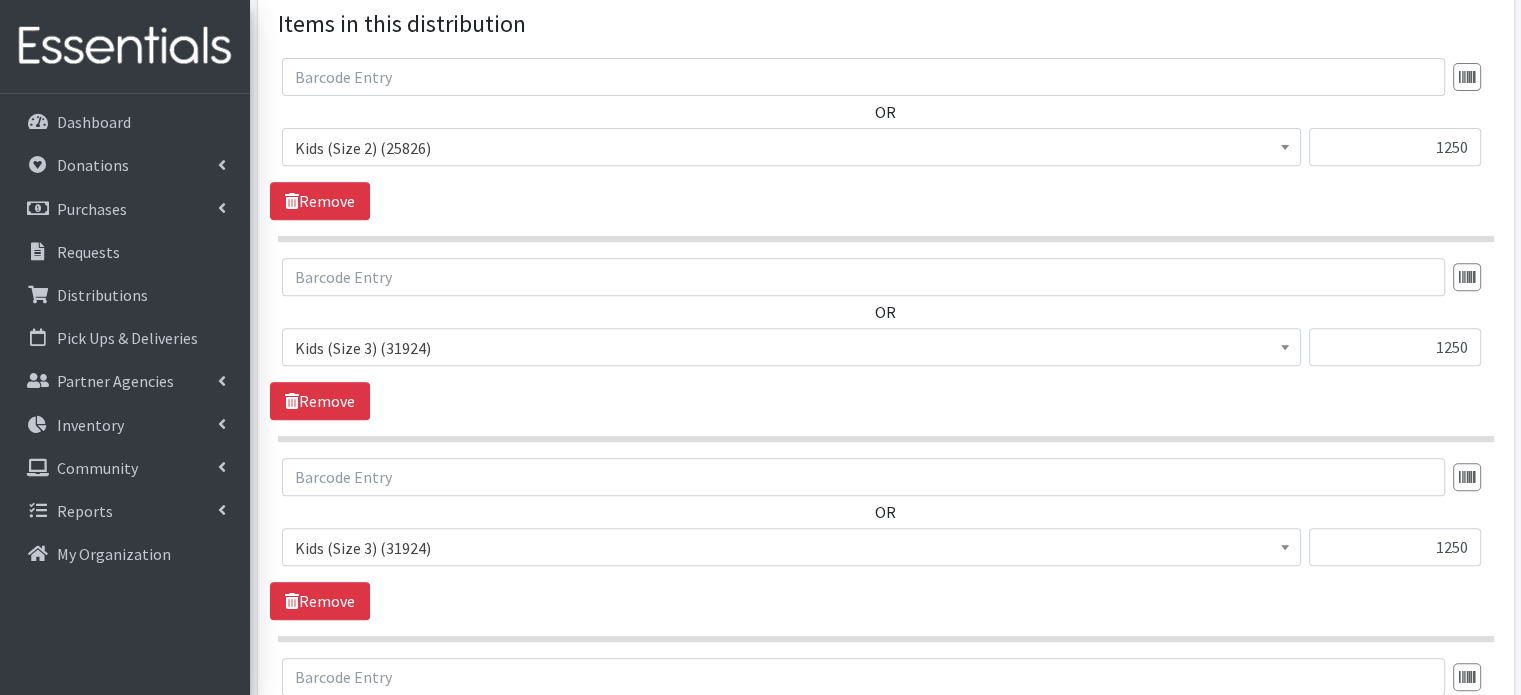 scroll, scrollTop: 764, scrollLeft: 0, axis: vertical 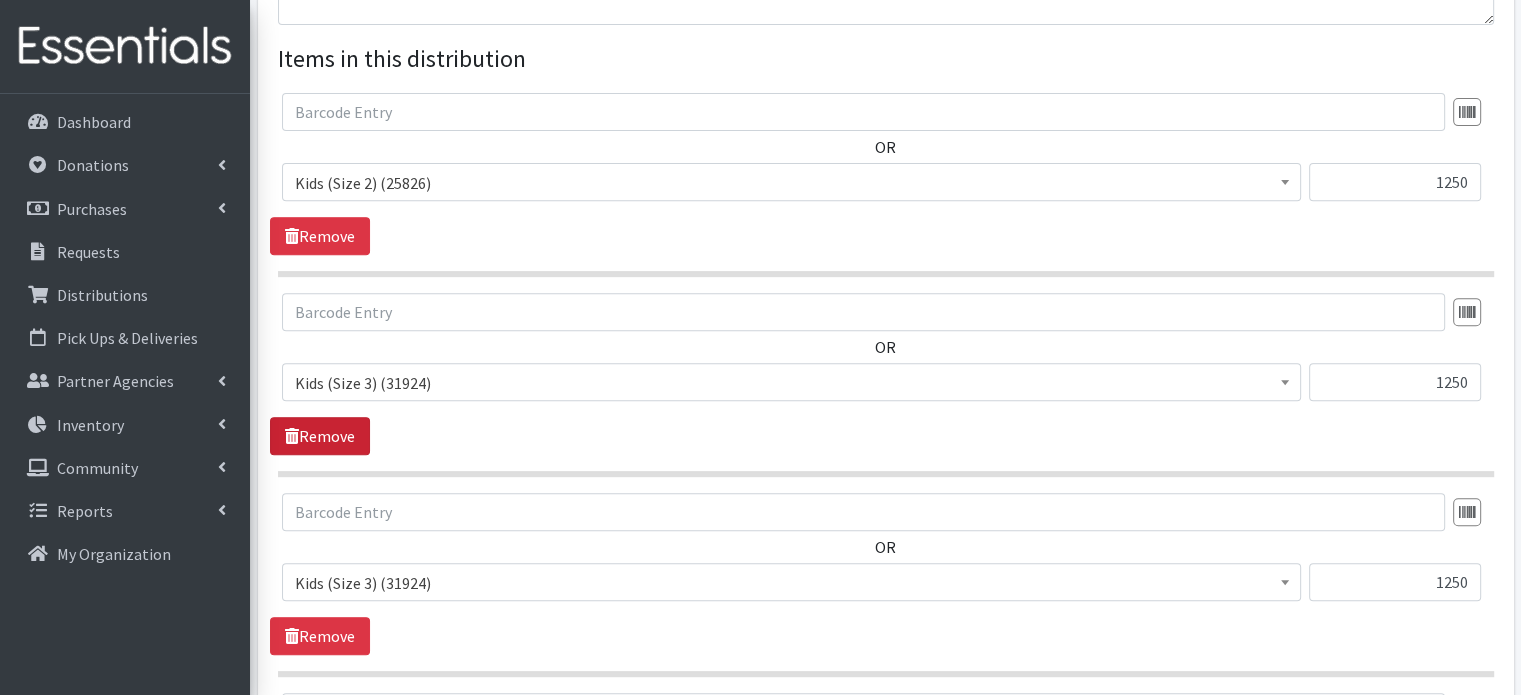 click on "Remove" at bounding box center (320, 436) 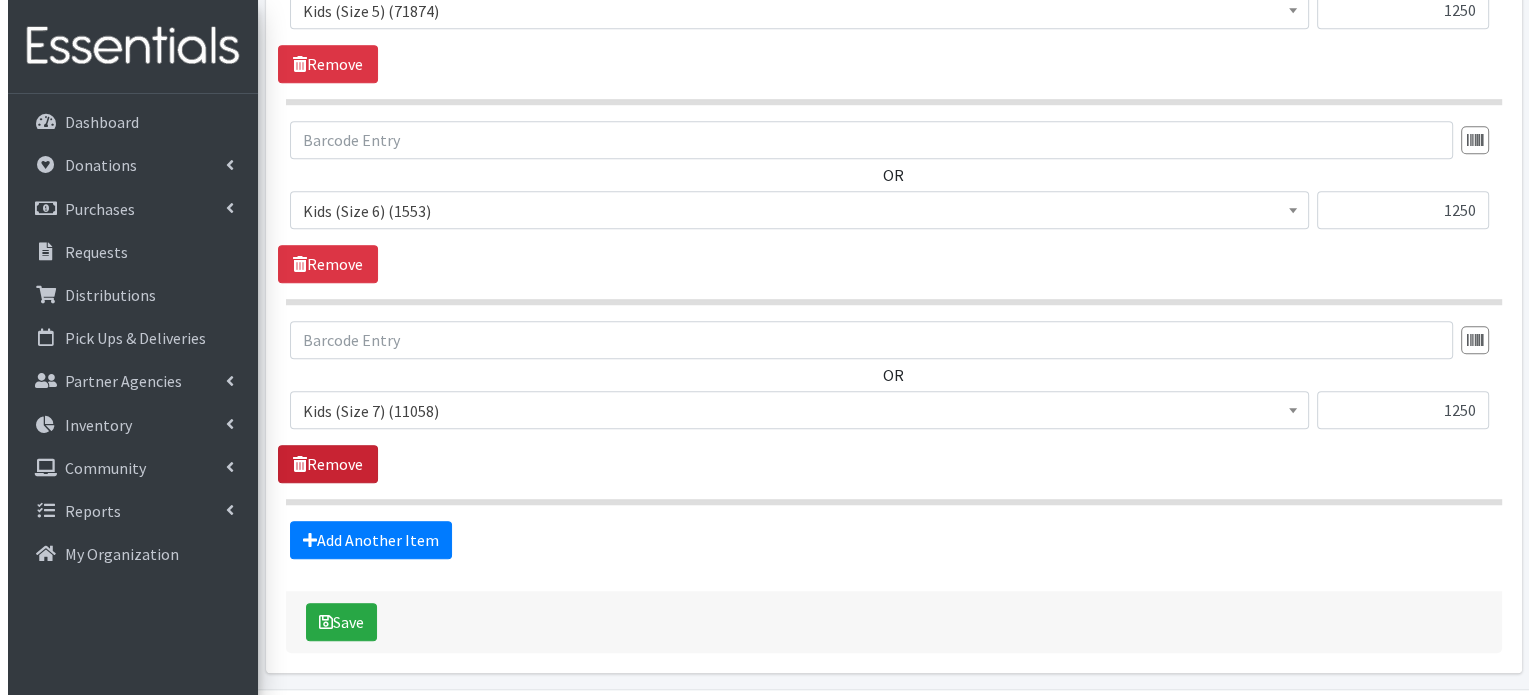 scroll, scrollTop: 1565, scrollLeft: 0, axis: vertical 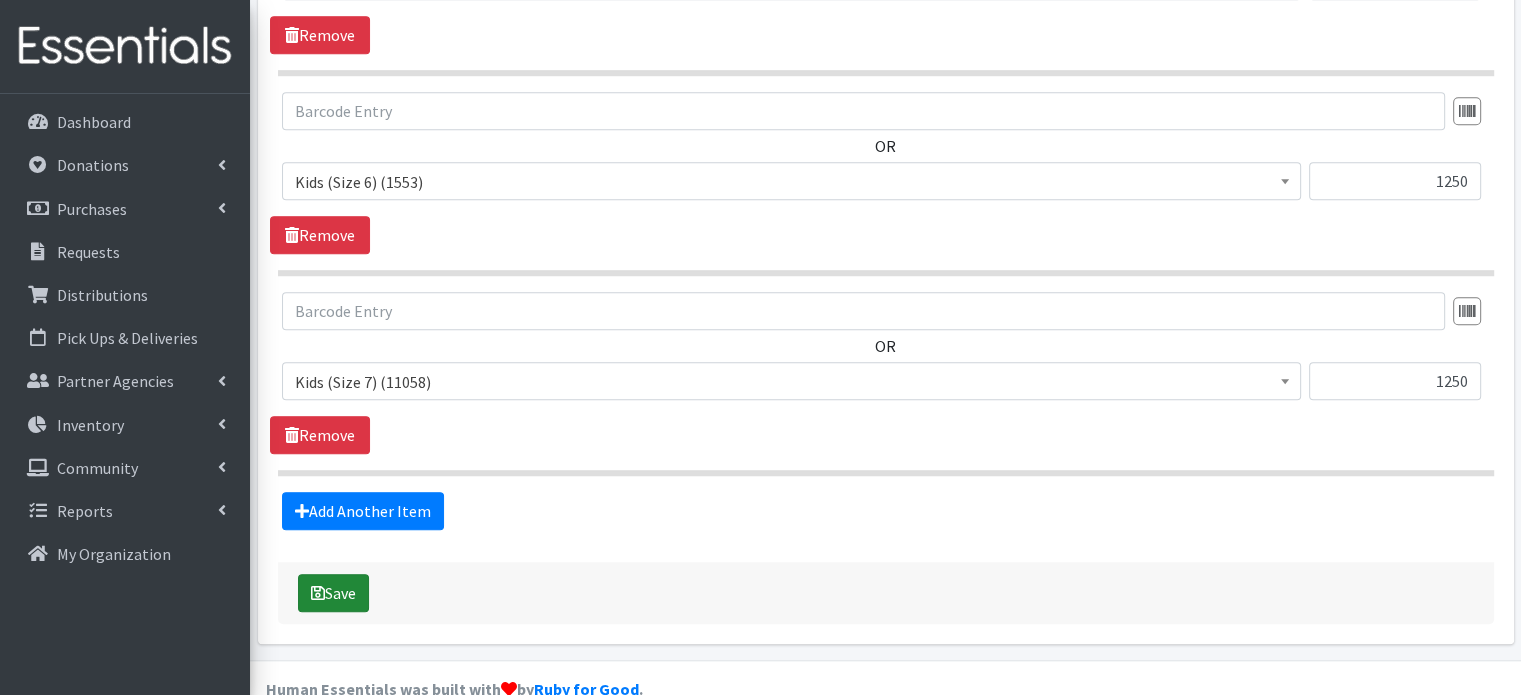 click on "Save" at bounding box center [333, 593] 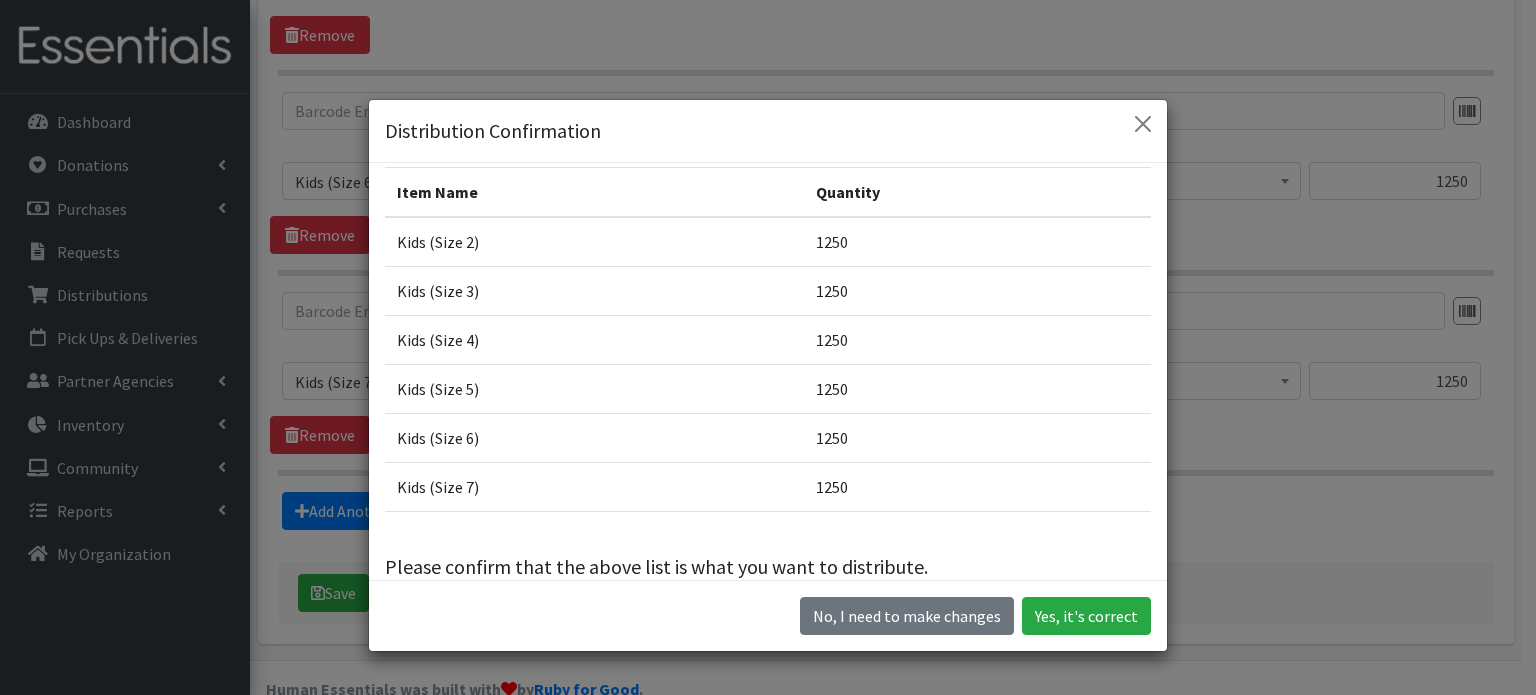 scroll, scrollTop: 90, scrollLeft: 0, axis: vertical 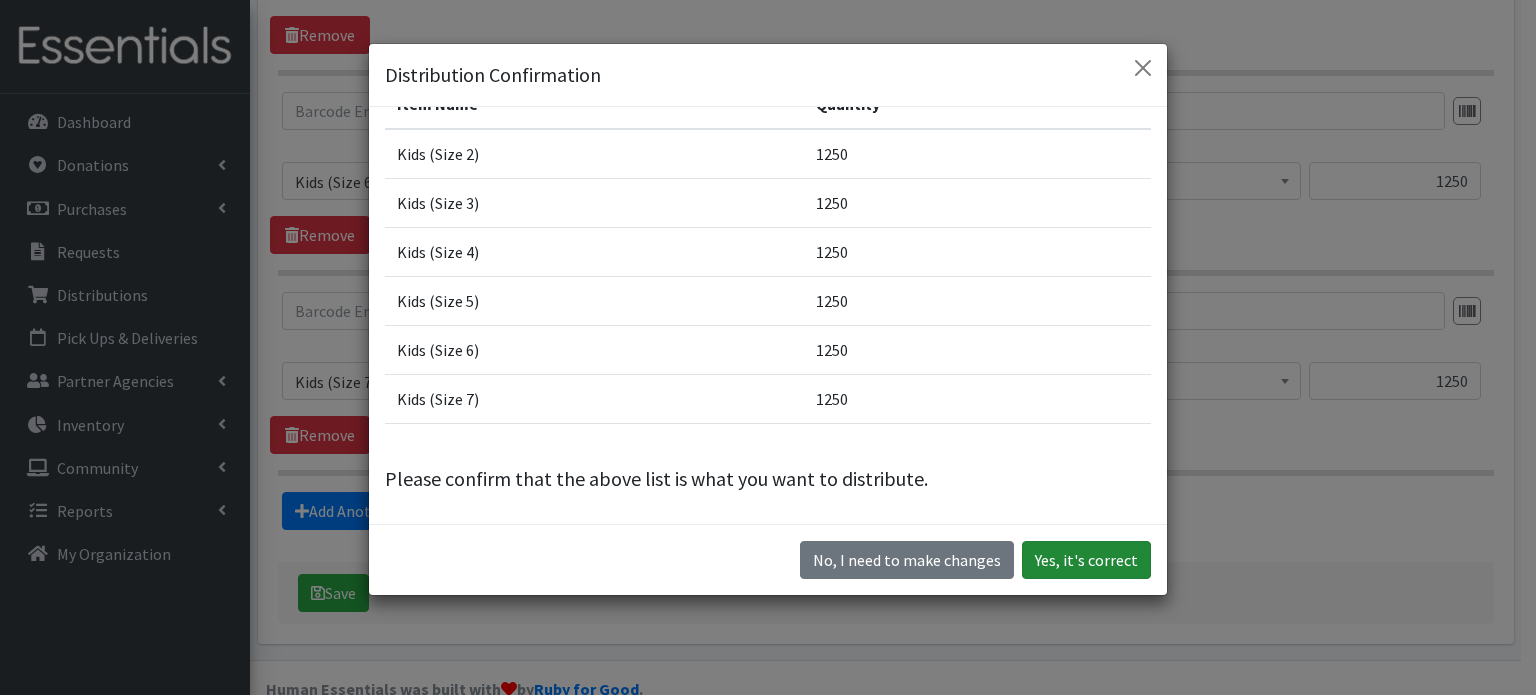 click on "Yes, it's correct" at bounding box center [1086, 560] 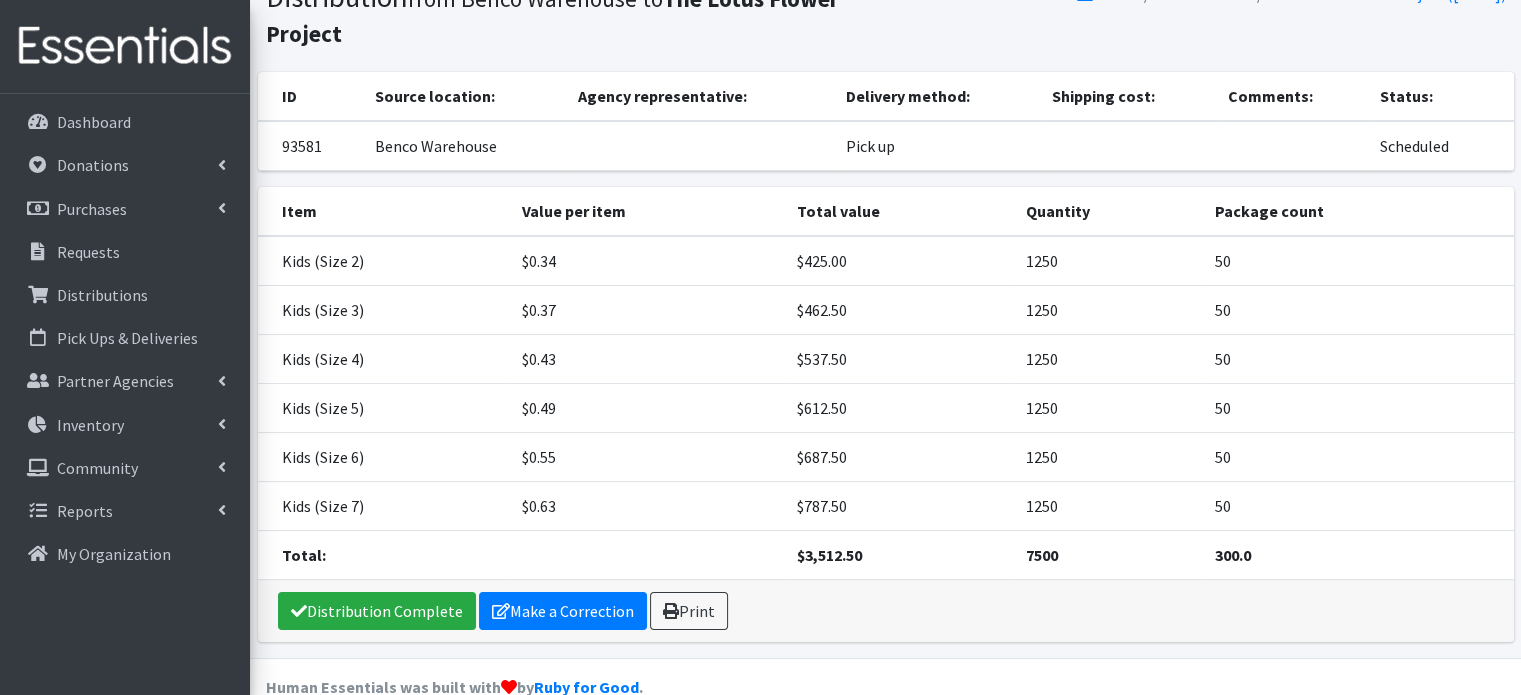 scroll, scrollTop: 192, scrollLeft: 0, axis: vertical 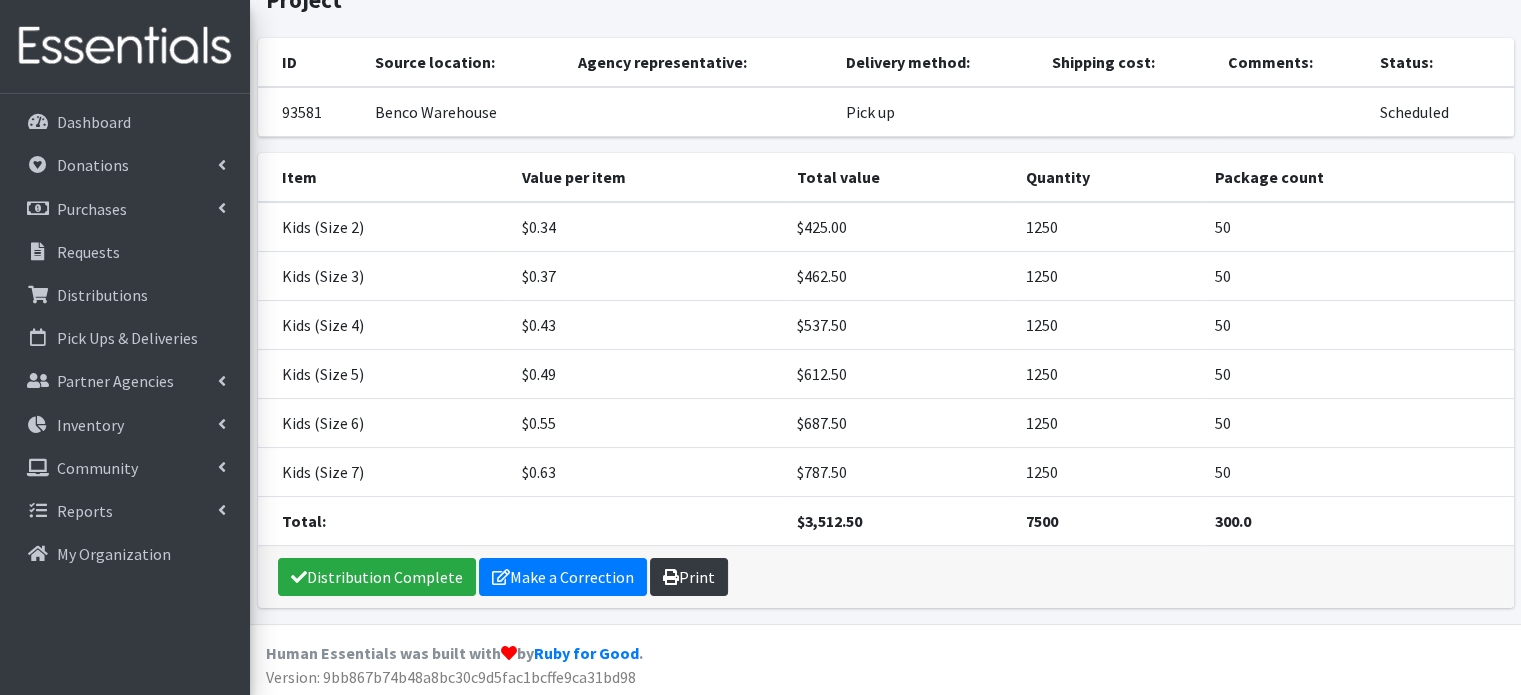 click on "Print" at bounding box center [689, 577] 